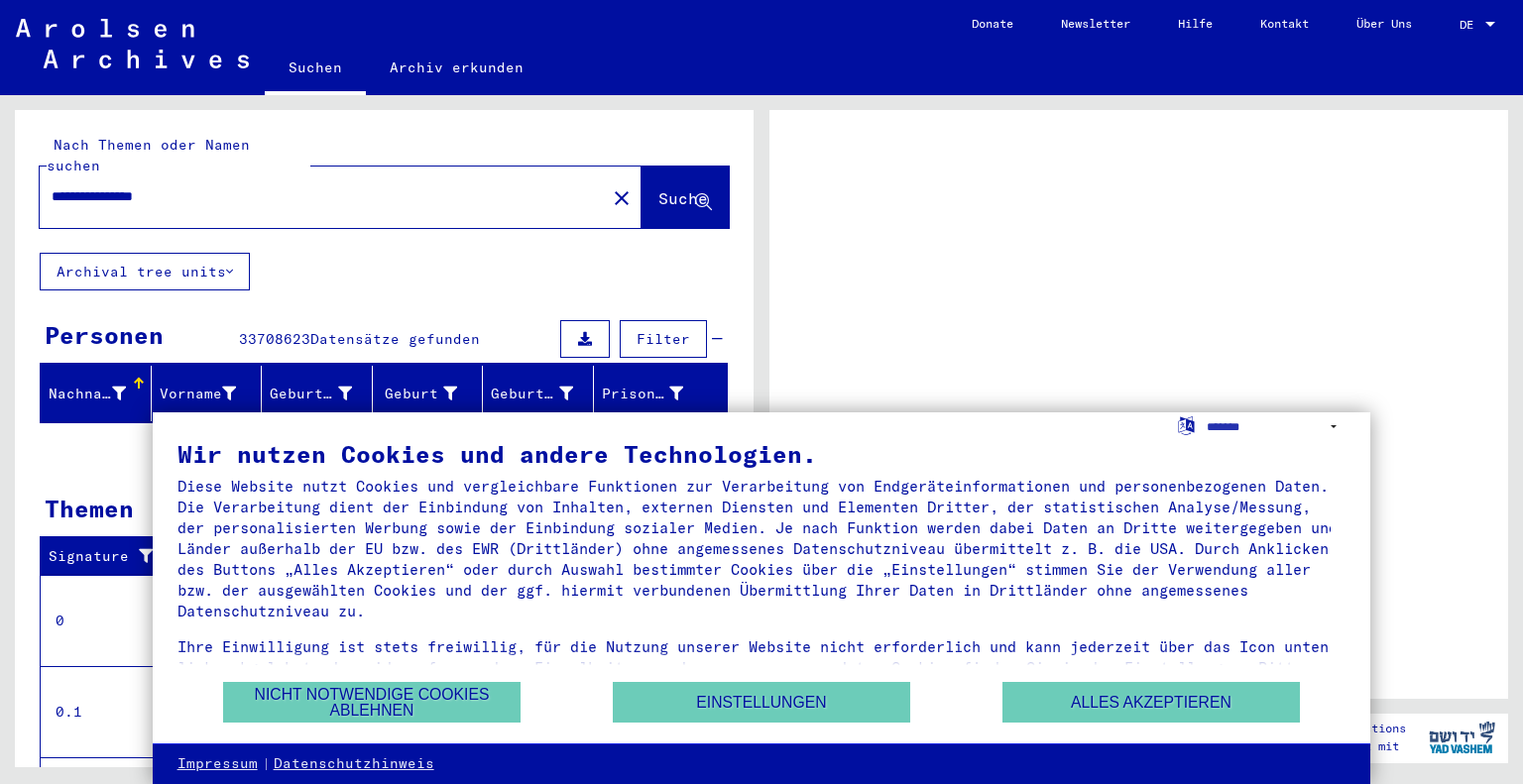 scroll, scrollTop: 0, scrollLeft: 0, axis: both 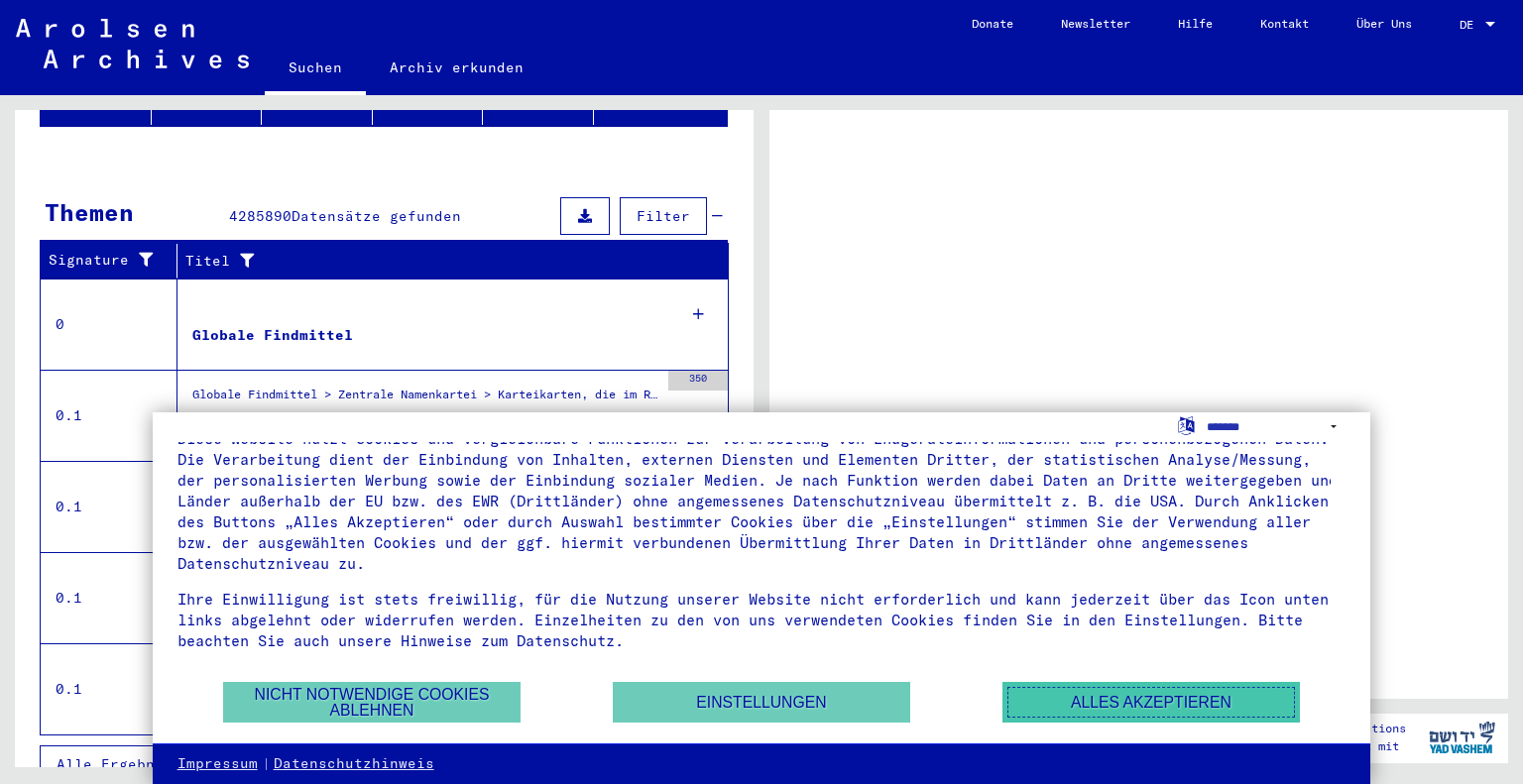 click on "Alles akzeptieren" at bounding box center [1151, 702] 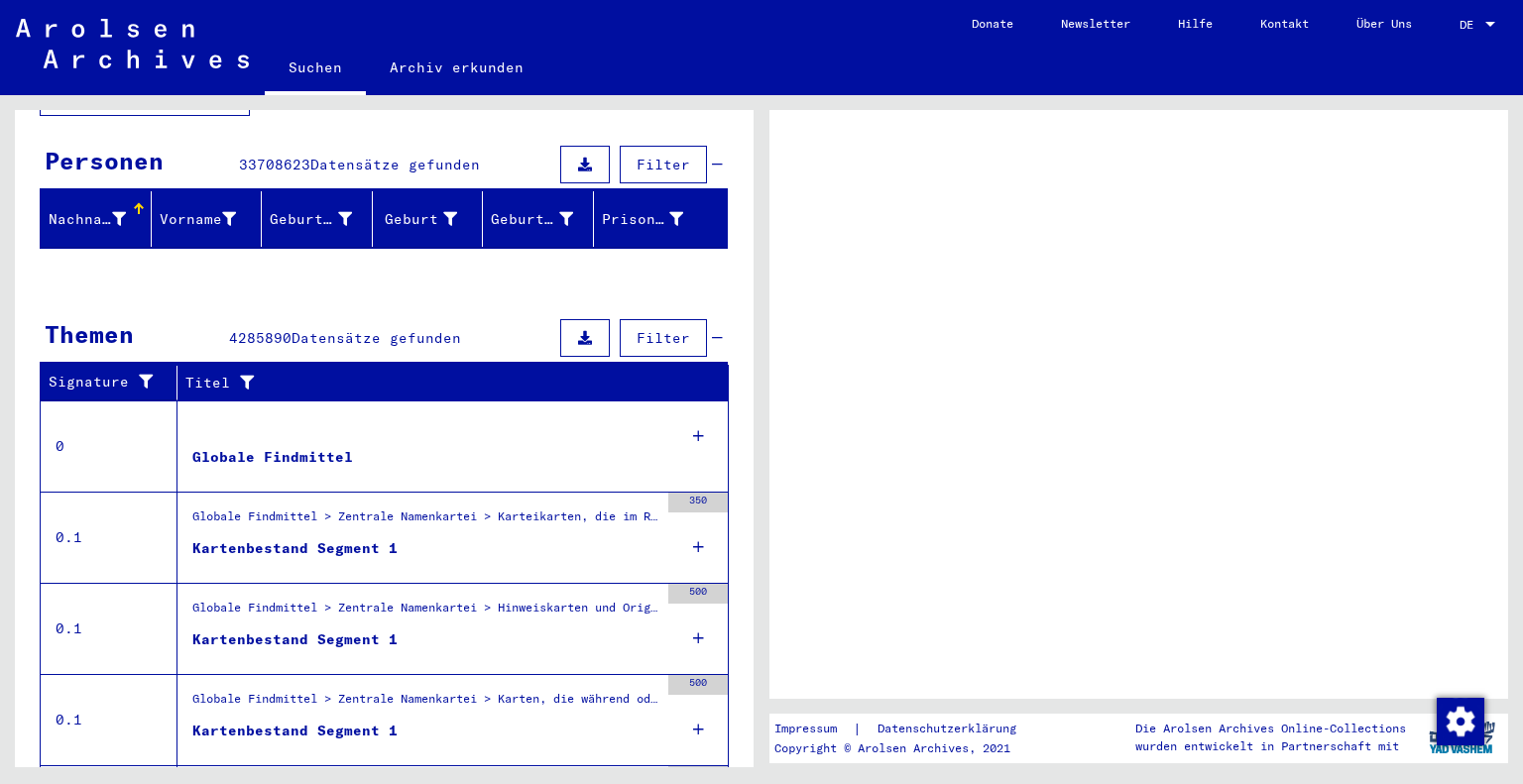 scroll, scrollTop: 0, scrollLeft: 0, axis: both 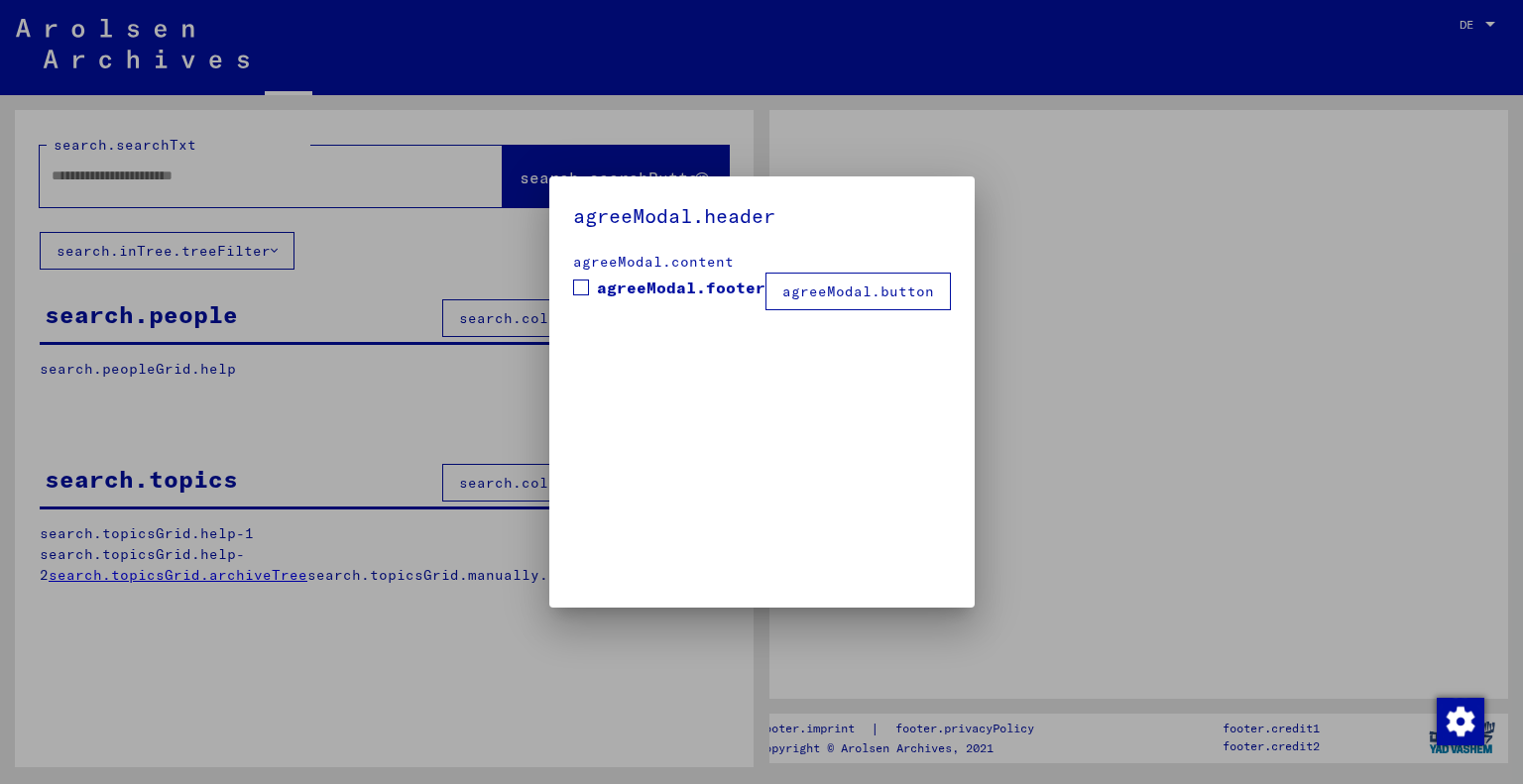 type on "**********" 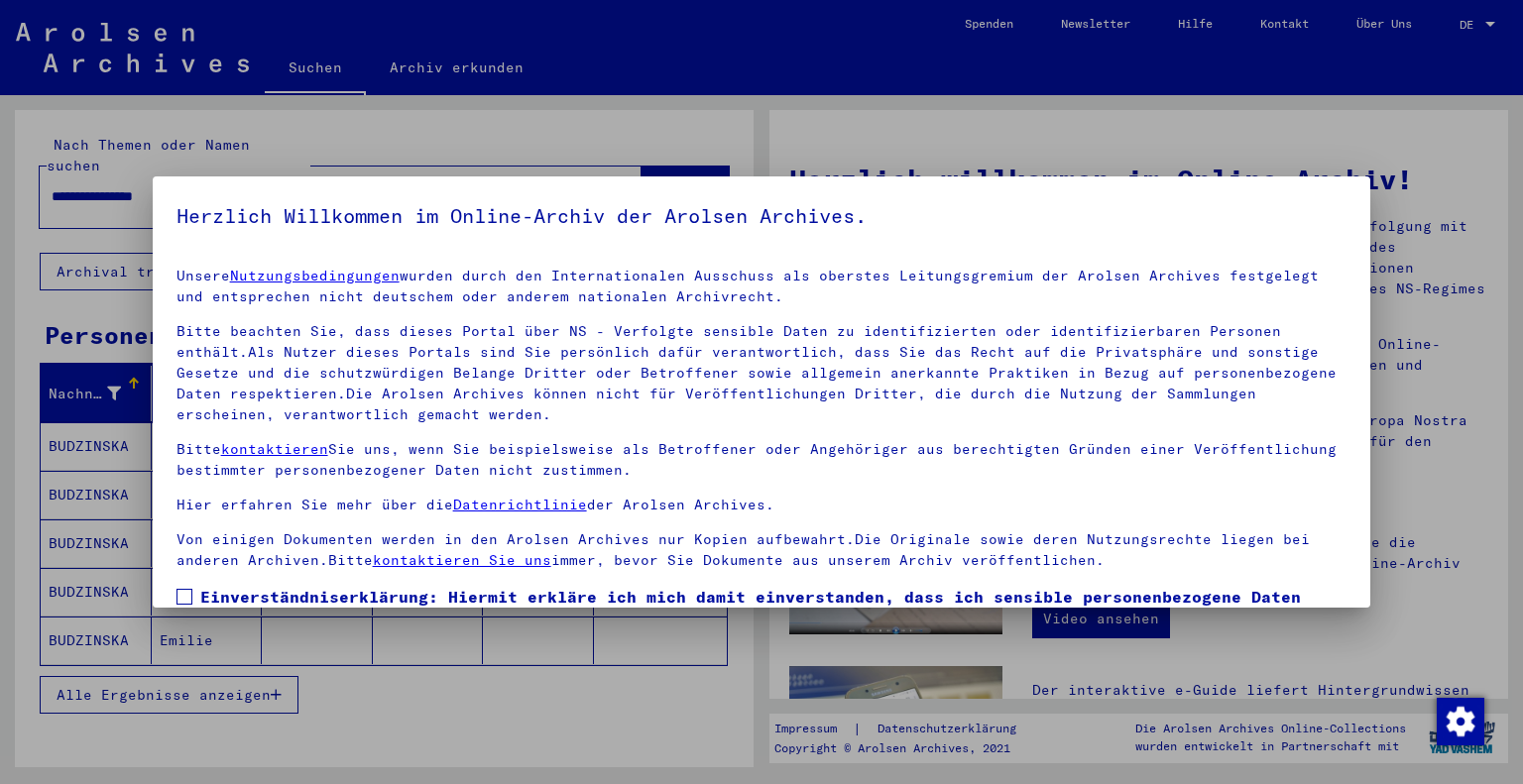 click at bounding box center [184, 597] 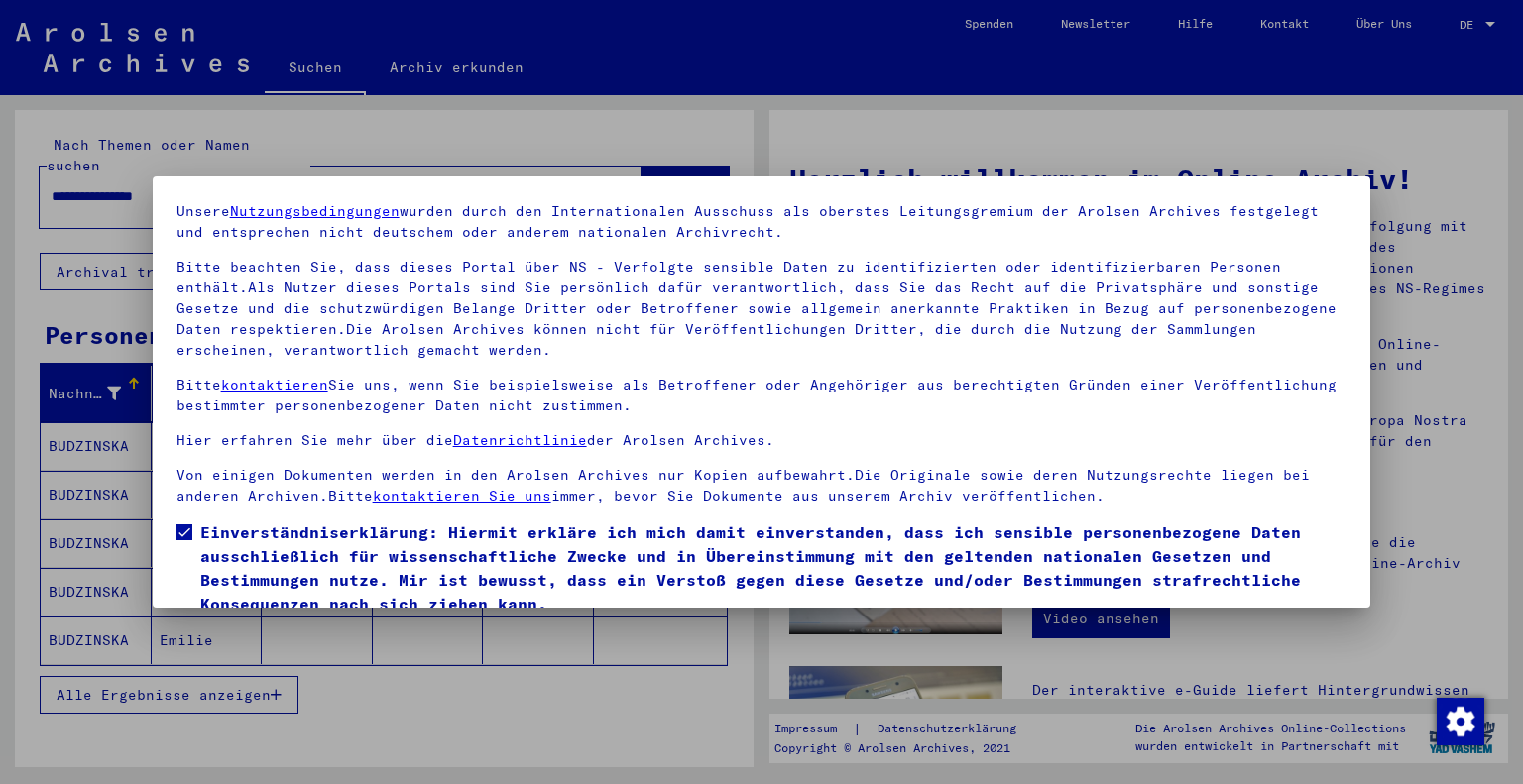 scroll, scrollTop: 143, scrollLeft: 0, axis: vertical 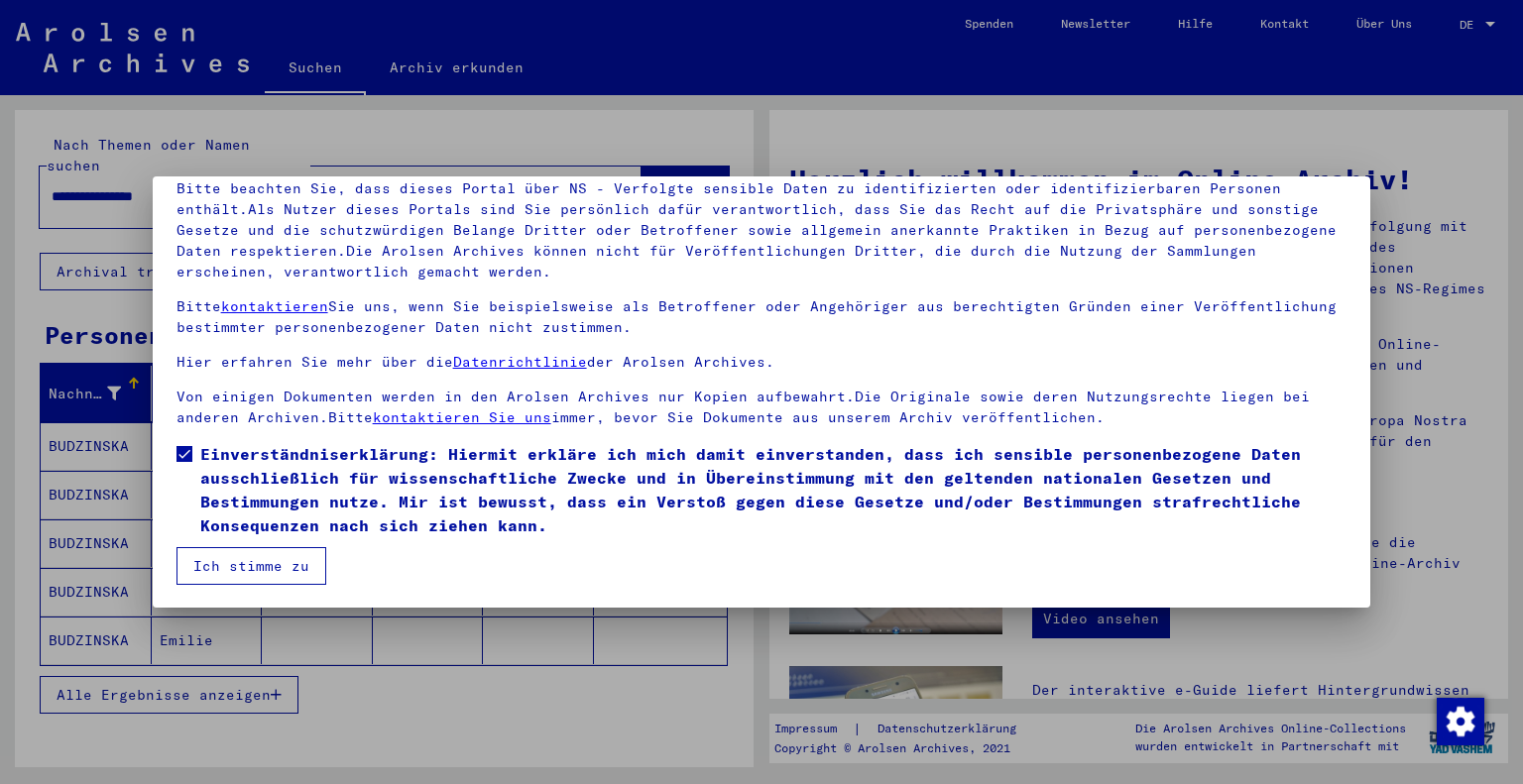 click on "Ich stimme zu" at bounding box center (251, 566) 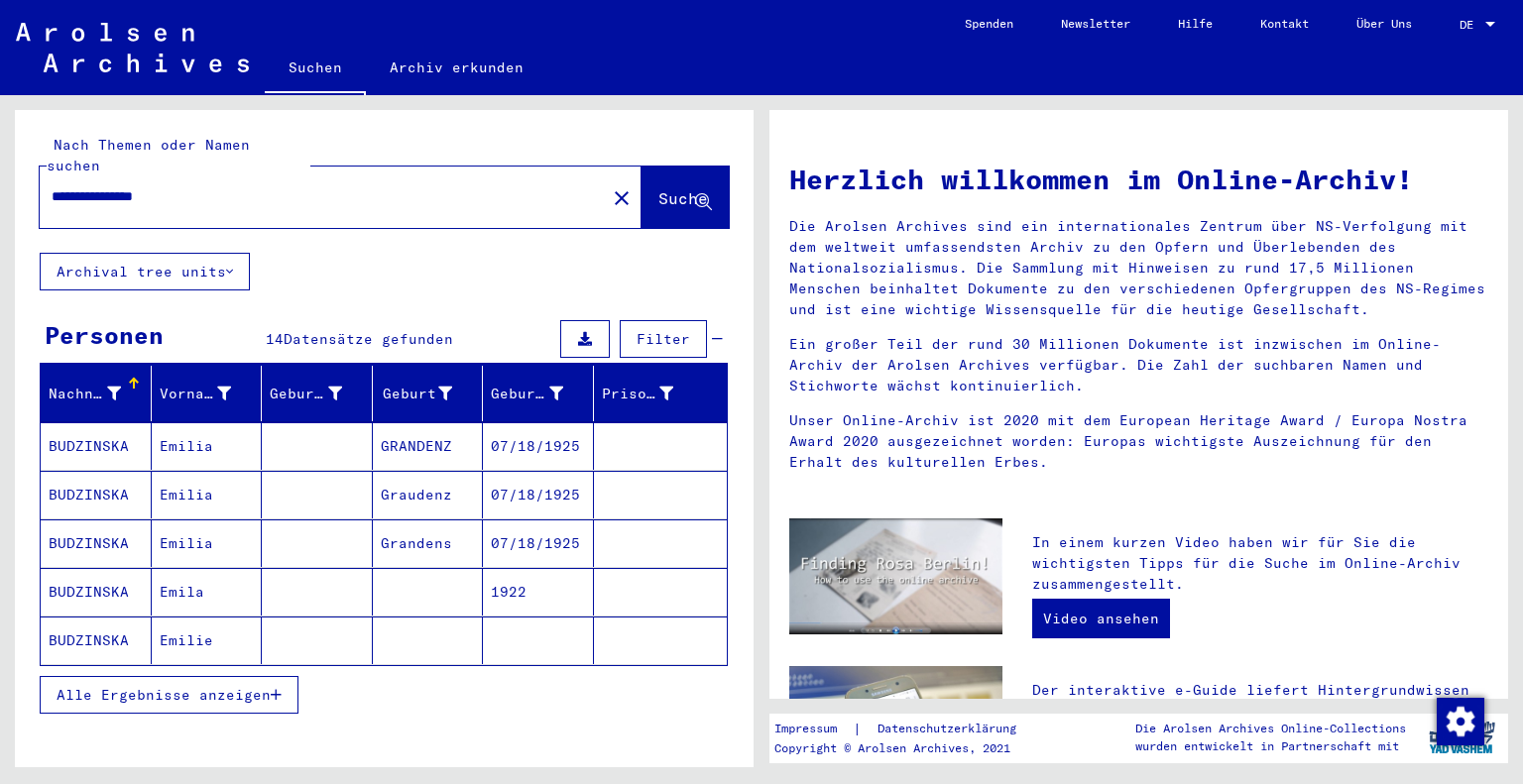 click on "Alle Ergebnisse anzeigen" at bounding box center [164, 695] 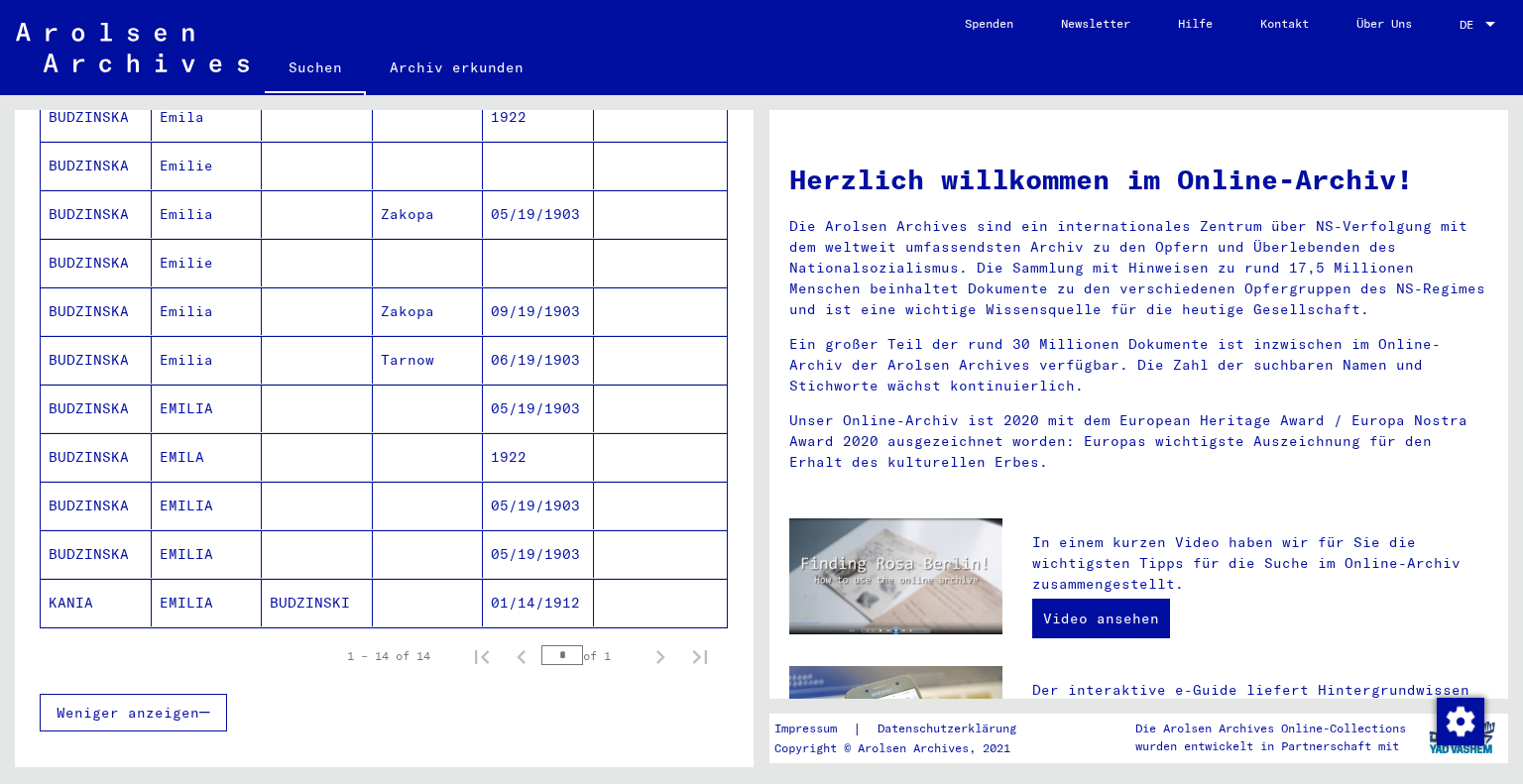 scroll, scrollTop: 496, scrollLeft: 0, axis: vertical 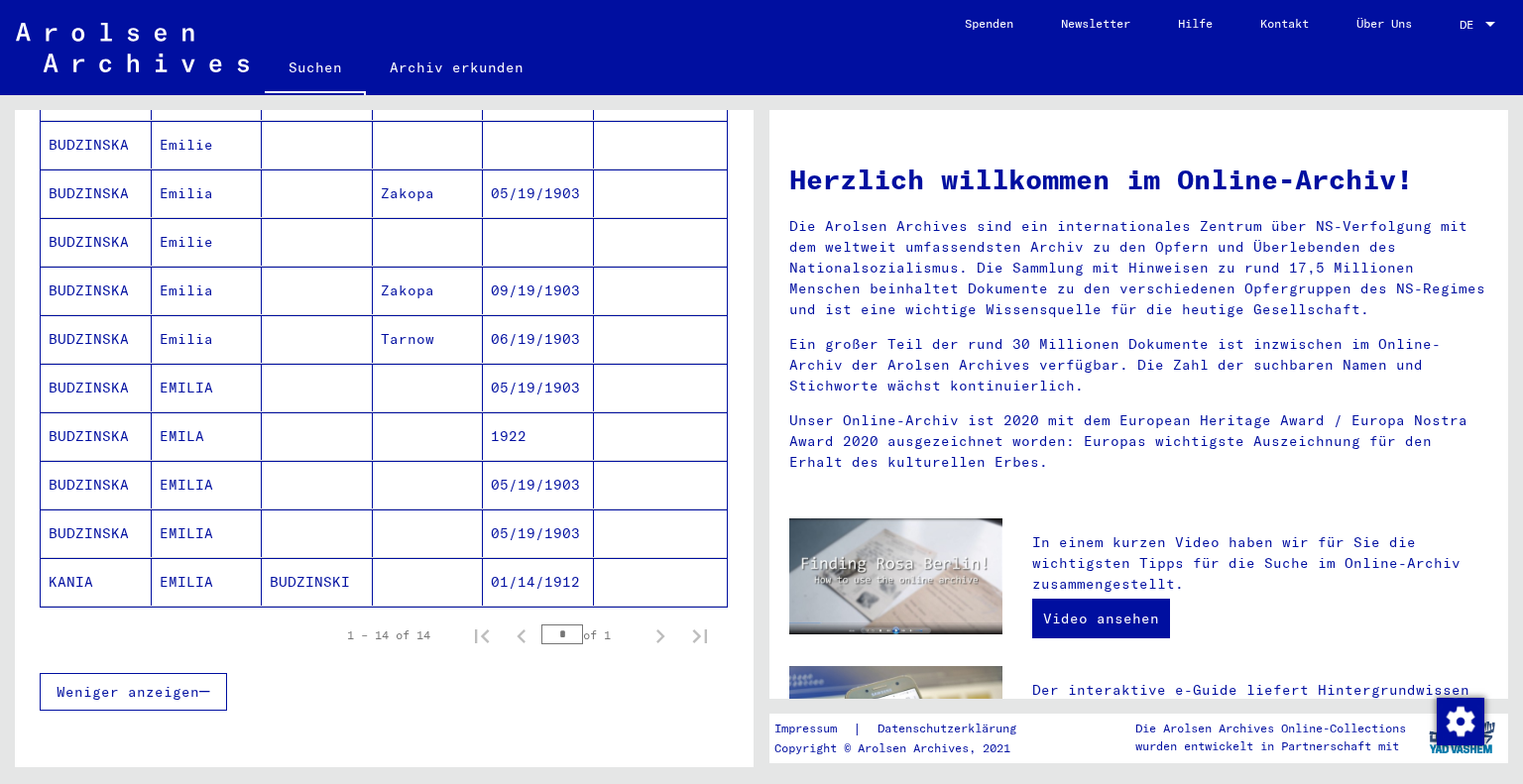 click on "BUDZINSKA" at bounding box center [96, 436] 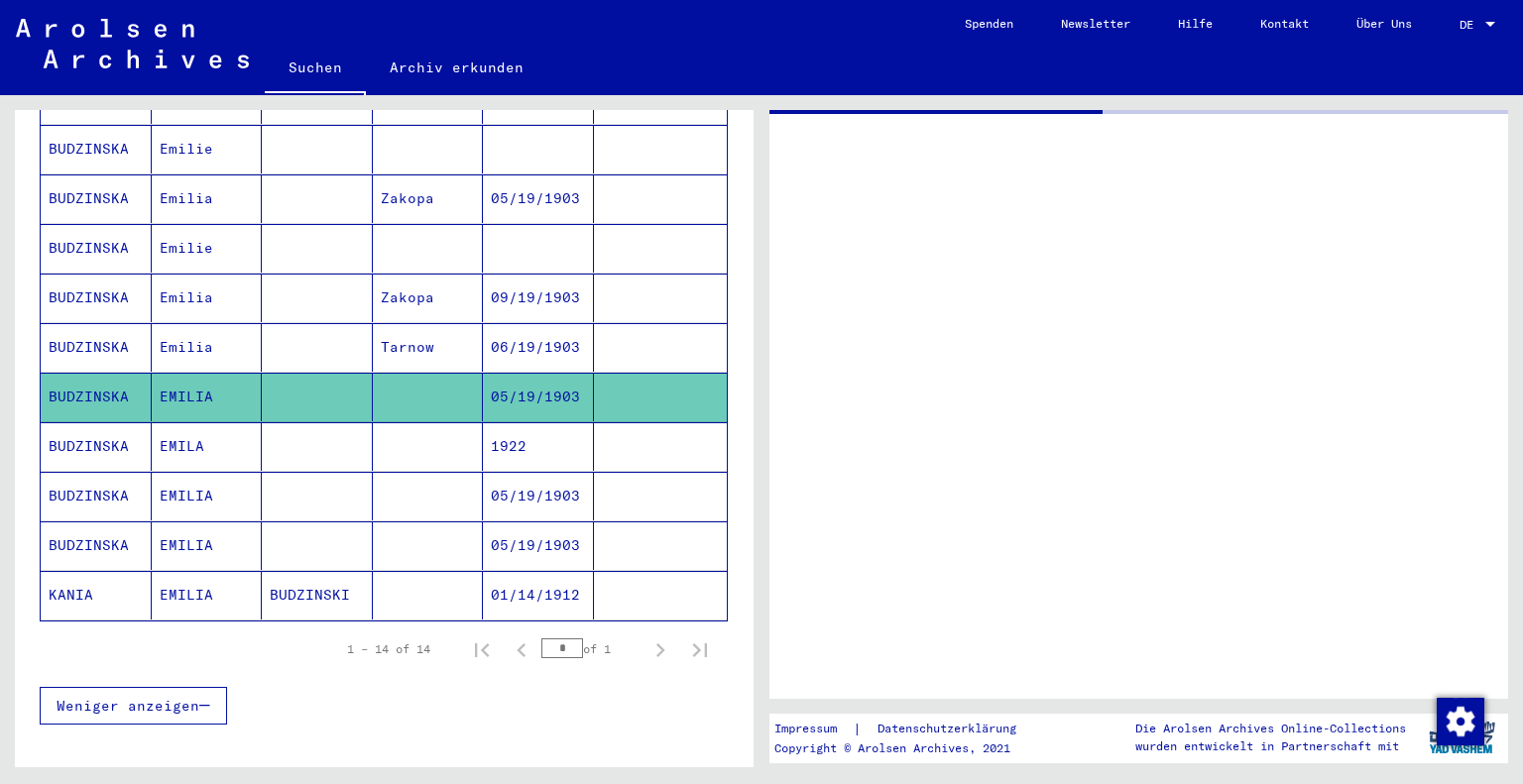 scroll, scrollTop: 500, scrollLeft: 0, axis: vertical 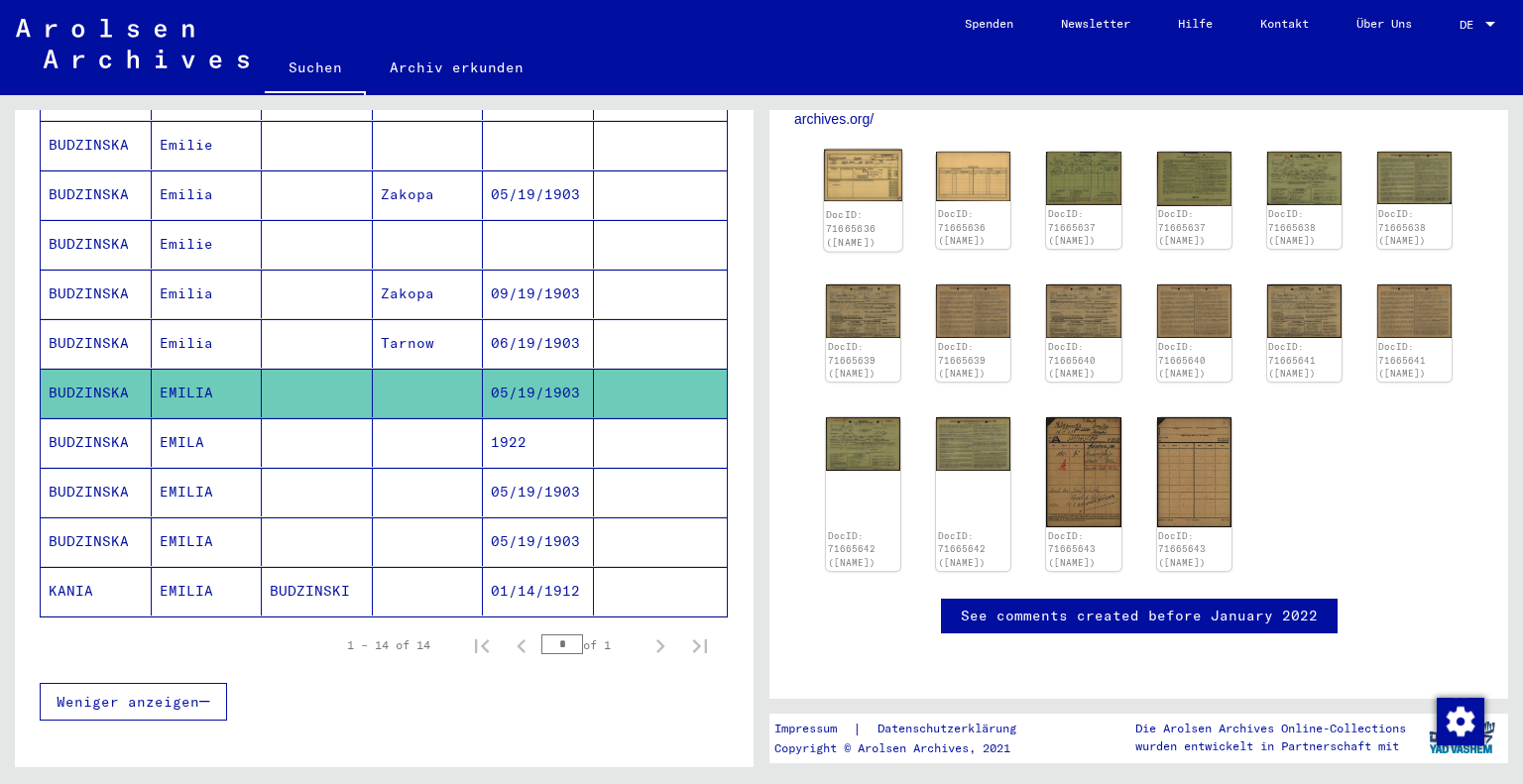 click on "DocID: 71665636 ([NAME])" 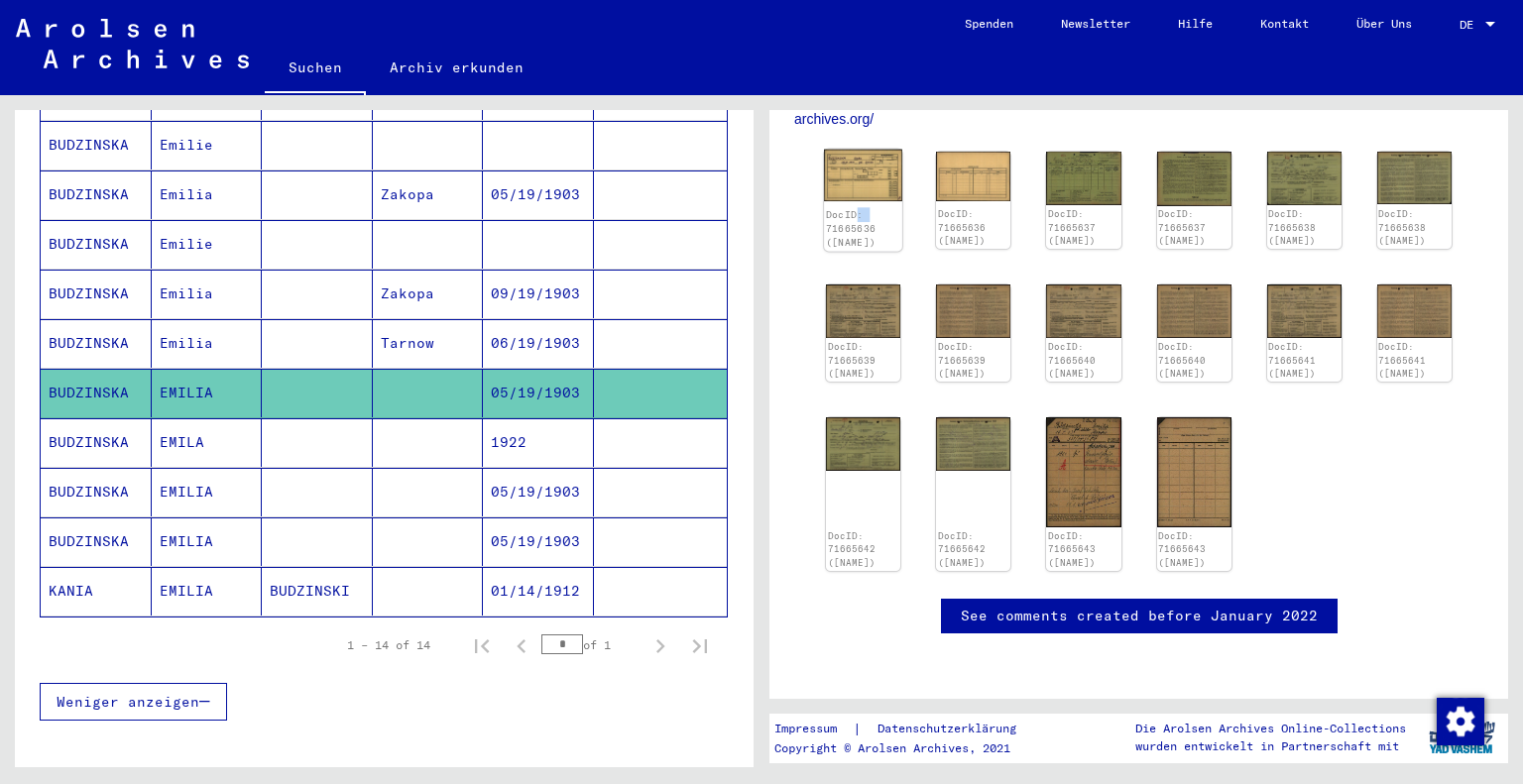 click on "DocID: 71665636 ([NAME])" 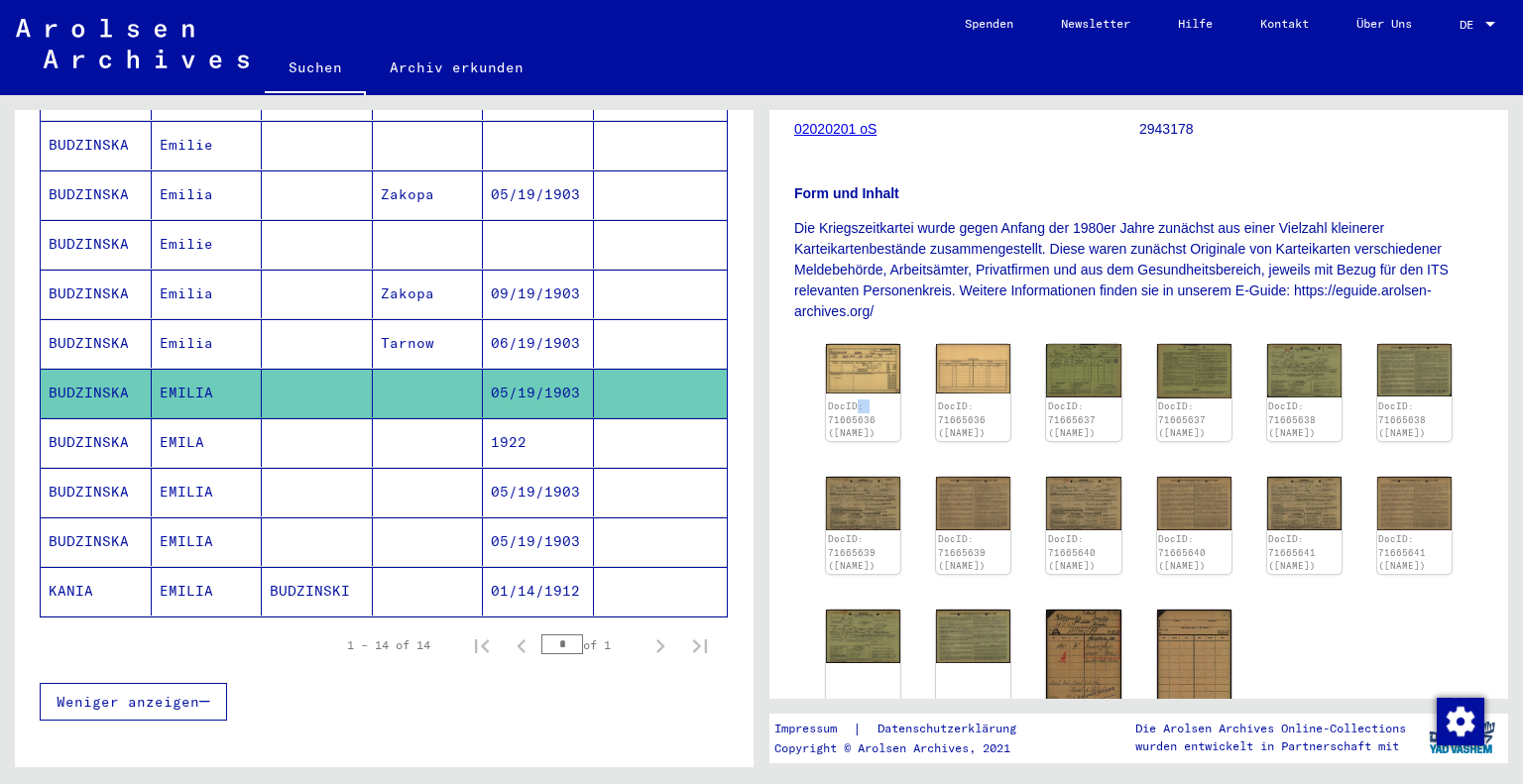 scroll, scrollTop: 396, scrollLeft: 0, axis: vertical 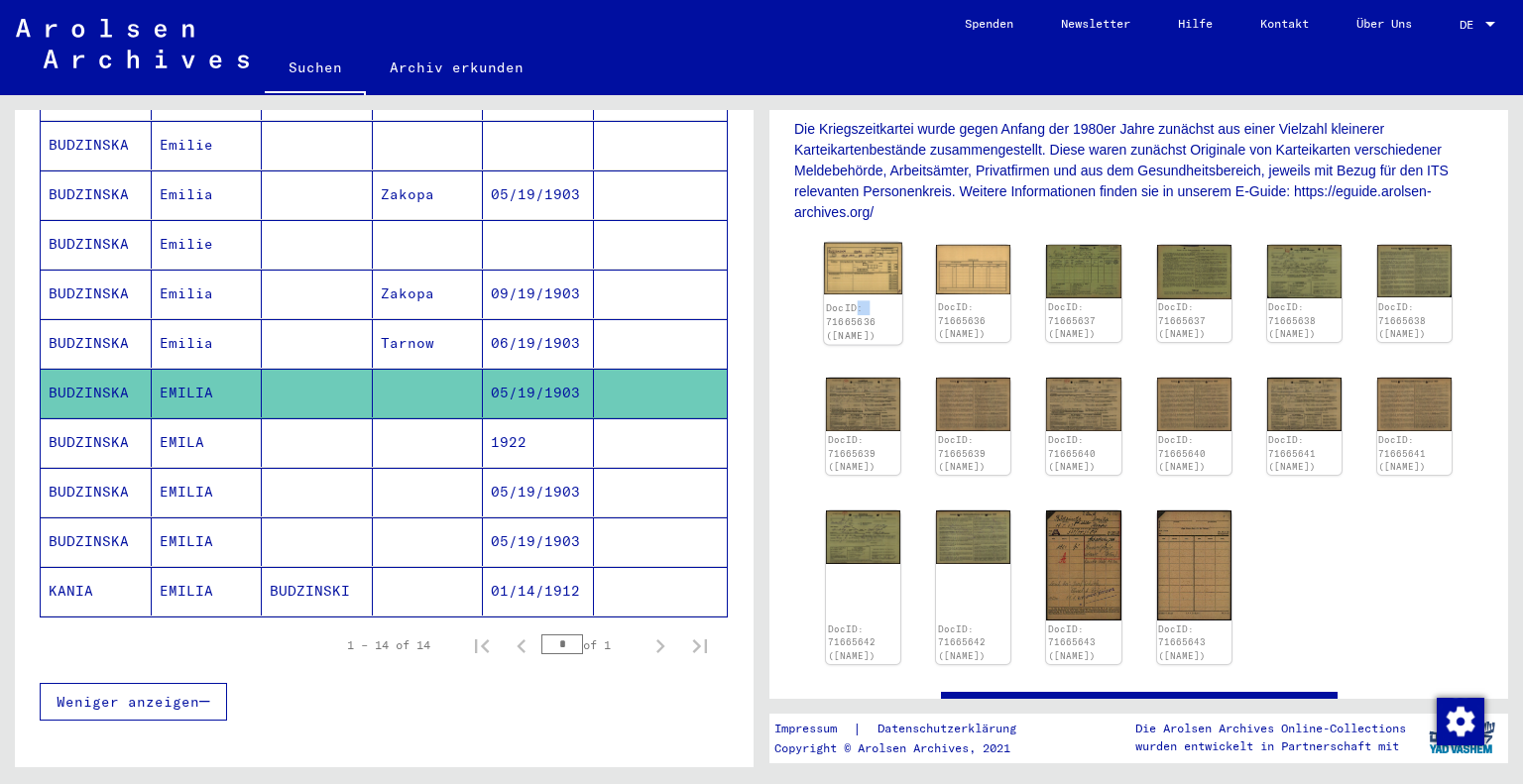 click 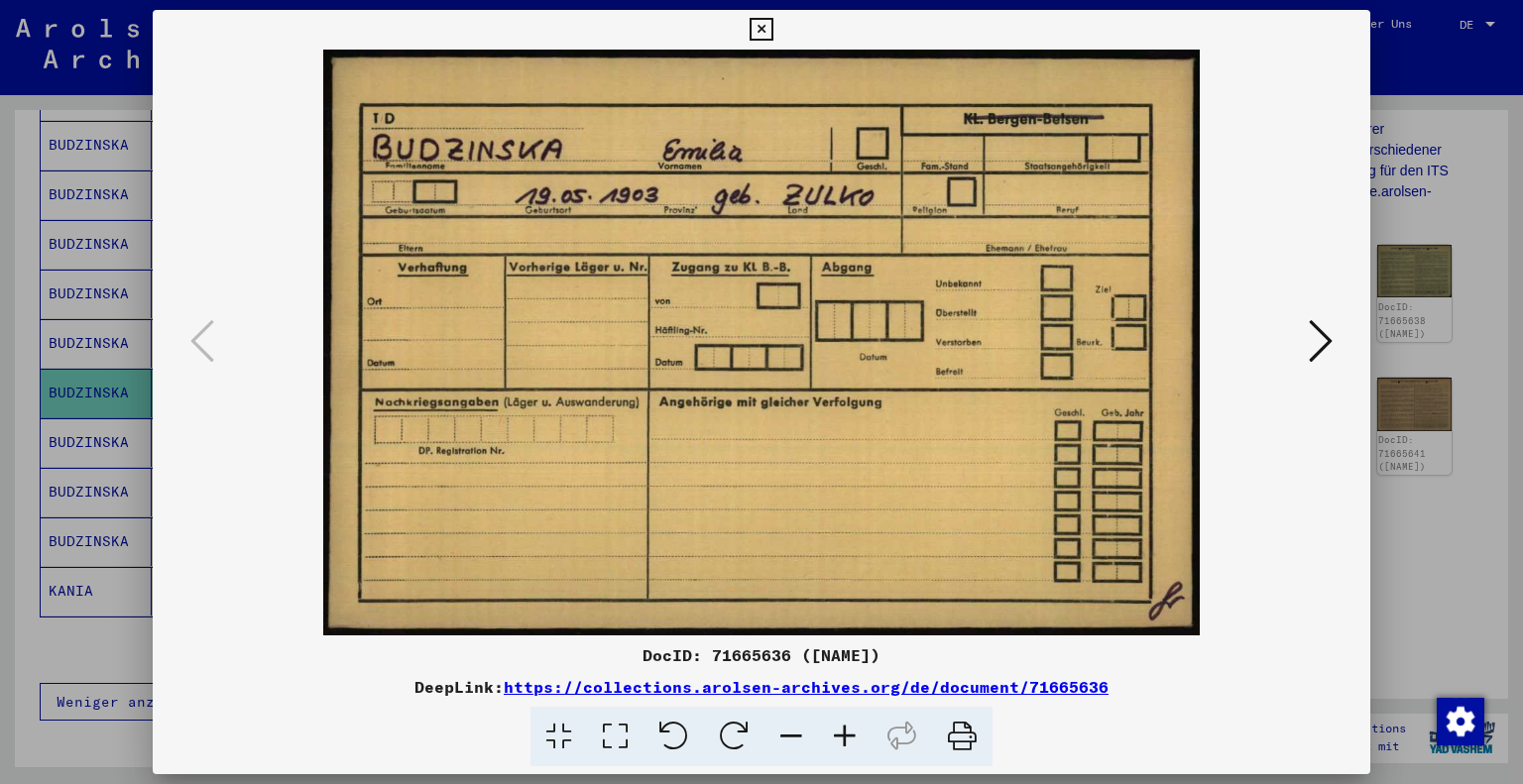 click at bounding box center (1321, 341) 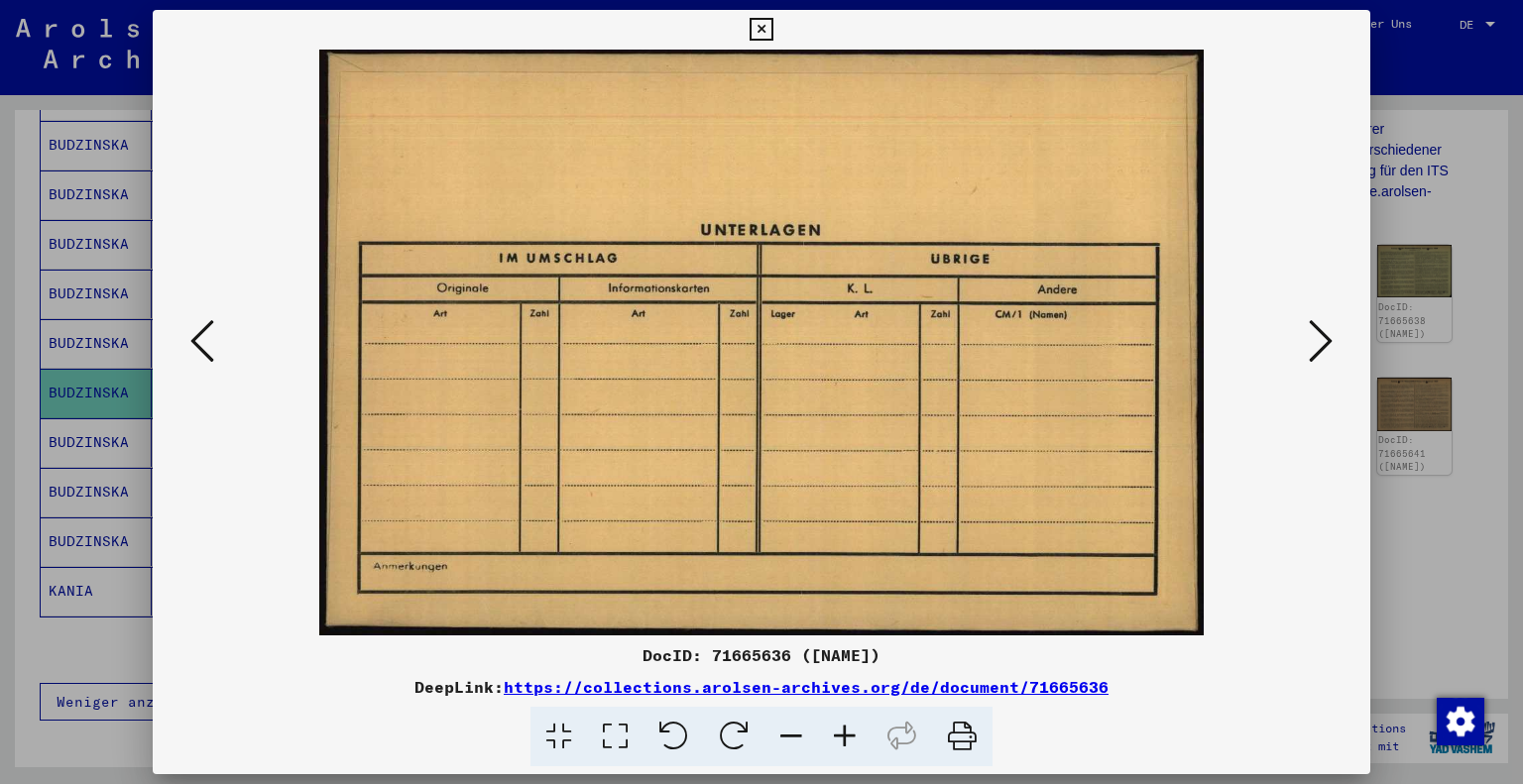 click at bounding box center (1321, 341) 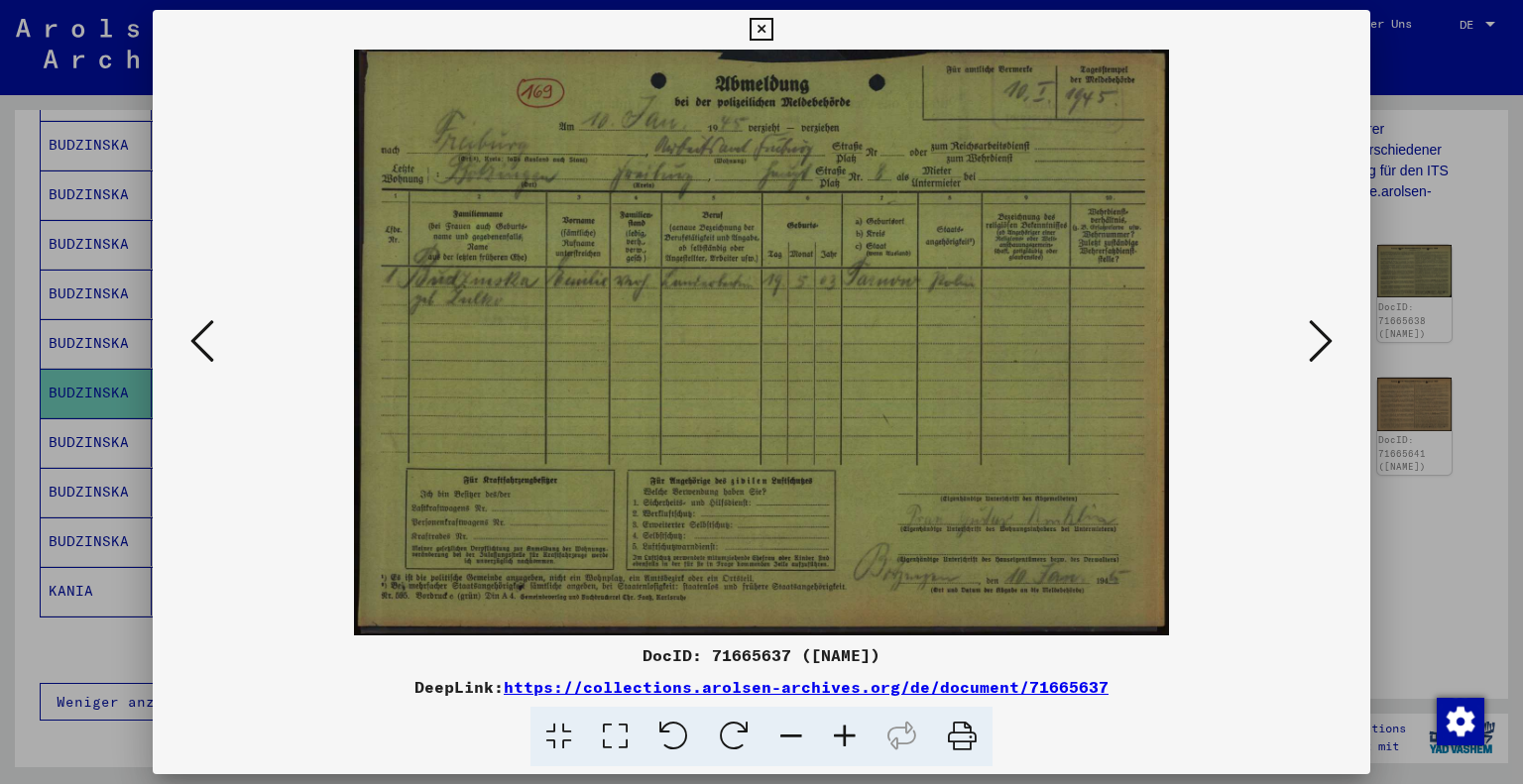 click at bounding box center [1321, 341] 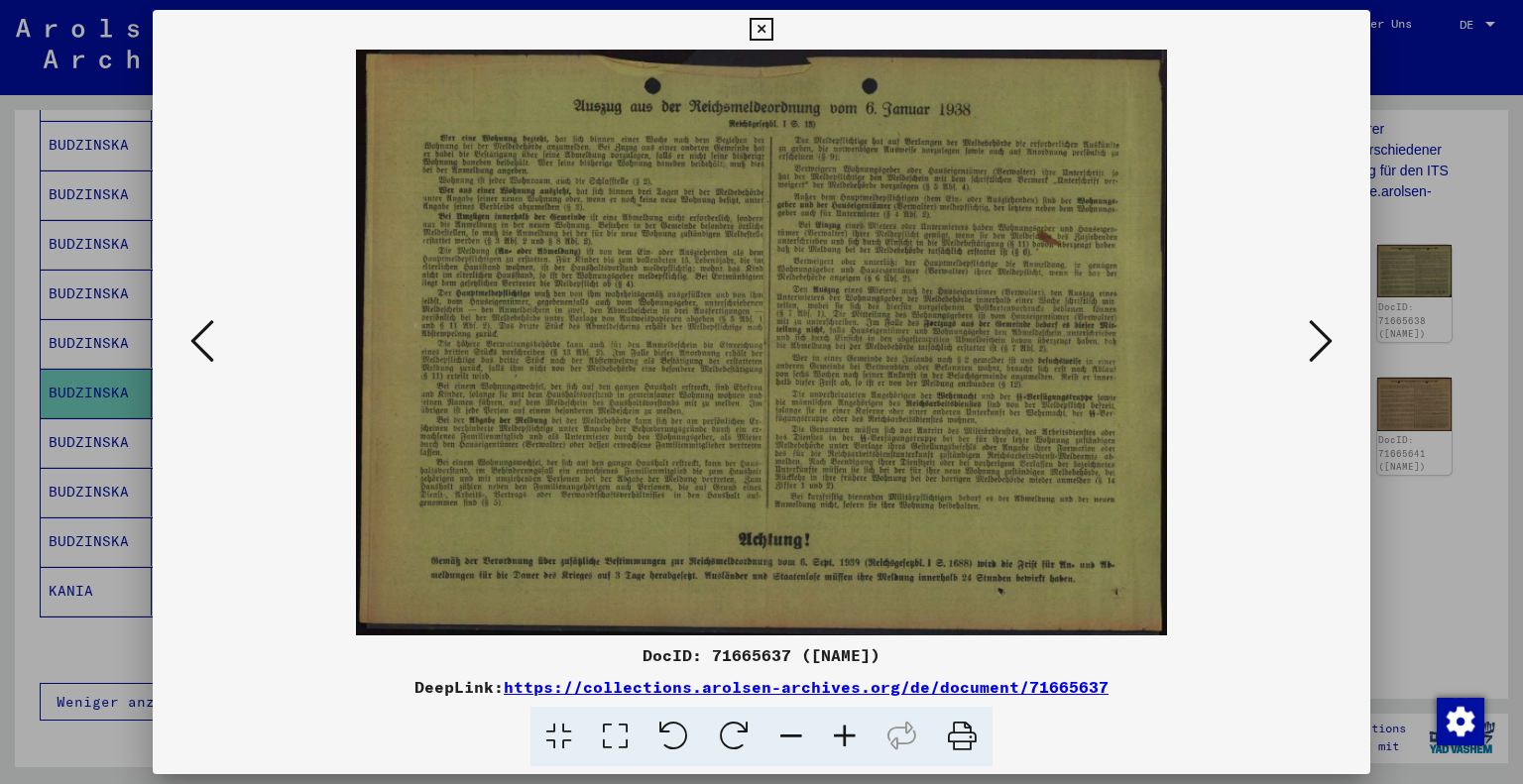 click at bounding box center (1321, 341) 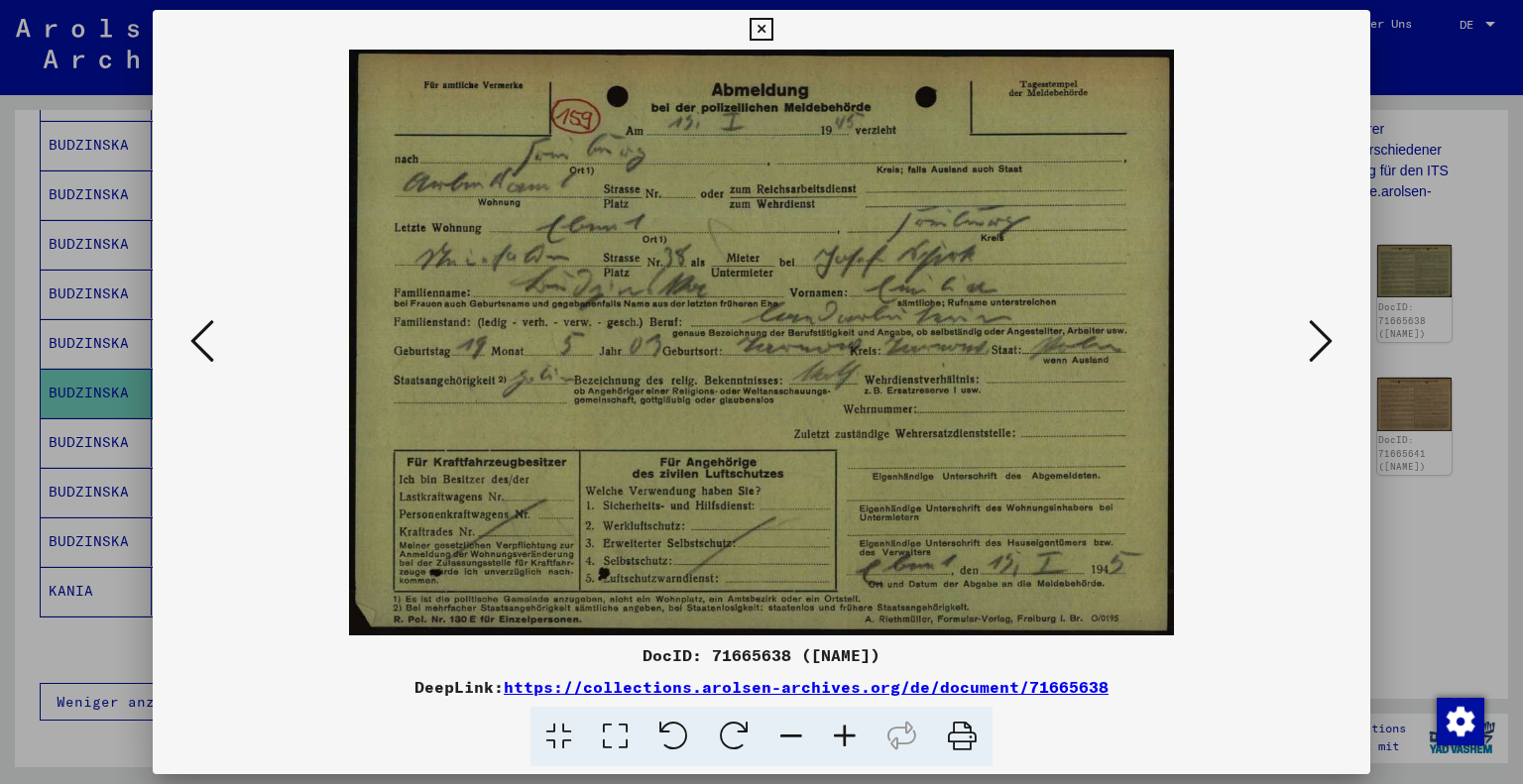 click at bounding box center [1321, 341] 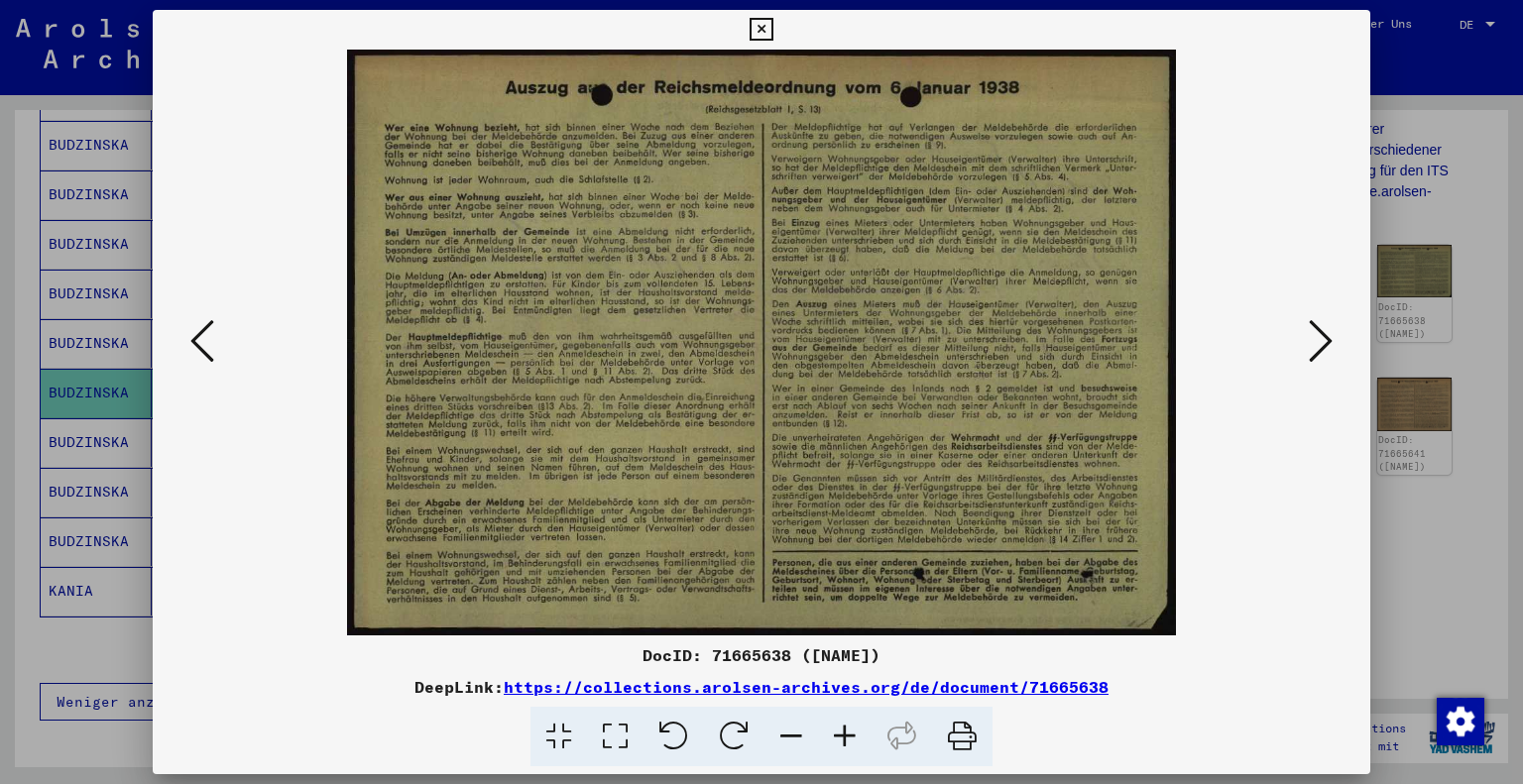 click at bounding box center [1321, 341] 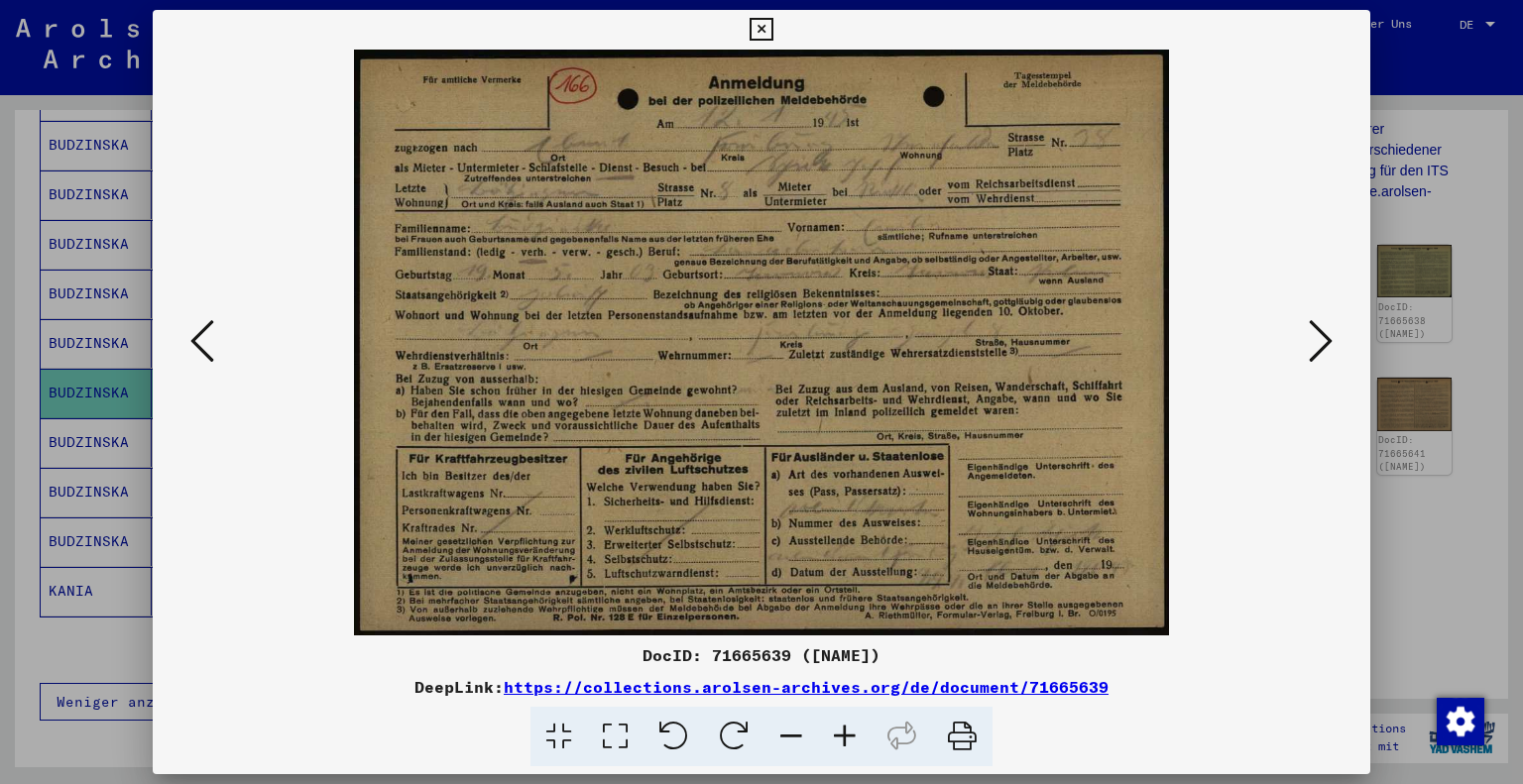 click at bounding box center [1321, 341] 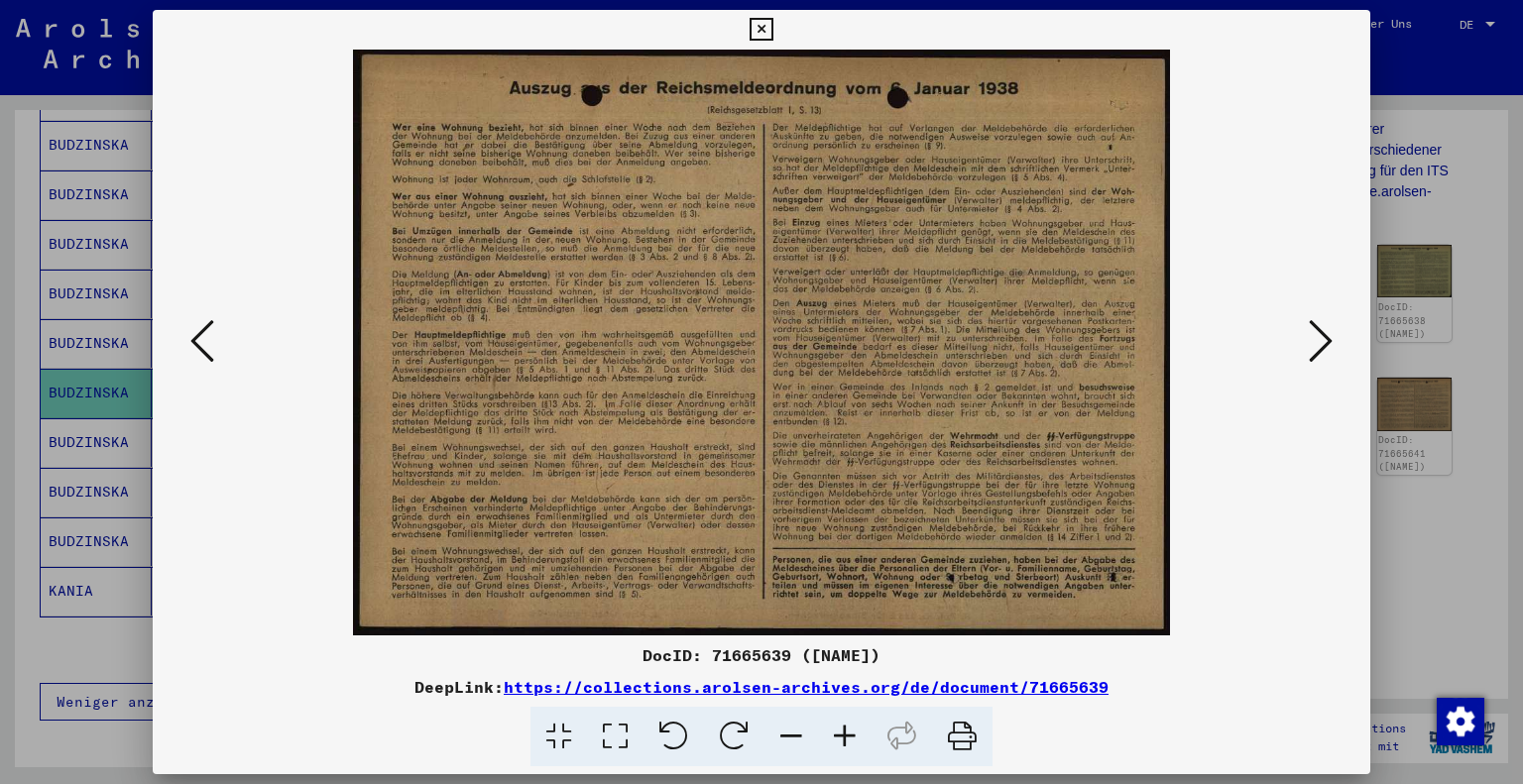 click at bounding box center (1321, 341) 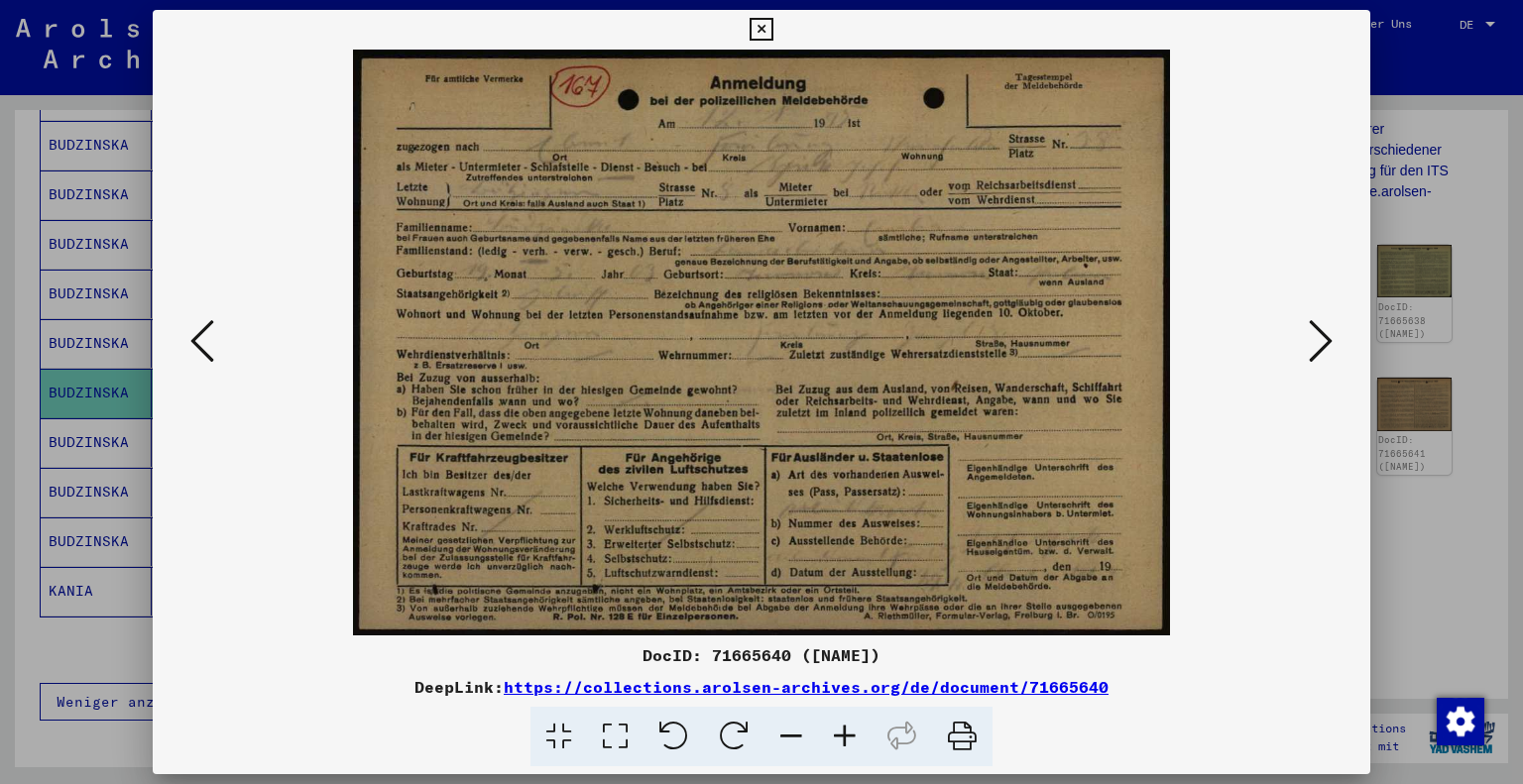 click at bounding box center [1321, 341] 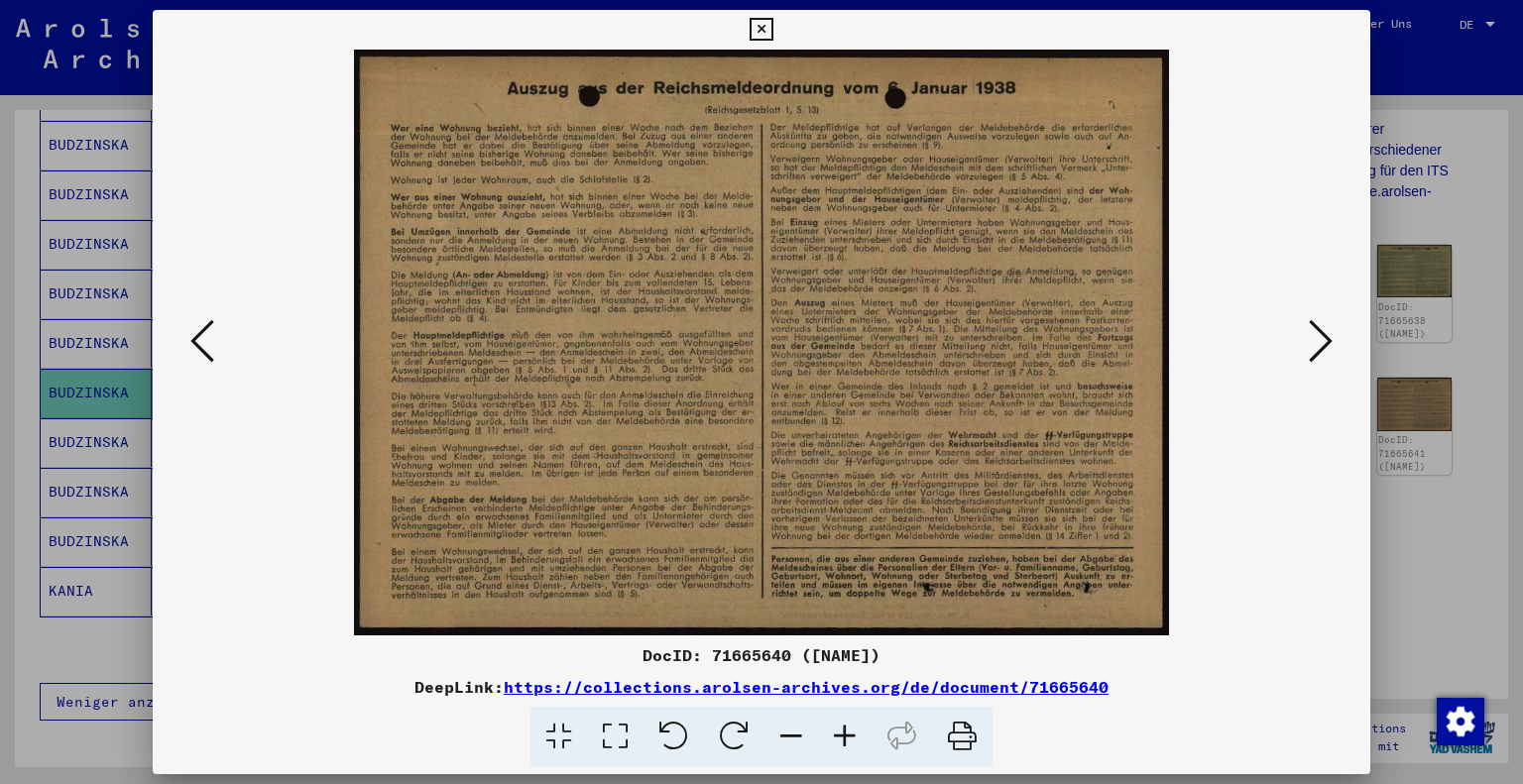 click at bounding box center [1321, 341] 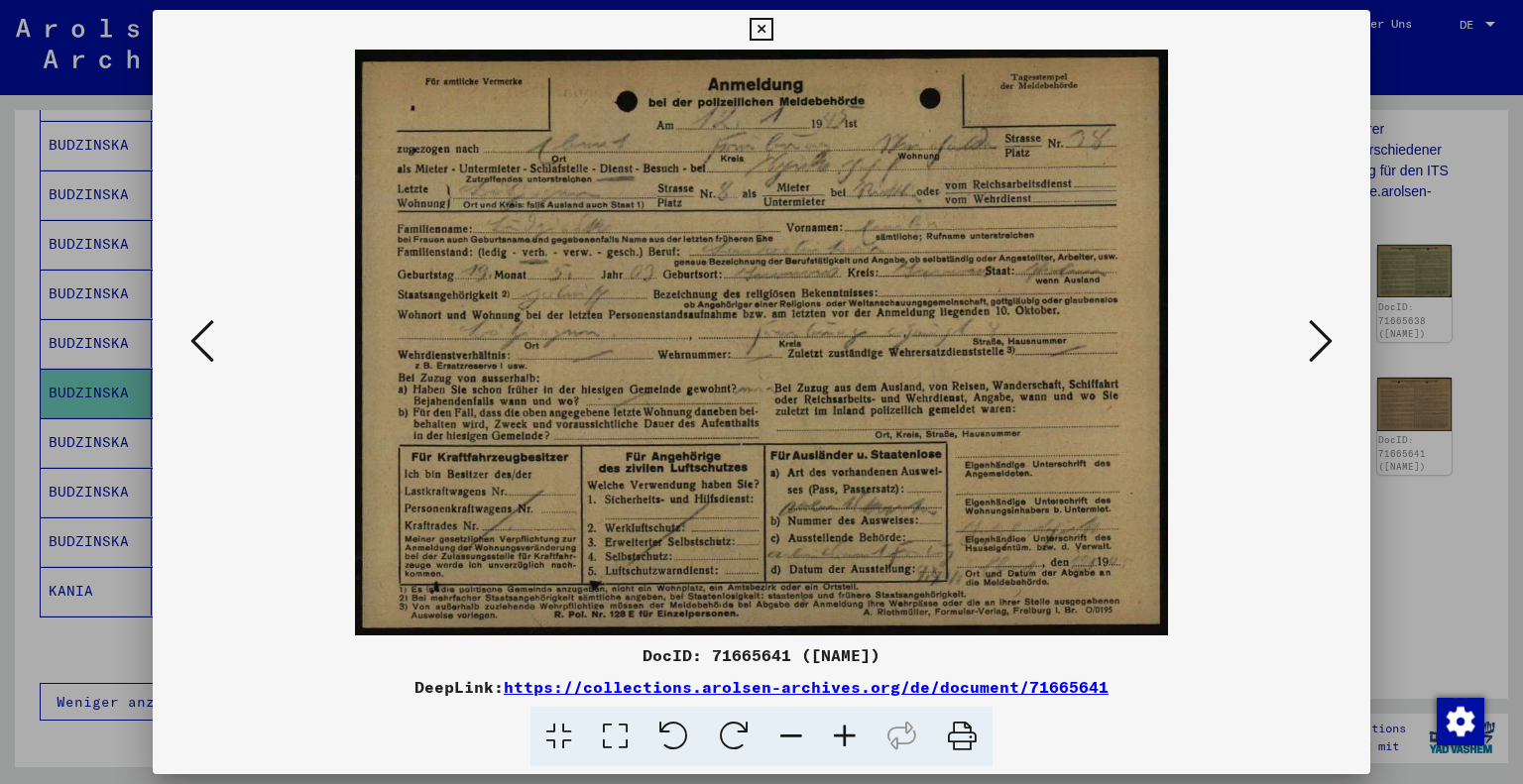 click at bounding box center [1321, 341] 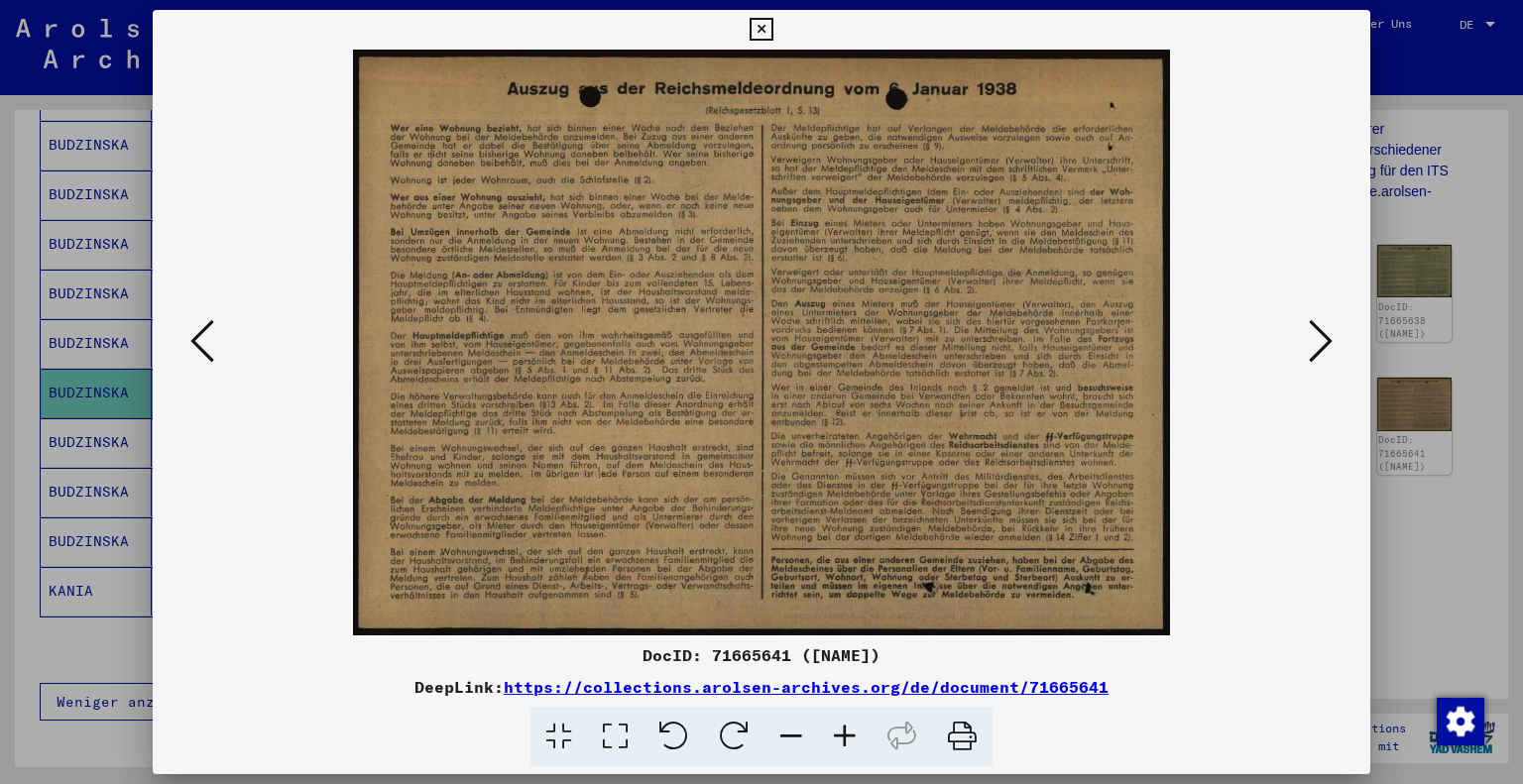 click at bounding box center (1321, 341) 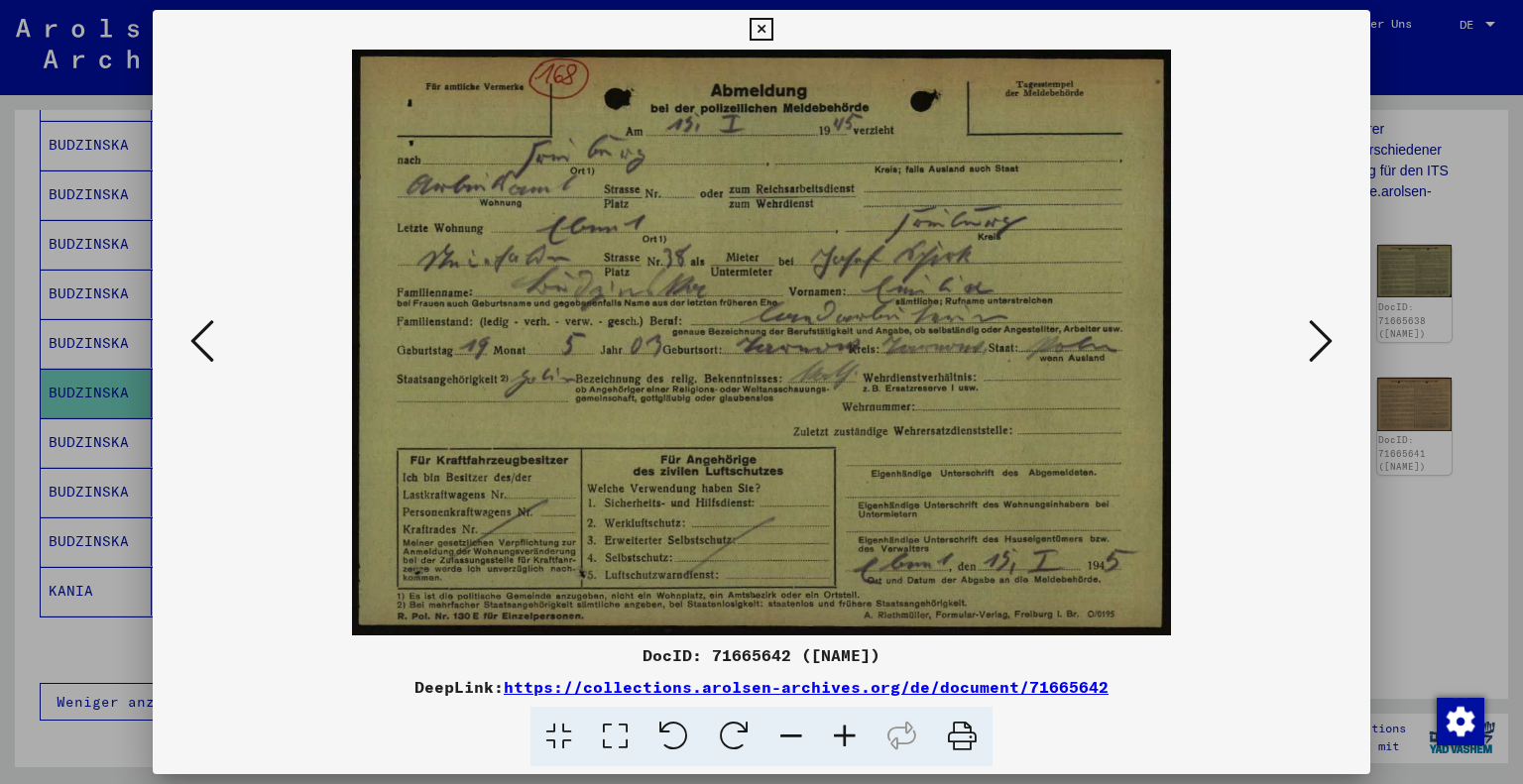 click at bounding box center [762, 342] 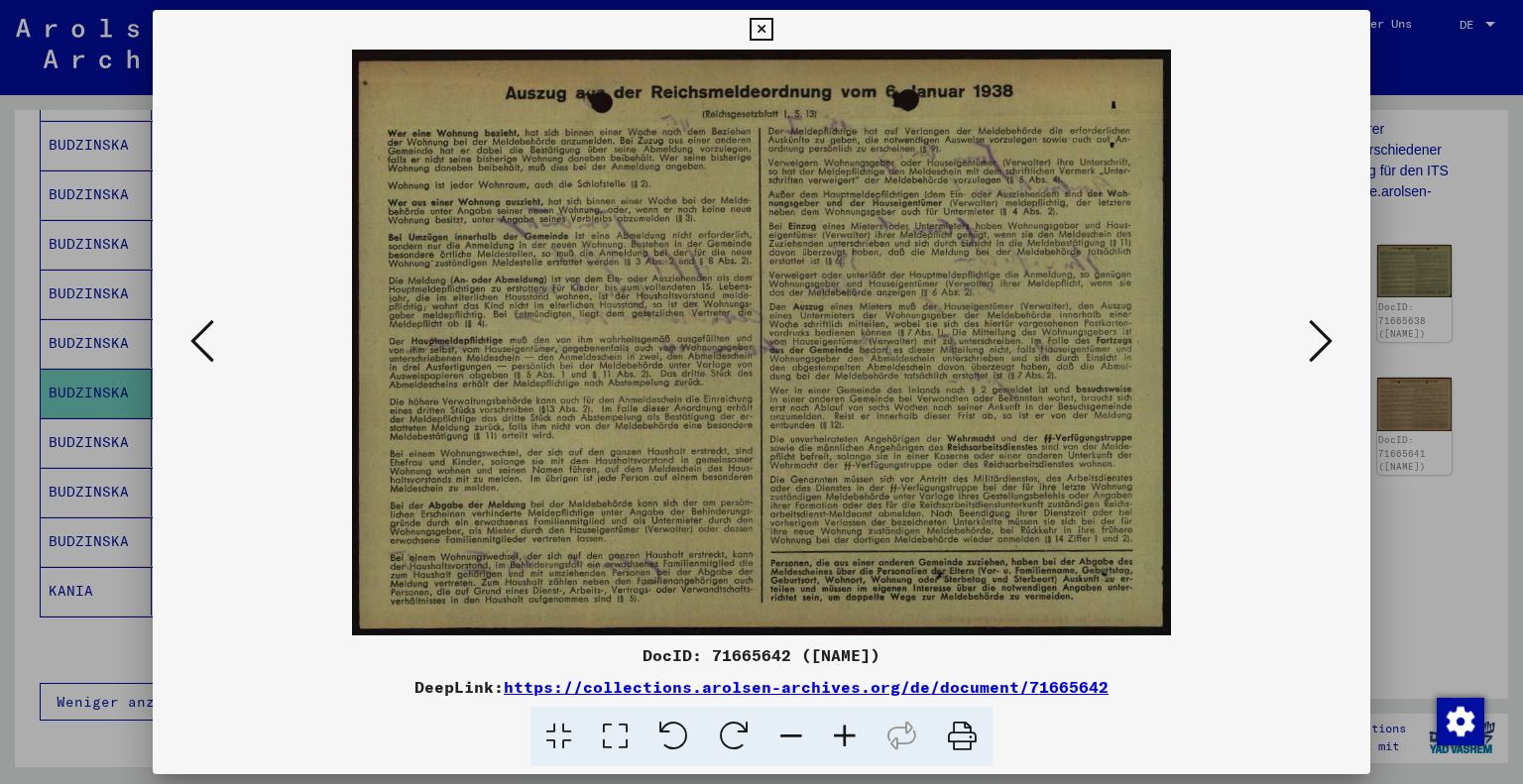 click at bounding box center [1321, 341] 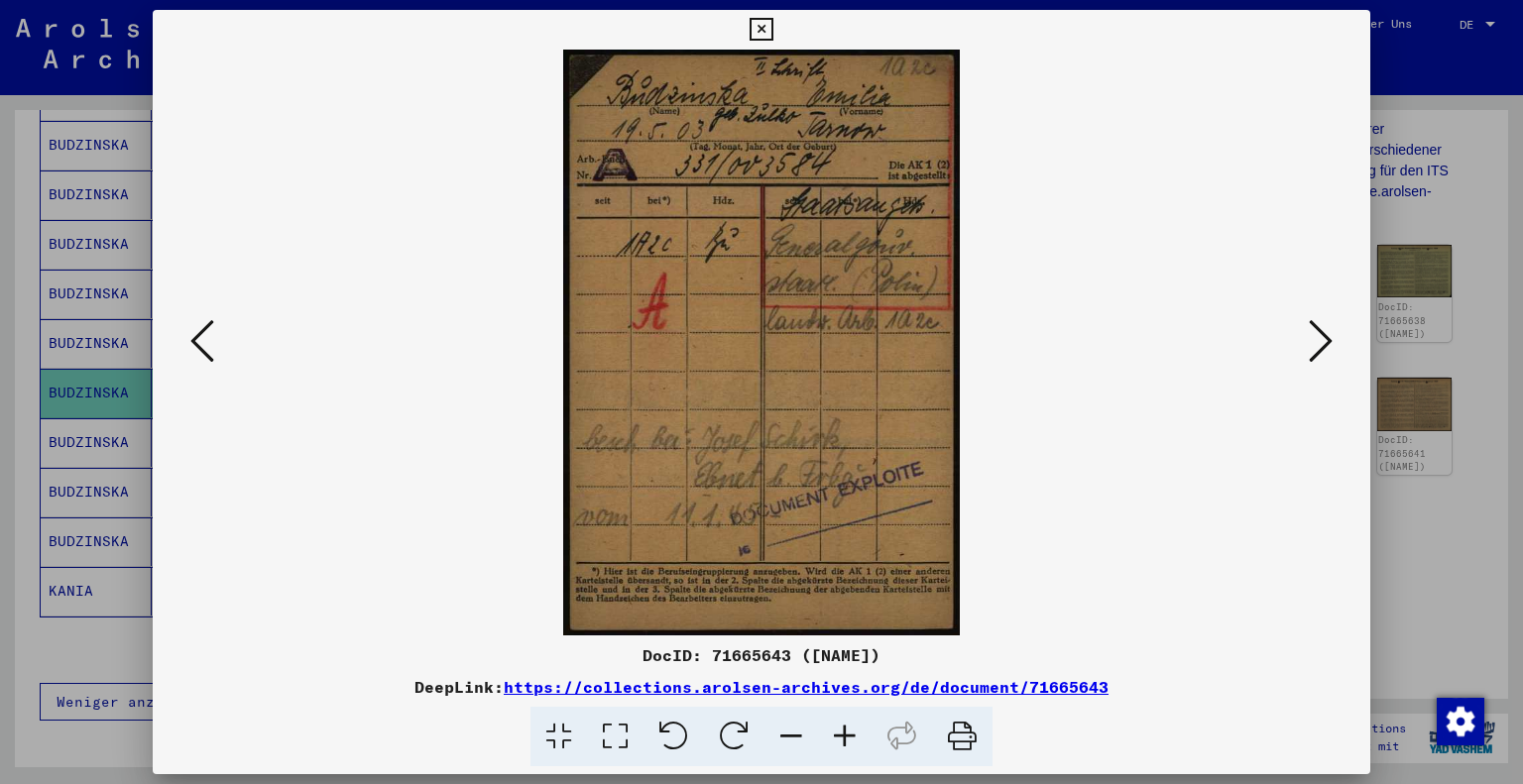 click at bounding box center [1321, 341] 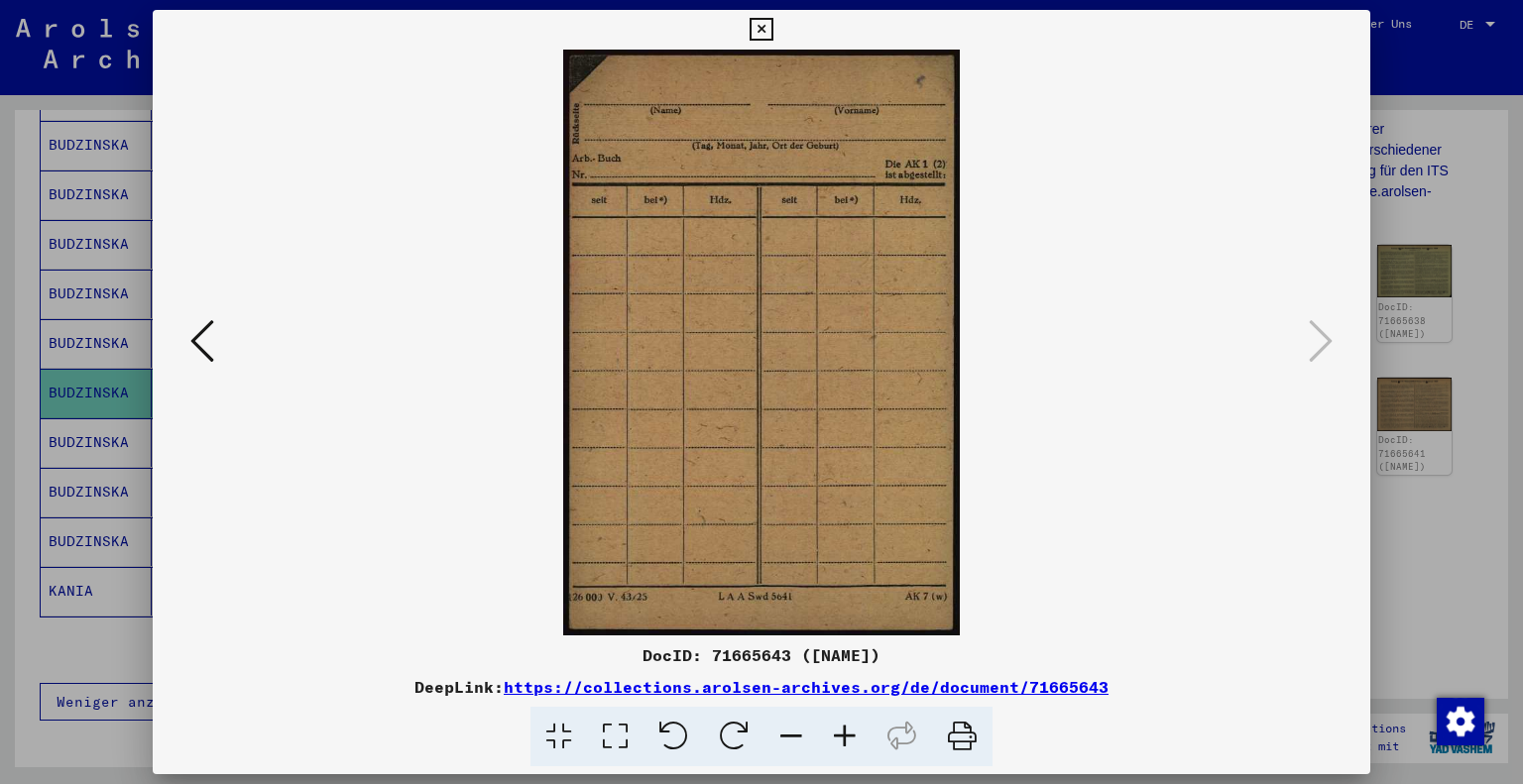 click at bounding box center (202, 341) 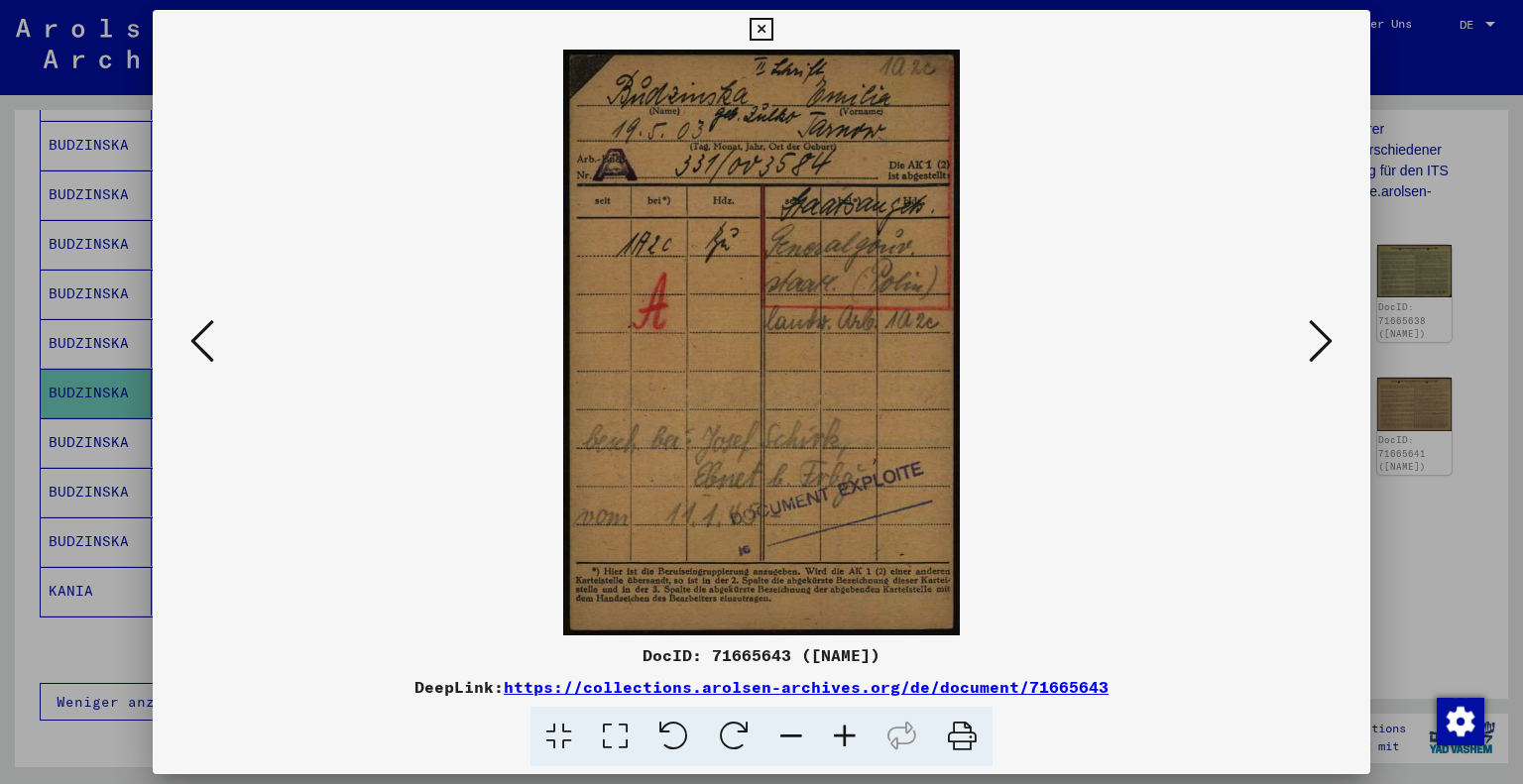 click at bounding box center [845, 736] 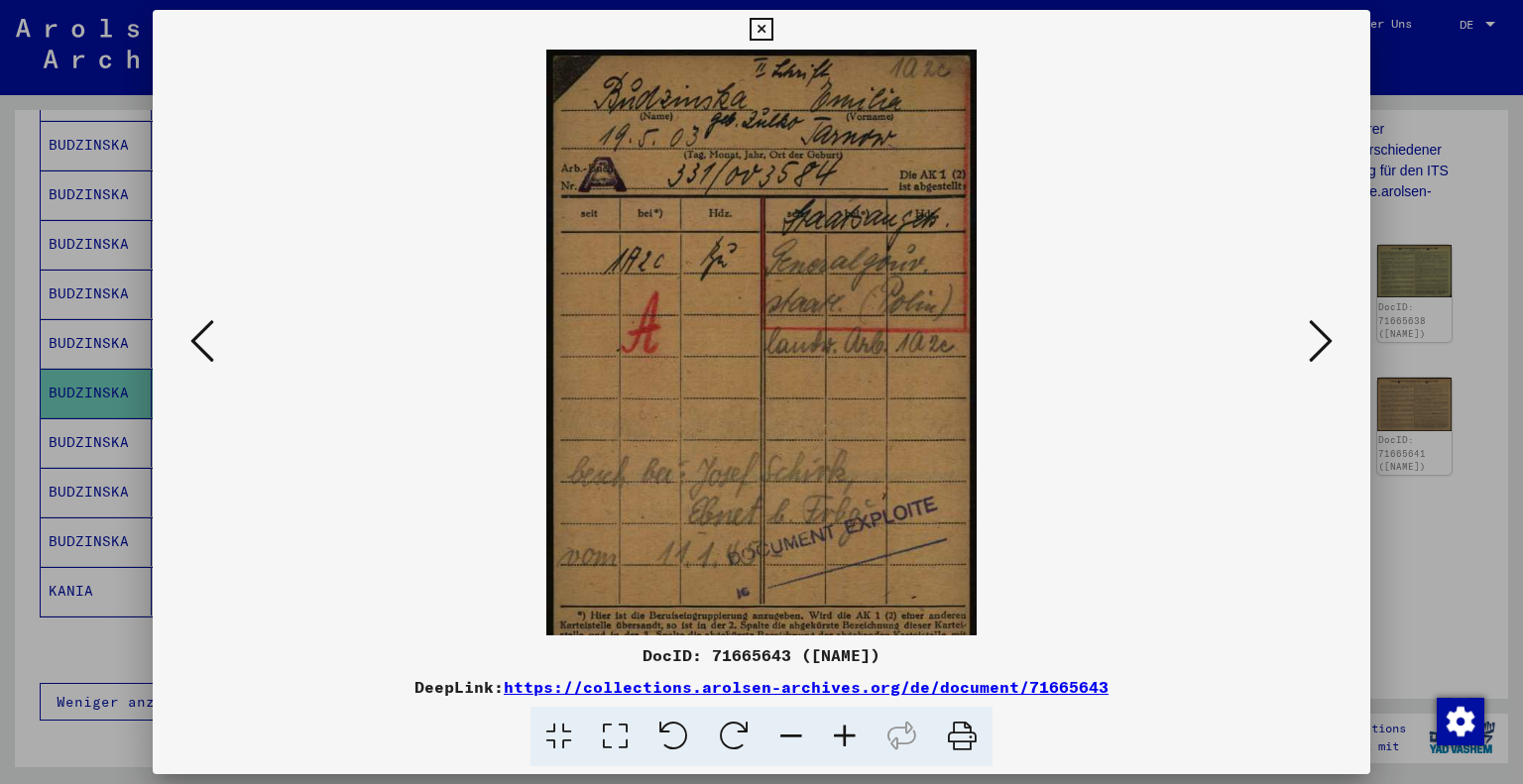 click at bounding box center [845, 736] 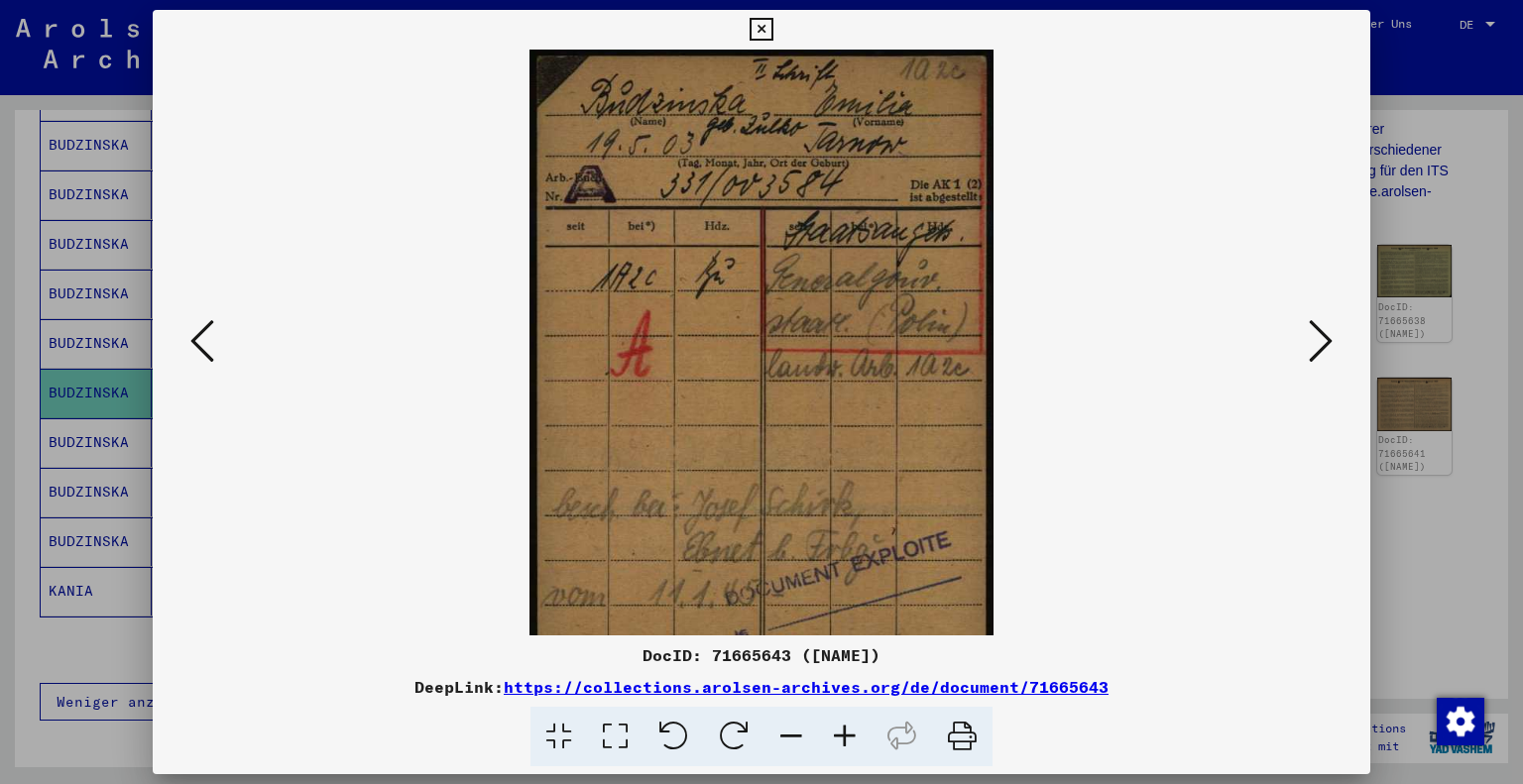 click at bounding box center (845, 736) 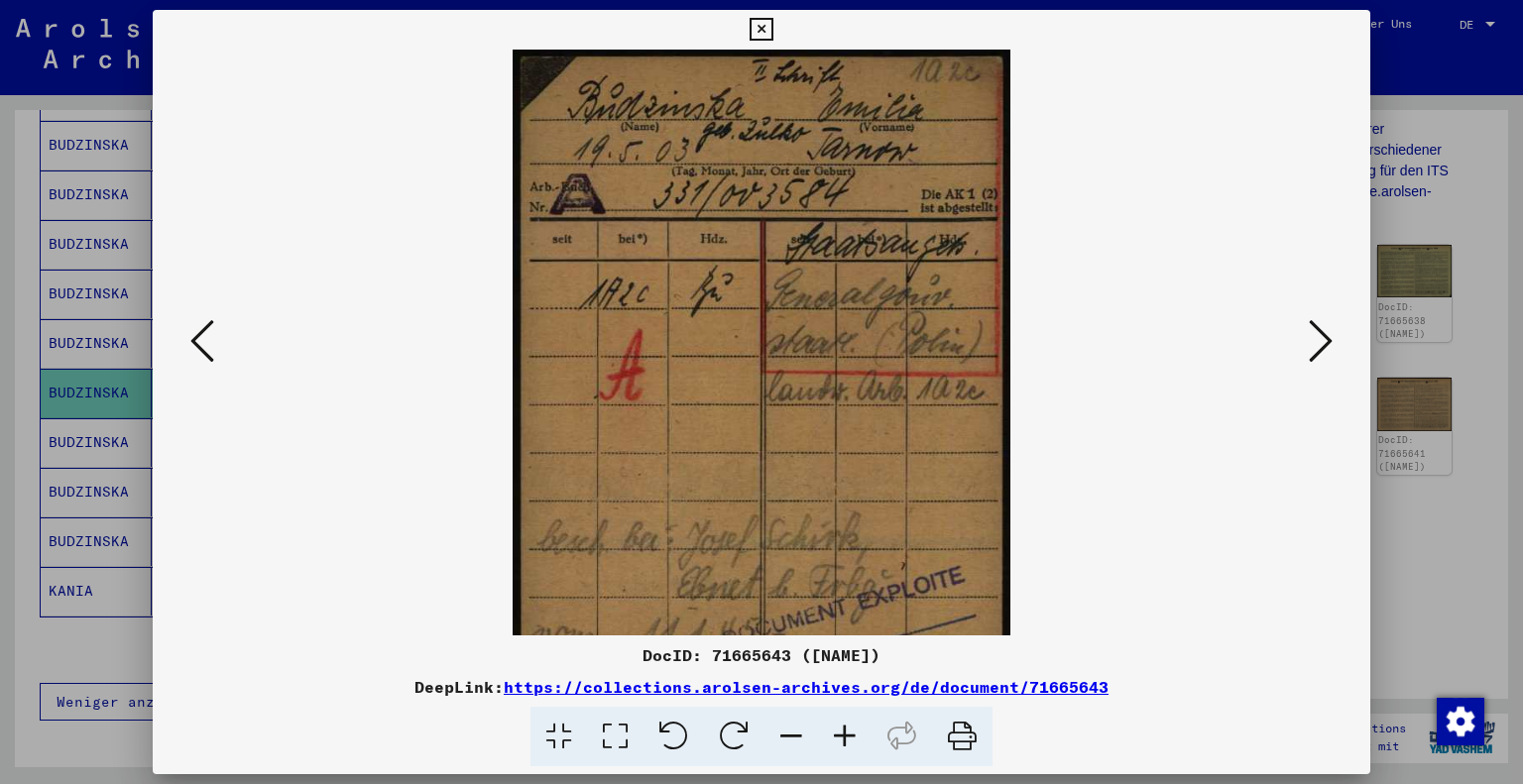 click at bounding box center (845, 736) 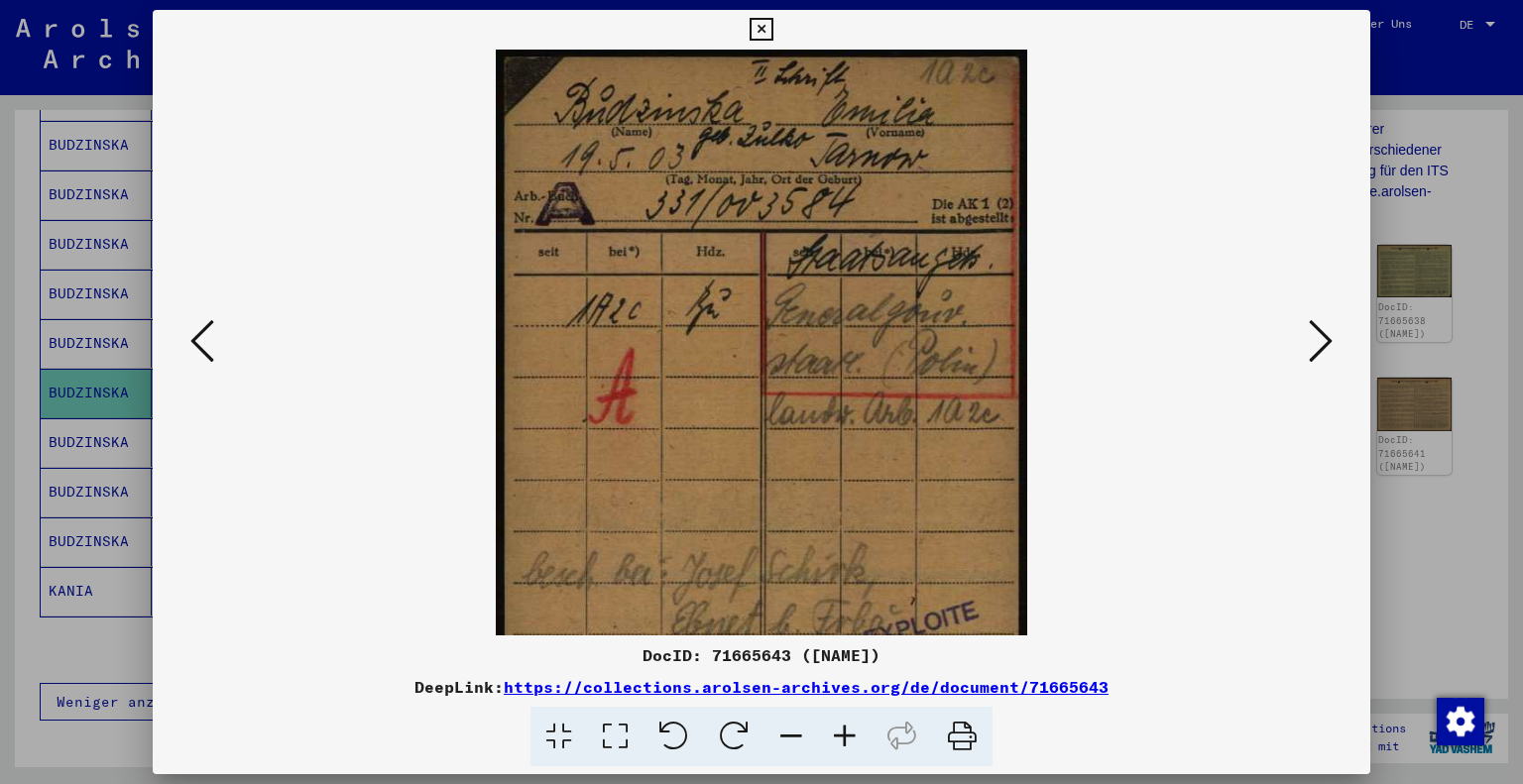 click at bounding box center (845, 736) 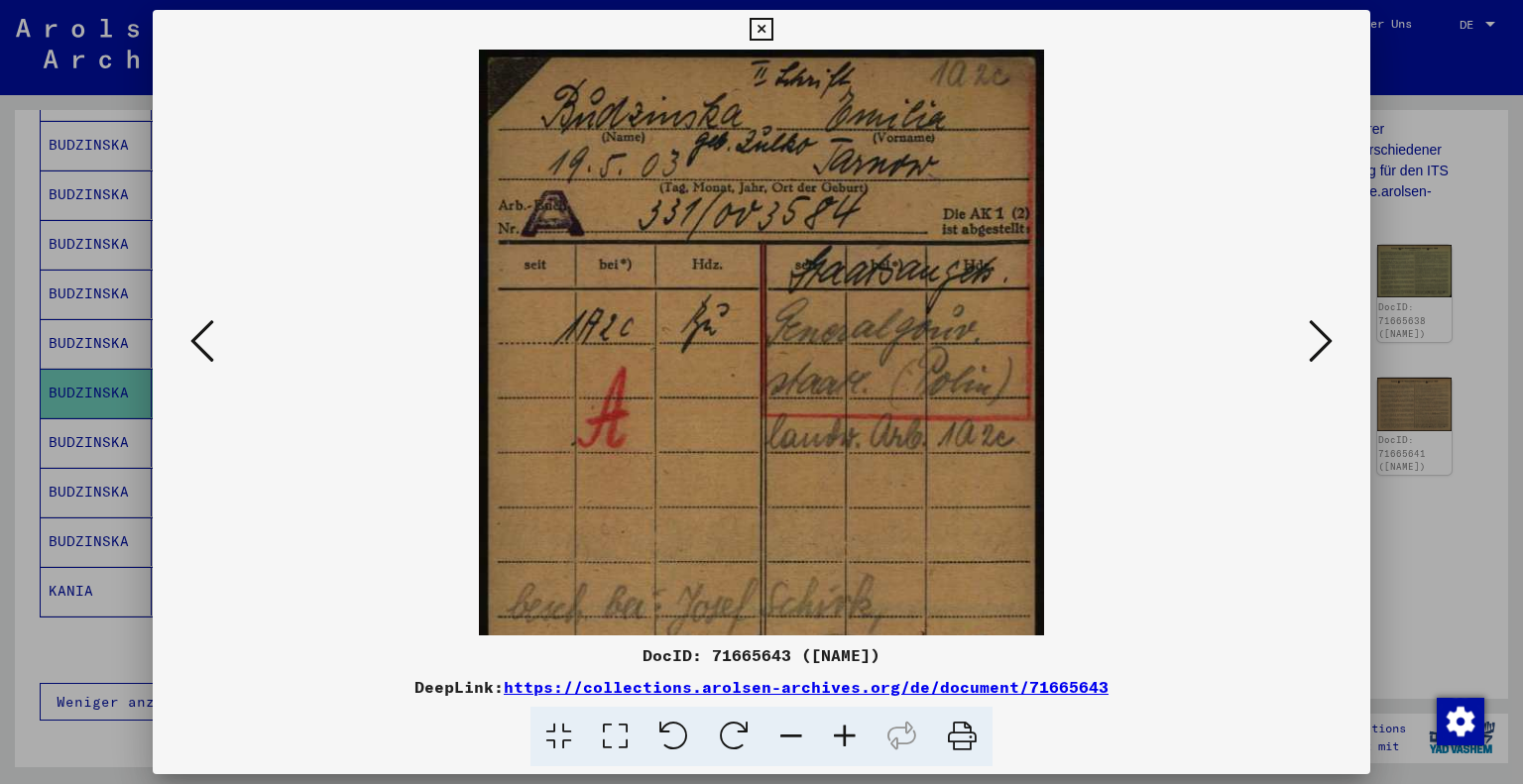 click at bounding box center [845, 736] 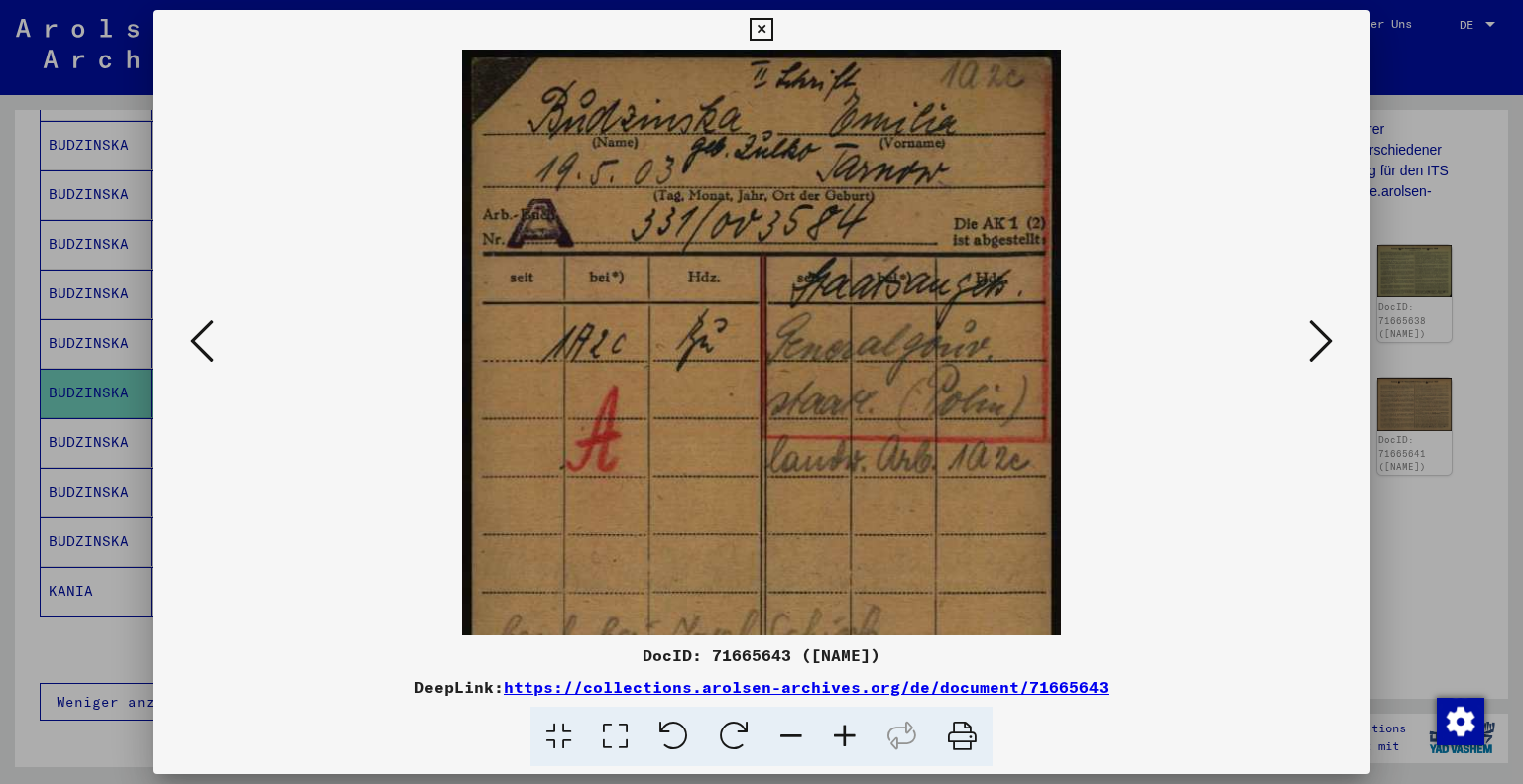 click at bounding box center (845, 736) 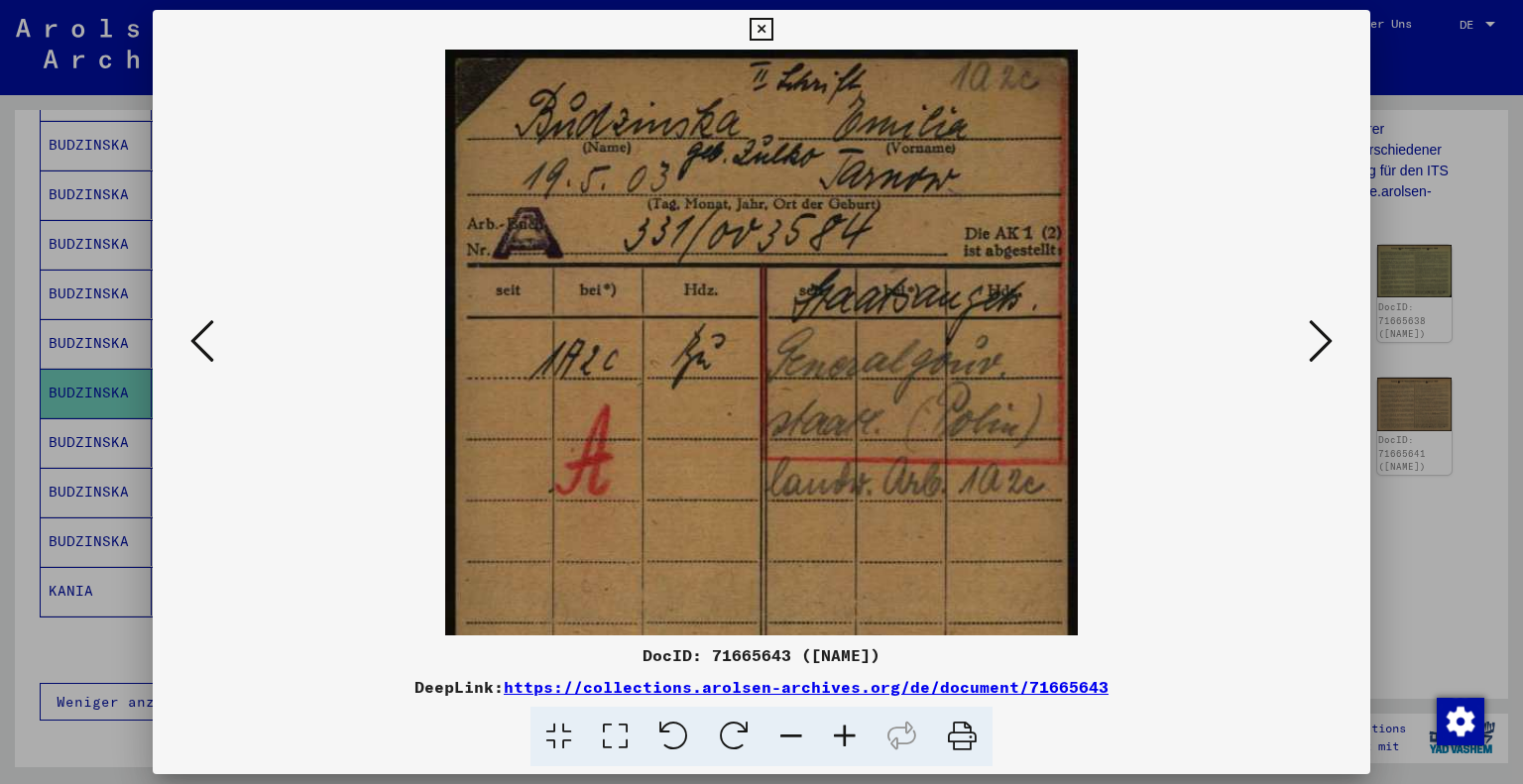 click at bounding box center [845, 736] 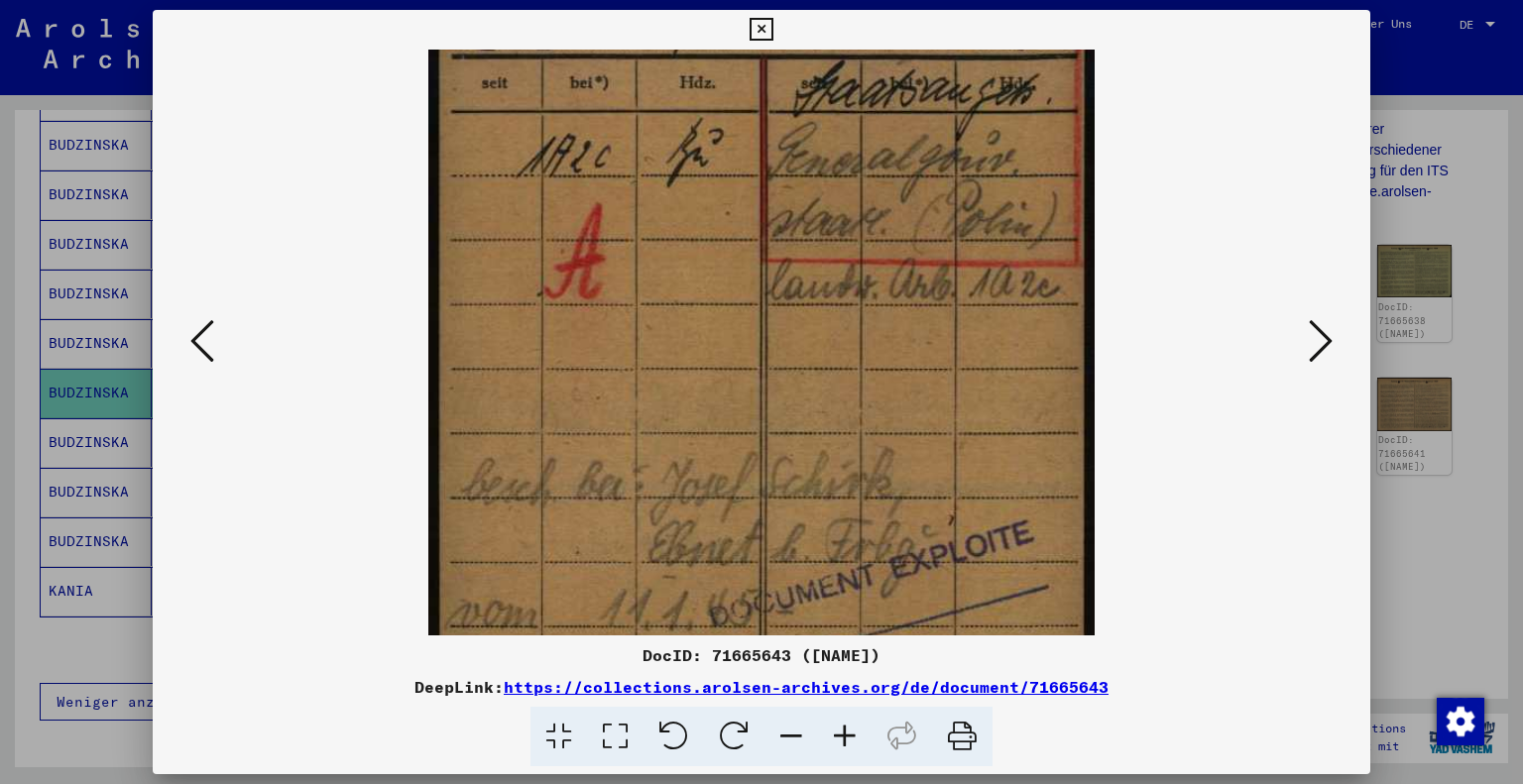 drag, startPoint x: 987, startPoint y: 524, endPoint x: 904, endPoint y: 293, distance: 245.45875 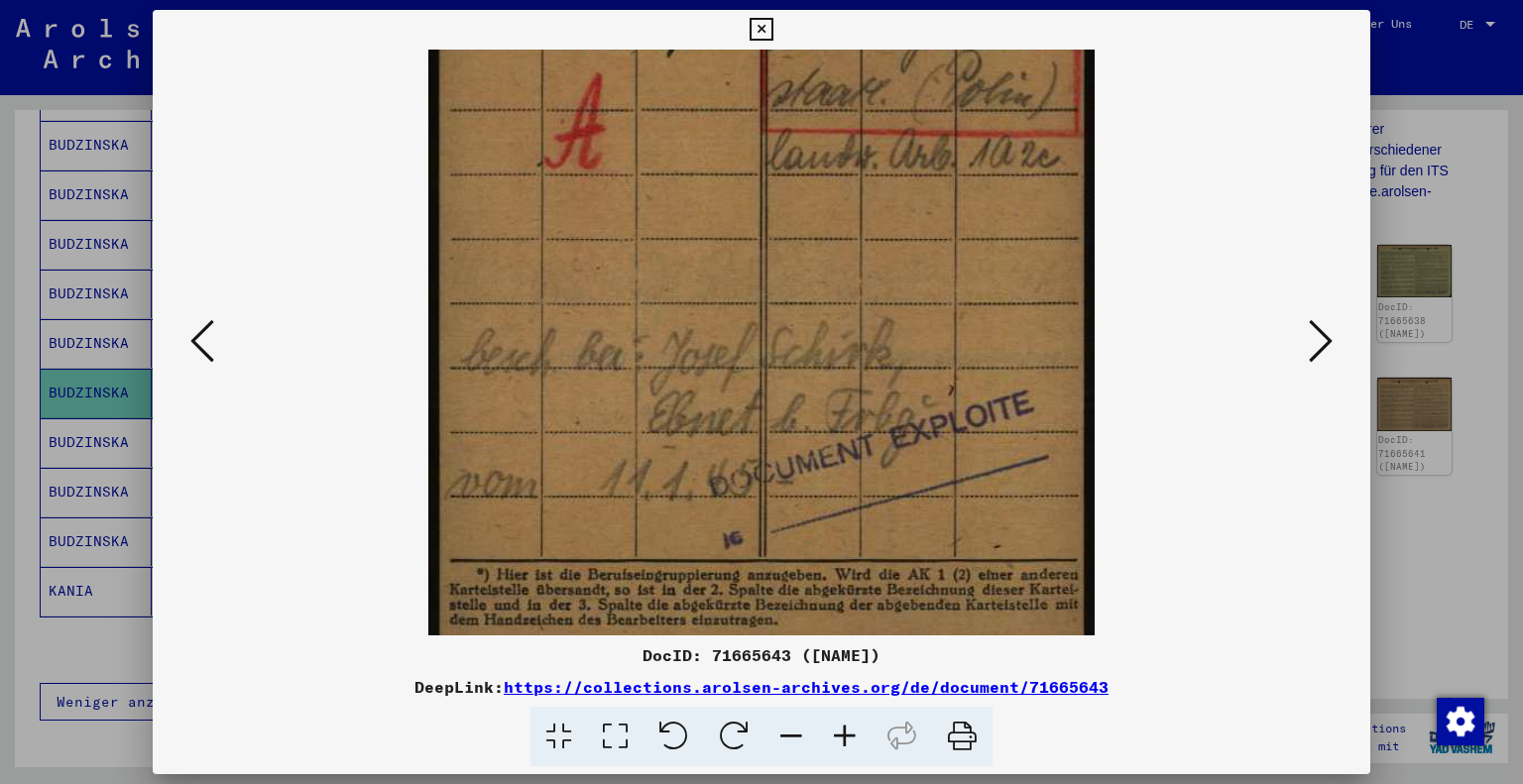 drag, startPoint x: 887, startPoint y: 444, endPoint x: 939, endPoint y: 330, distance: 125.299641 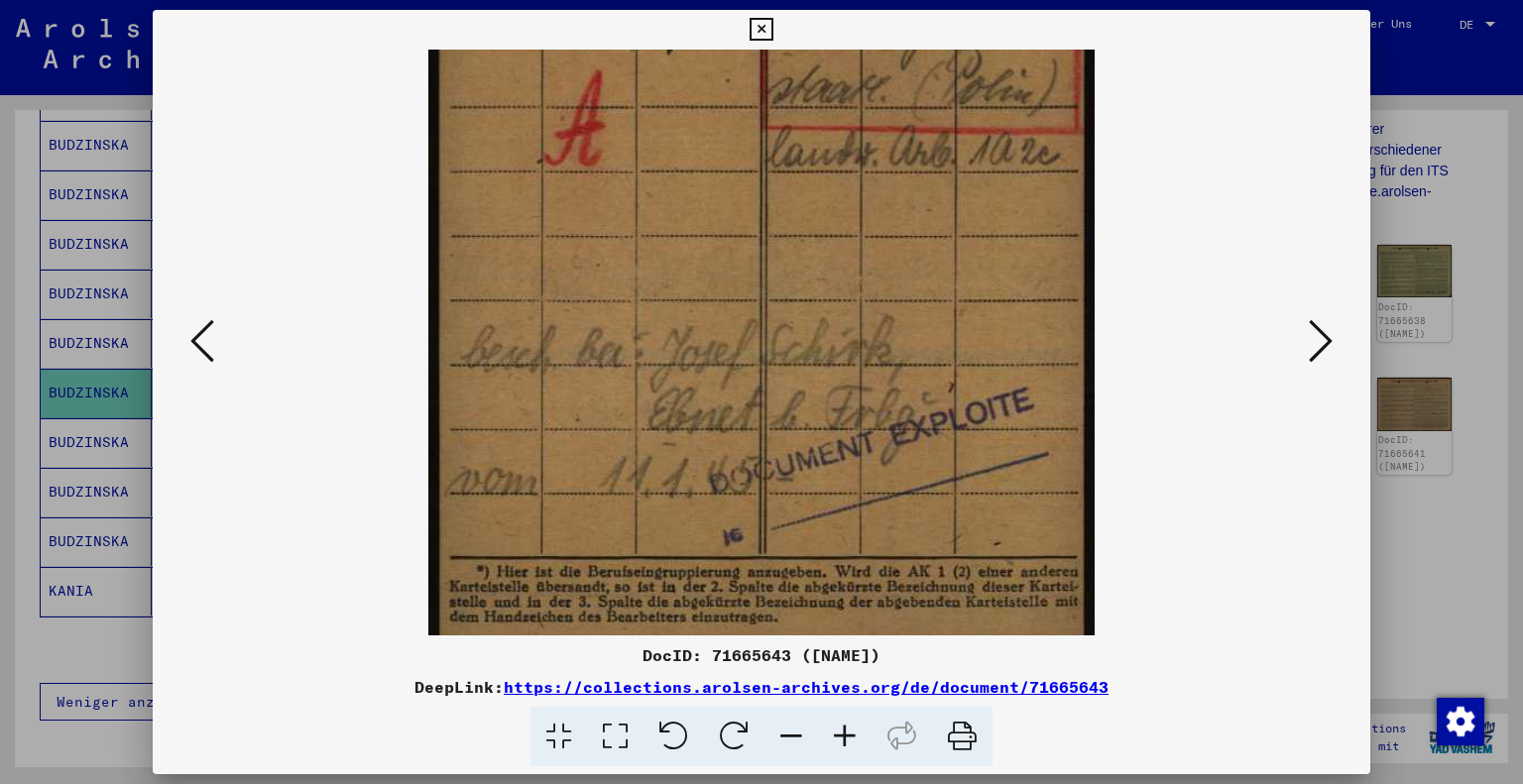 click at bounding box center (202, 341) 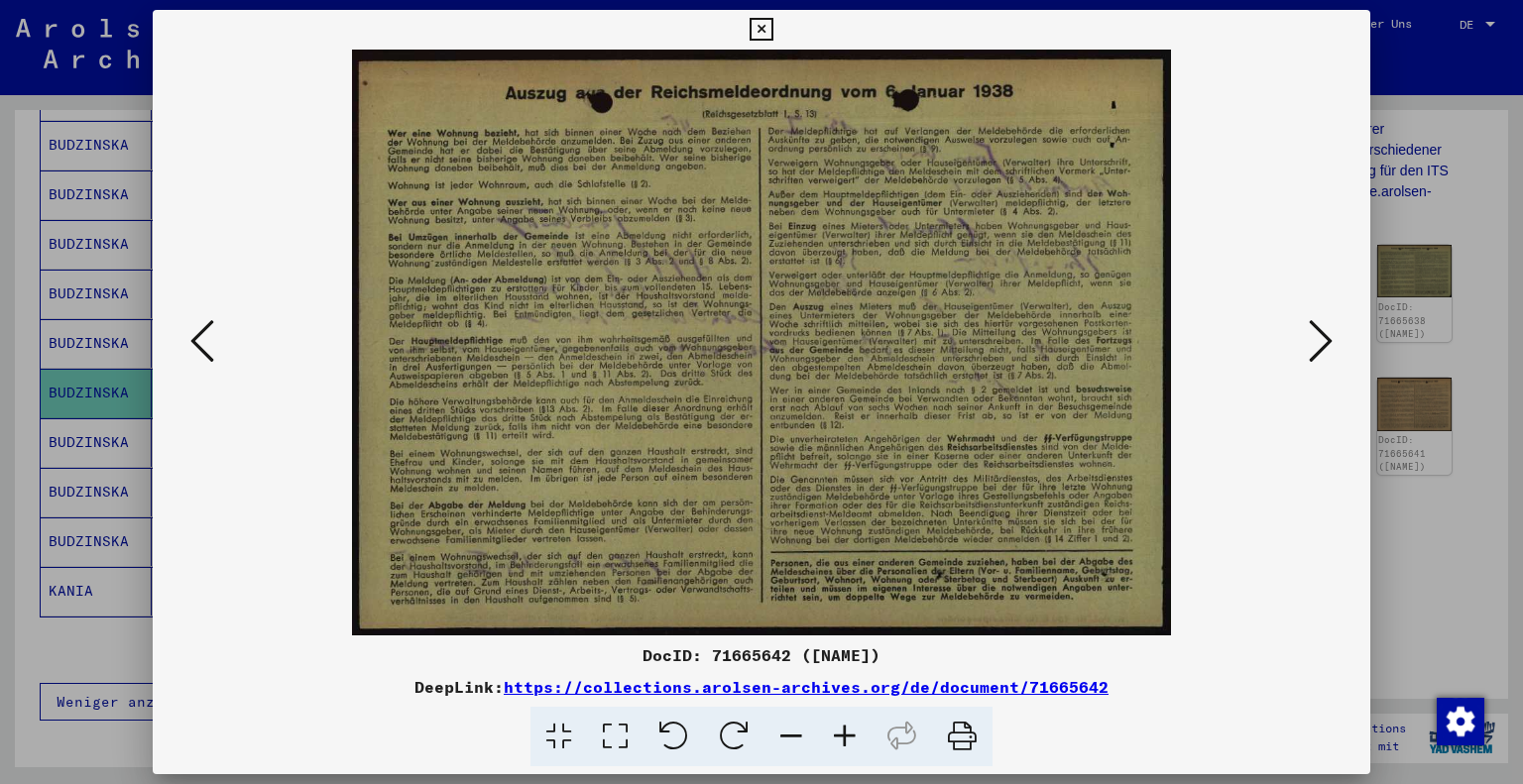 click at bounding box center [202, 341] 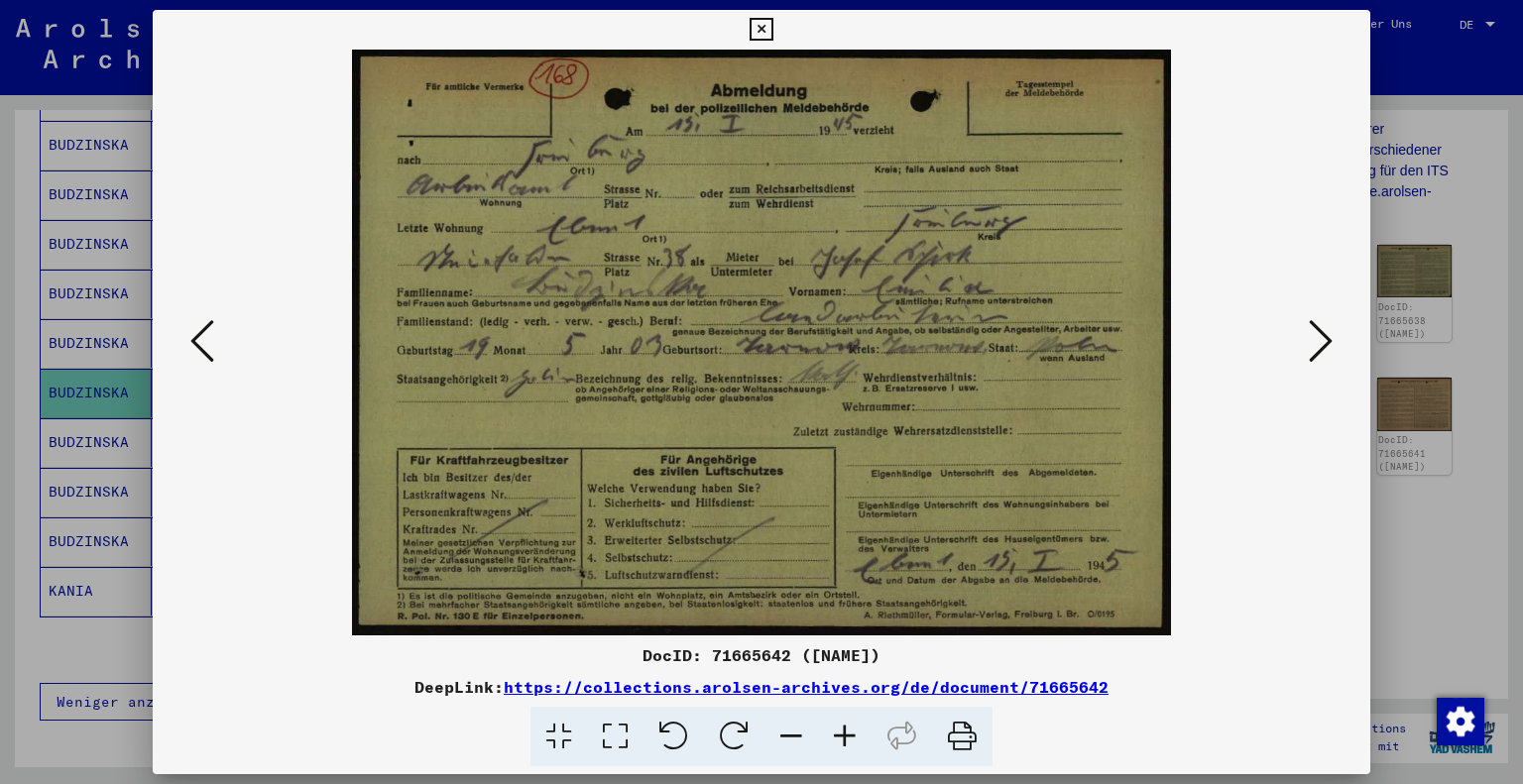 click at bounding box center [845, 736] 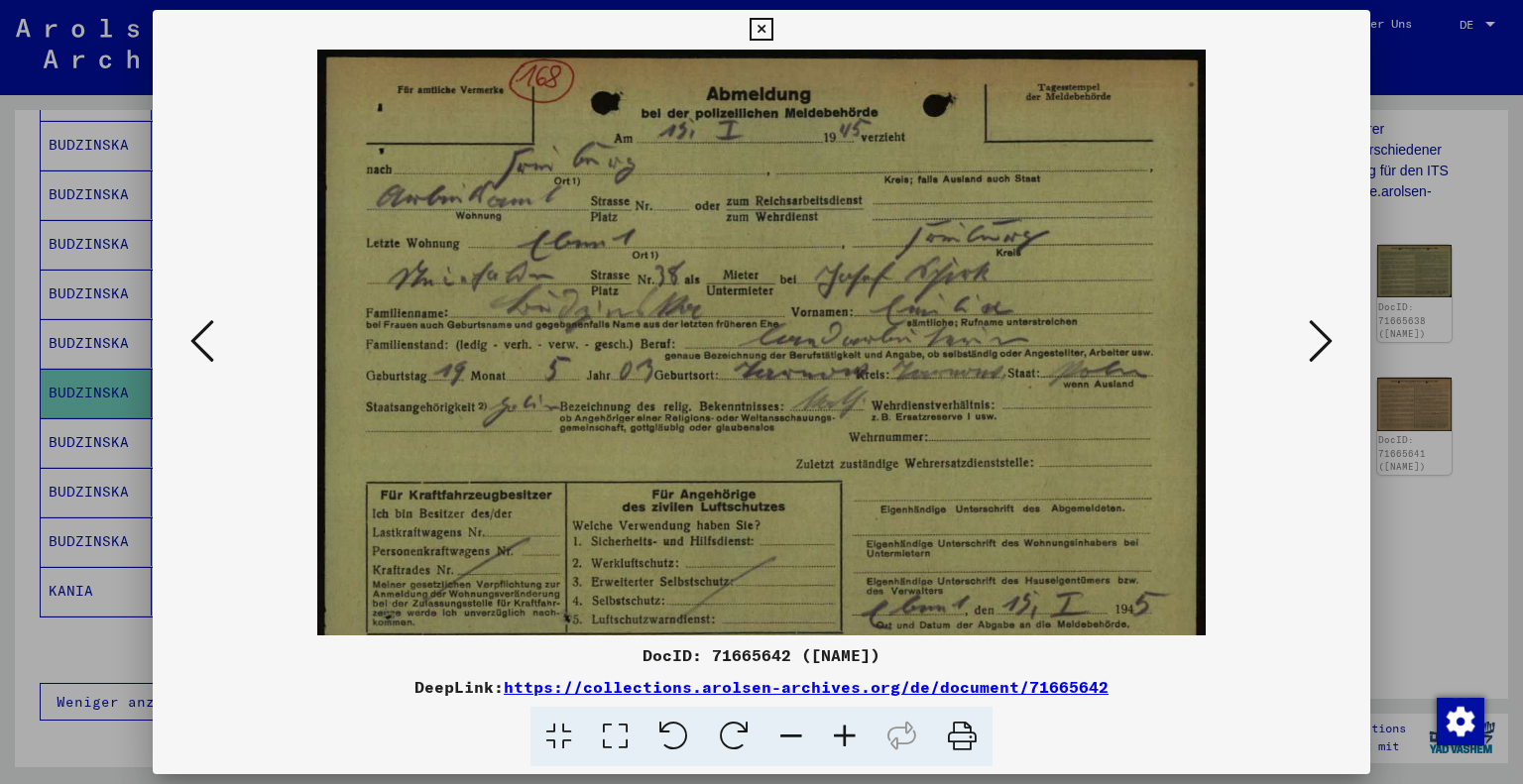 click at bounding box center [845, 736] 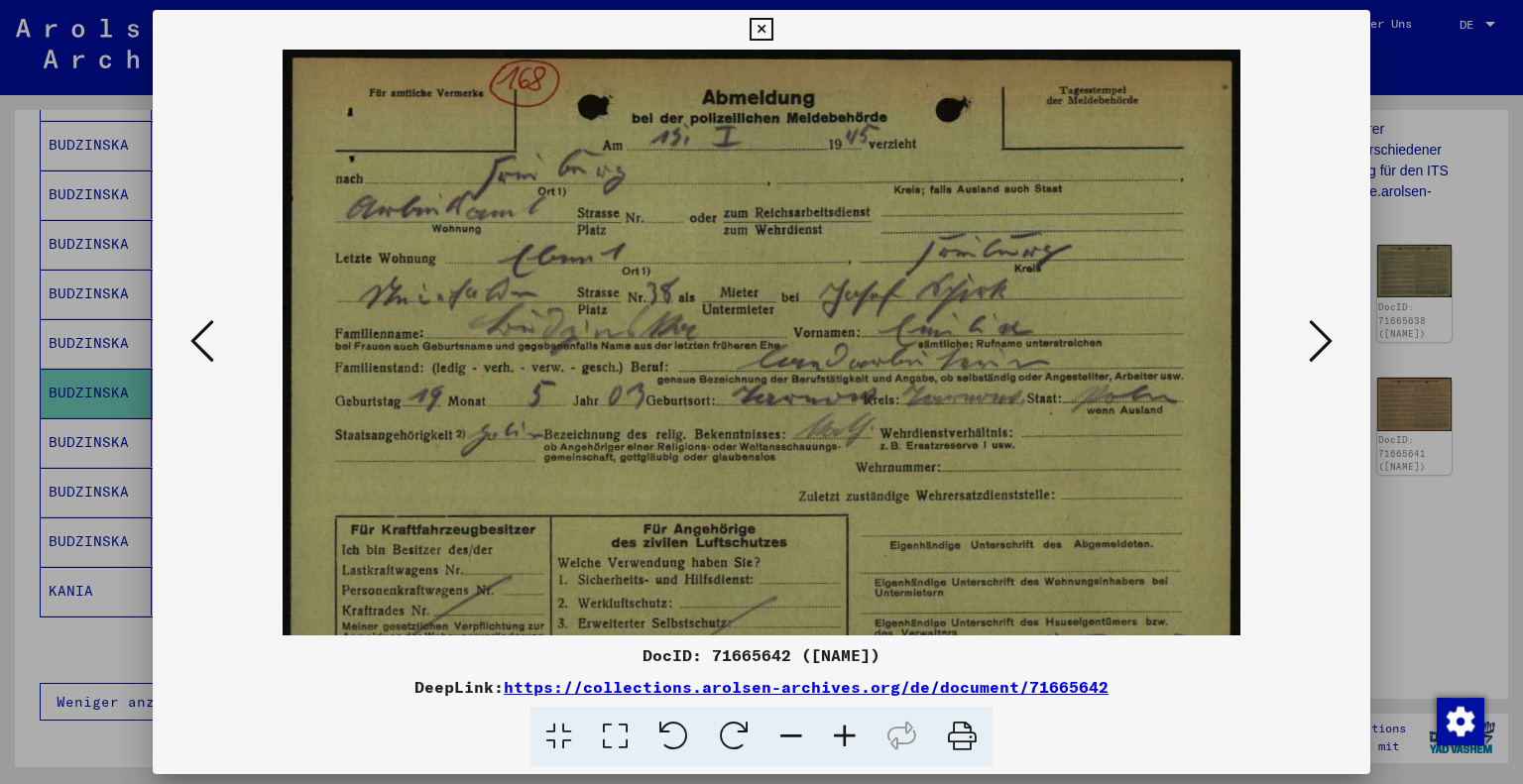 click at bounding box center [845, 736] 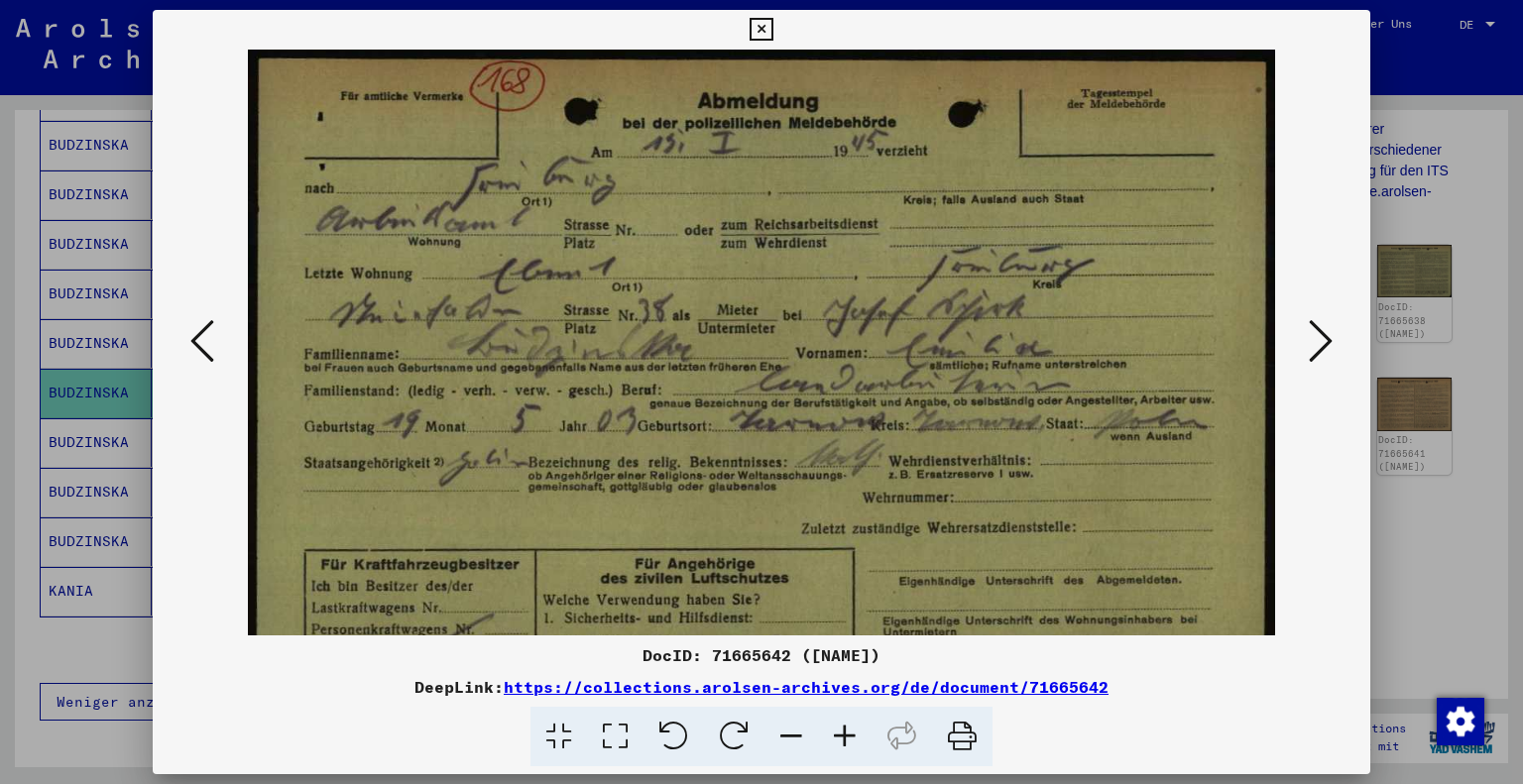 click at bounding box center (845, 736) 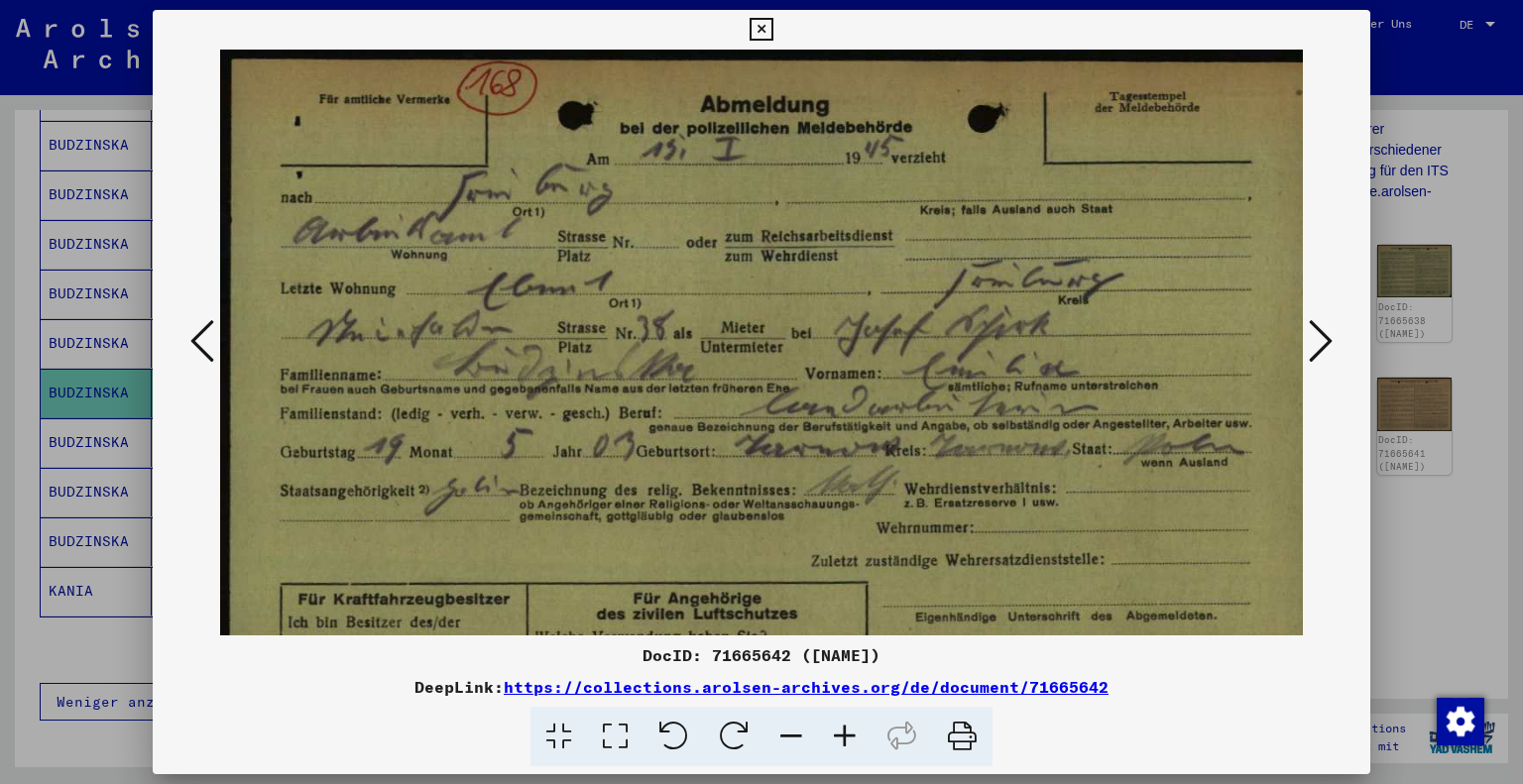 click at bounding box center [845, 736] 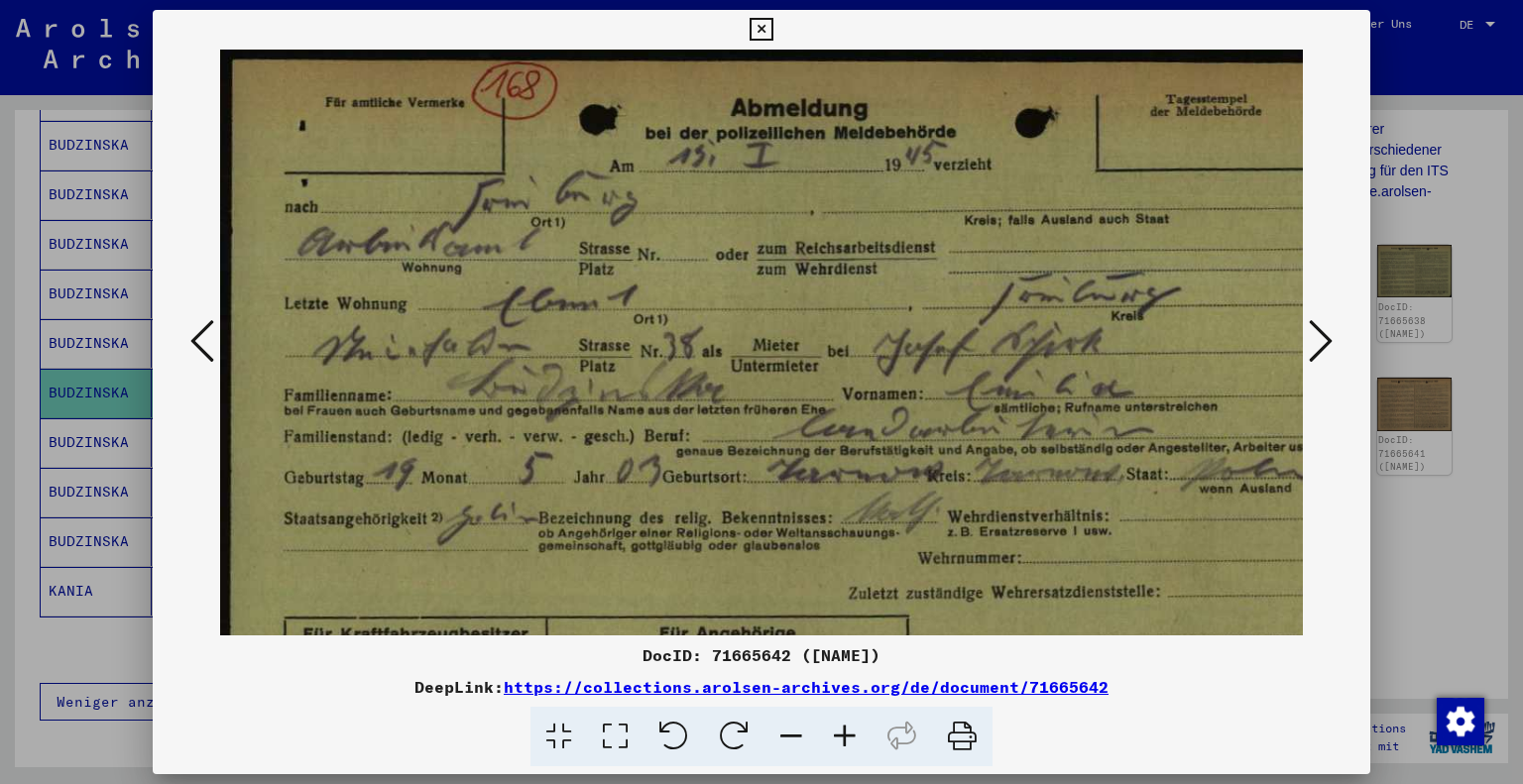 click at bounding box center [845, 736] 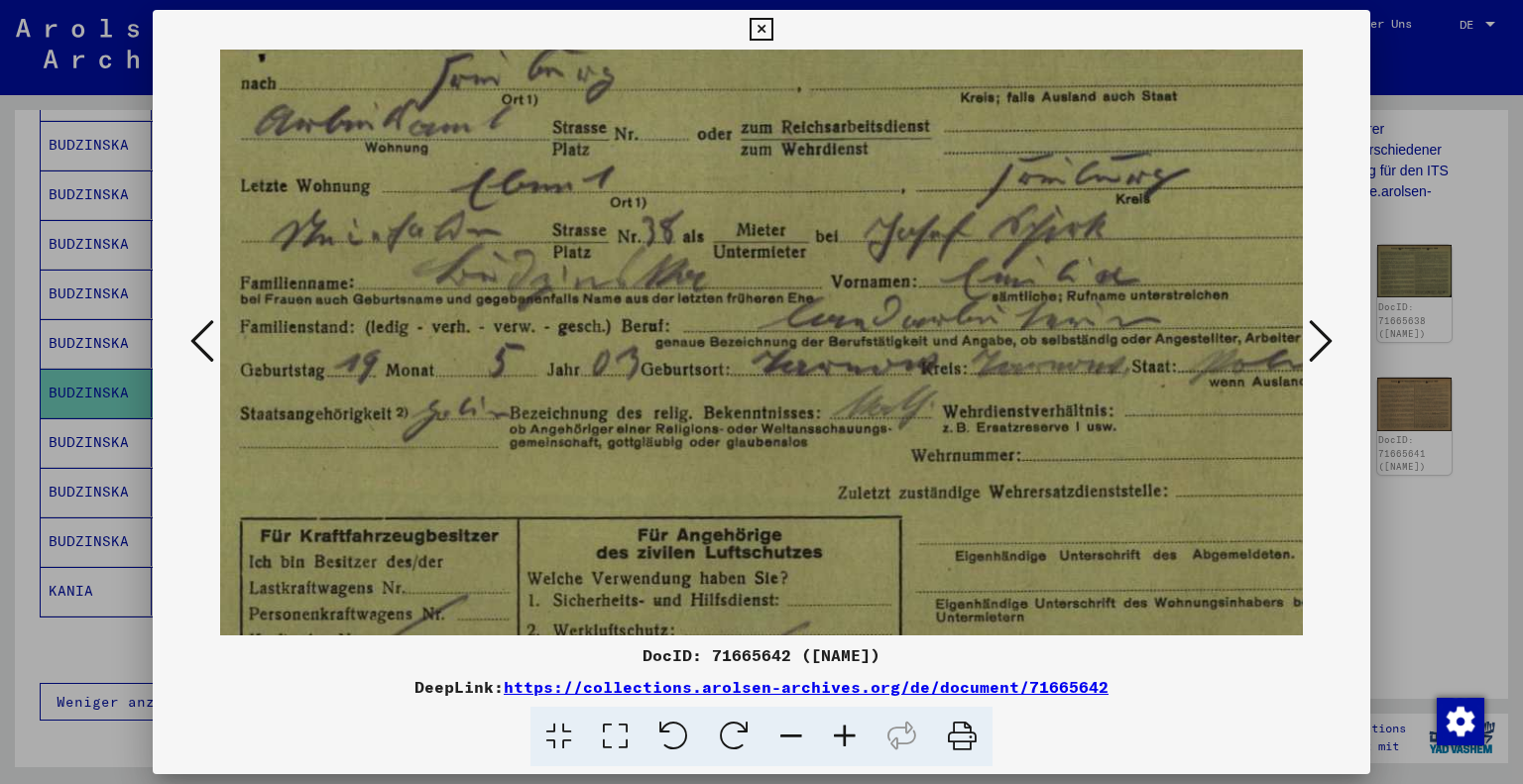 scroll, scrollTop: 140, scrollLeft: 52, axis: both 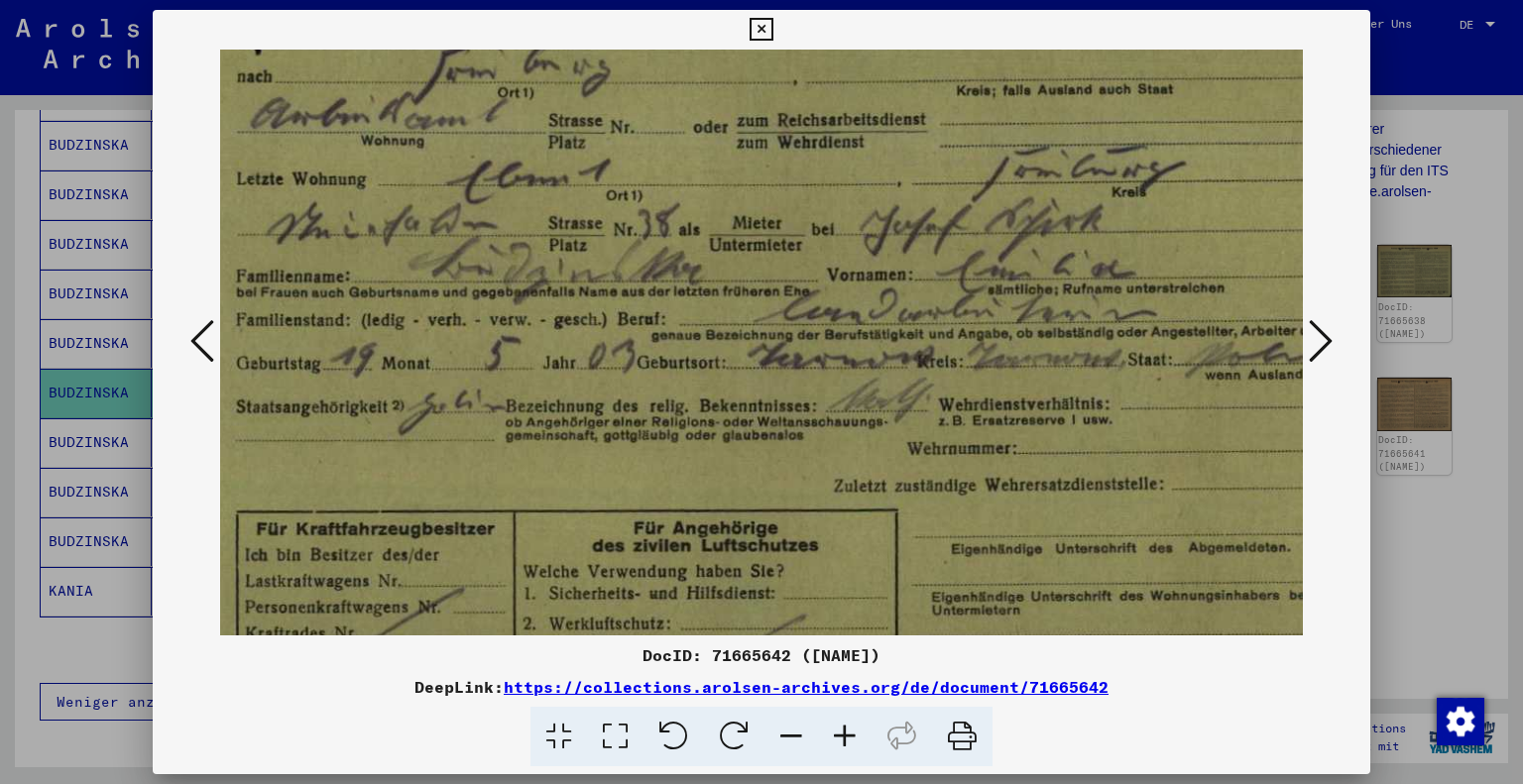 drag, startPoint x: 836, startPoint y: 435, endPoint x: 789, endPoint y: 297, distance: 145.78409 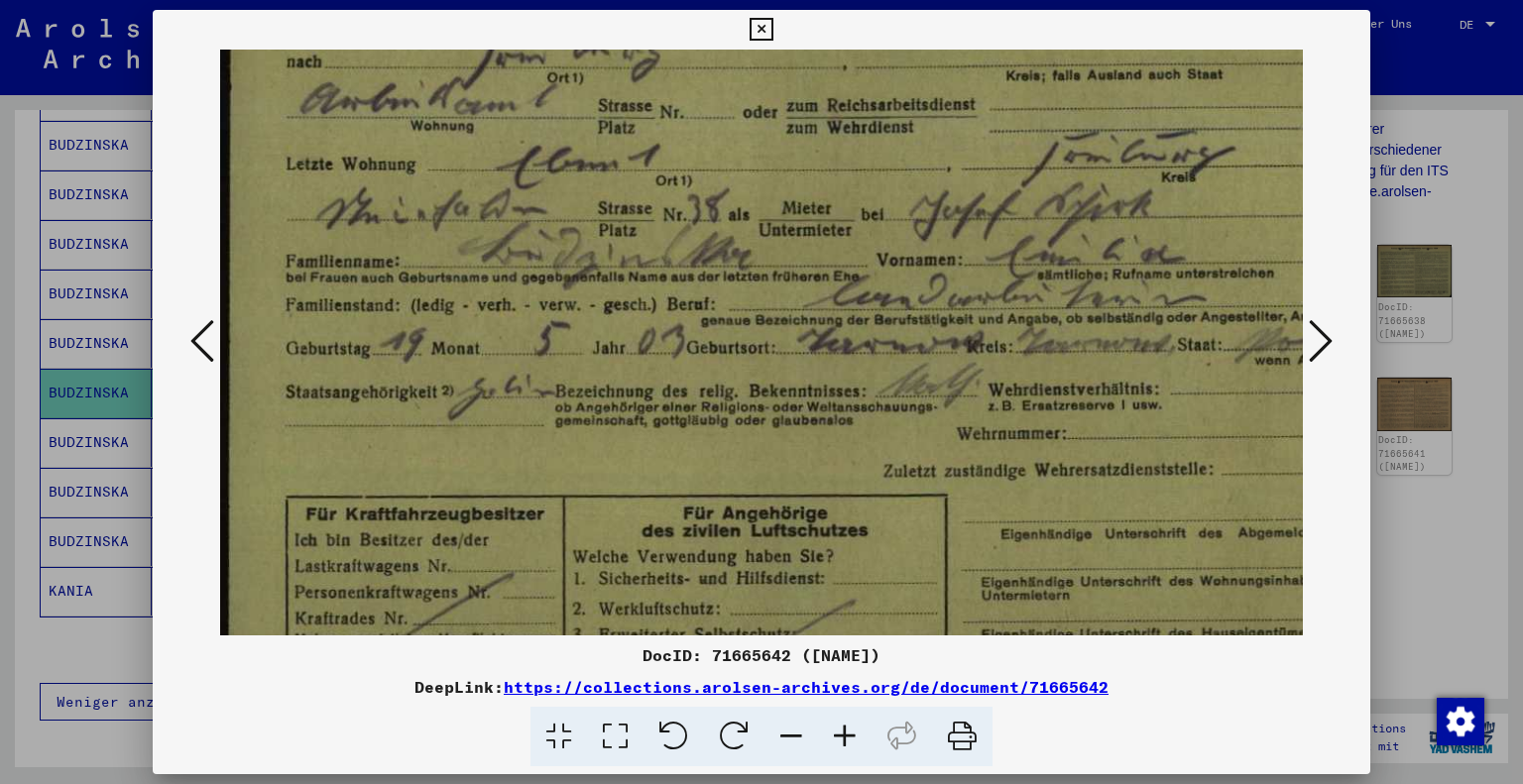 scroll, scrollTop: 155, scrollLeft: 0, axis: vertical 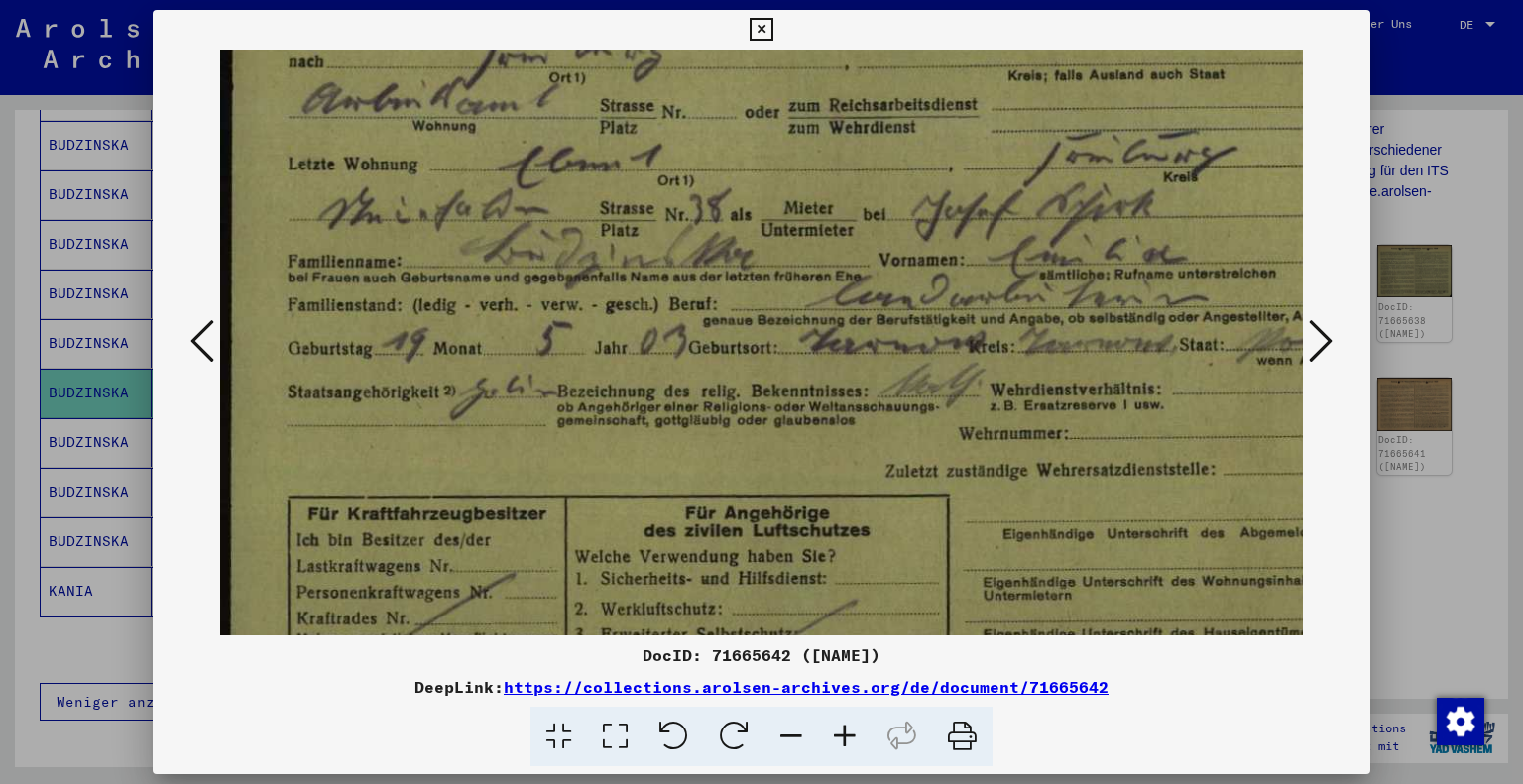 drag, startPoint x: 731, startPoint y: 356, endPoint x: 794, endPoint y: 340, distance: 65 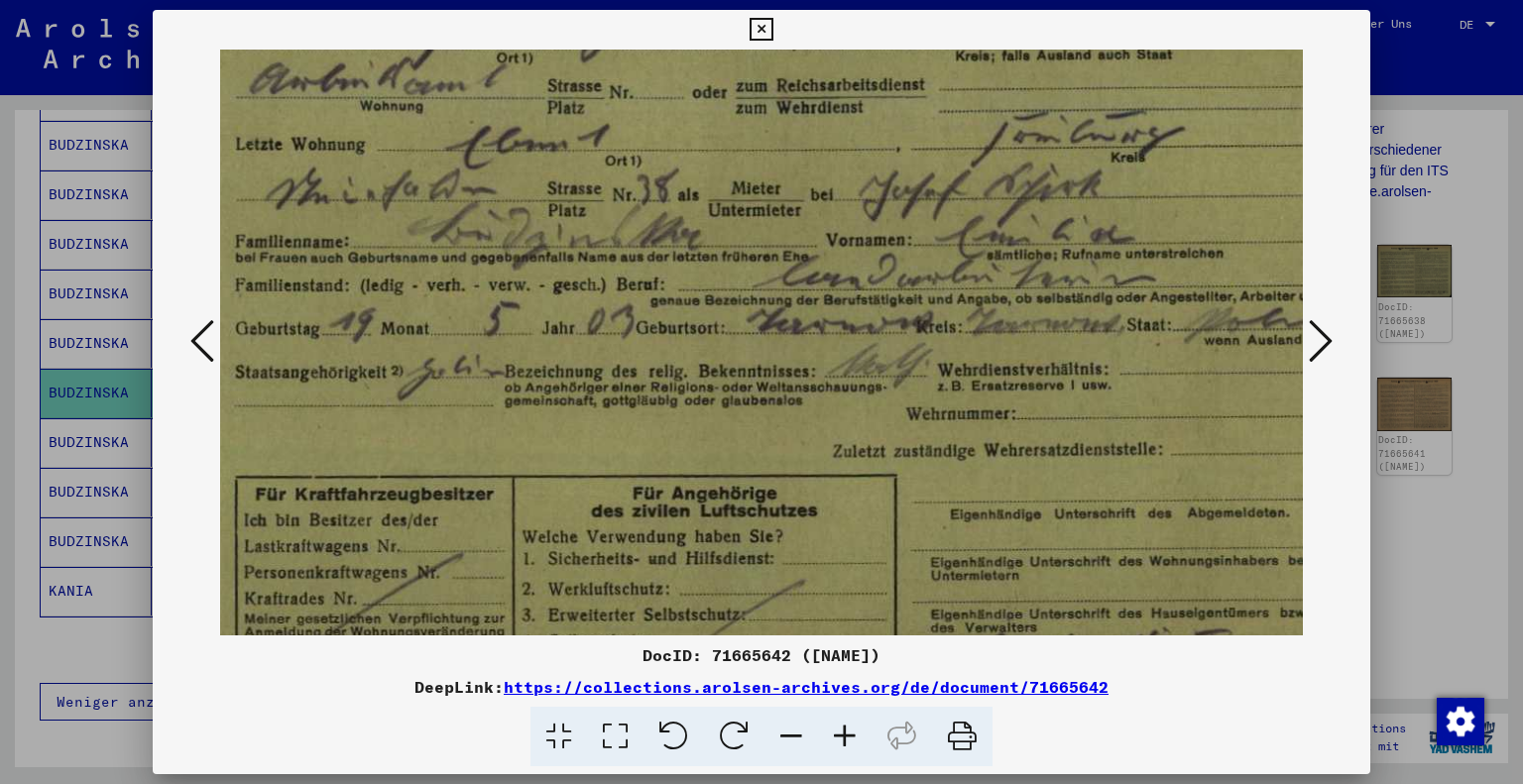 scroll, scrollTop: 178, scrollLeft: 76, axis: both 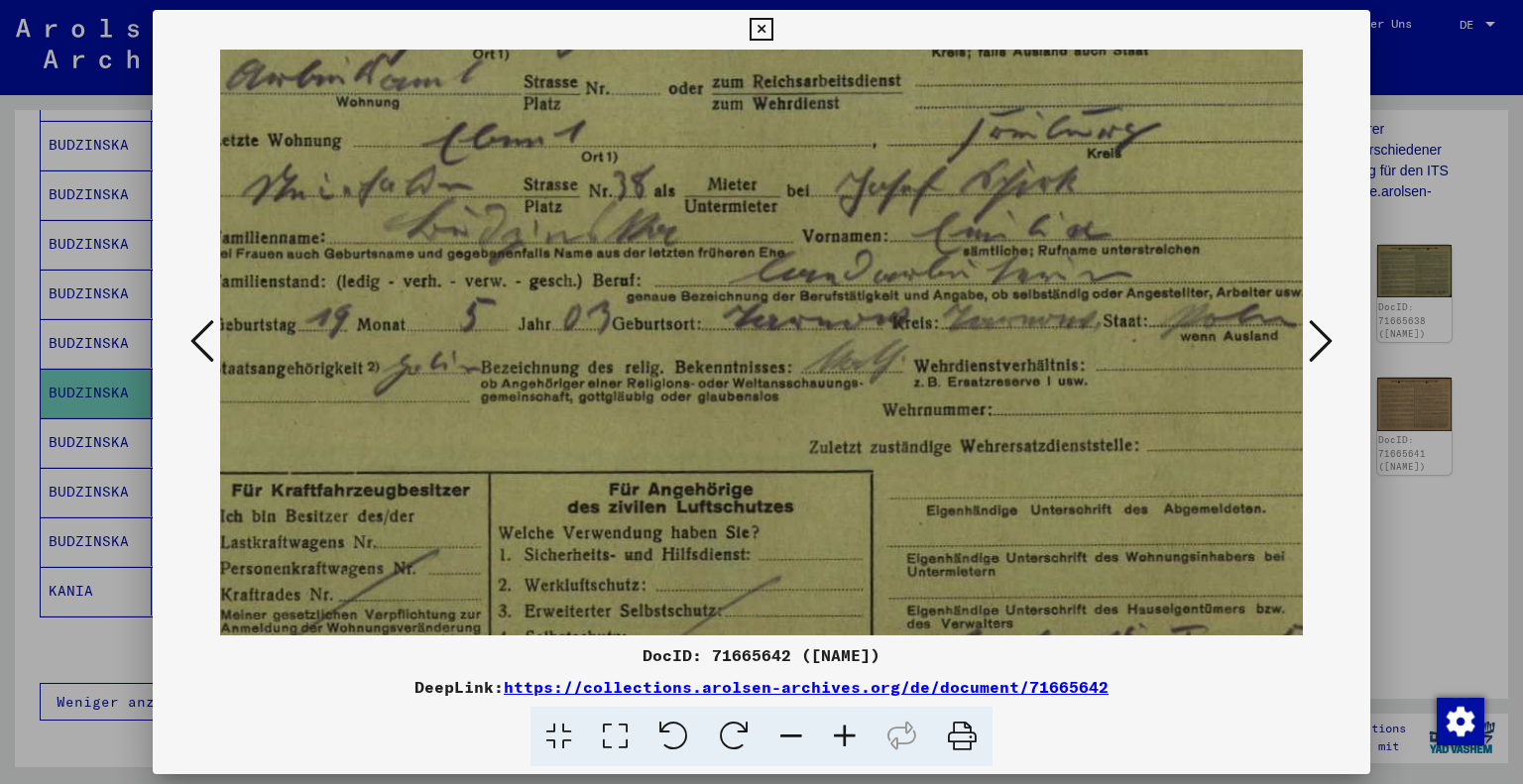 drag, startPoint x: 752, startPoint y: 308, endPoint x: 678, endPoint y: 281, distance: 78.77182 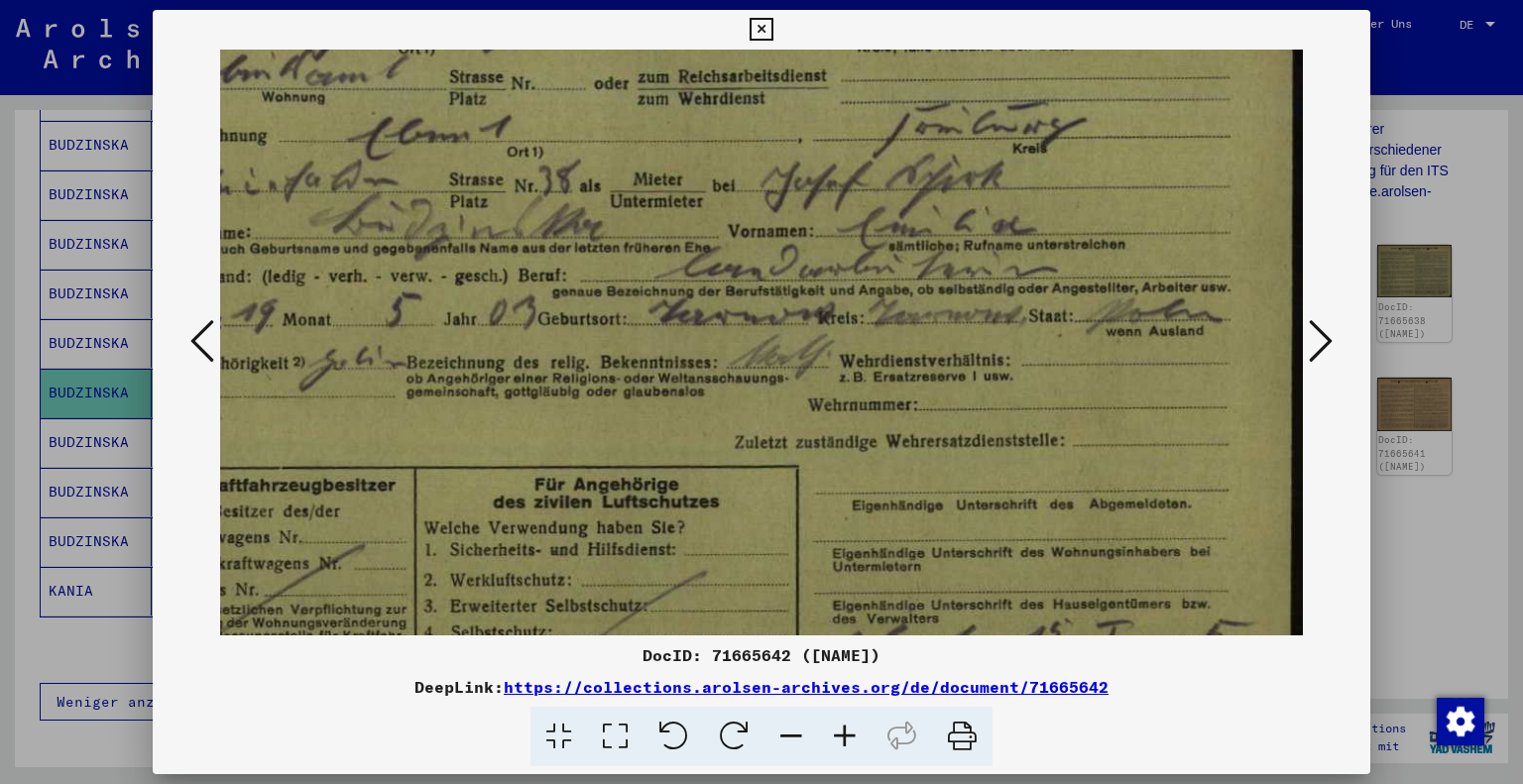 scroll, scrollTop: 186, scrollLeft: 151, axis: both 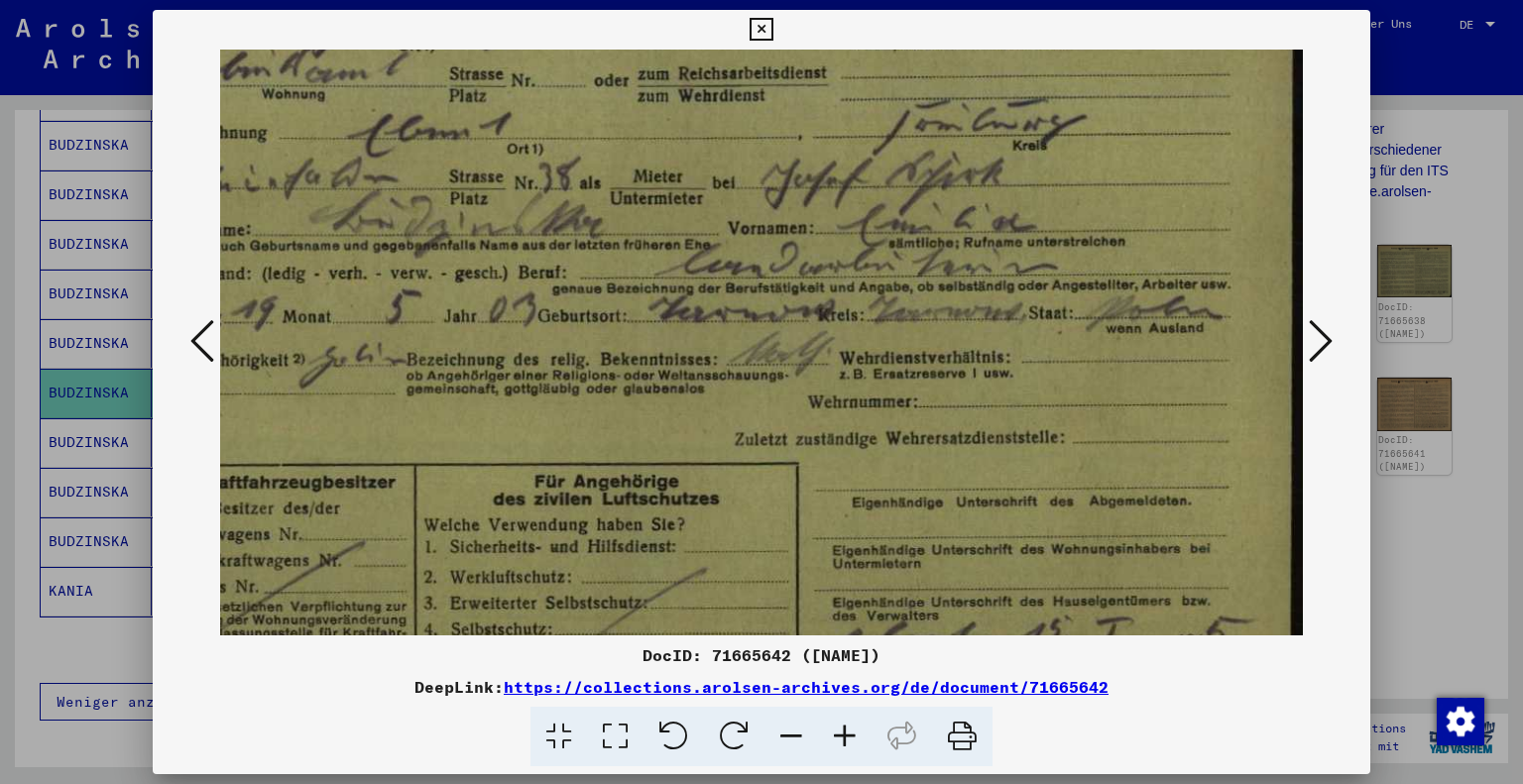 drag, startPoint x: 891, startPoint y: 341, endPoint x: 772, endPoint y: 332, distance: 119.33985 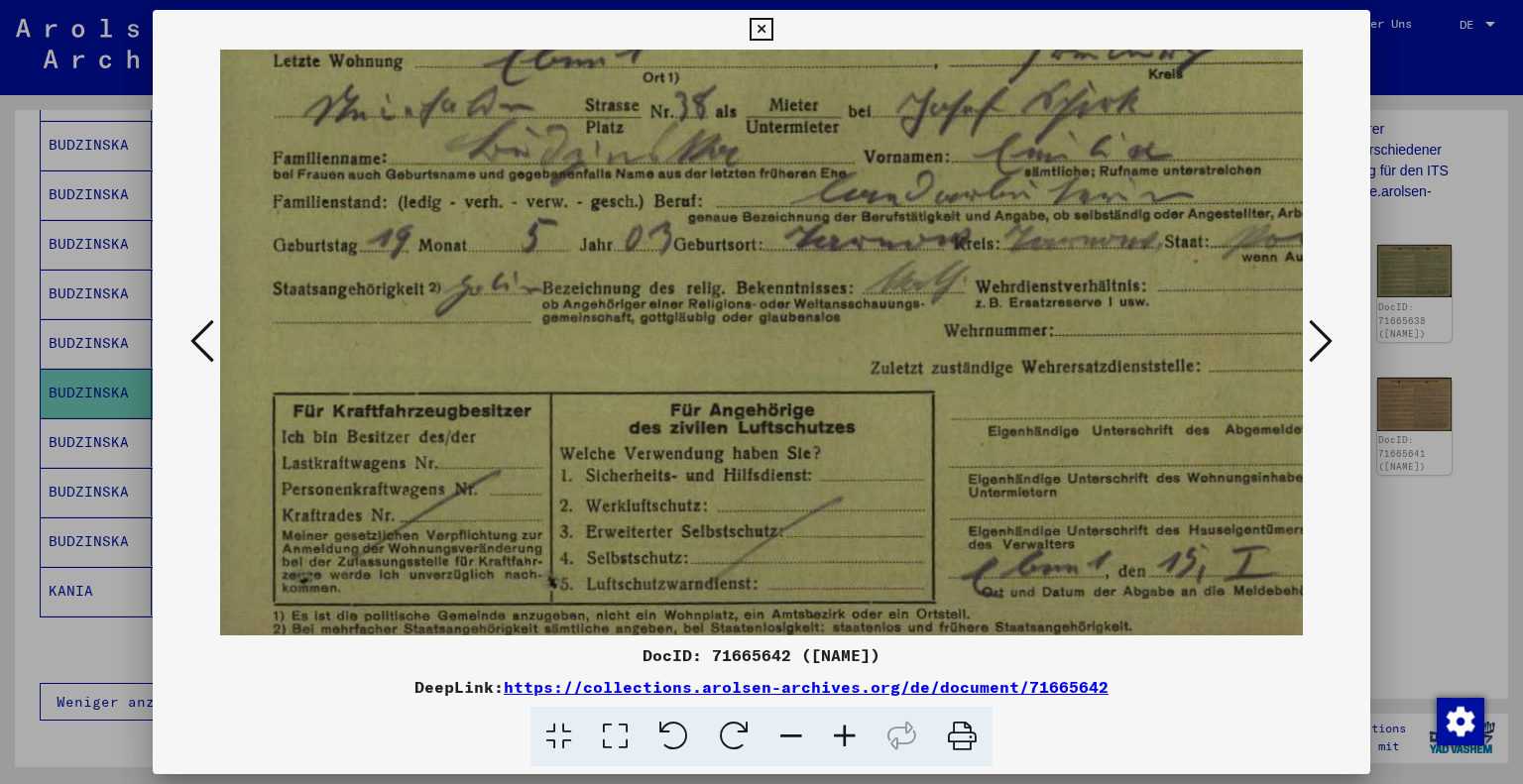 scroll, scrollTop: 262, scrollLeft: 0, axis: vertical 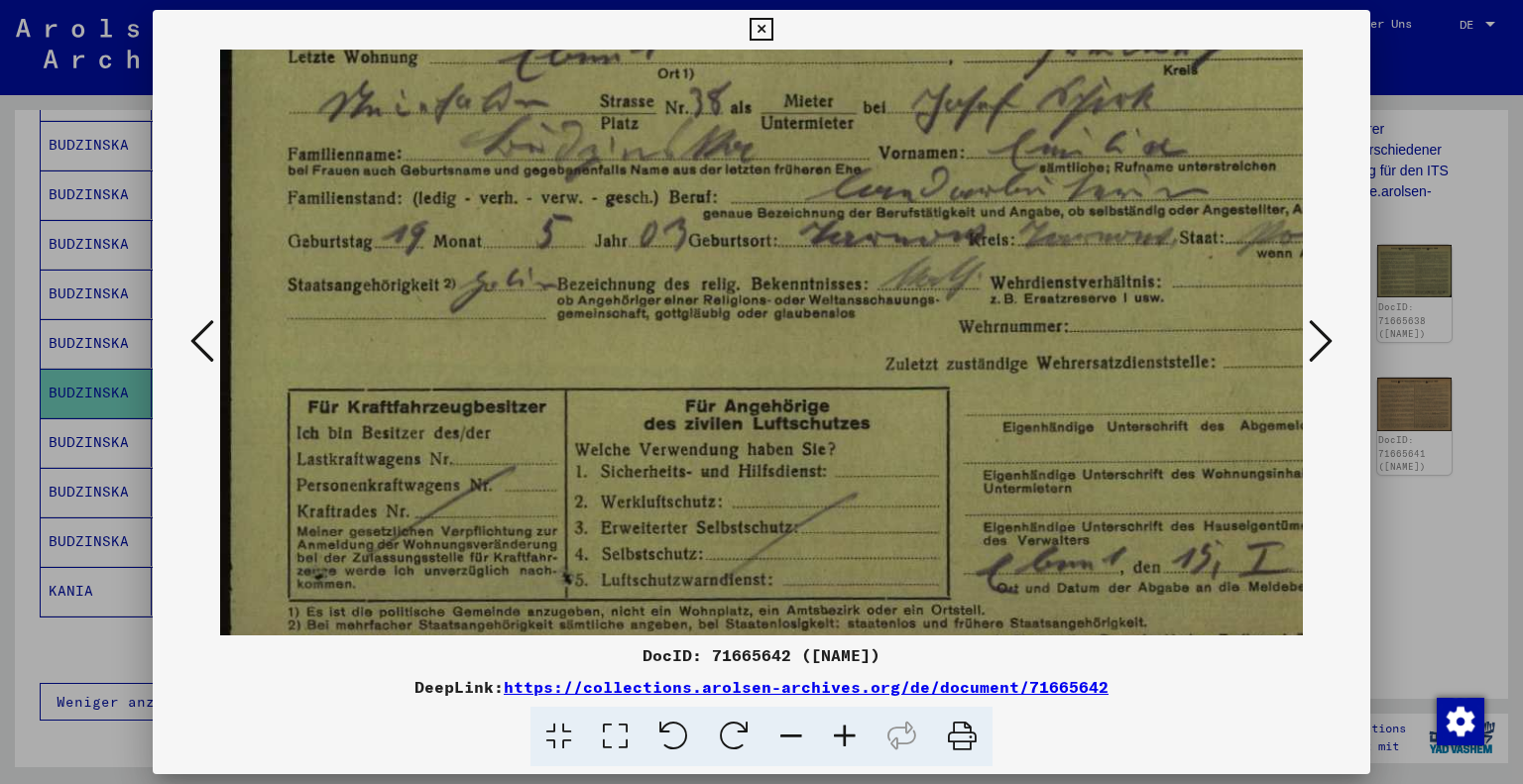 drag, startPoint x: 746, startPoint y: 392, endPoint x: 909, endPoint y: 323, distance: 177.0028 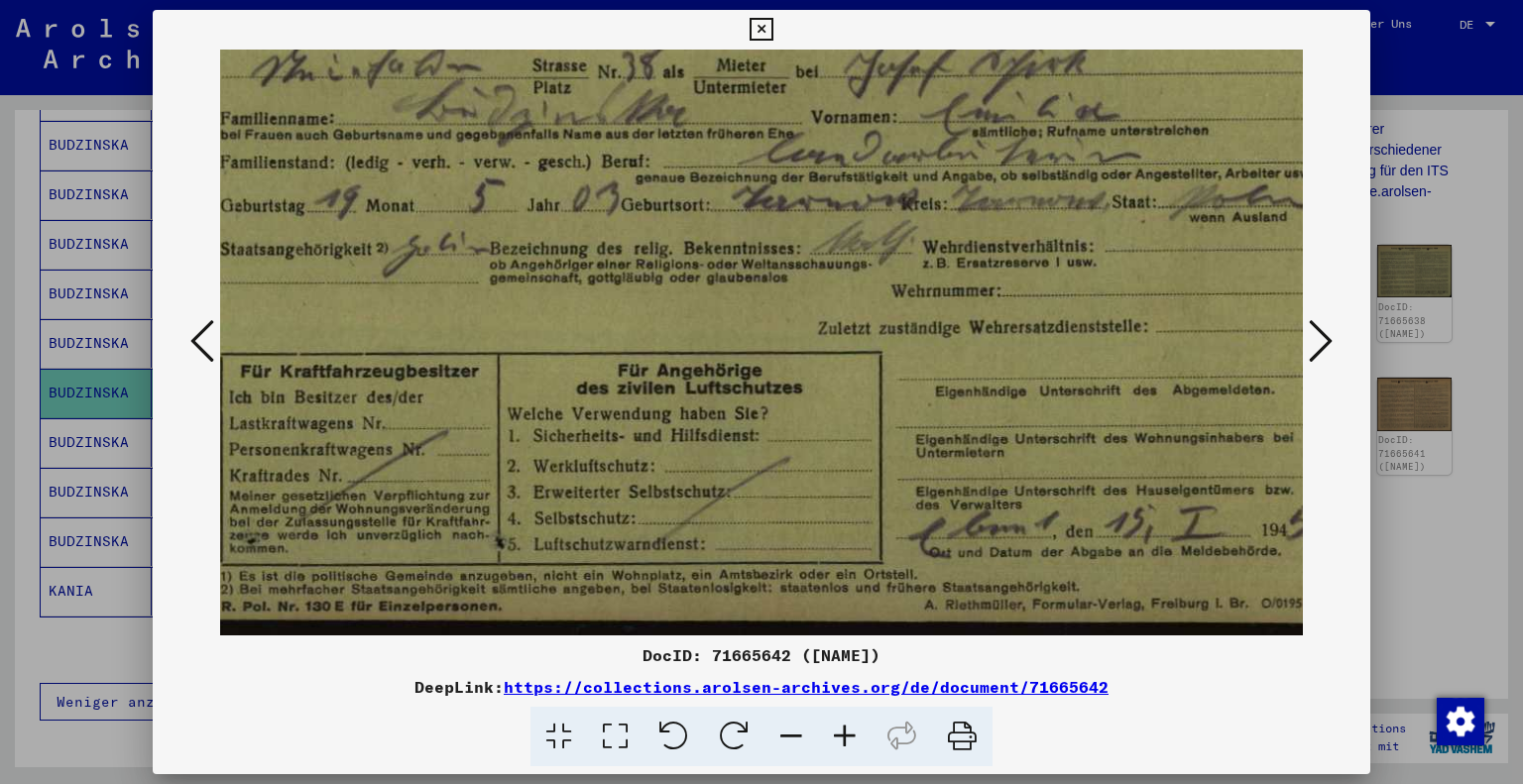 scroll, scrollTop: 297, scrollLeft: 92, axis: both 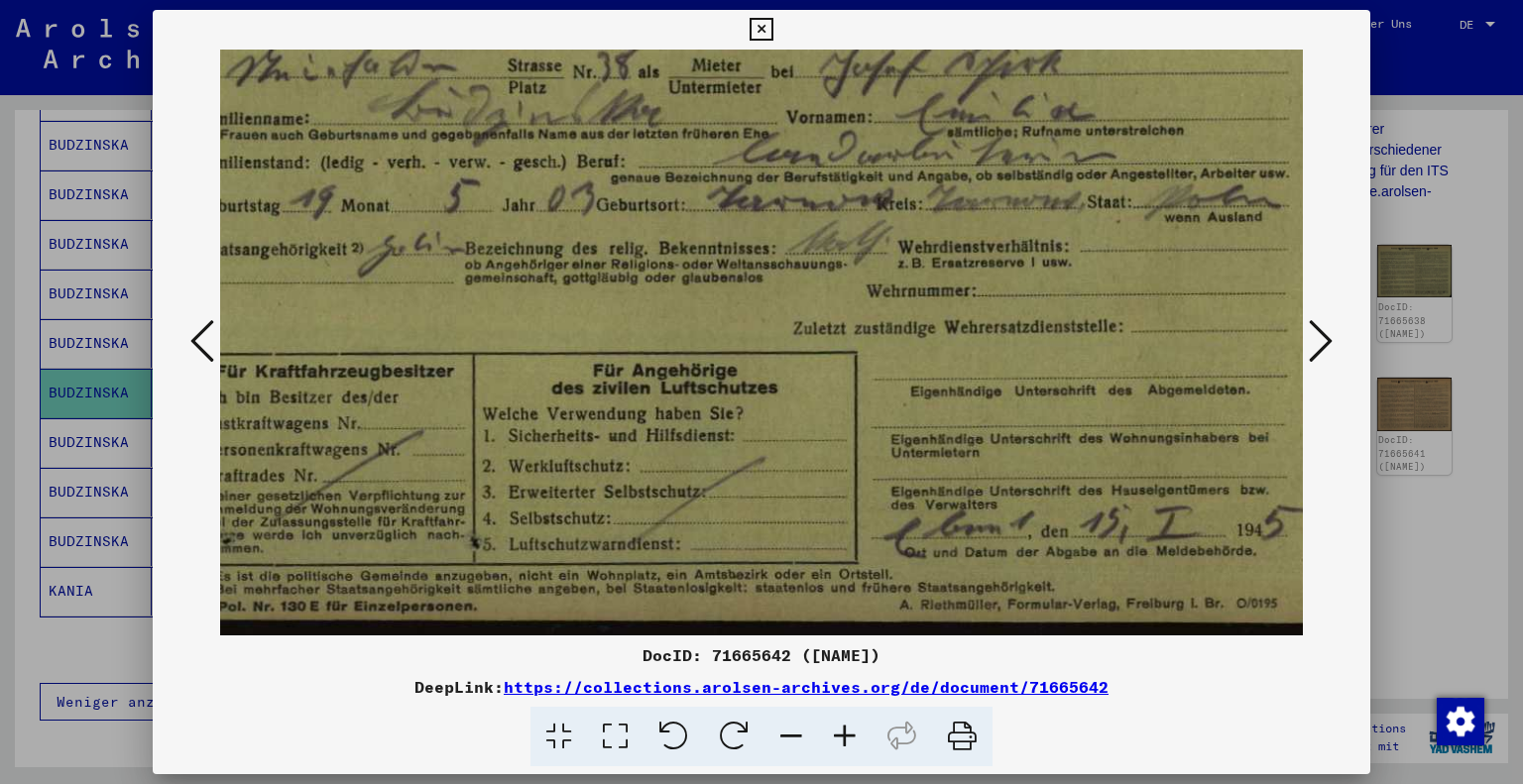 drag, startPoint x: 818, startPoint y: 422, endPoint x: 730, endPoint y: 345, distance: 116.9316 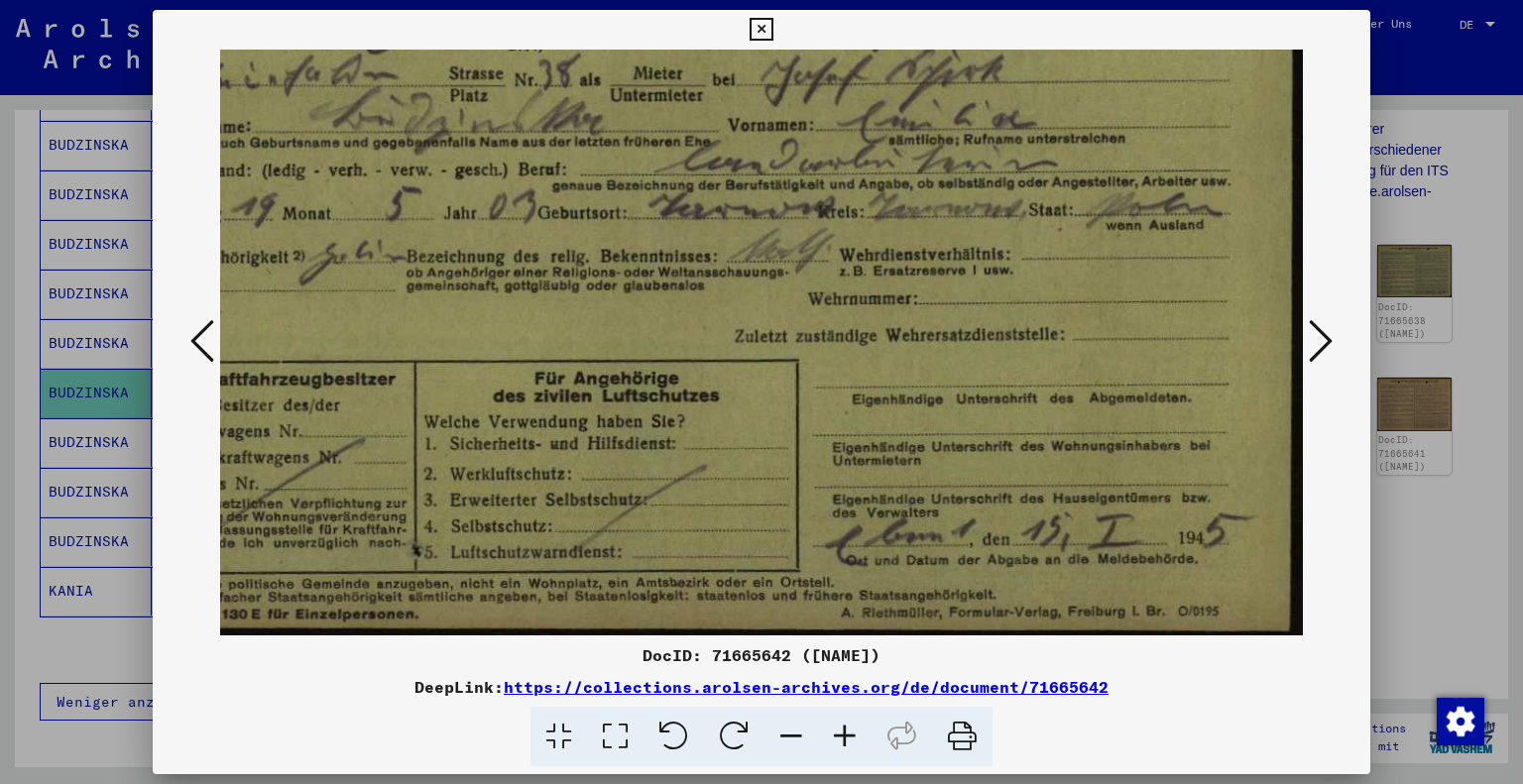 scroll, scrollTop: 288, scrollLeft: 151, axis: both 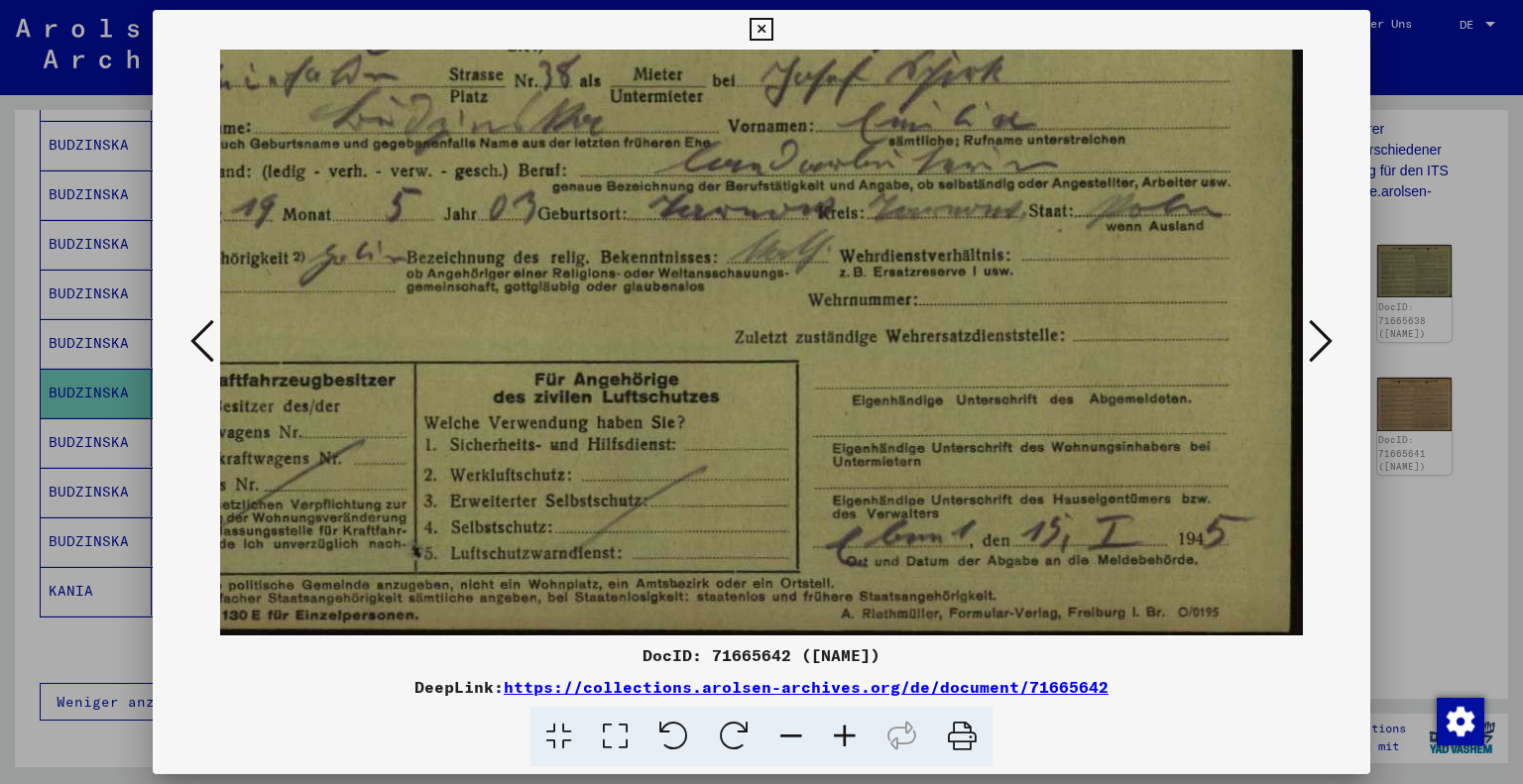 drag, startPoint x: 796, startPoint y: 410, endPoint x: 687, endPoint y: 402, distance: 109.29318 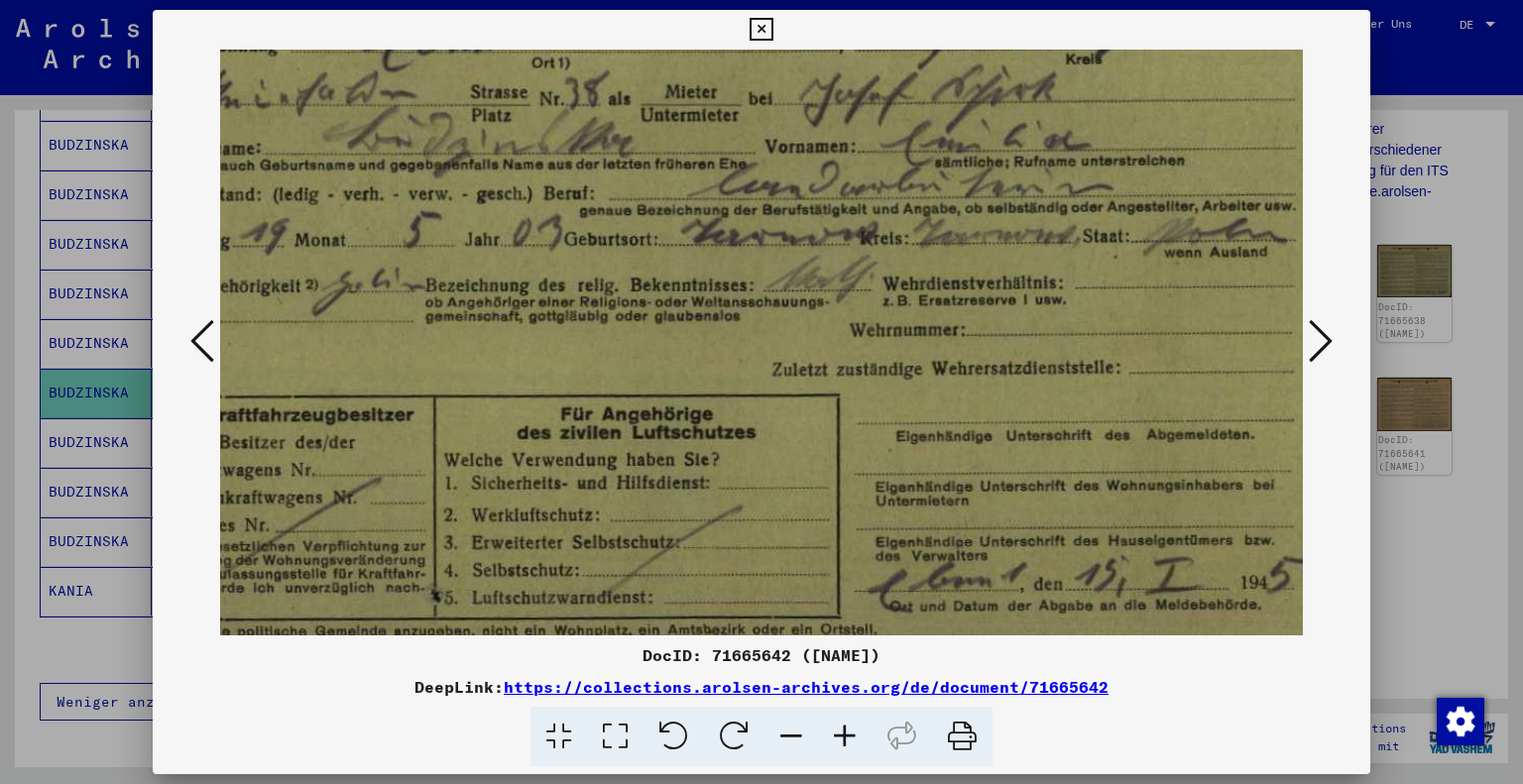click at bounding box center [845, 736] 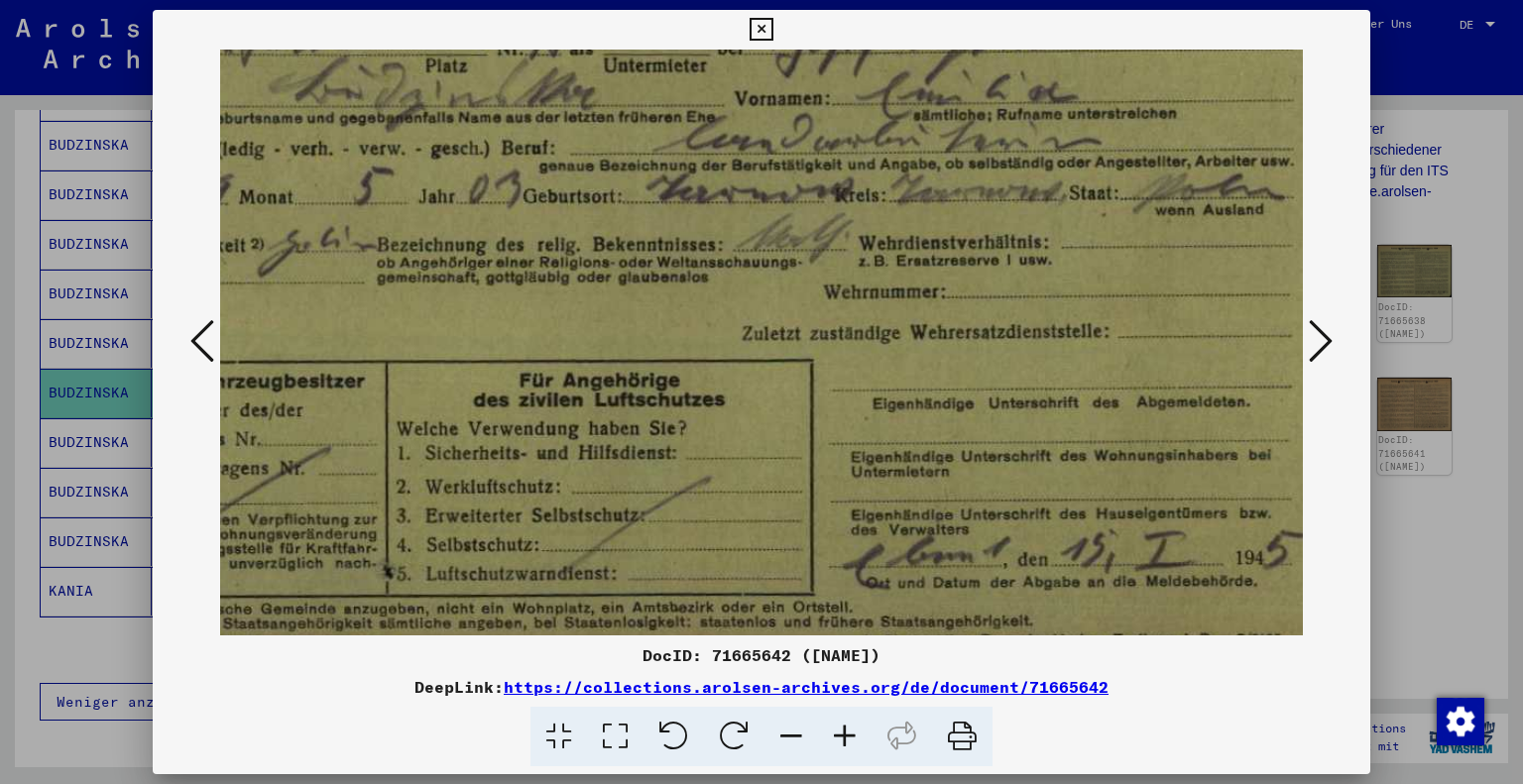 scroll, scrollTop: 396, scrollLeft: 290, axis: both 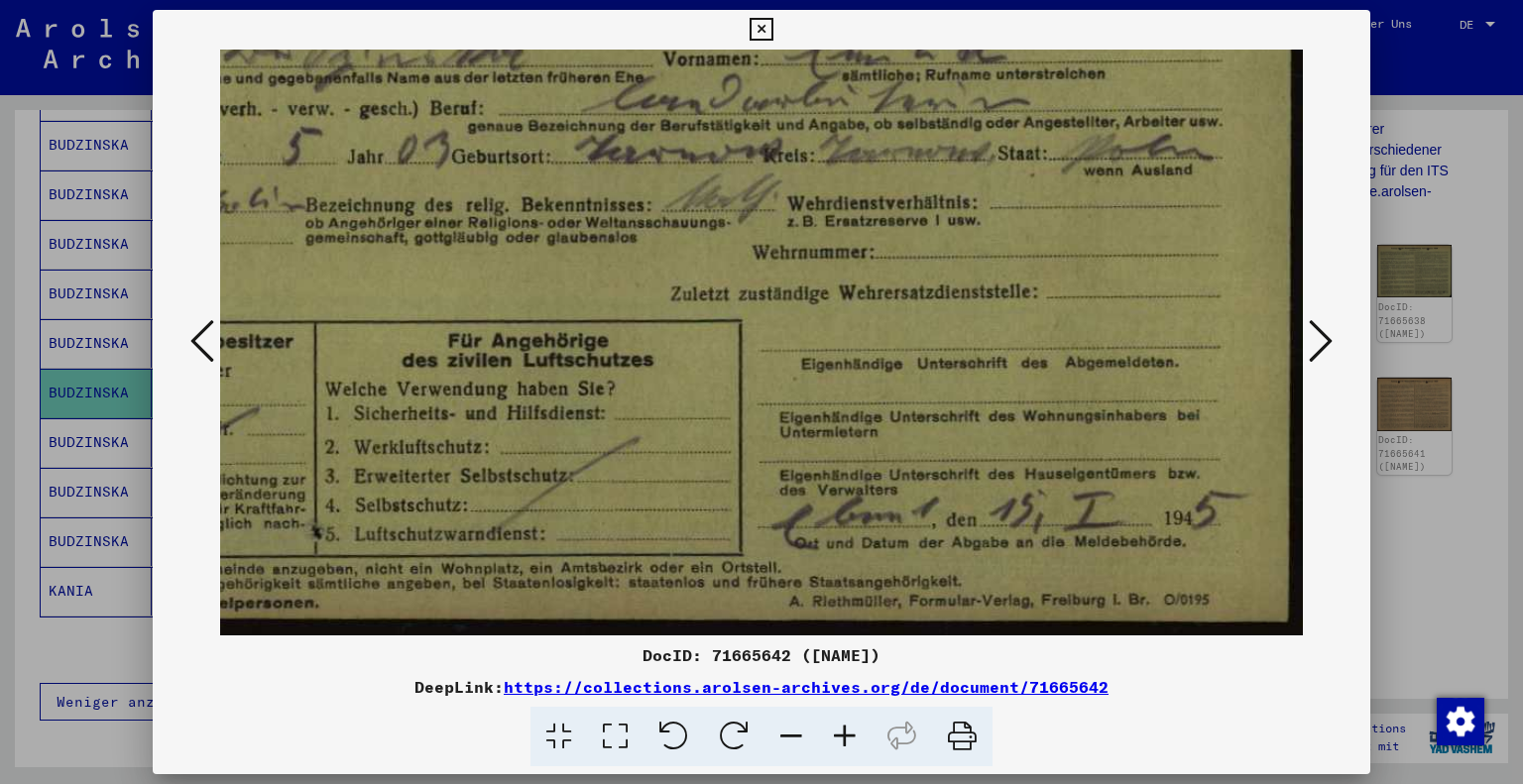 drag, startPoint x: 905, startPoint y: 549, endPoint x: 652, endPoint y: 336, distance: 330.7234 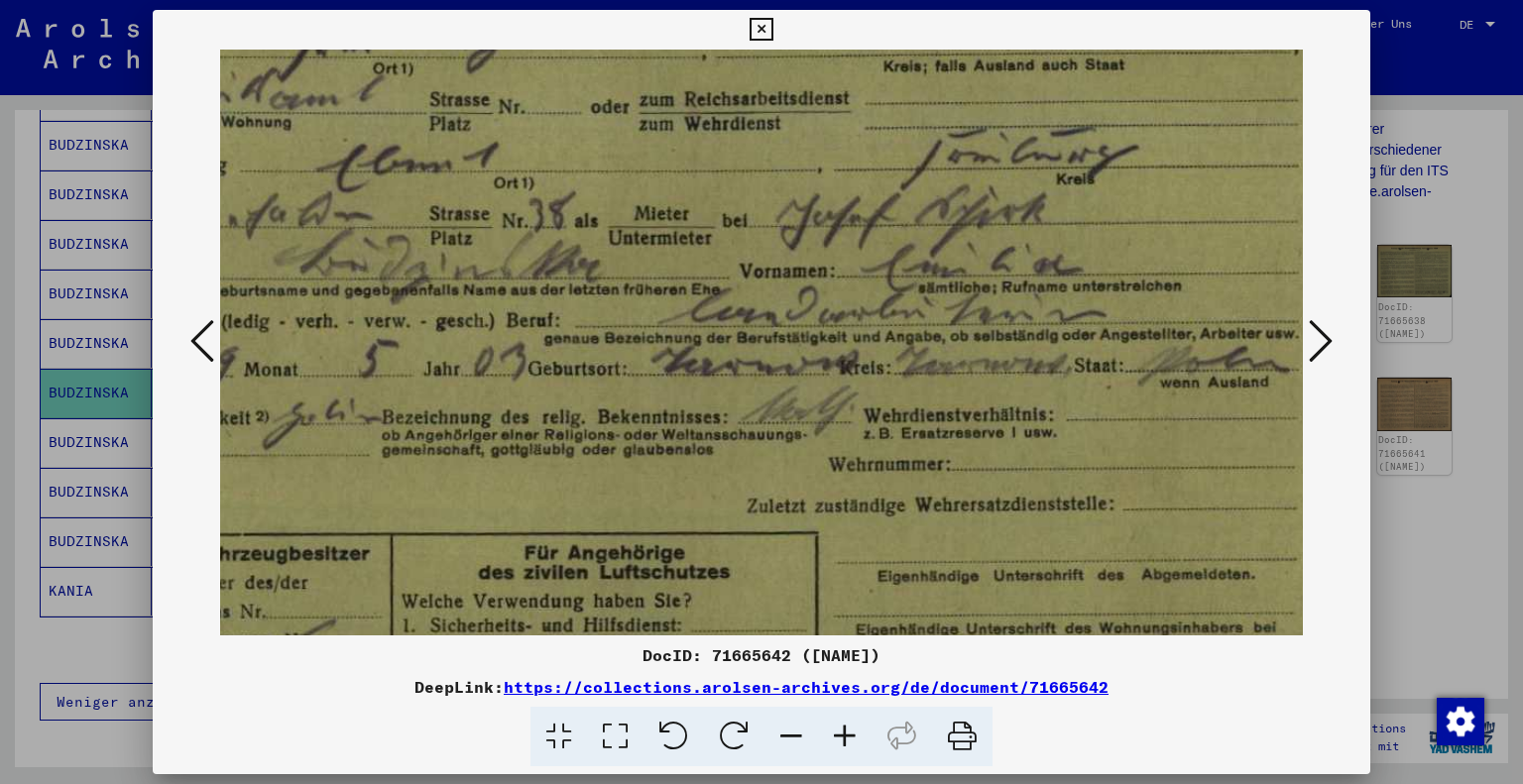 drag, startPoint x: 791, startPoint y: 304, endPoint x: 886, endPoint y: 537, distance: 251.62273 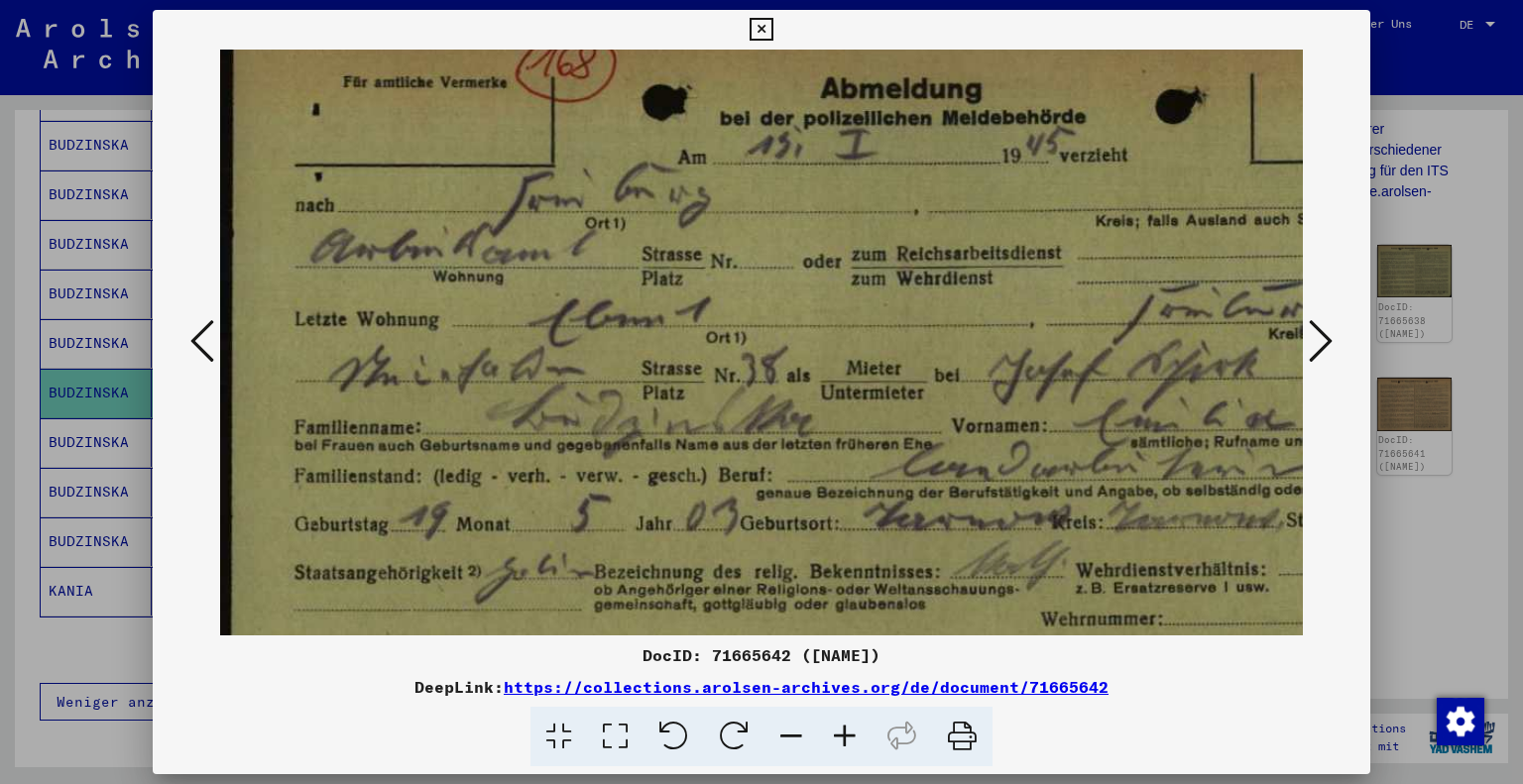 scroll, scrollTop: 30, scrollLeft: 0, axis: vertical 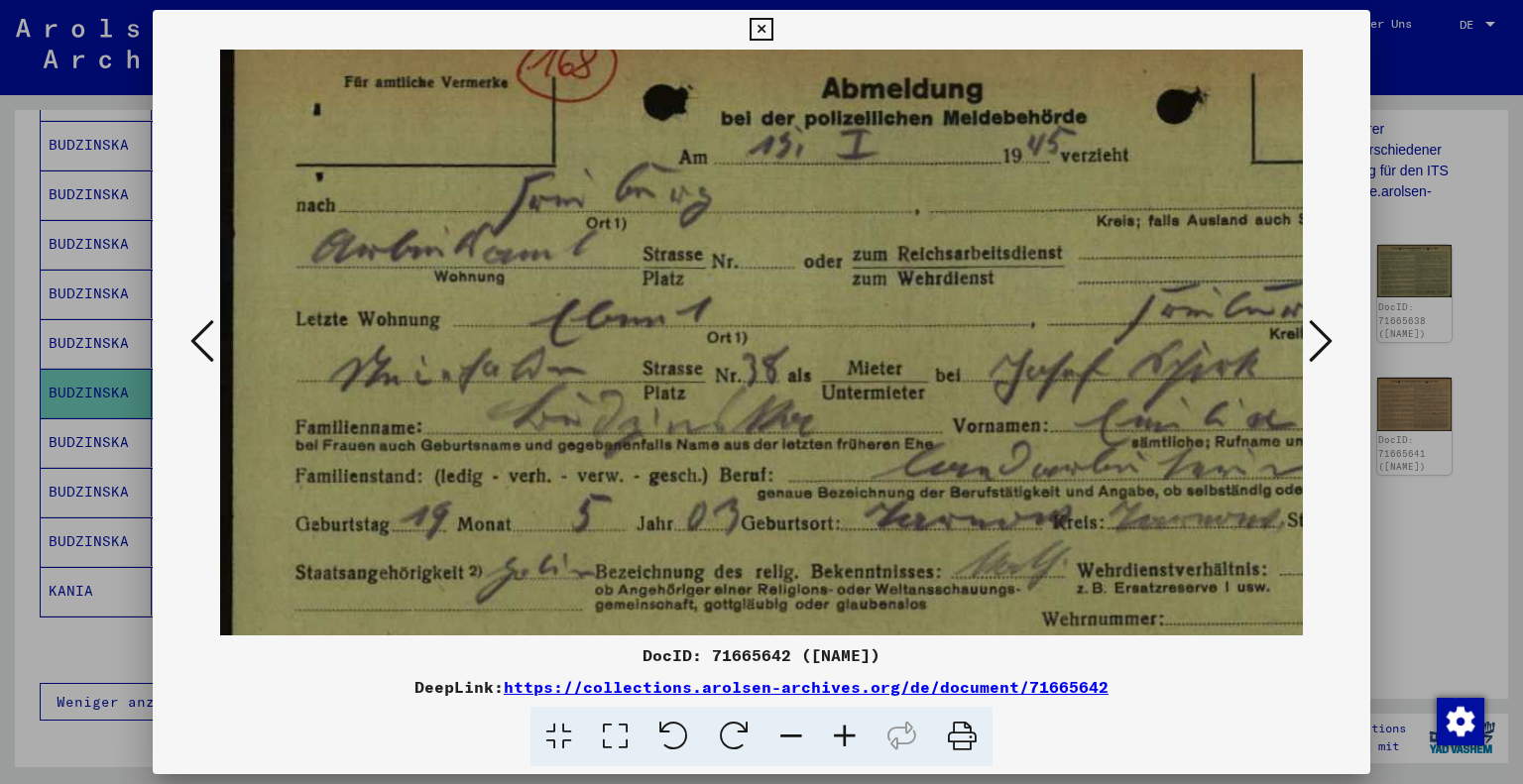 drag, startPoint x: 792, startPoint y: 325, endPoint x: 1001, endPoint y: 476, distance: 257.84104 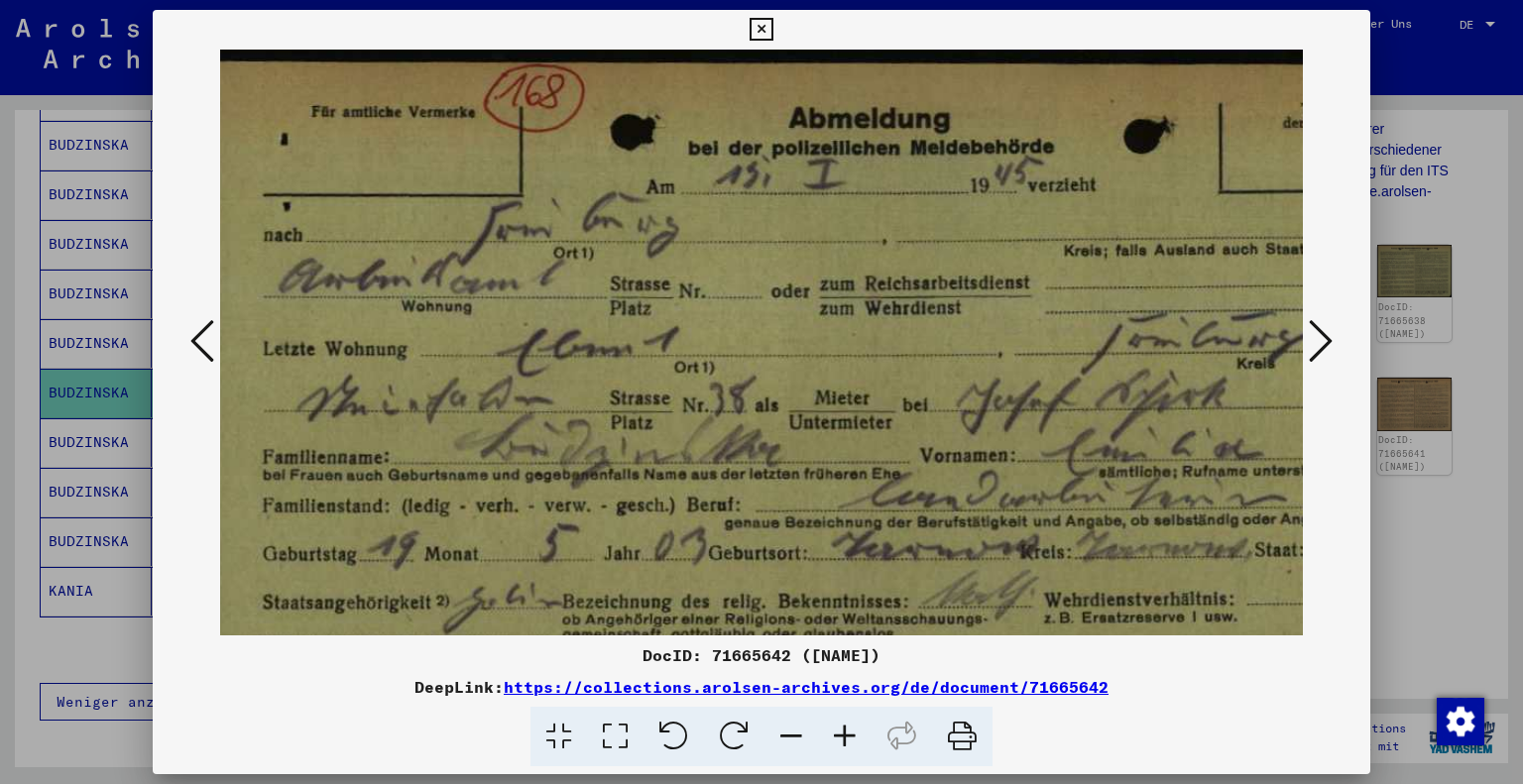 scroll, scrollTop: 0, scrollLeft: 35, axis: horizontal 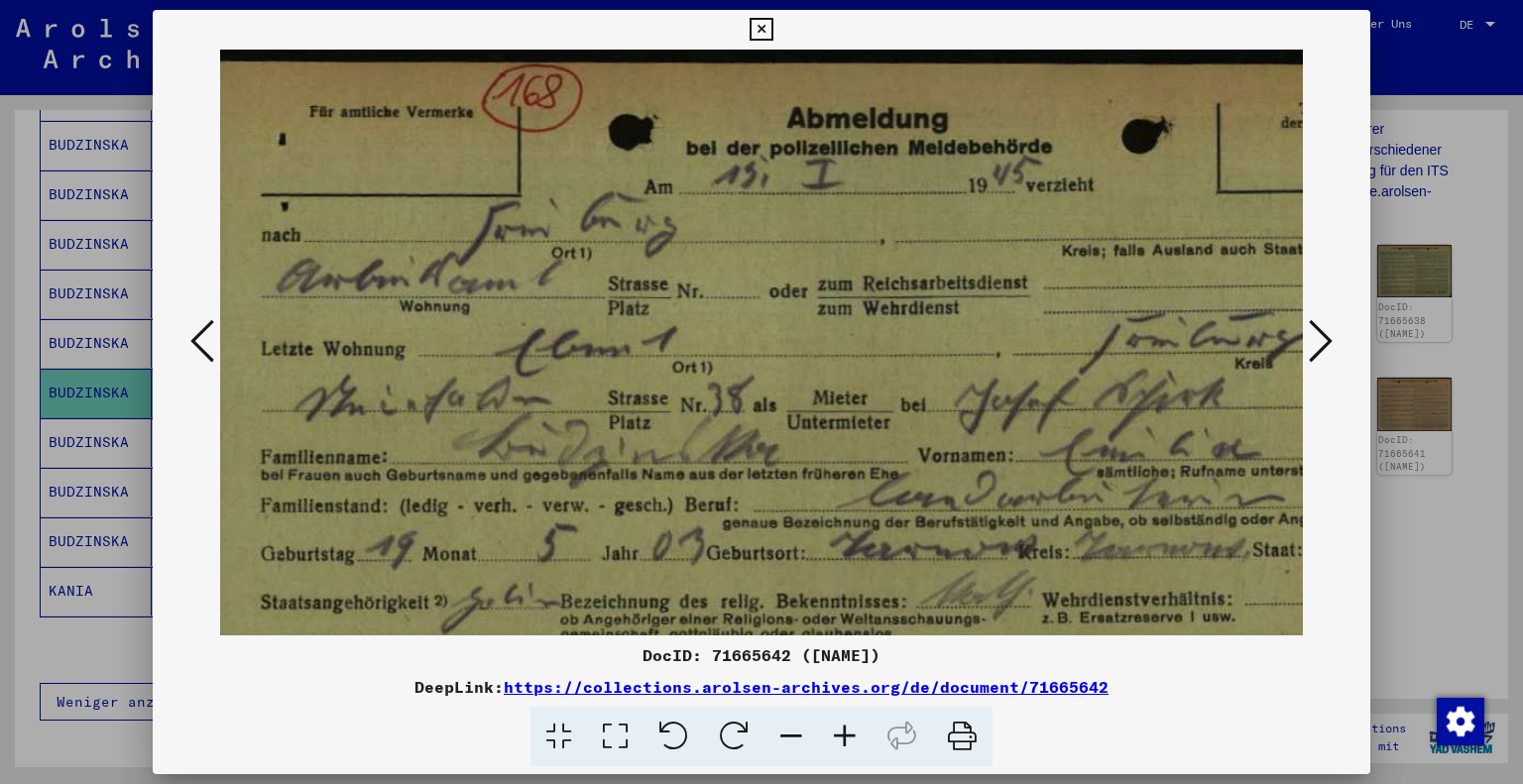 drag, startPoint x: 869, startPoint y: 357, endPoint x: 834, endPoint y: 410, distance: 63.5138 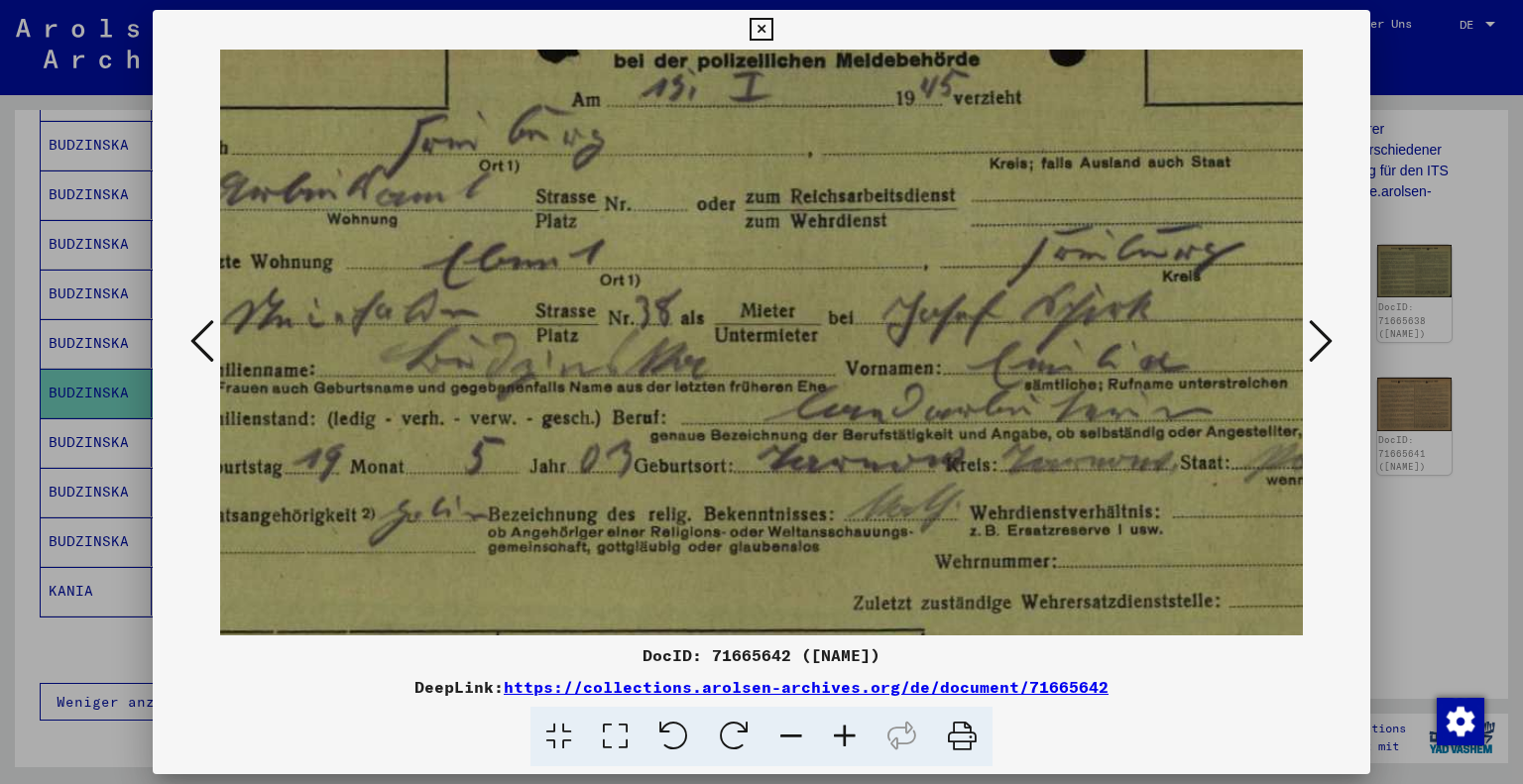 scroll, scrollTop: 83, scrollLeft: 115, axis: both 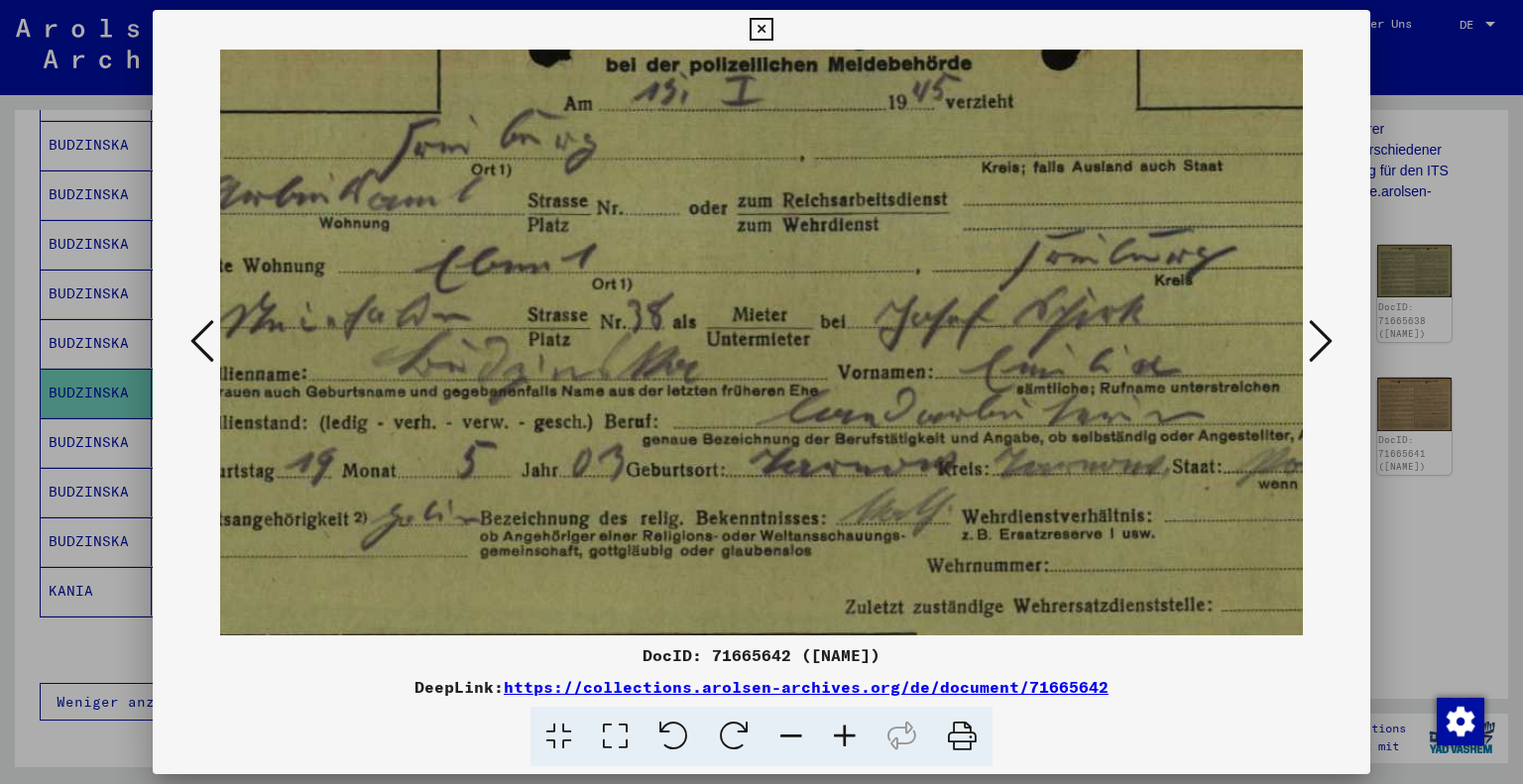 drag, startPoint x: 850, startPoint y: 391, endPoint x: 773, endPoint y: 305, distance: 115.43396 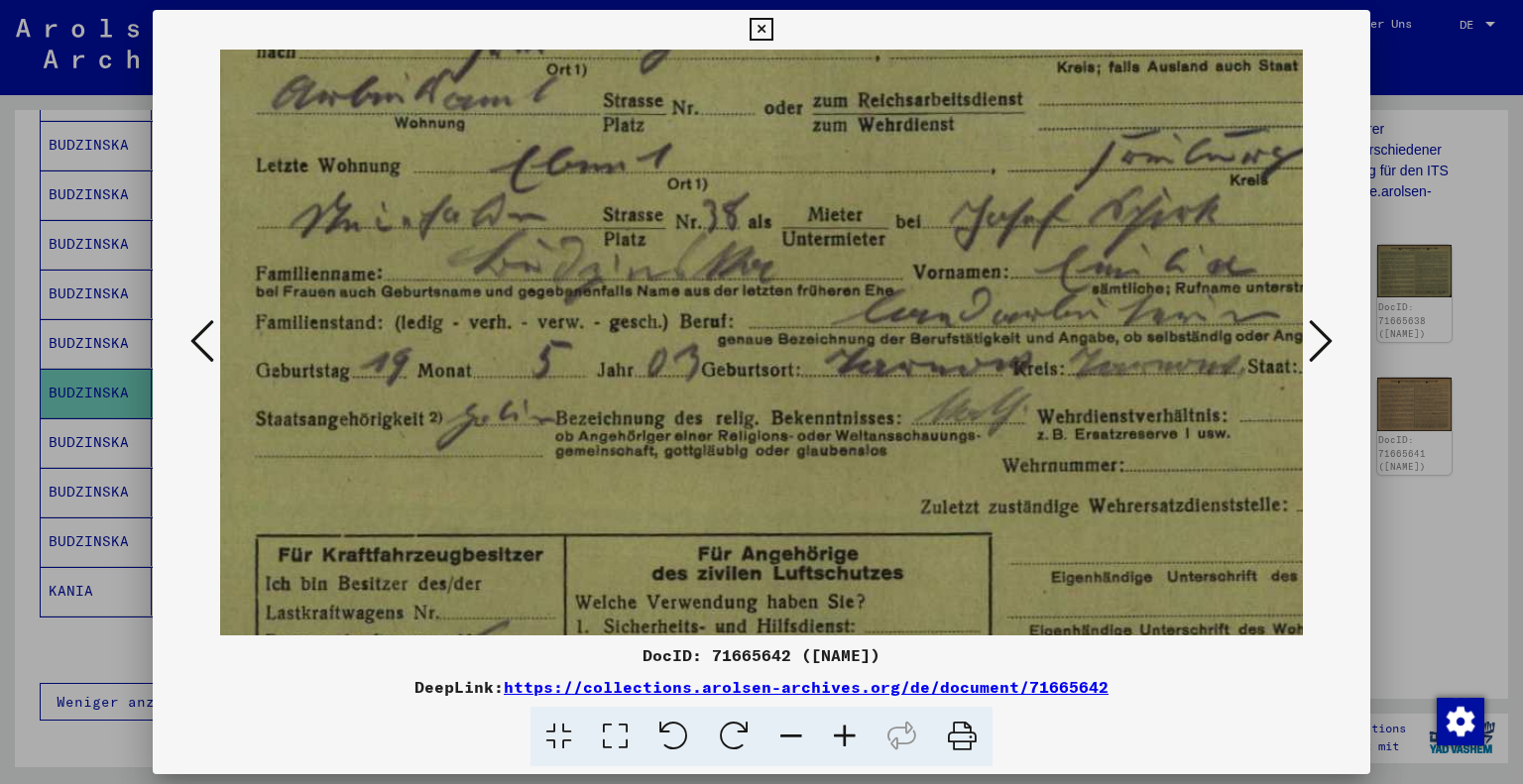 scroll, scrollTop: 185, scrollLeft: 32, axis: both 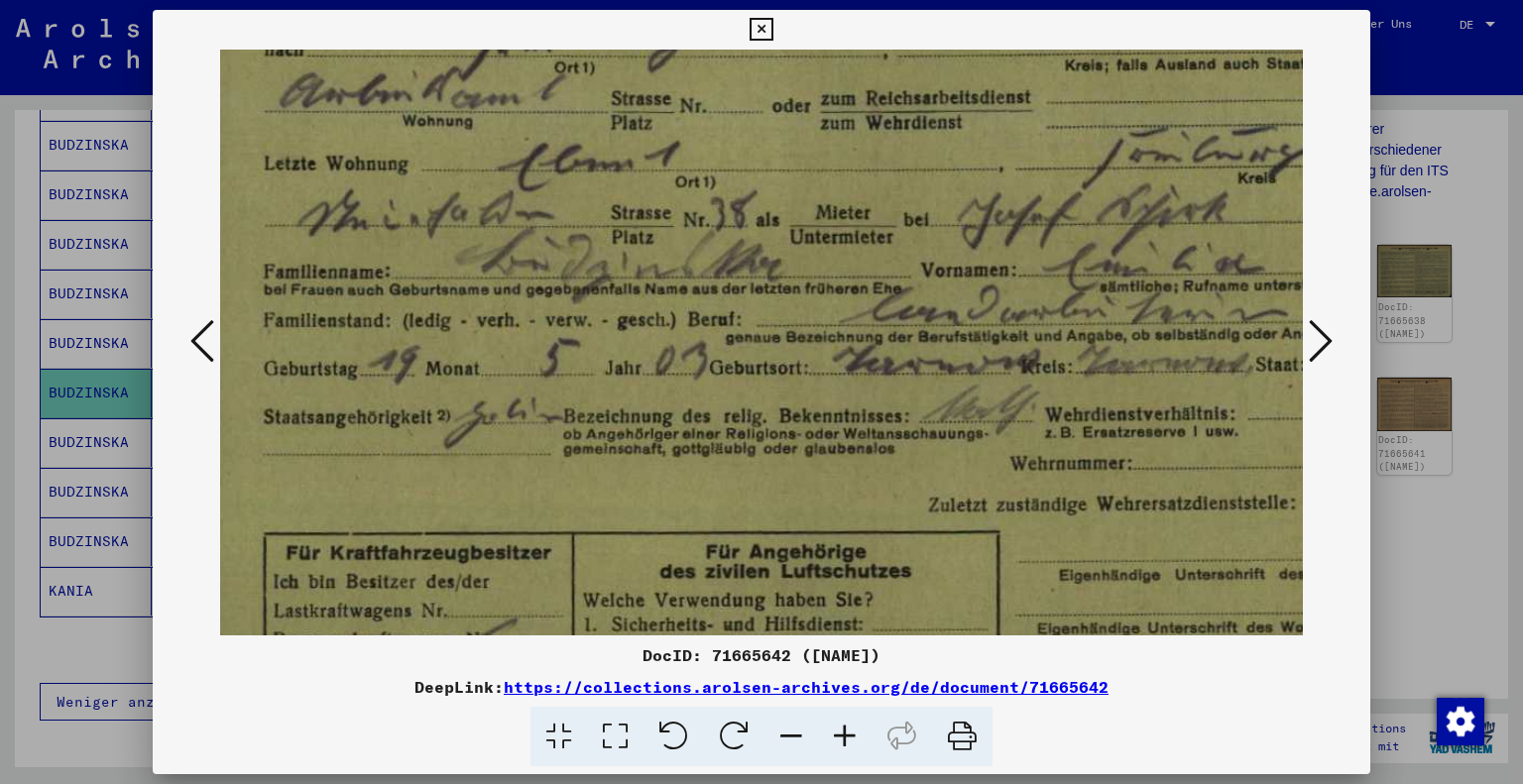 drag, startPoint x: 777, startPoint y: 317, endPoint x: 841, endPoint y: 261, distance: 85.04117 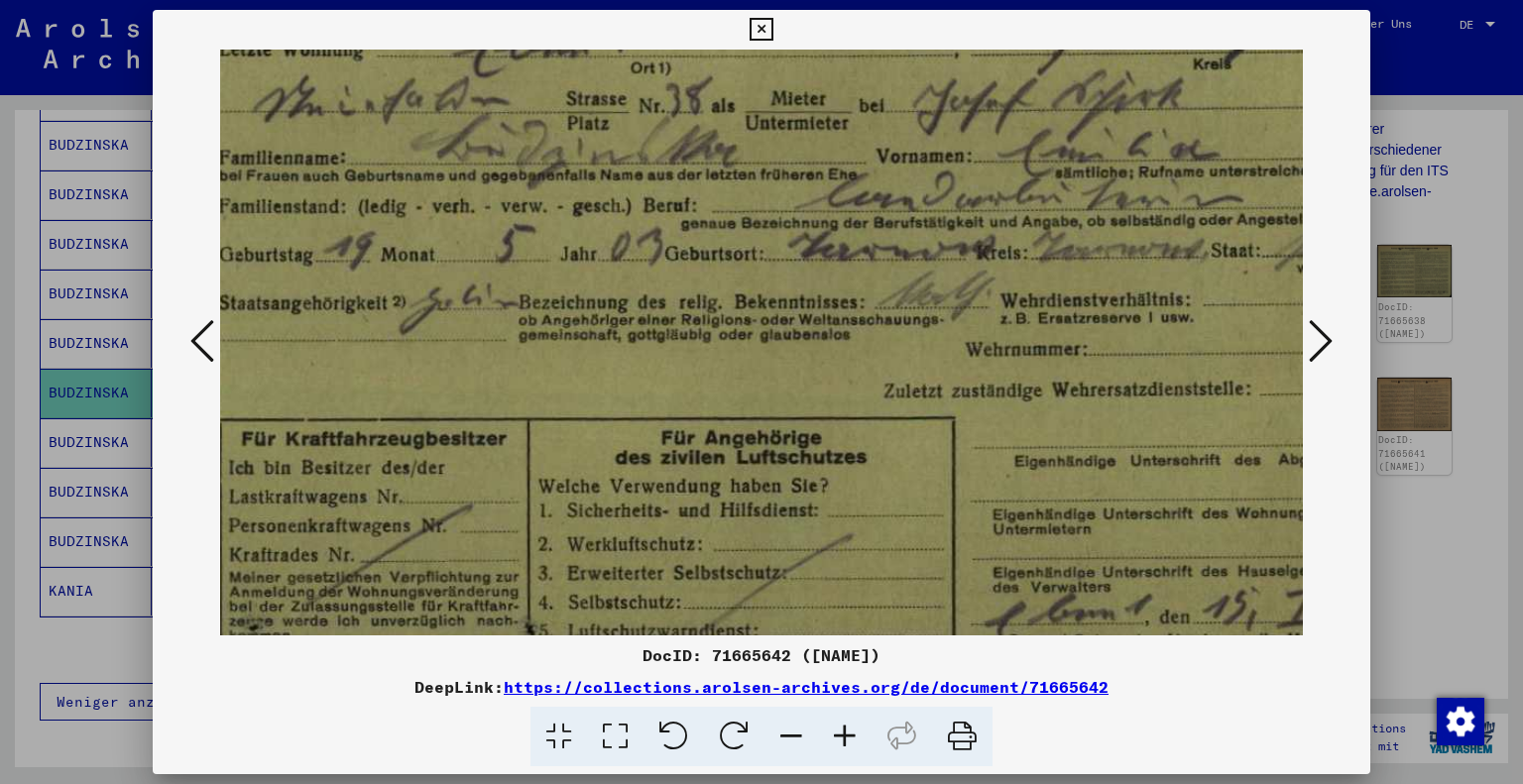 scroll, scrollTop: 308, scrollLeft: 76, axis: both 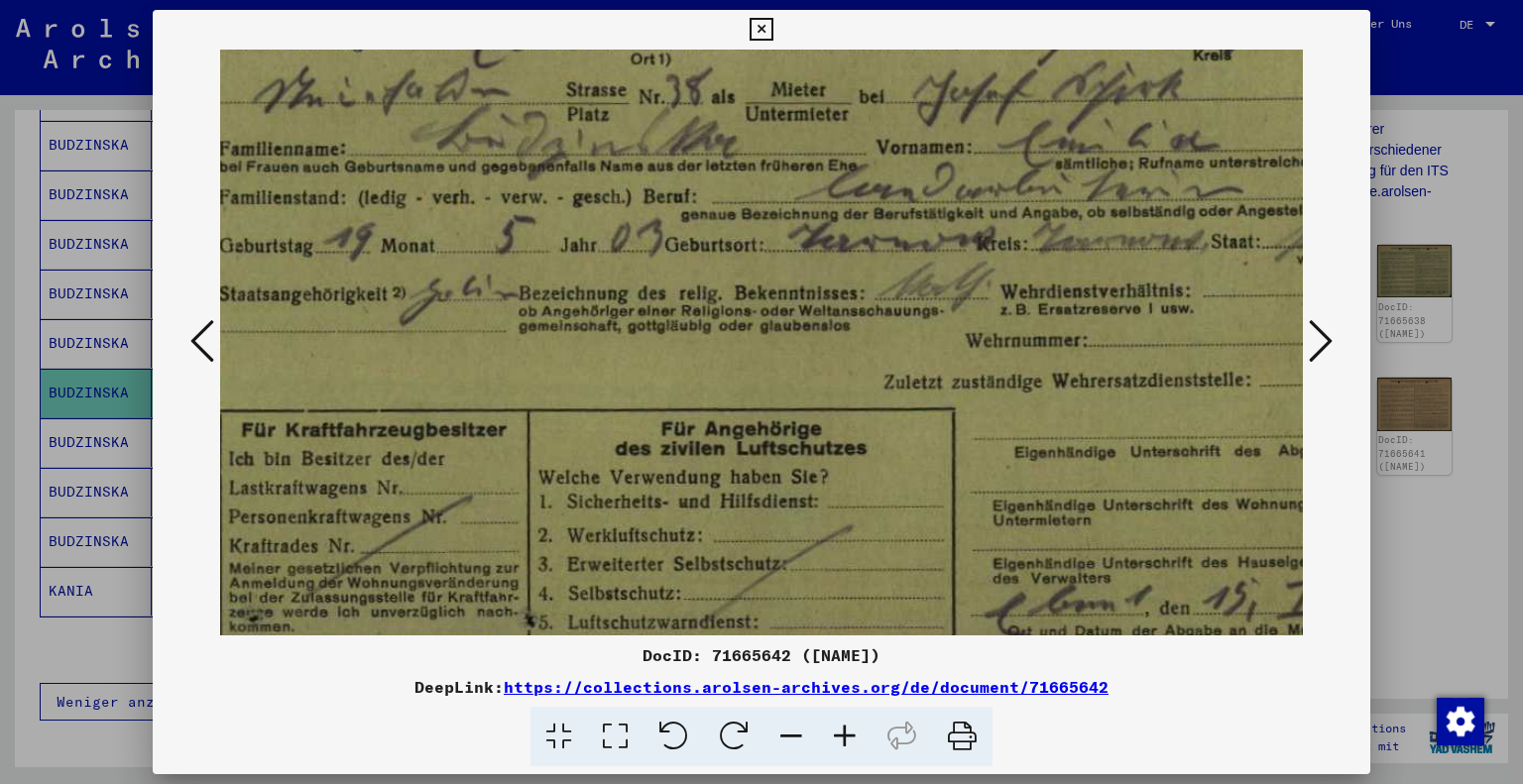 drag, startPoint x: 755, startPoint y: 390, endPoint x: 713, endPoint y: 269, distance: 128.082 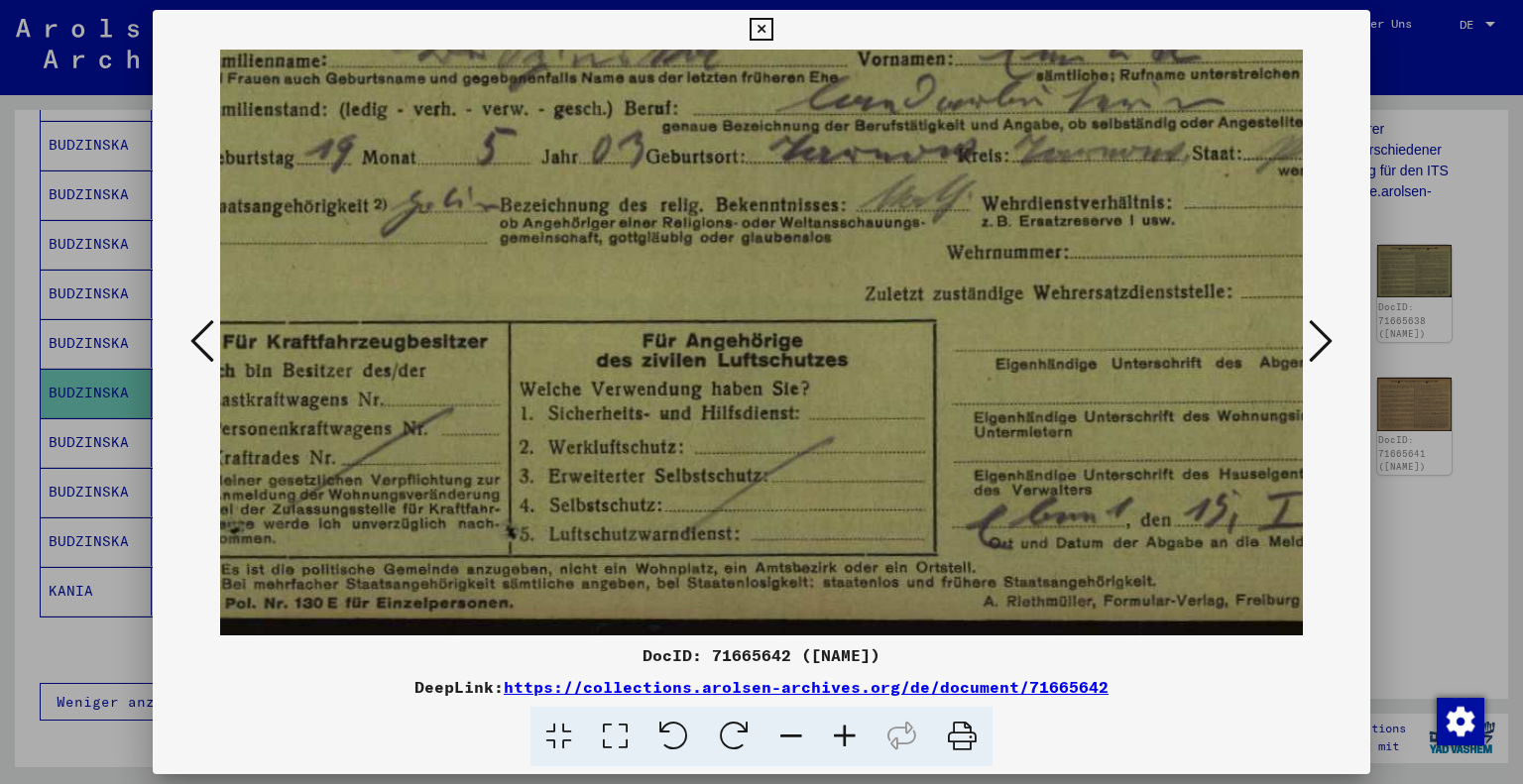 drag, startPoint x: 678, startPoint y: 363, endPoint x: 664, endPoint y: 237, distance: 126.775392 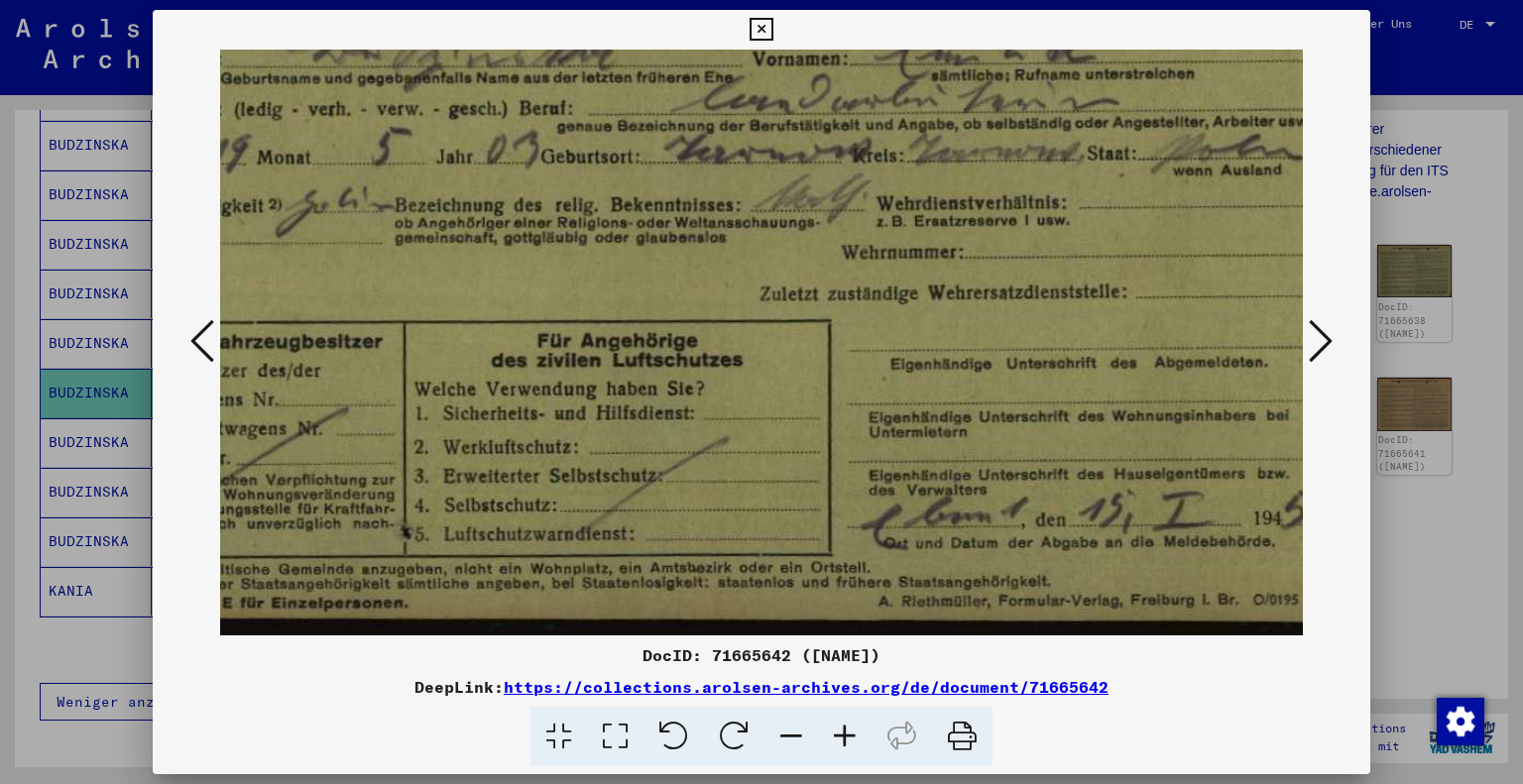 scroll, scrollTop: 396, scrollLeft: 290, axis: both 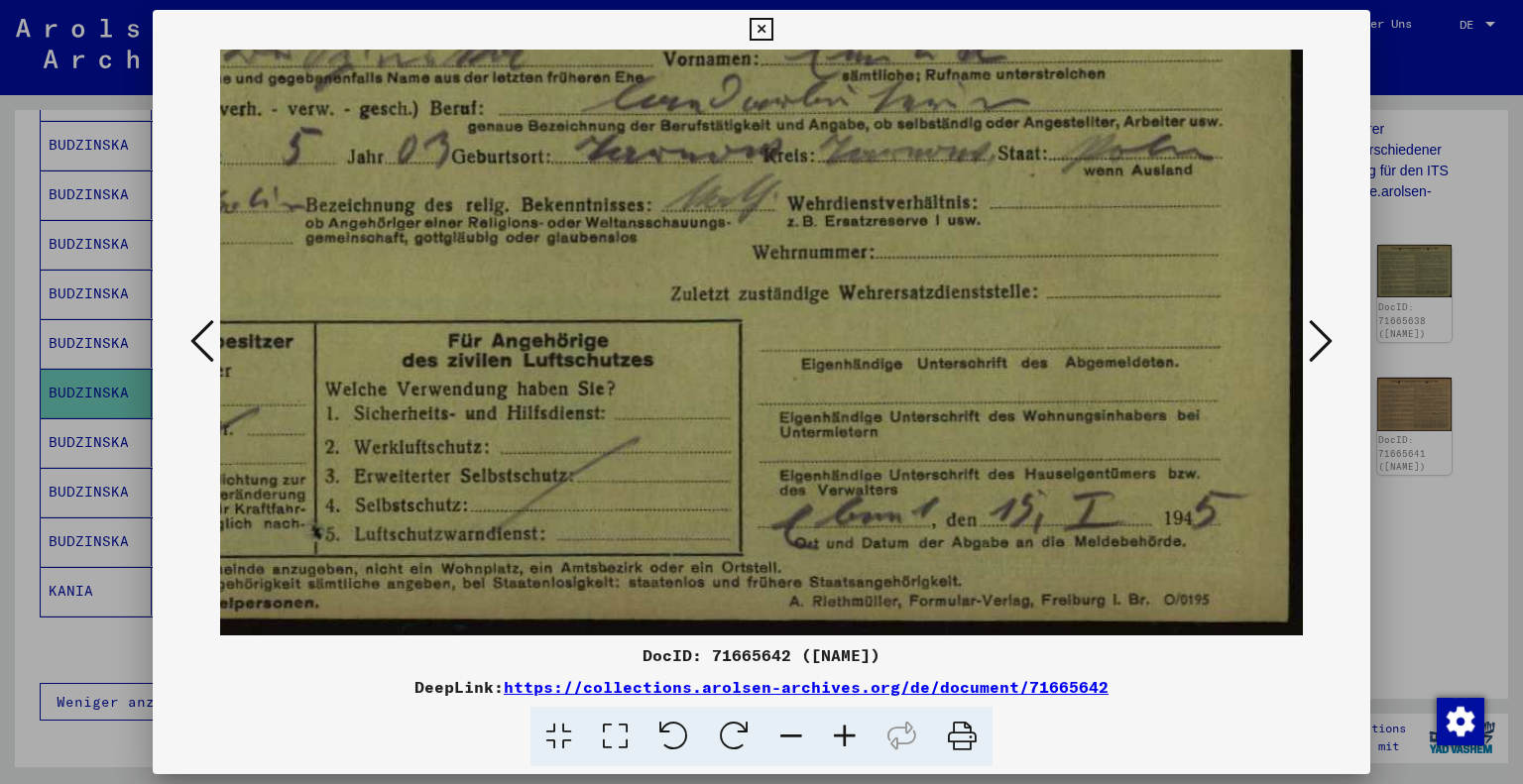 drag, startPoint x: 714, startPoint y: 348, endPoint x: 464, endPoint y: 304, distance: 253.84247 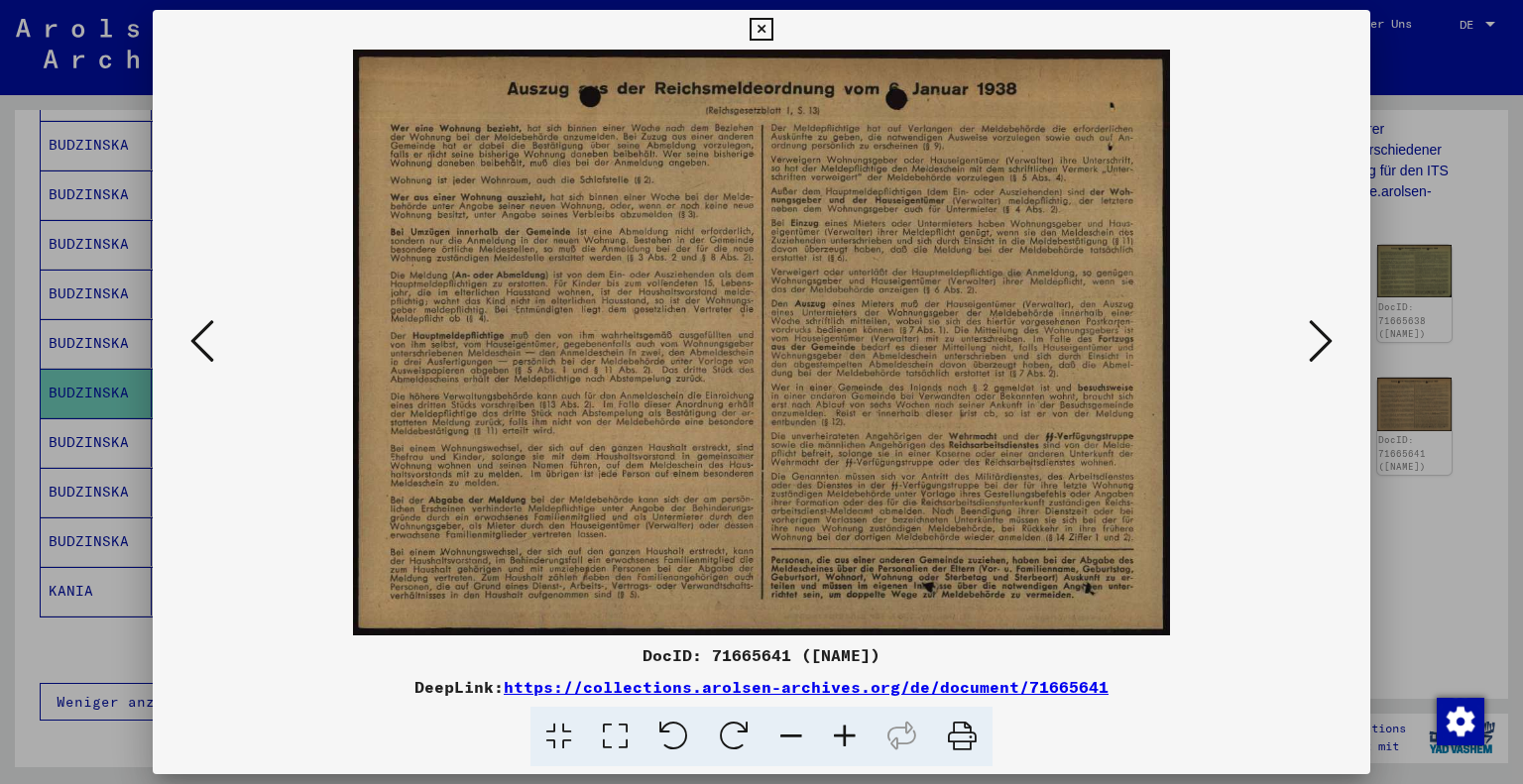 scroll, scrollTop: 0, scrollLeft: 0, axis: both 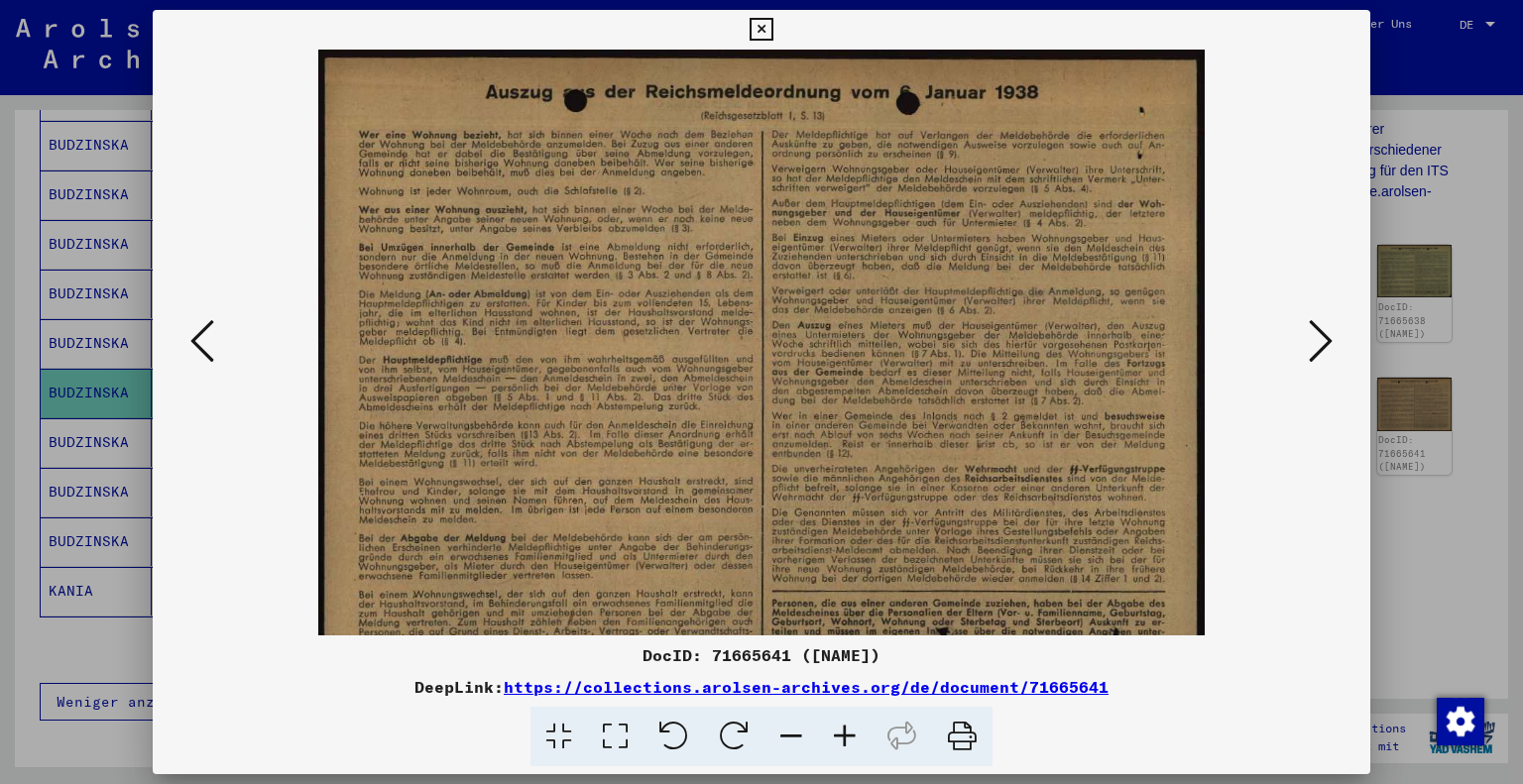 click at bounding box center (845, 736) 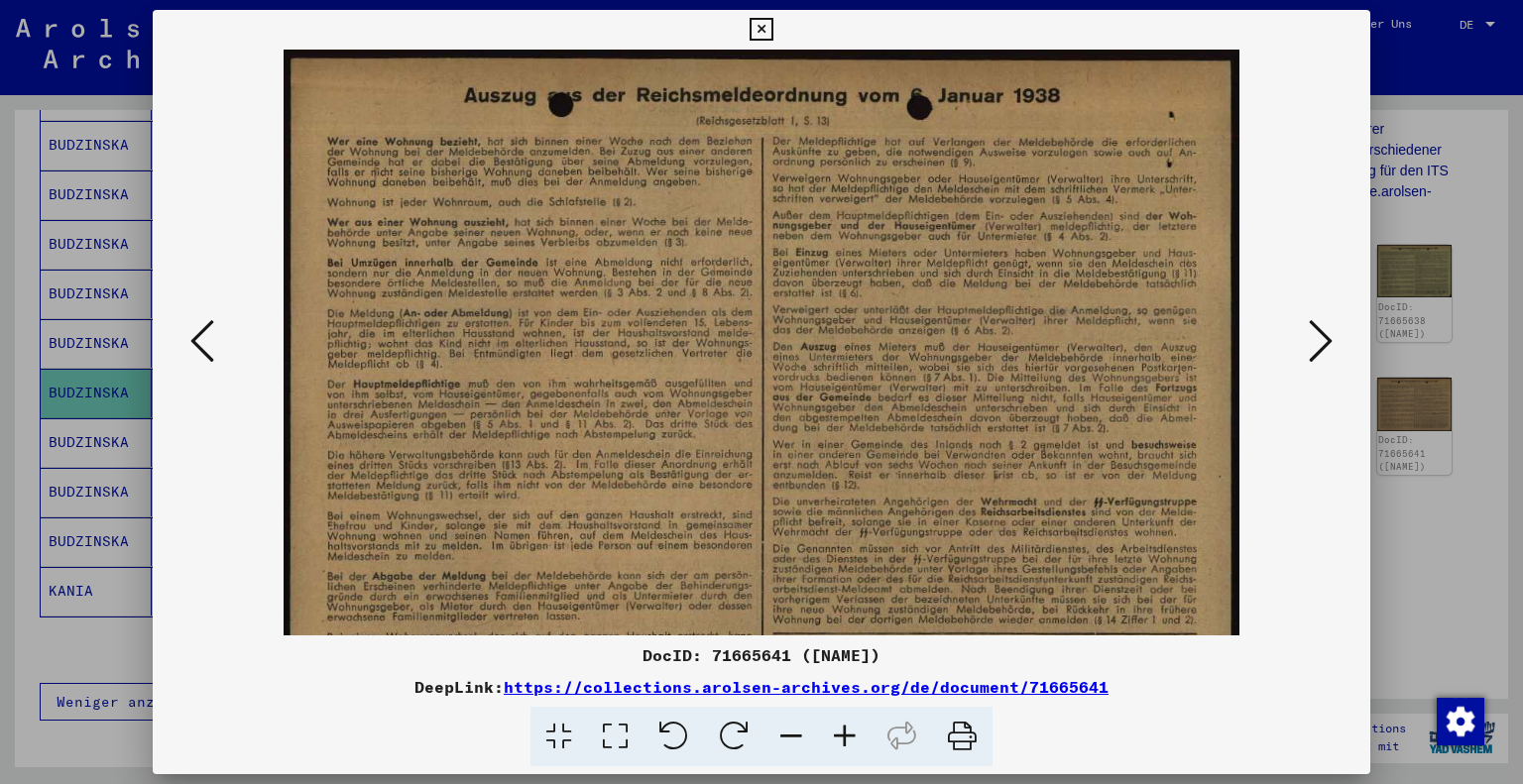 click at bounding box center [845, 736] 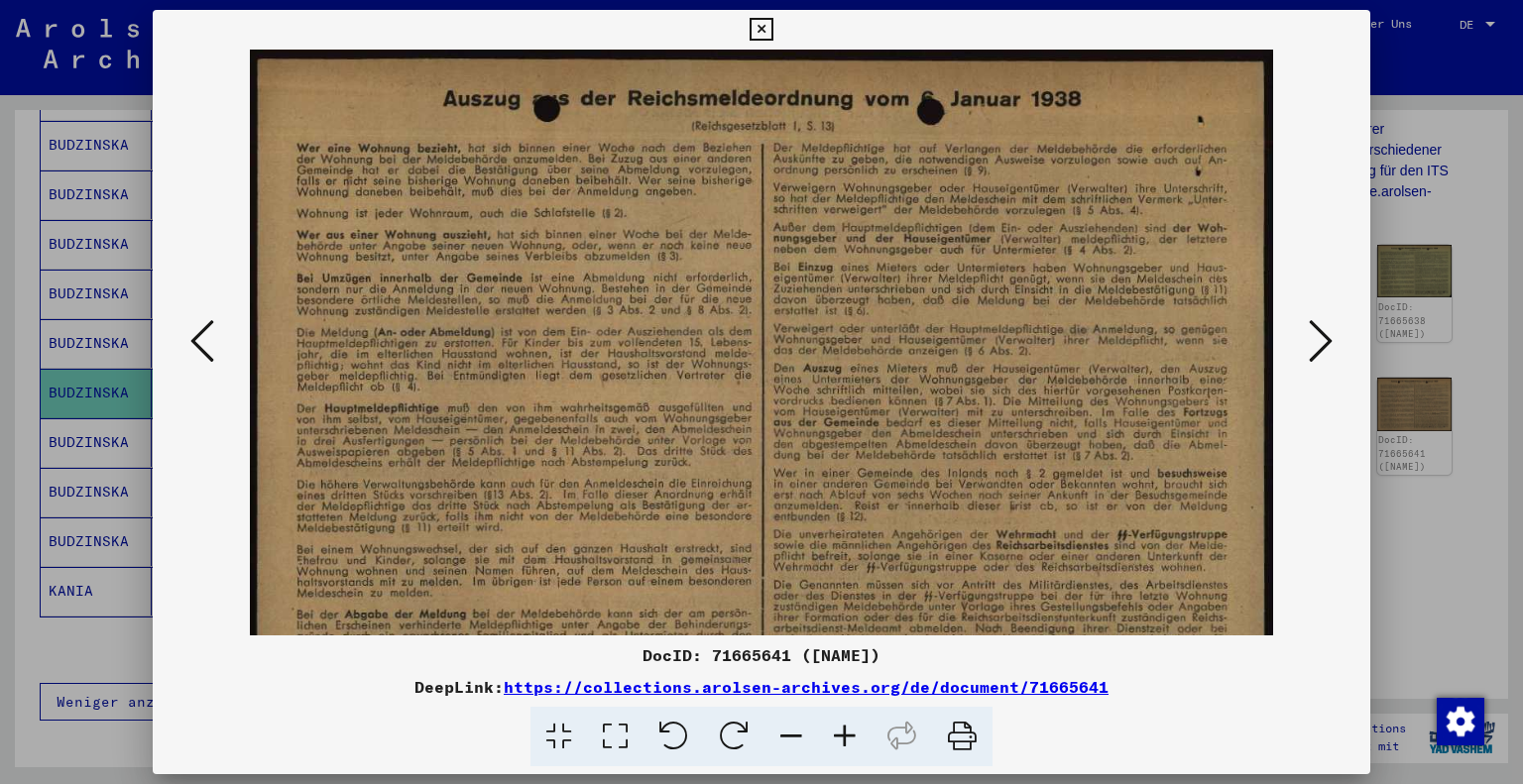 click at bounding box center [845, 736] 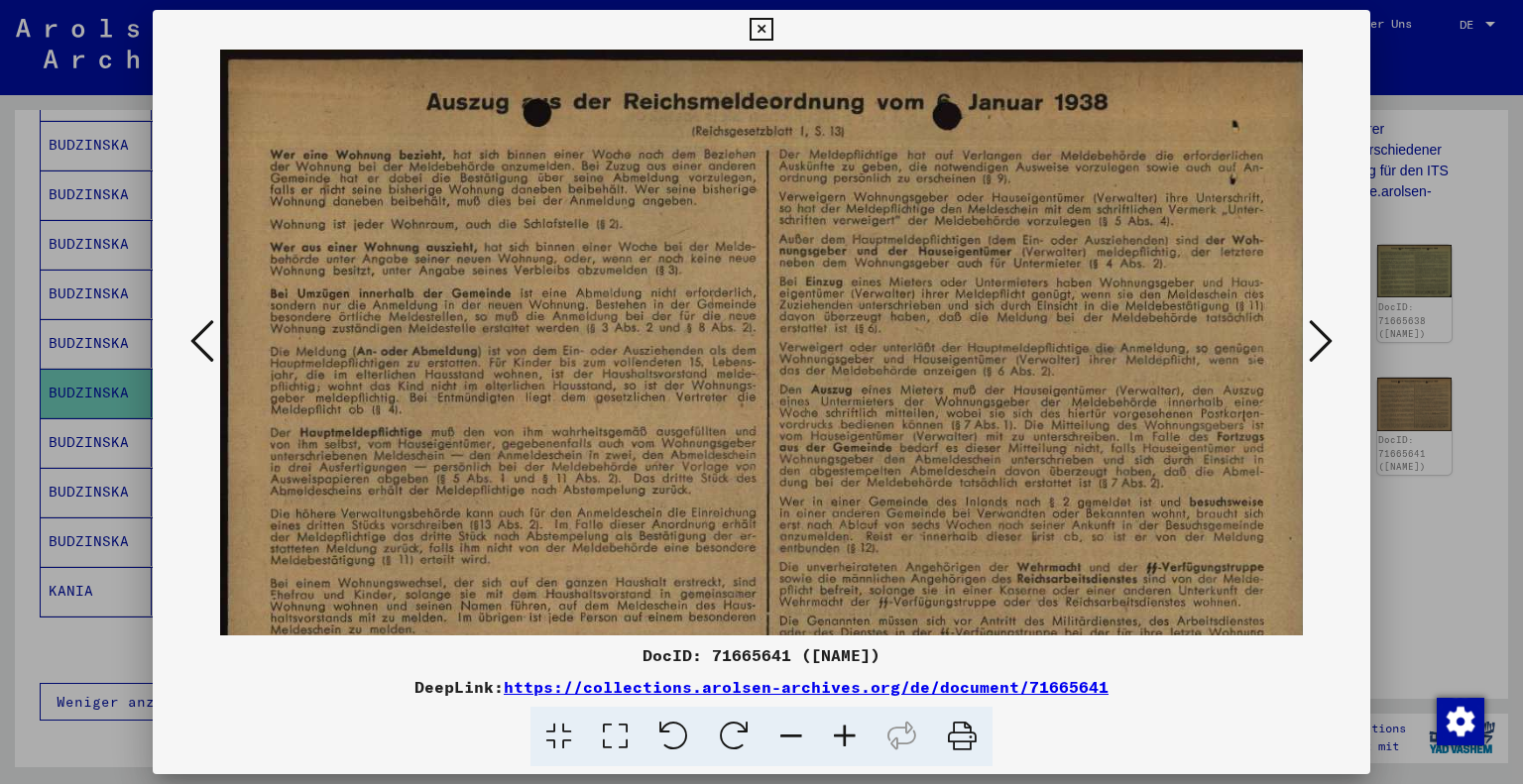 click at bounding box center (845, 736) 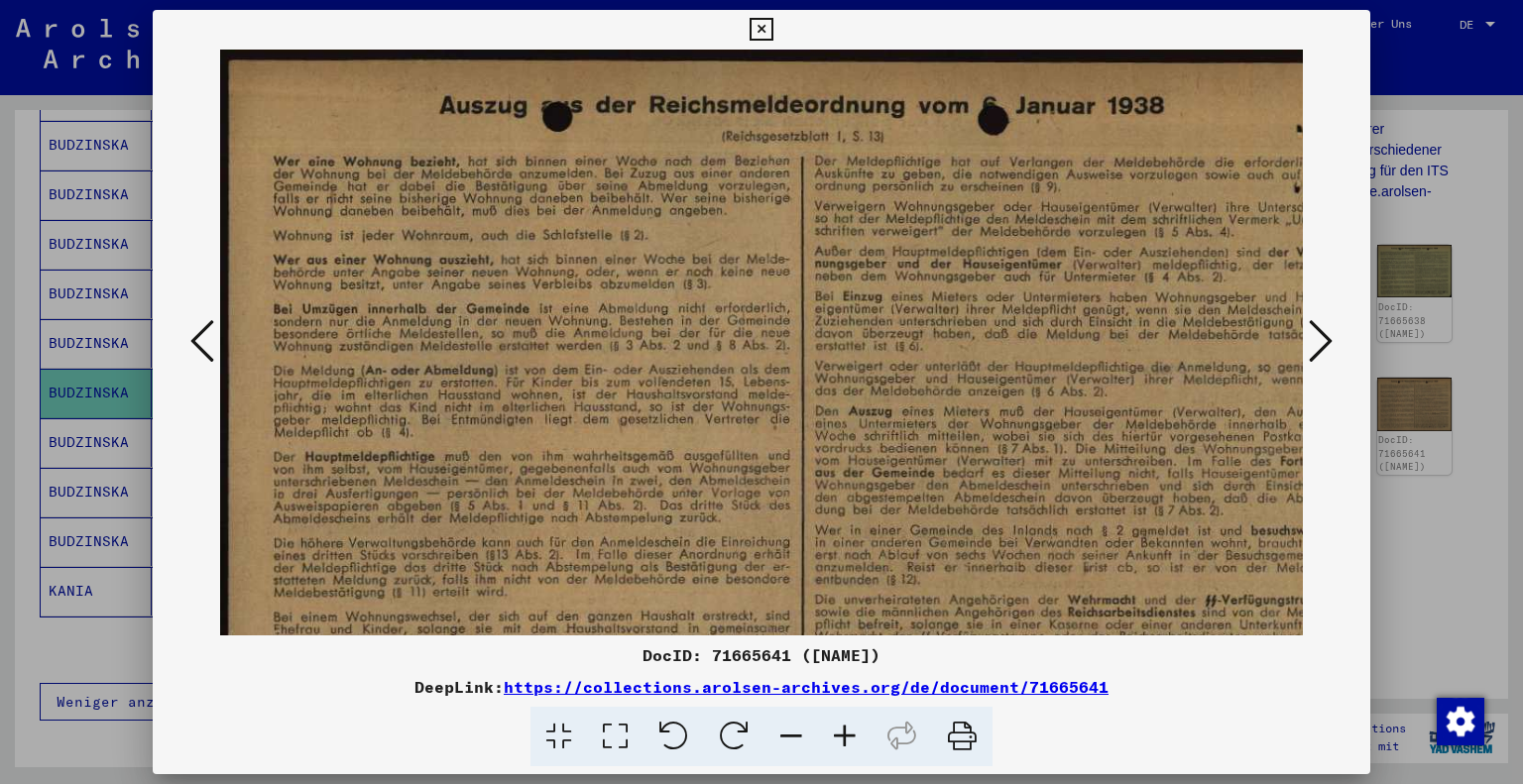 click at bounding box center [845, 736] 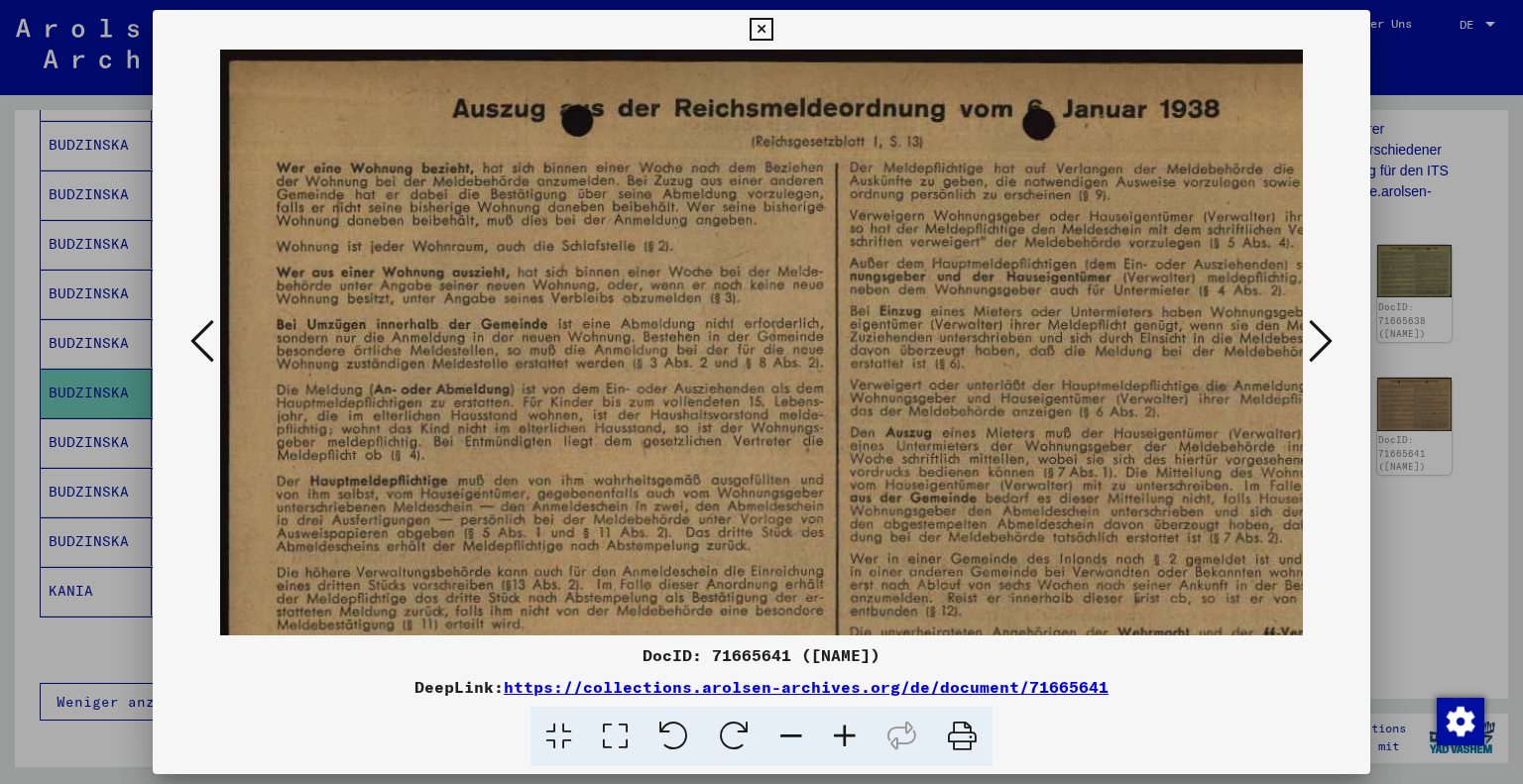 click at bounding box center (845, 736) 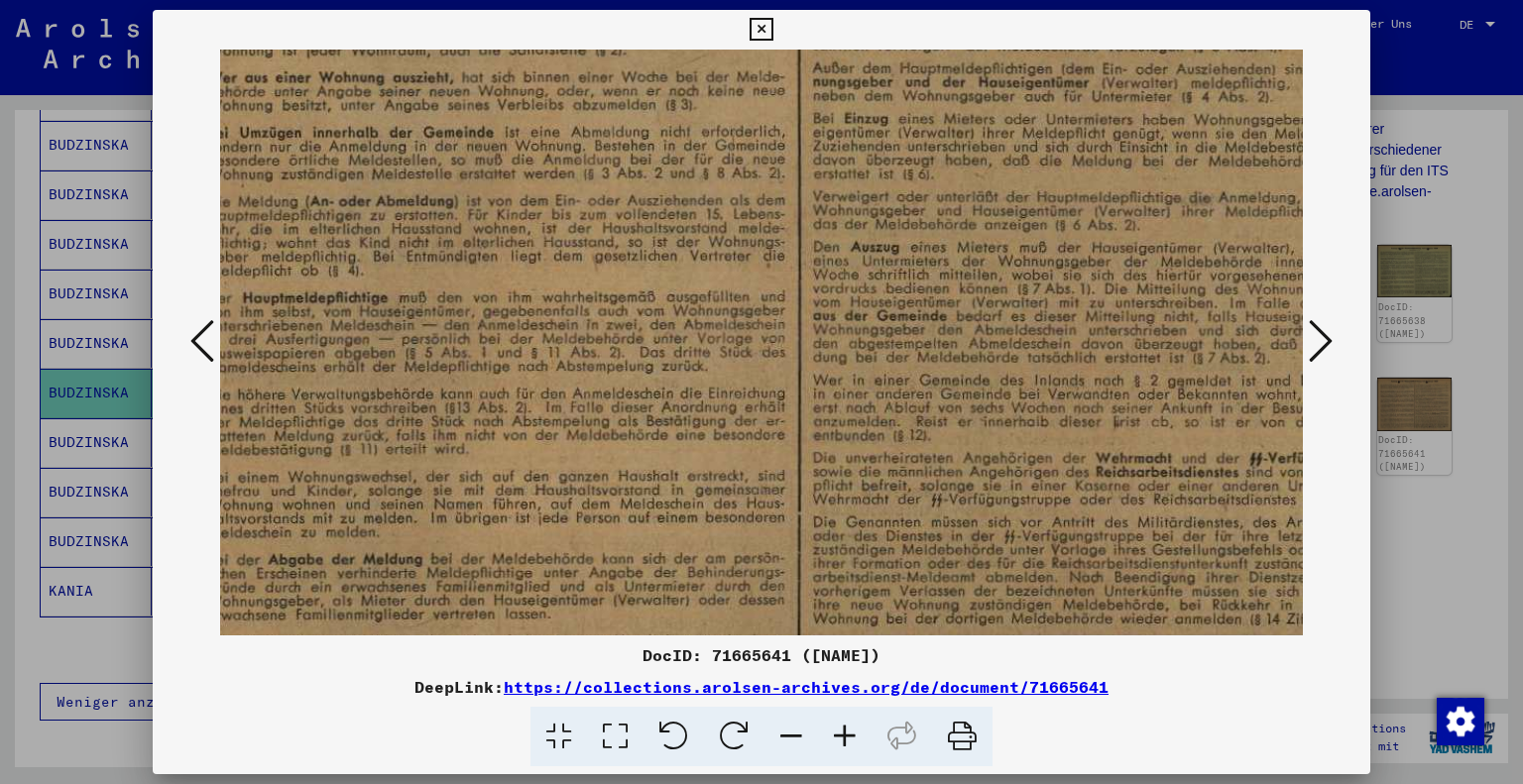 drag, startPoint x: 813, startPoint y: 488, endPoint x: 740, endPoint y: 284, distance: 216.66795 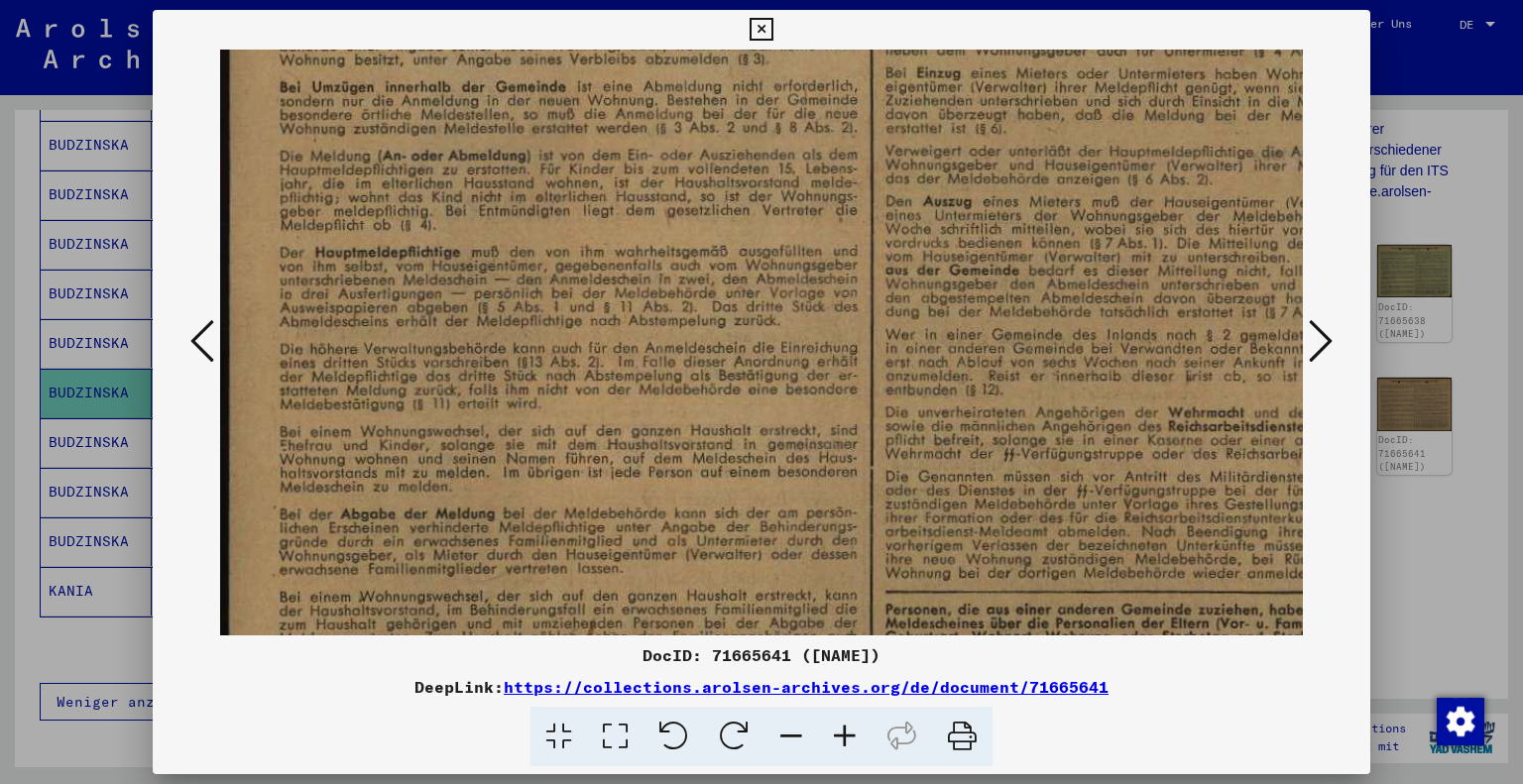 scroll, scrollTop: 250, scrollLeft: 0, axis: vertical 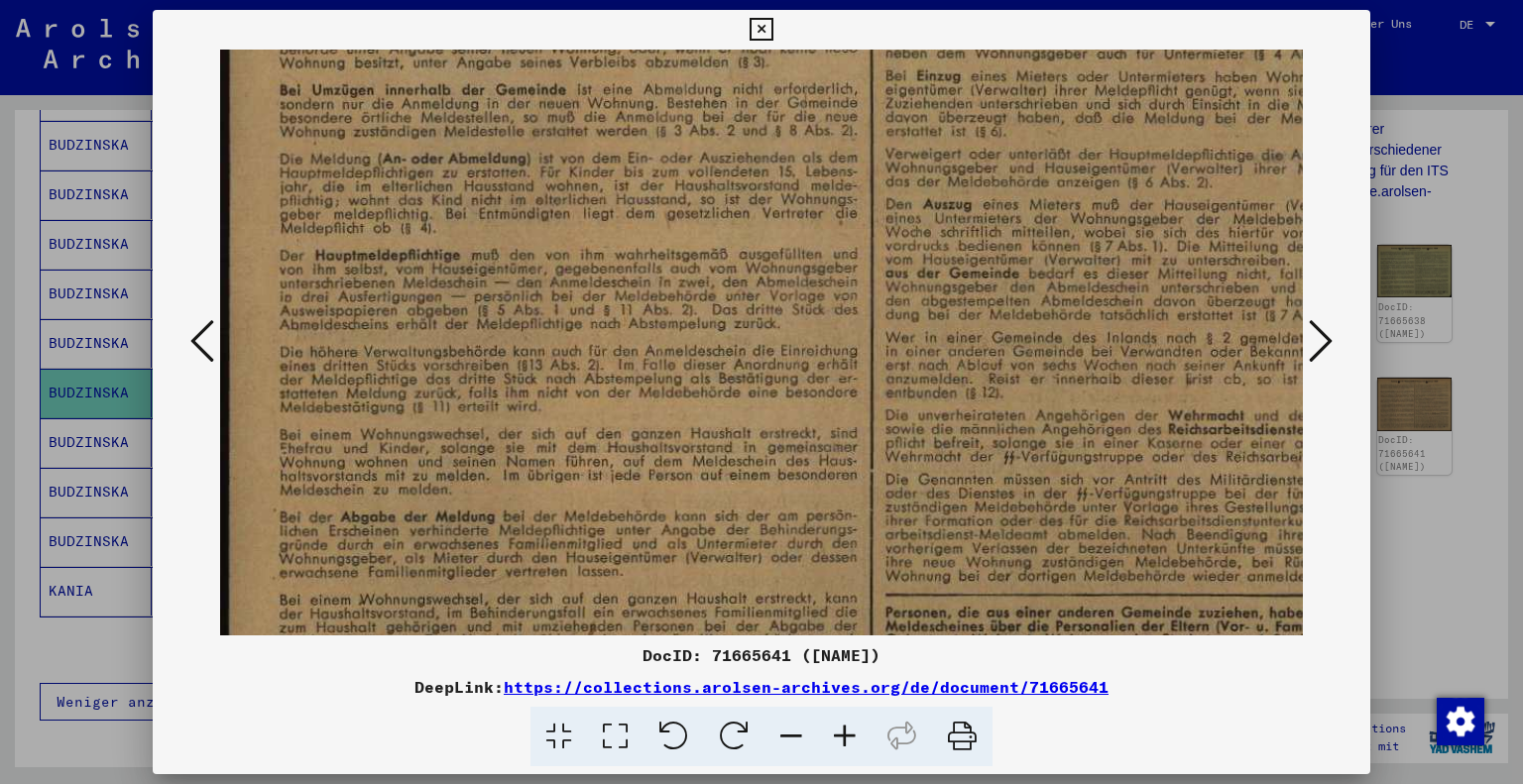 drag, startPoint x: 731, startPoint y: 405, endPoint x: 870, endPoint y: 376, distance: 141.993 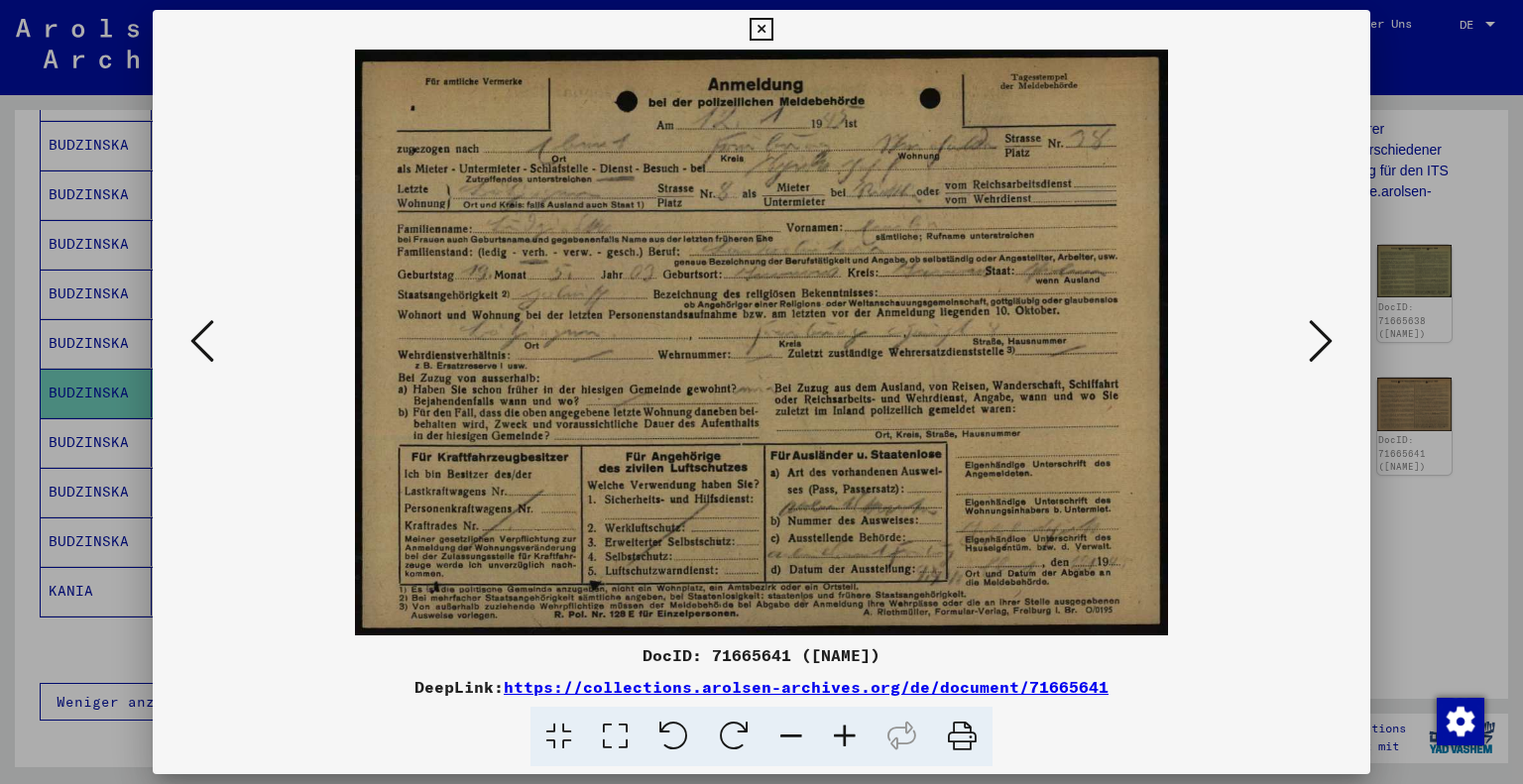scroll, scrollTop: 0, scrollLeft: 0, axis: both 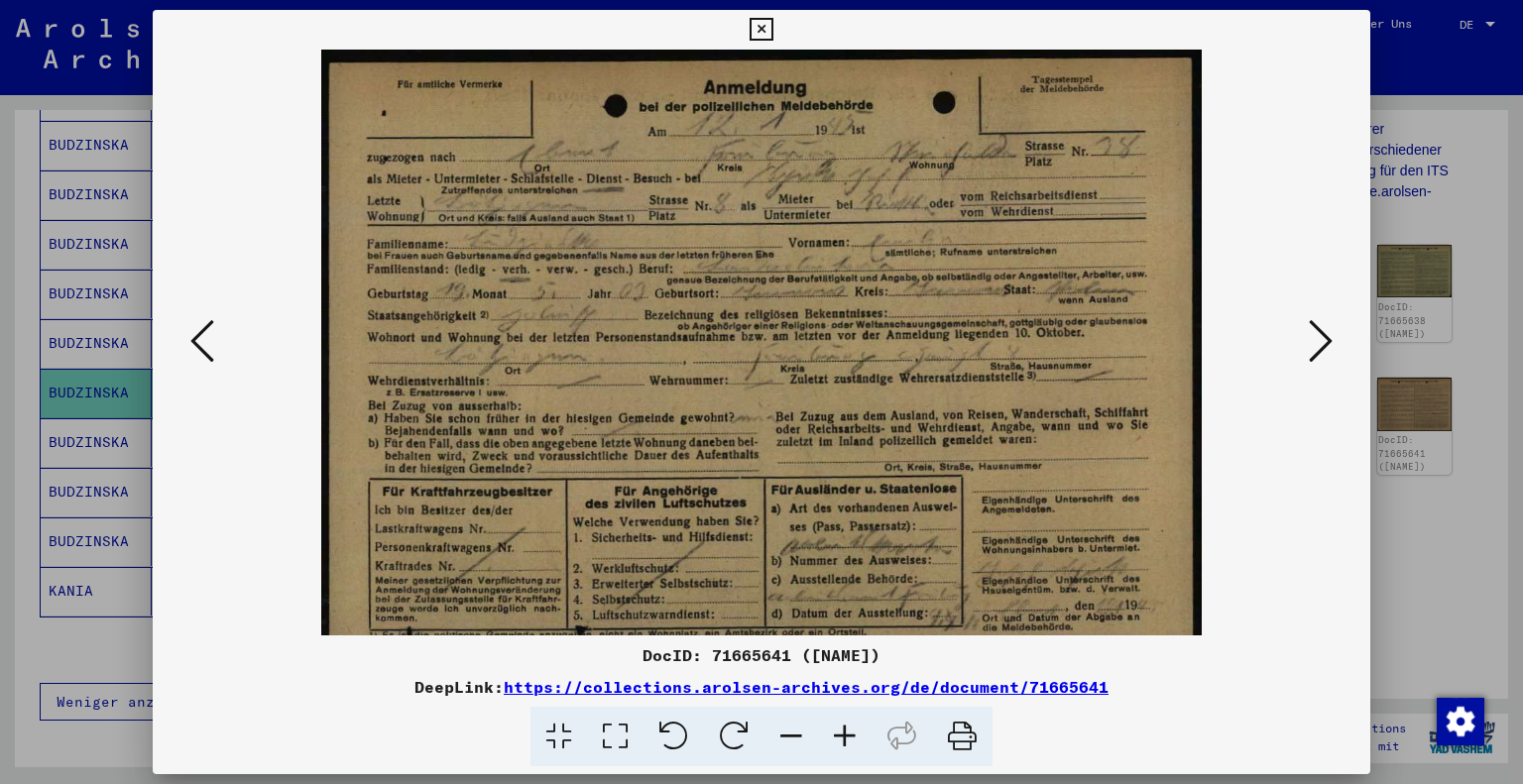 click at bounding box center (845, 736) 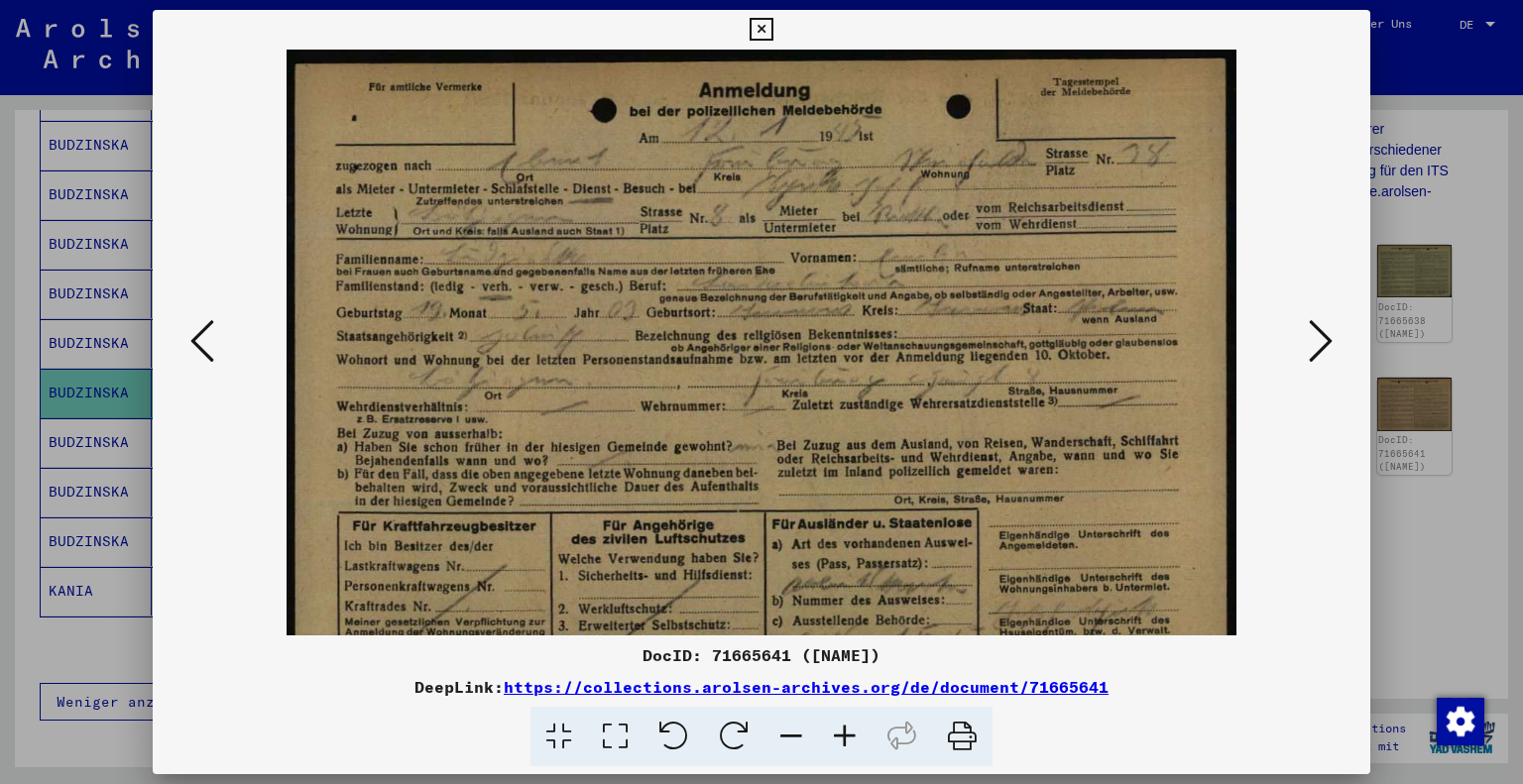 click at bounding box center [845, 736] 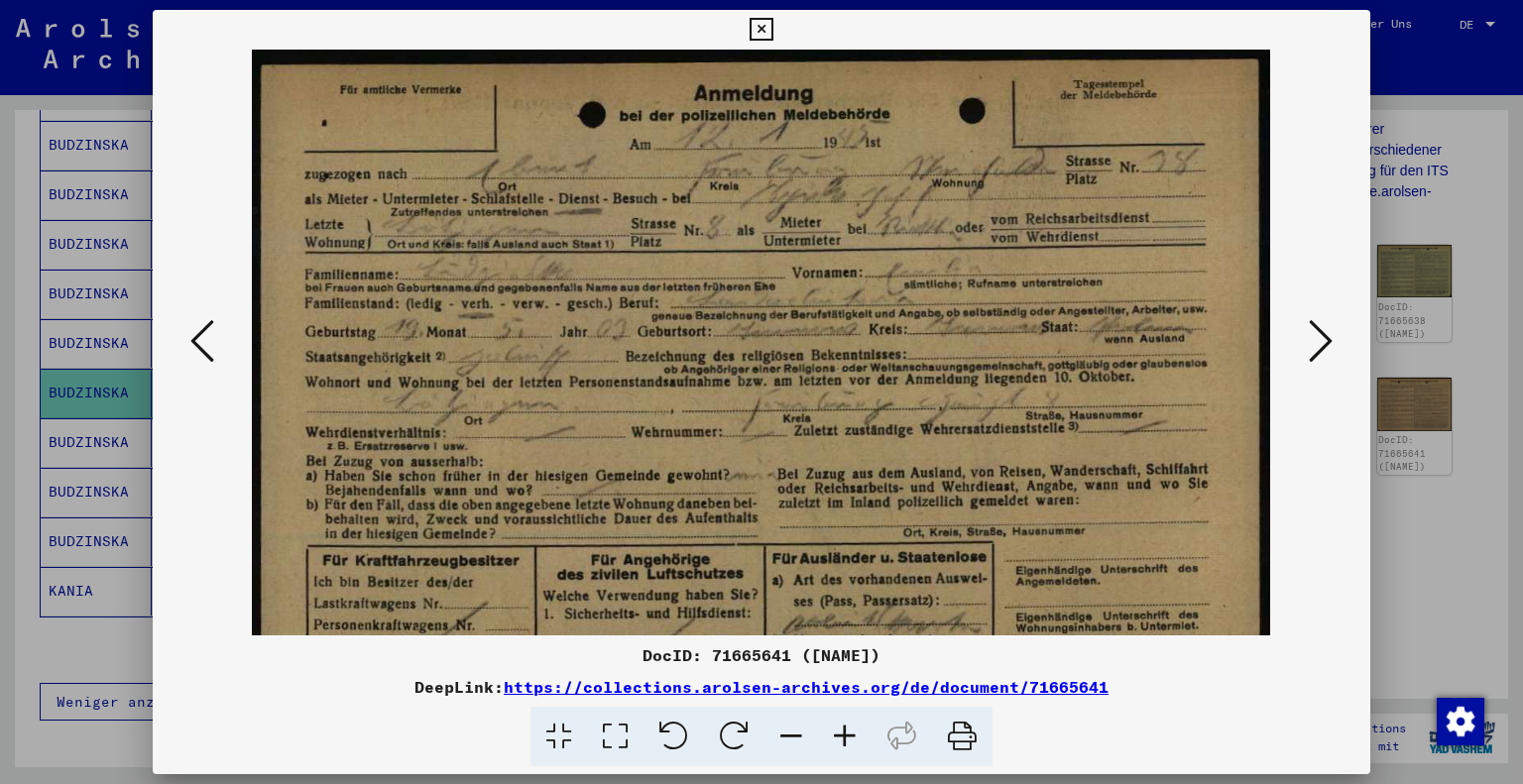 click at bounding box center [845, 736] 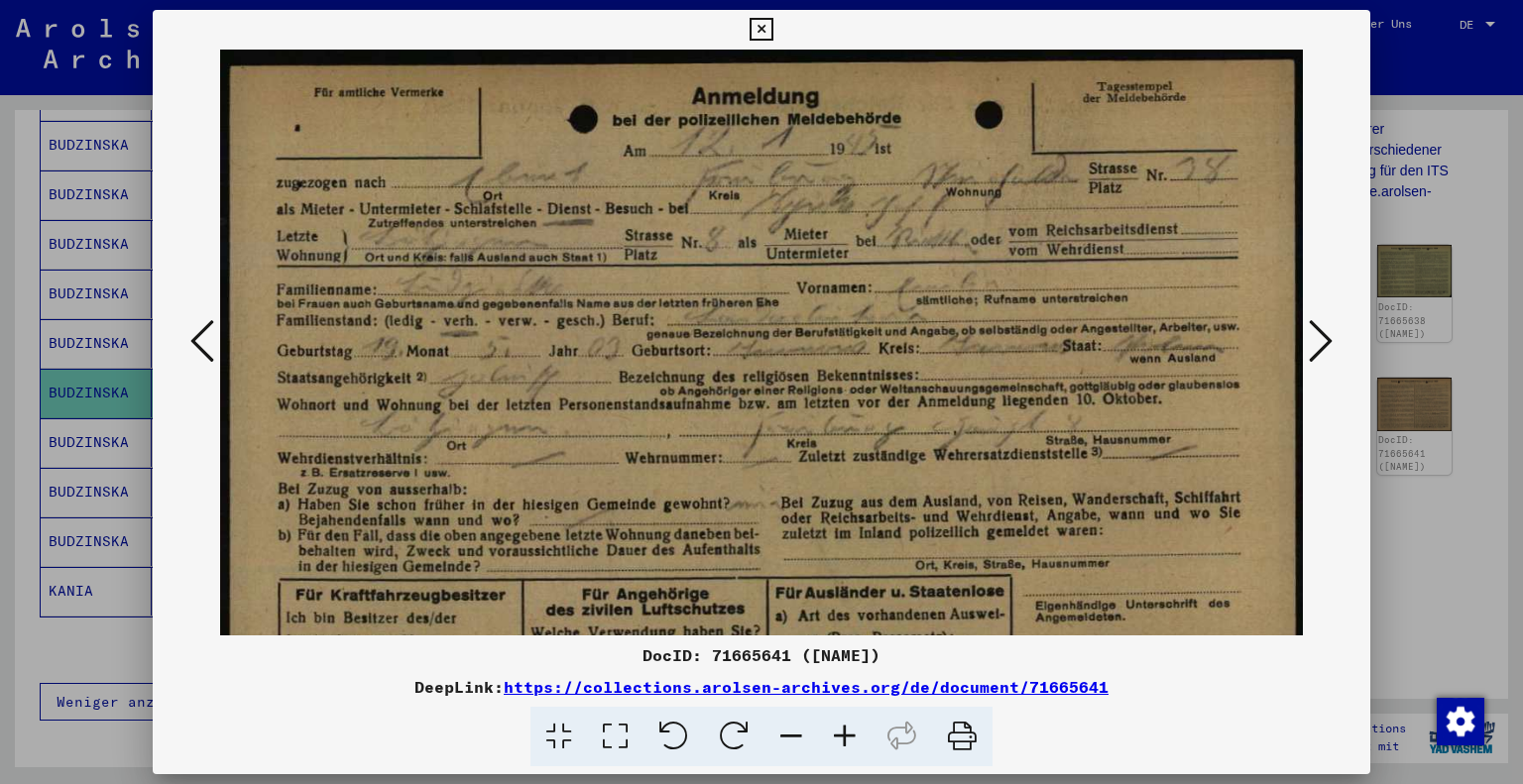 click at bounding box center (845, 736) 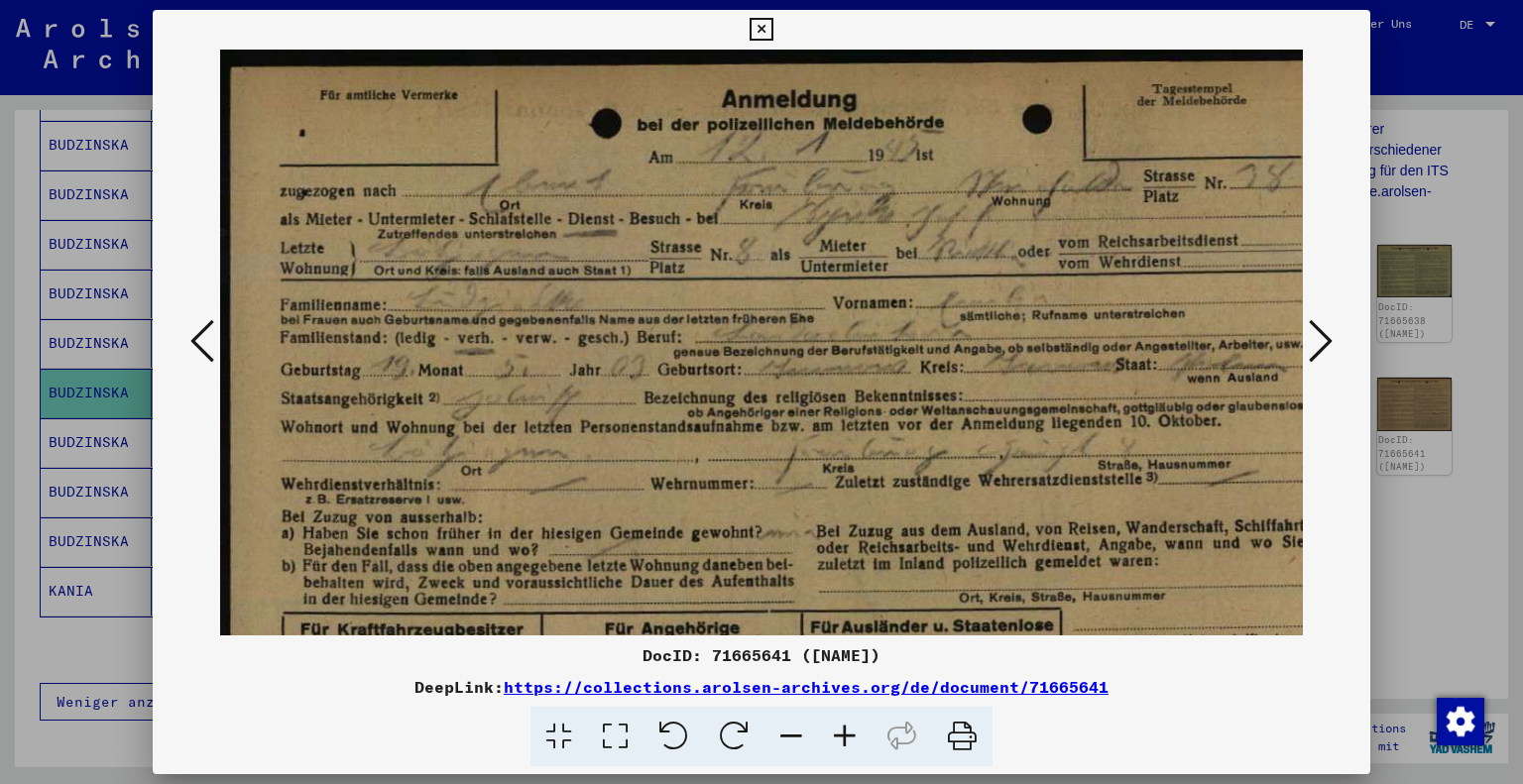 click at bounding box center (845, 736) 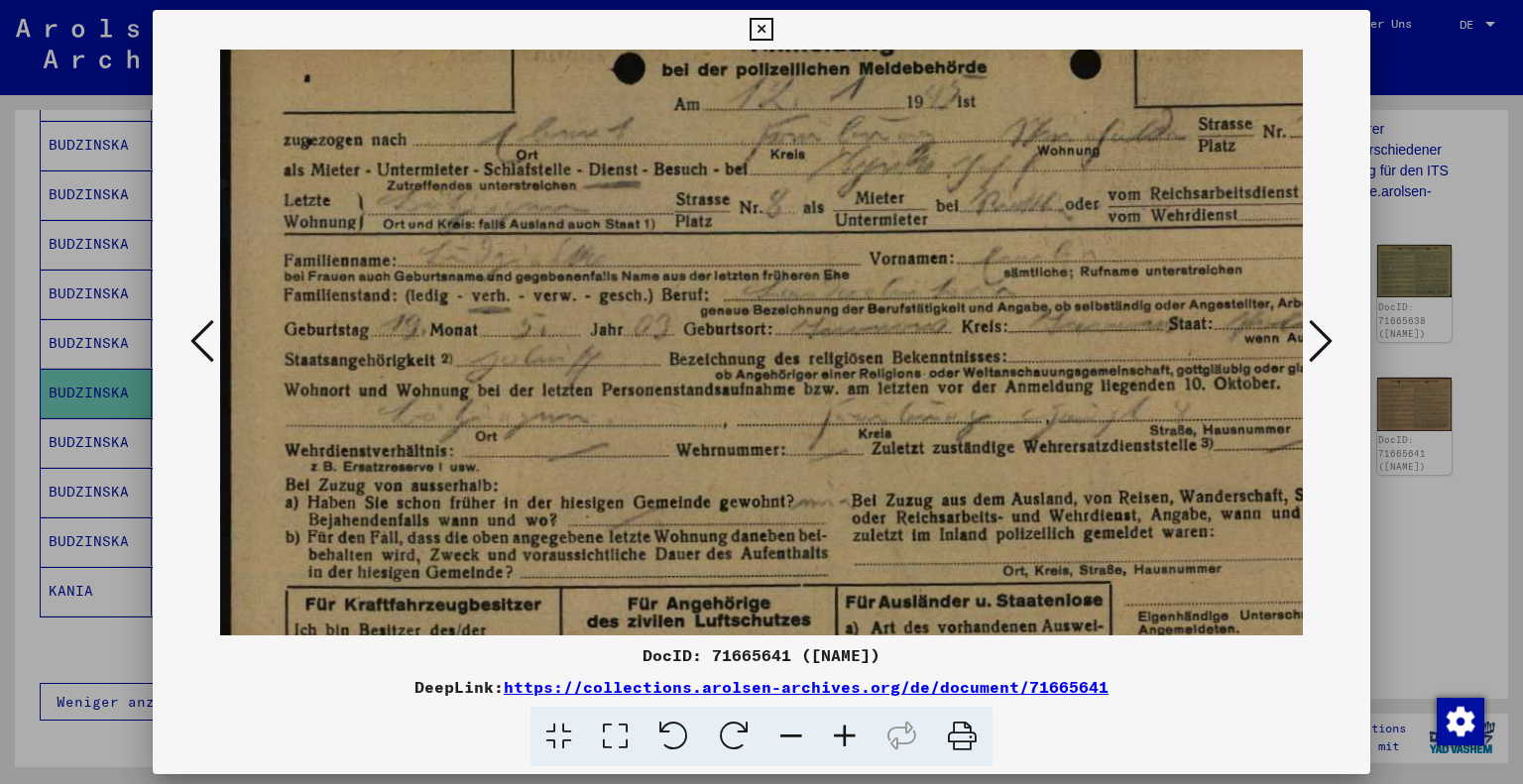 scroll, scrollTop: 67, scrollLeft: 0, axis: vertical 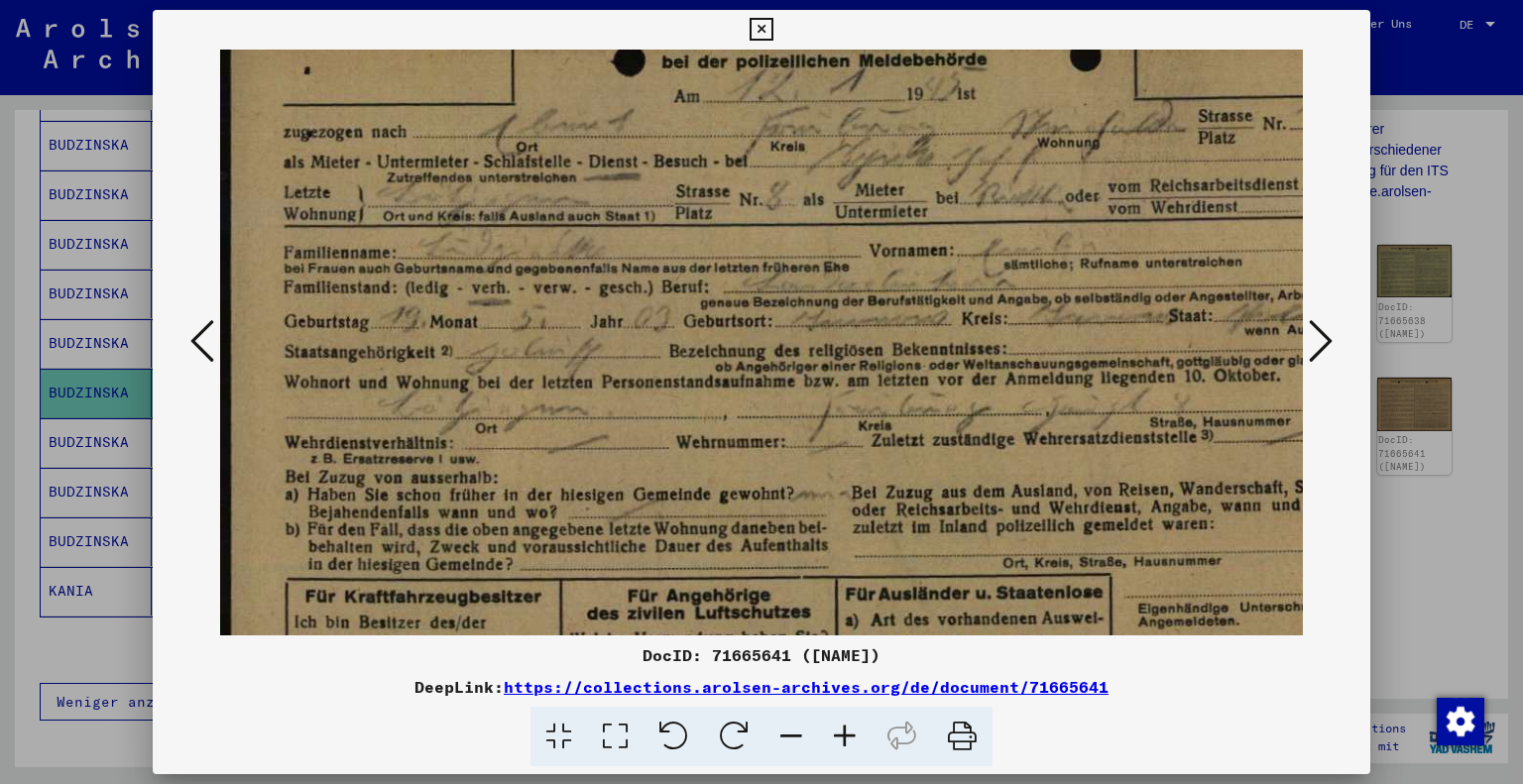 drag, startPoint x: 904, startPoint y: 428, endPoint x: 907, endPoint y: 360, distance: 68.066144 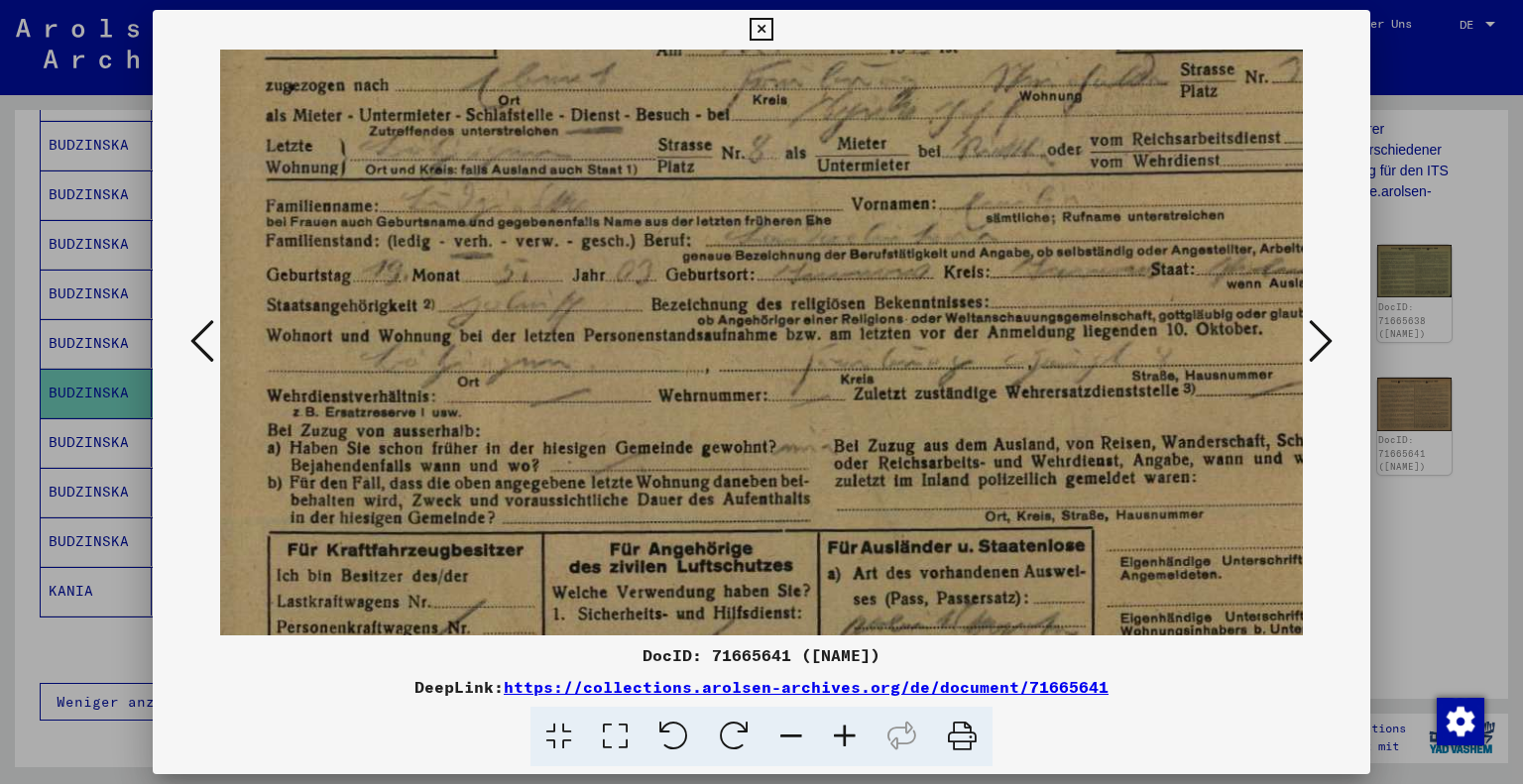 scroll, scrollTop: 117, scrollLeft: 25, axis: both 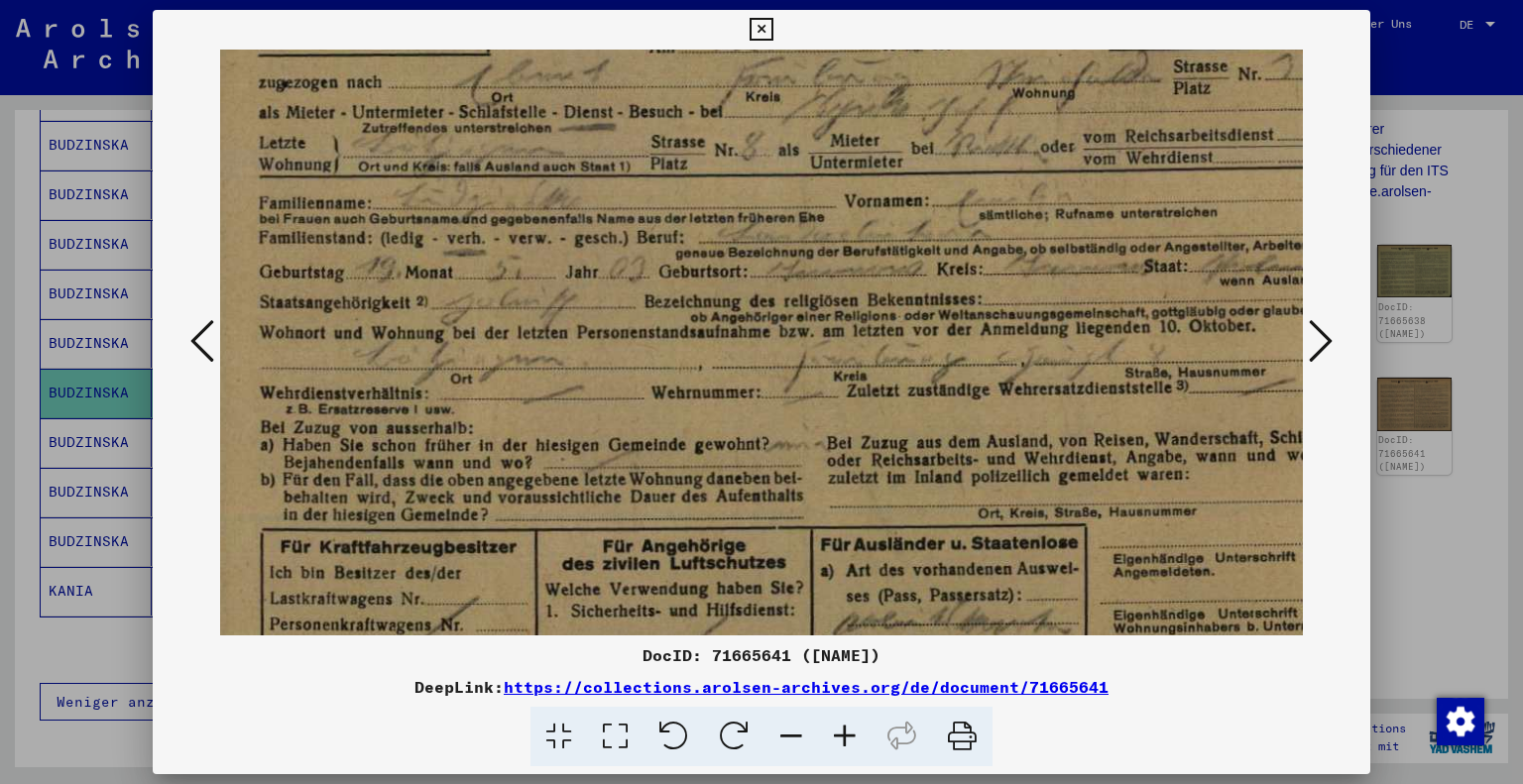 drag, startPoint x: 789, startPoint y: 419, endPoint x: 762, endPoint y: 372, distance: 54.203321 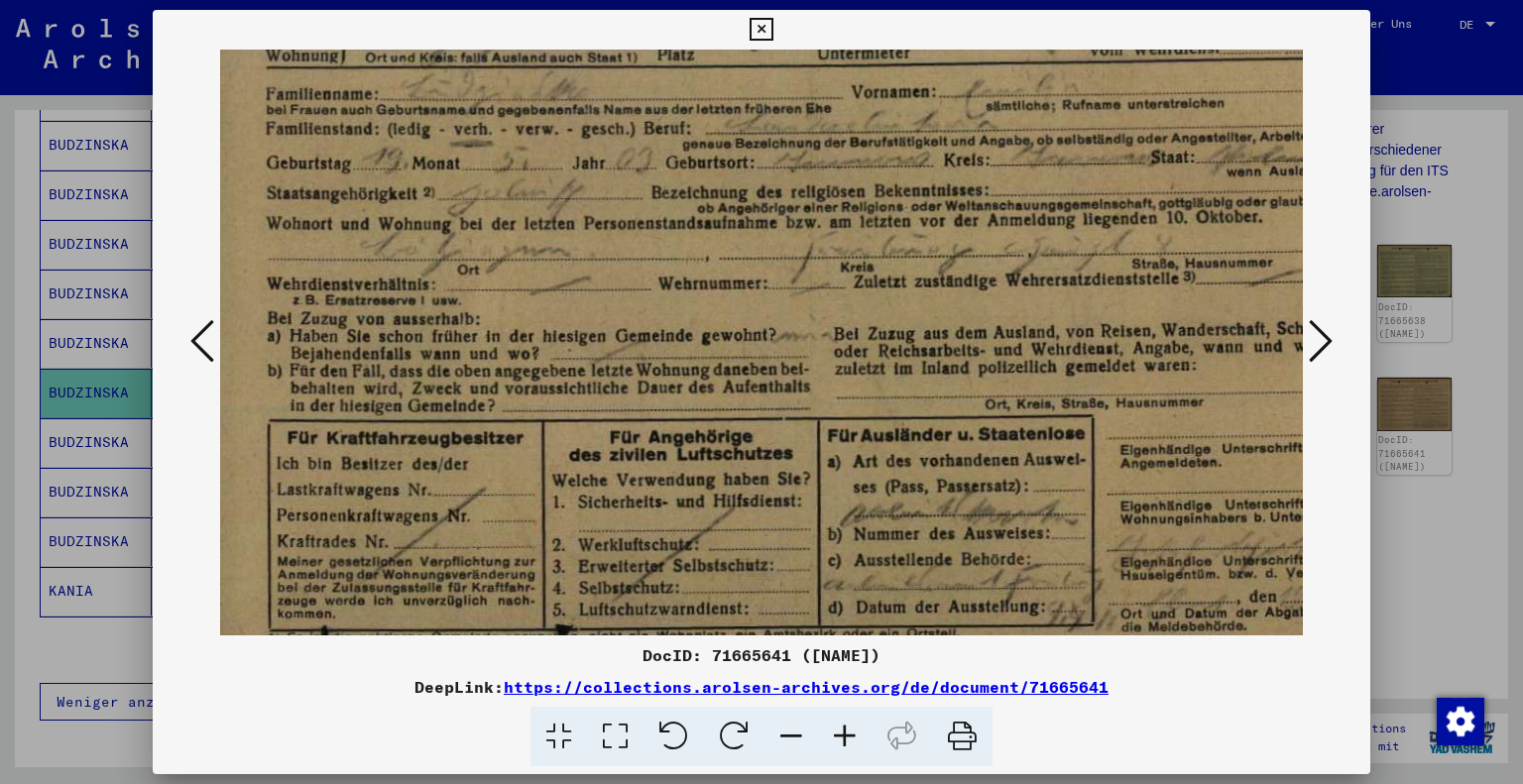 drag, startPoint x: 685, startPoint y: 467, endPoint x: 691, endPoint y: 356, distance: 111.162 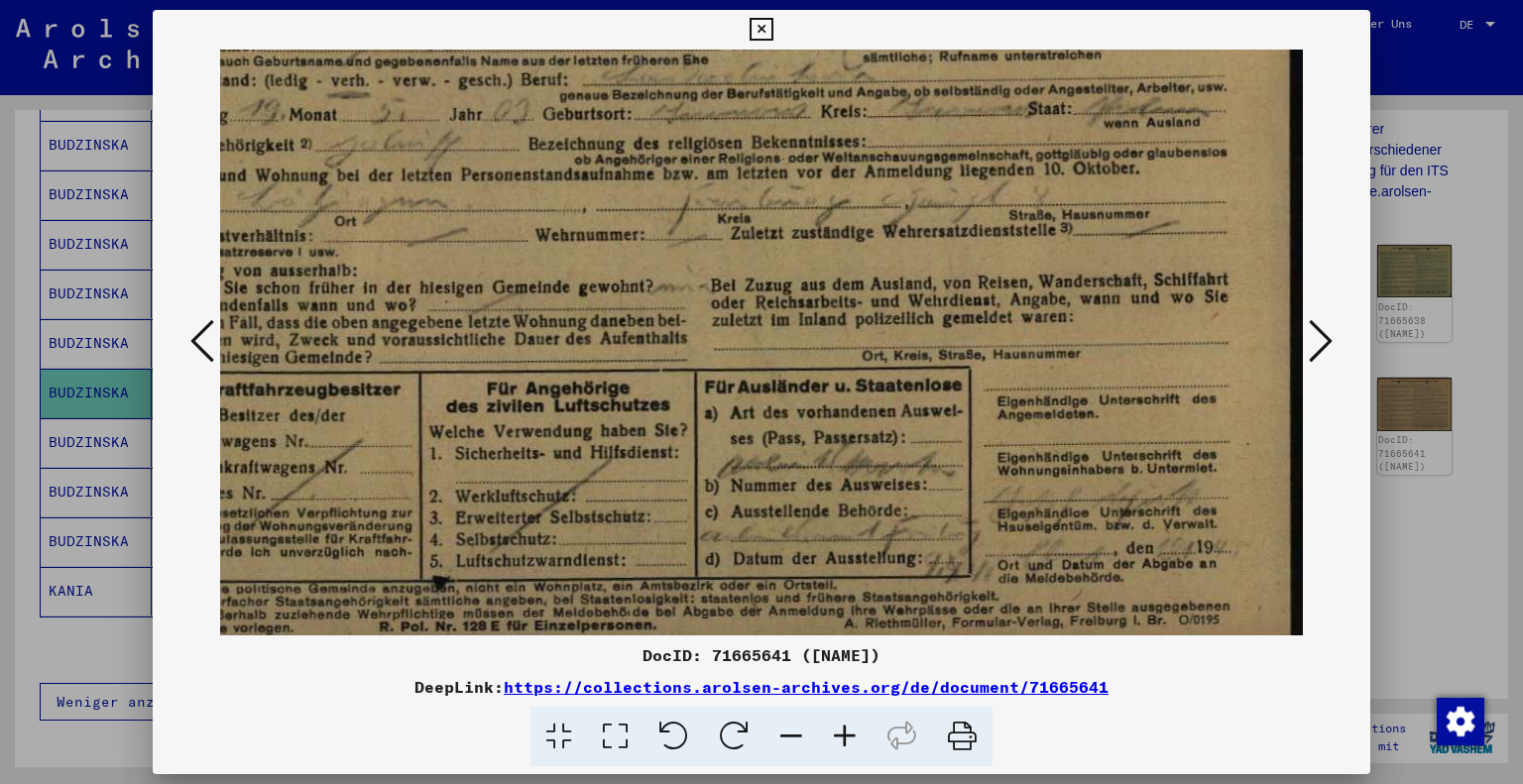 scroll, scrollTop: 279, scrollLeft: 141, axis: both 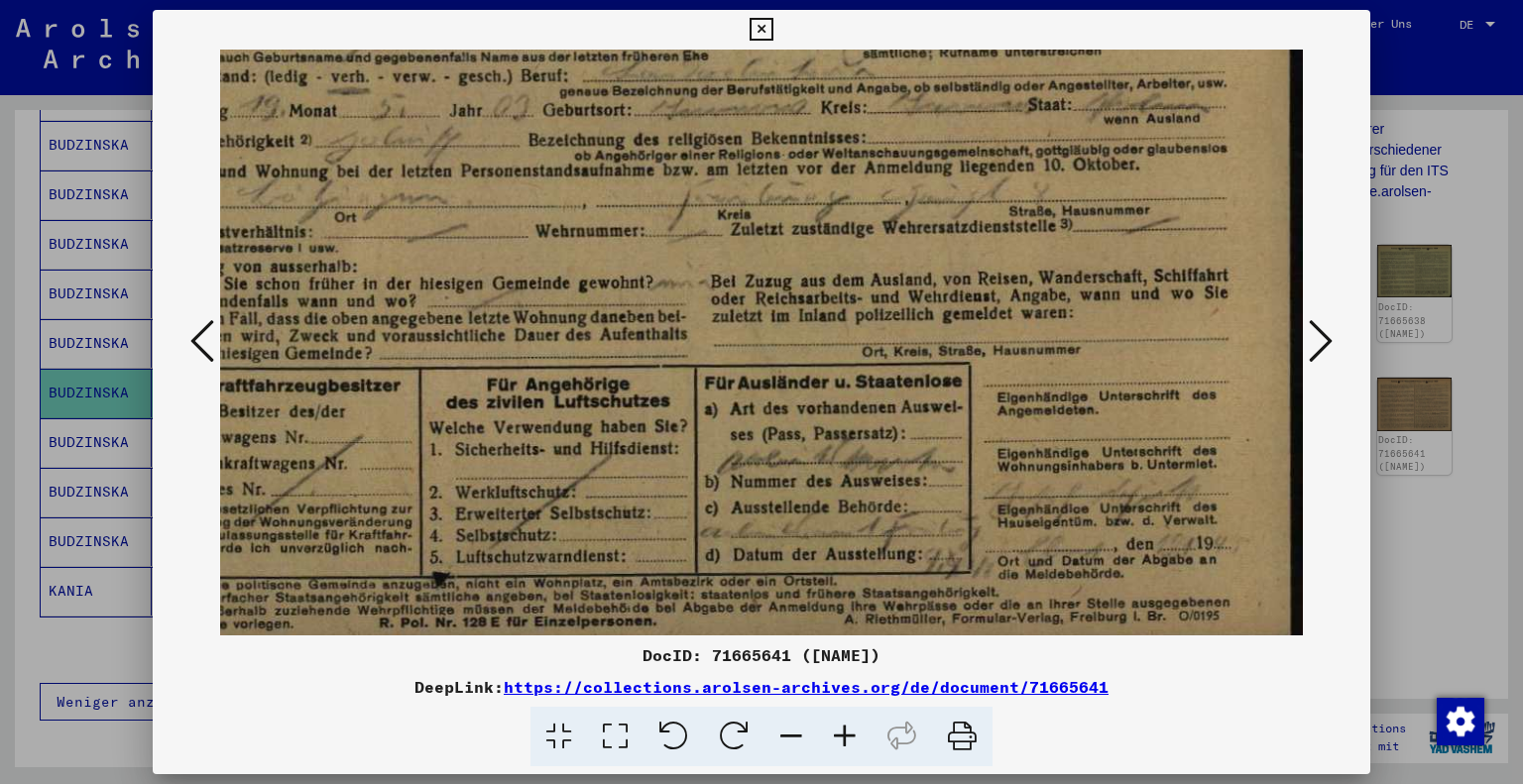 drag, startPoint x: 809, startPoint y: 374, endPoint x: 648, endPoint y: 328, distance: 167.44253 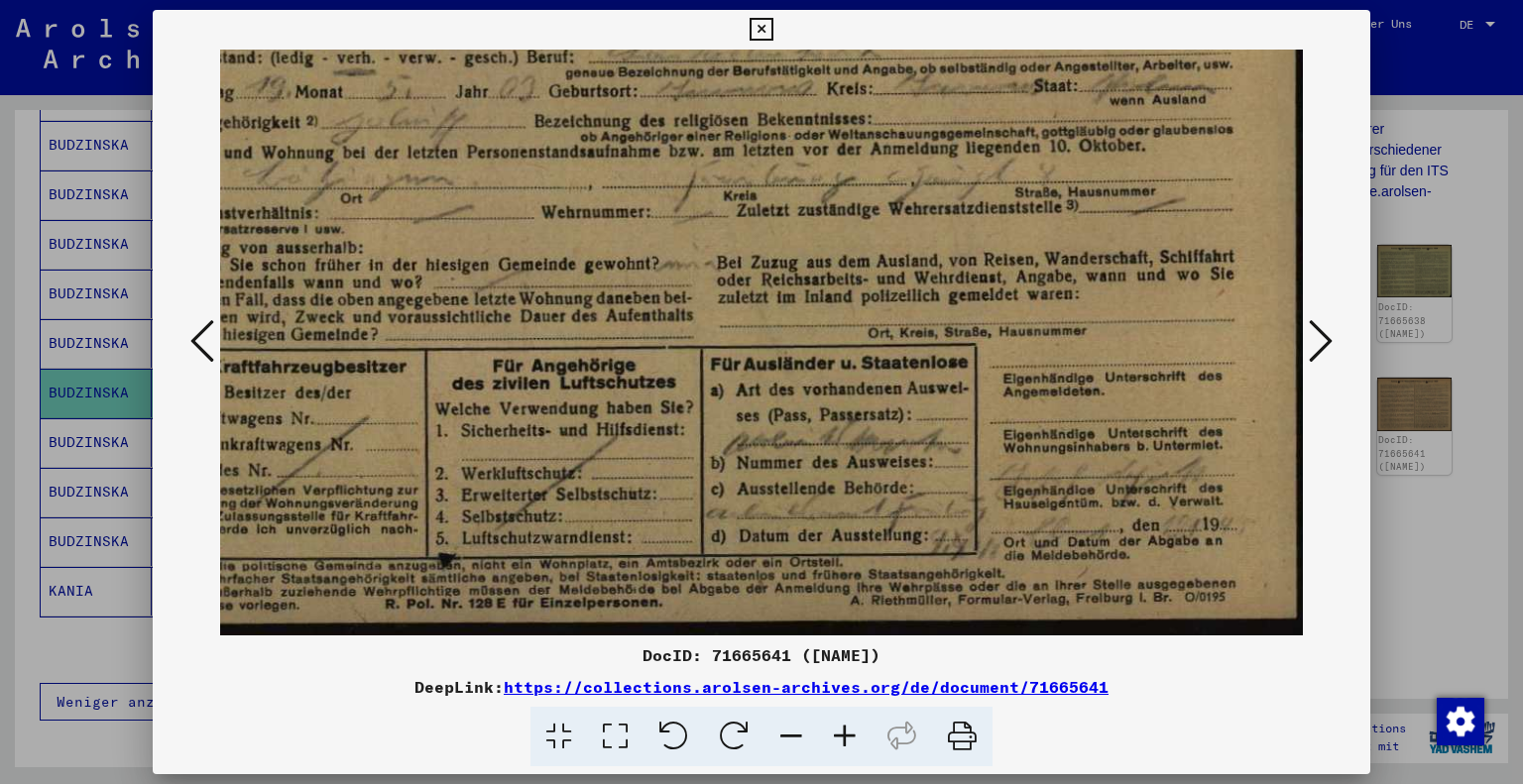 scroll, scrollTop: 297, scrollLeft: 134, axis: both 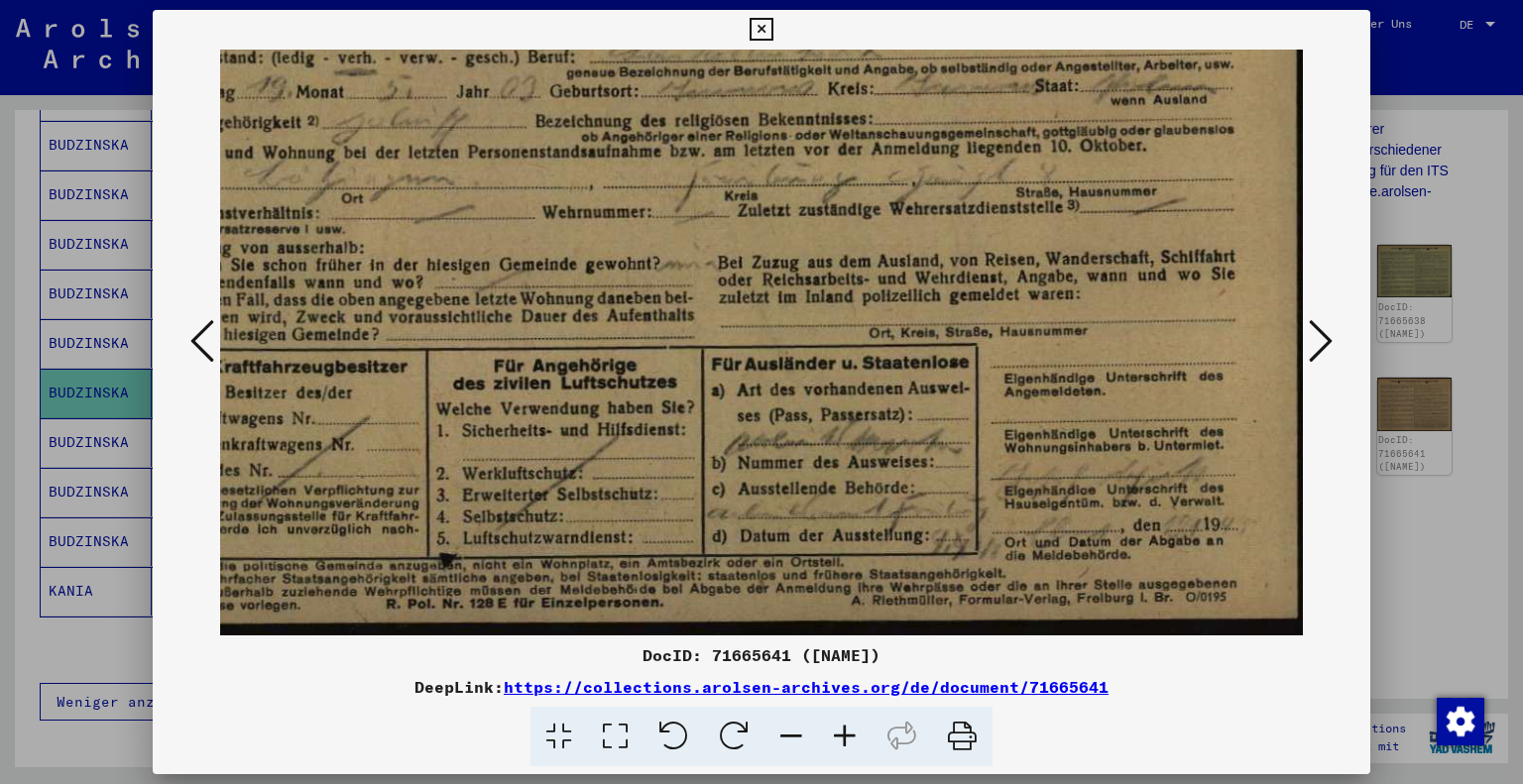 drag, startPoint x: 699, startPoint y: 419, endPoint x: 707, endPoint y: 331, distance: 88.362888 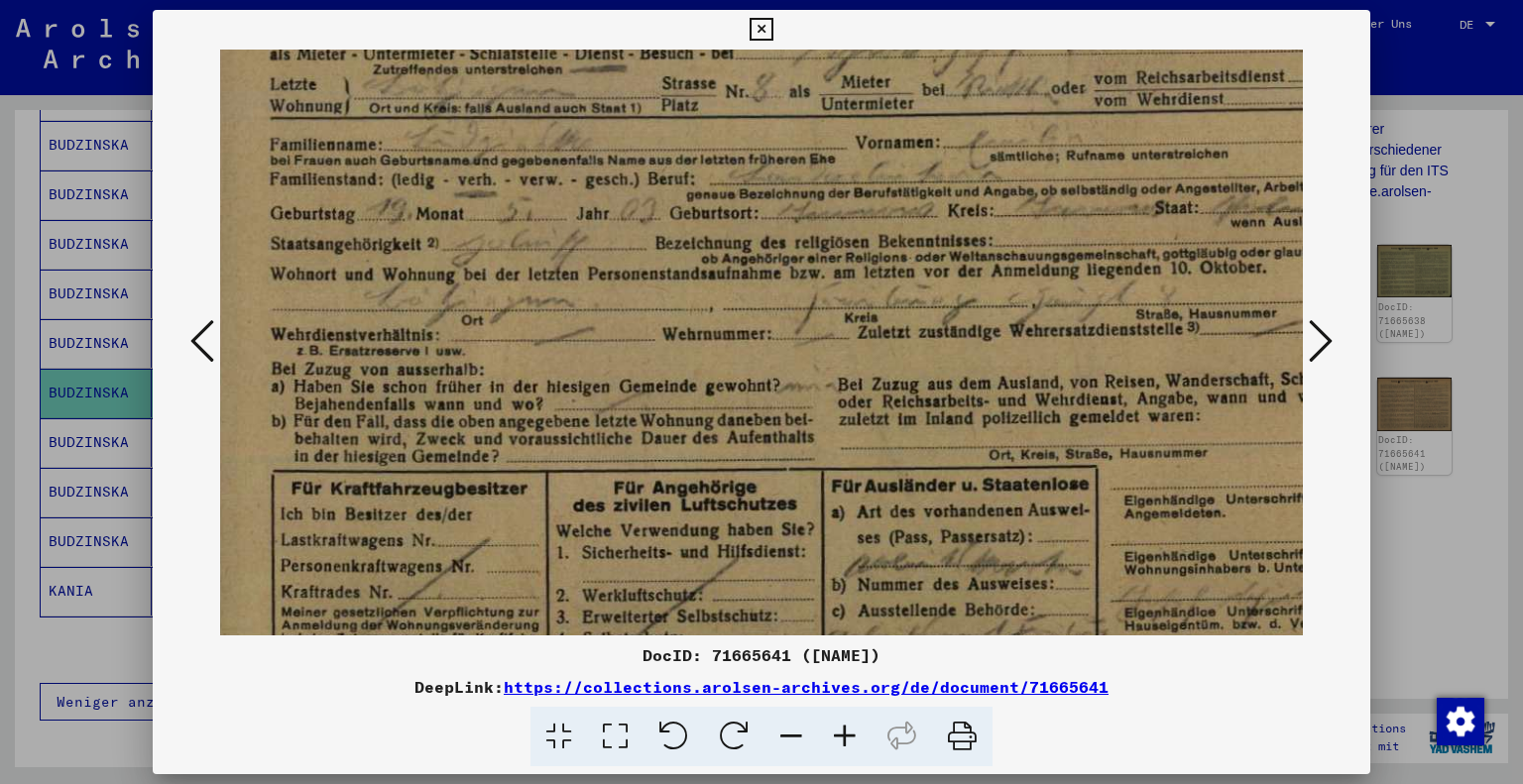 drag, startPoint x: 727, startPoint y: 461, endPoint x: 843, endPoint y: 582, distance: 167.6216 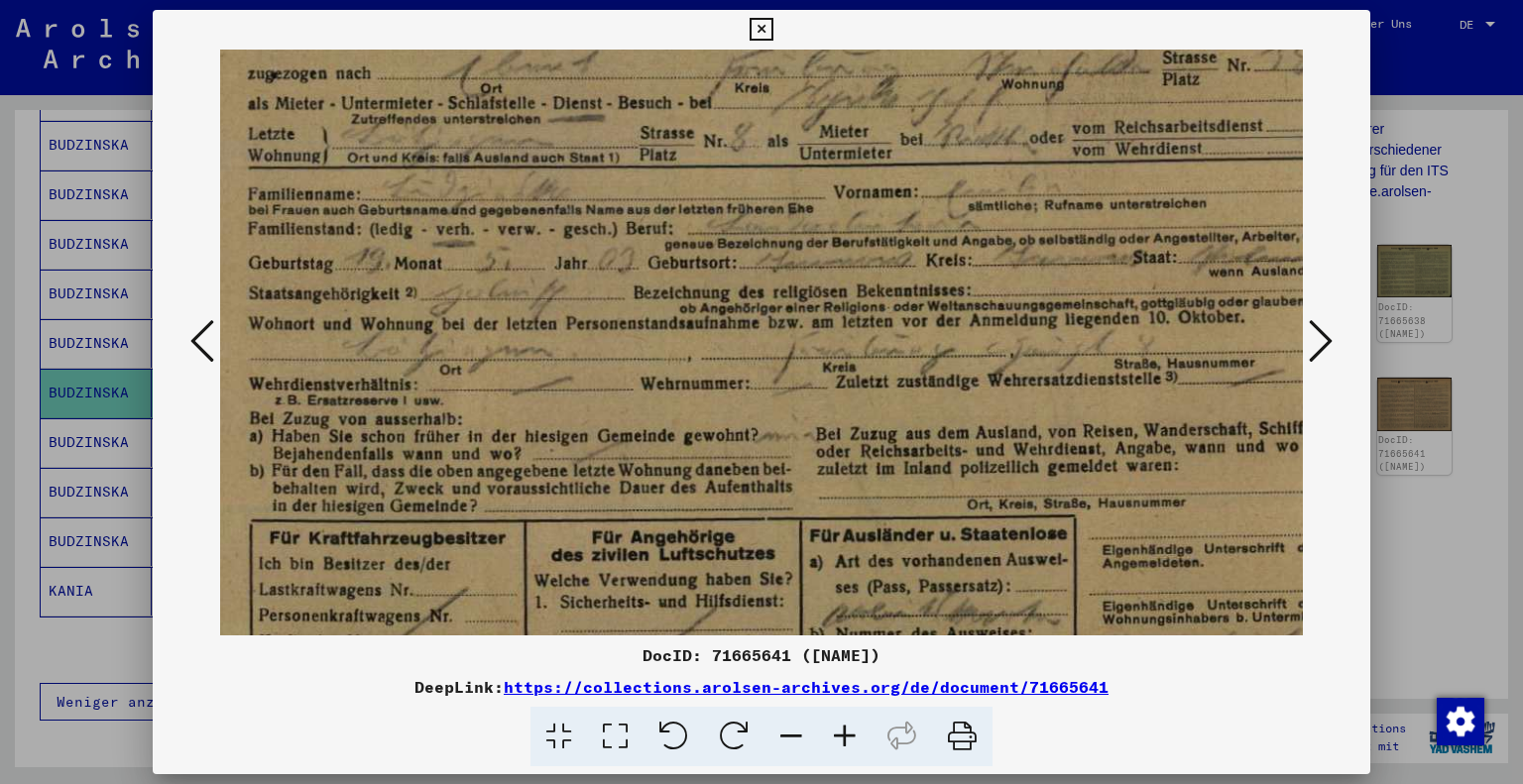 scroll, scrollTop: 122, scrollLeft: 36, axis: both 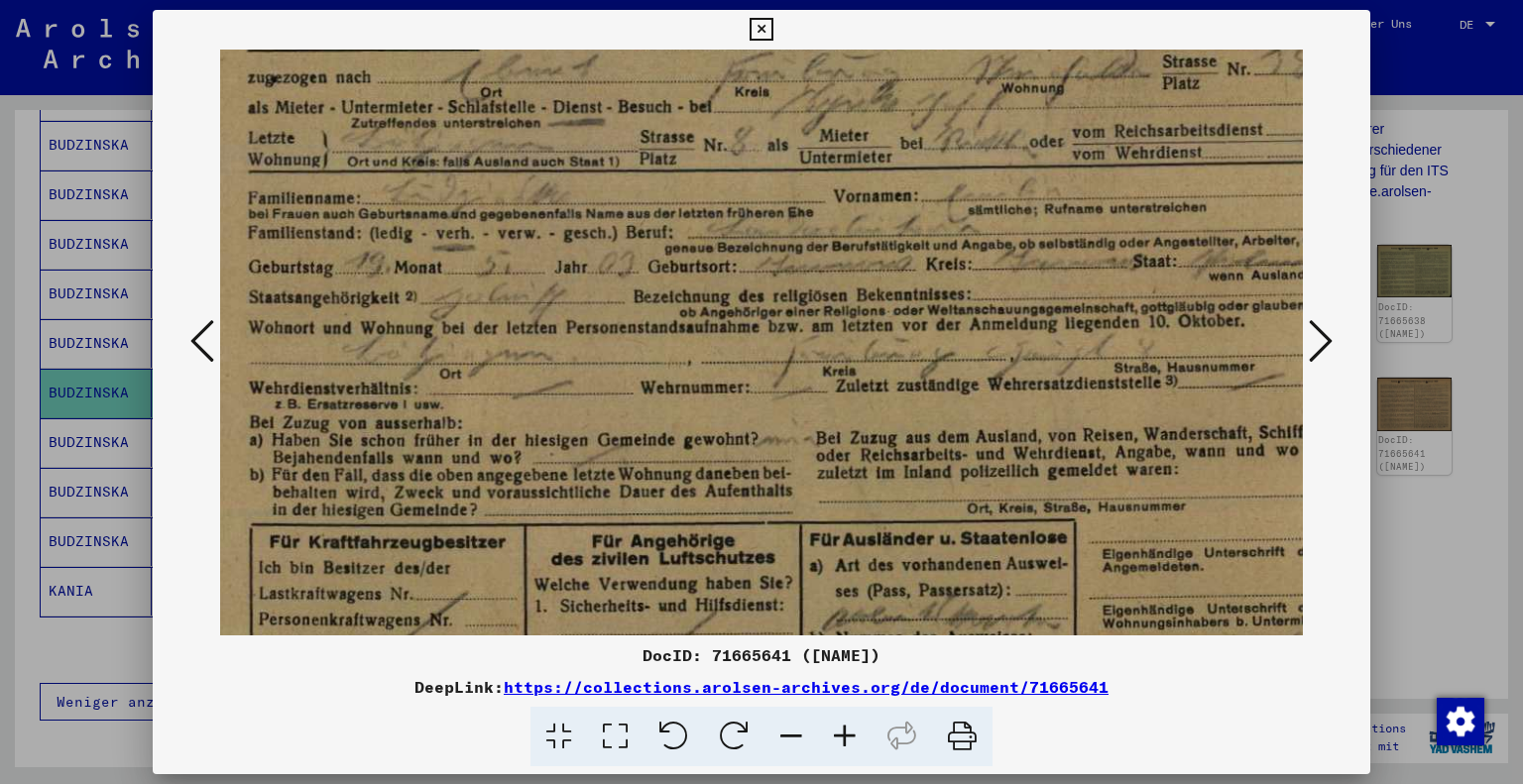 drag, startPoint x: 719, startPoint y: 366, endPoint x: 696, endPoint y: 430, distance: 68.00735 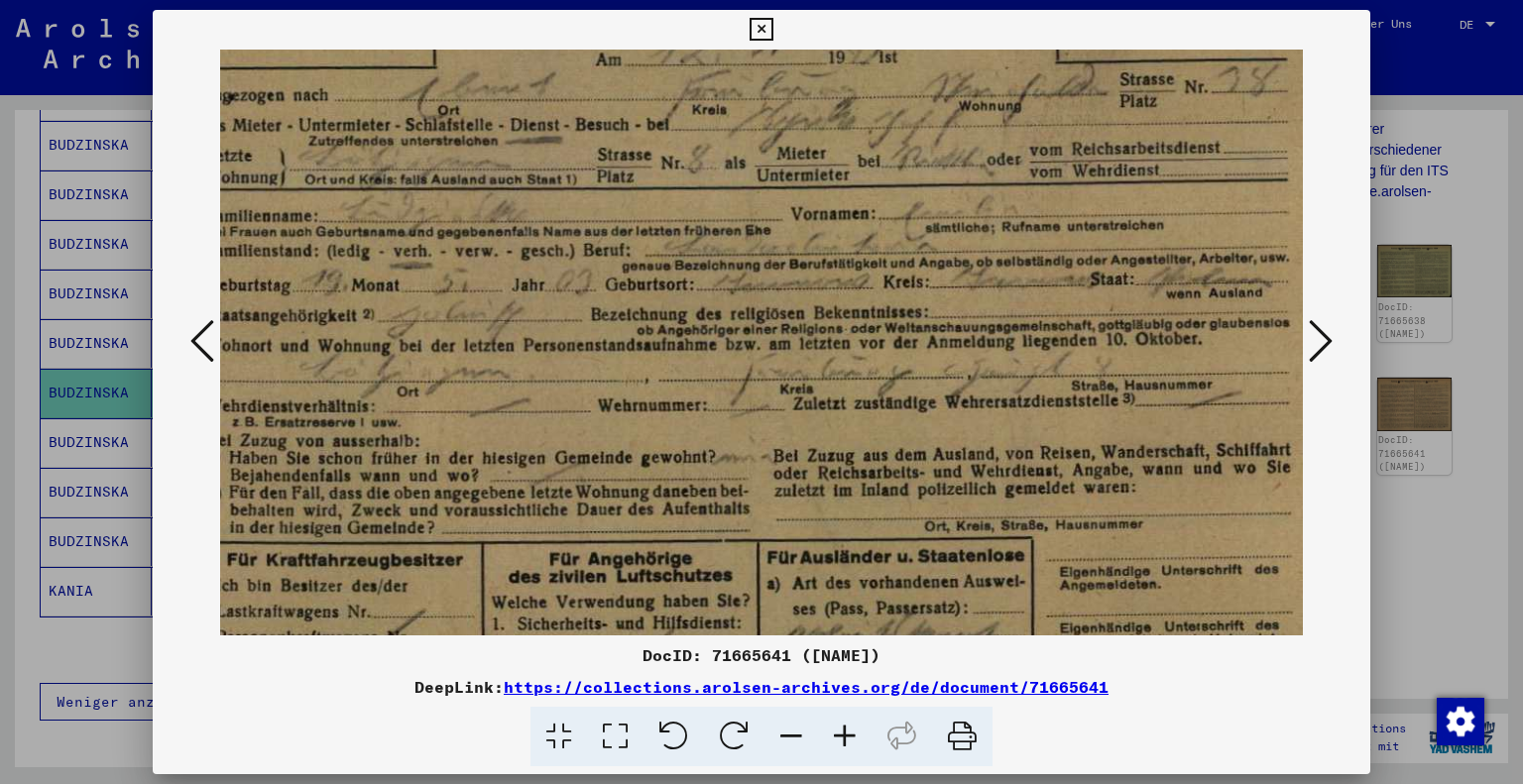 drag, startPoint x: 780, startPoint y: 390, endPoint x: 738, endPoint y: 410, distance: 46.518813 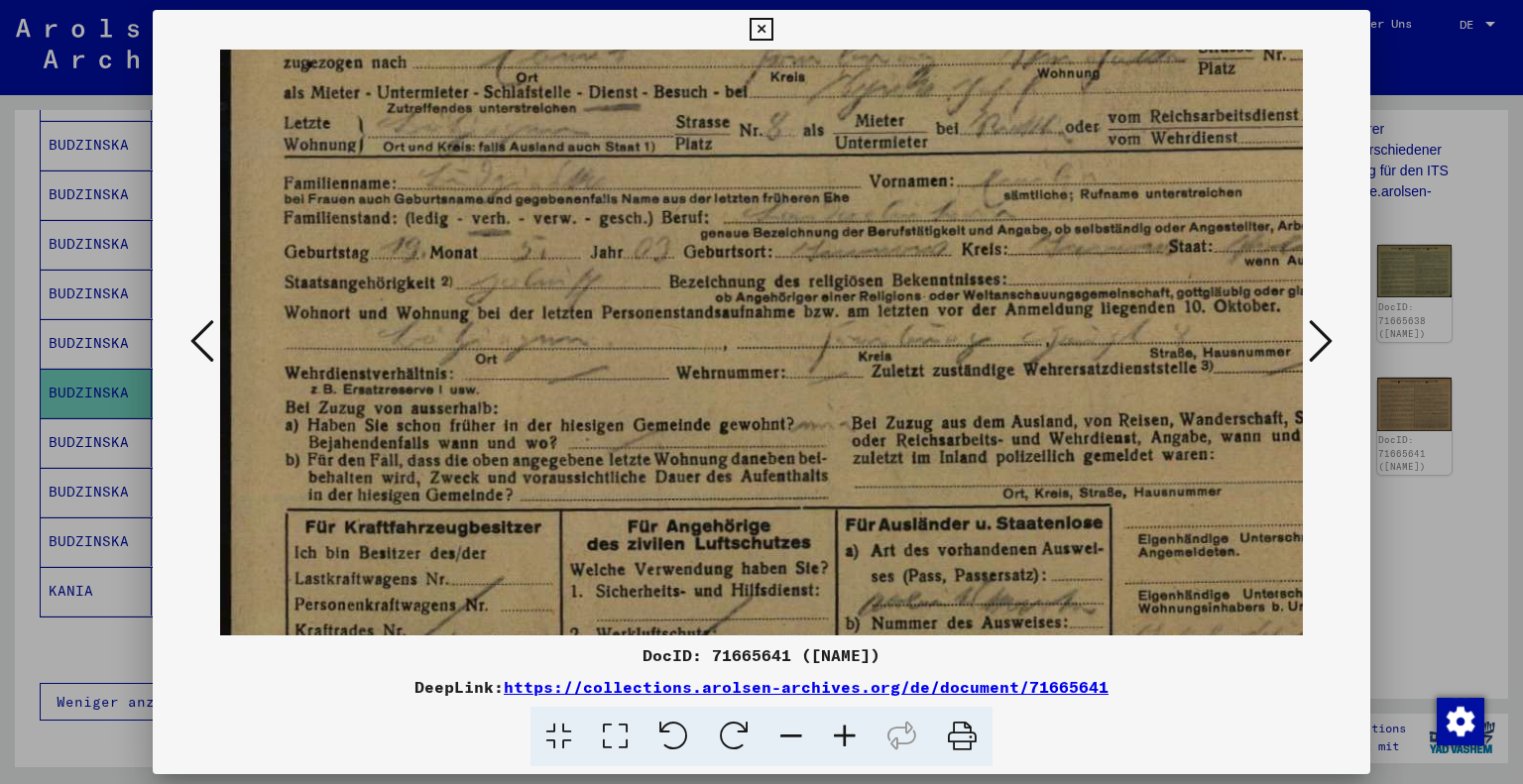 scroll, scrollTop: 139, scrollLeft: 0, axis: vertical 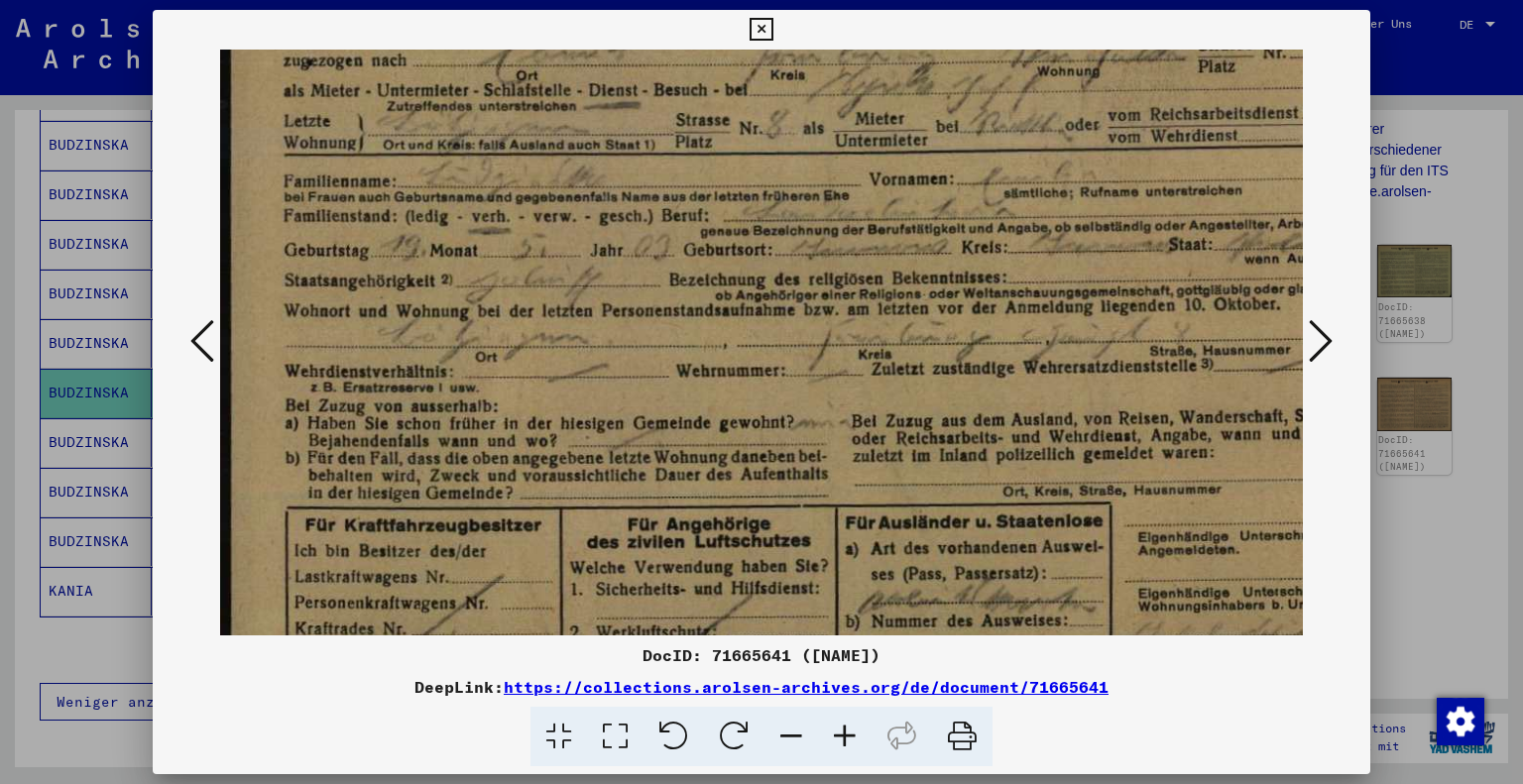 drag, startPoint x: 788, startPoint y: 384, endPoint x: 878, endPoint y: 351, distance: 95.85927 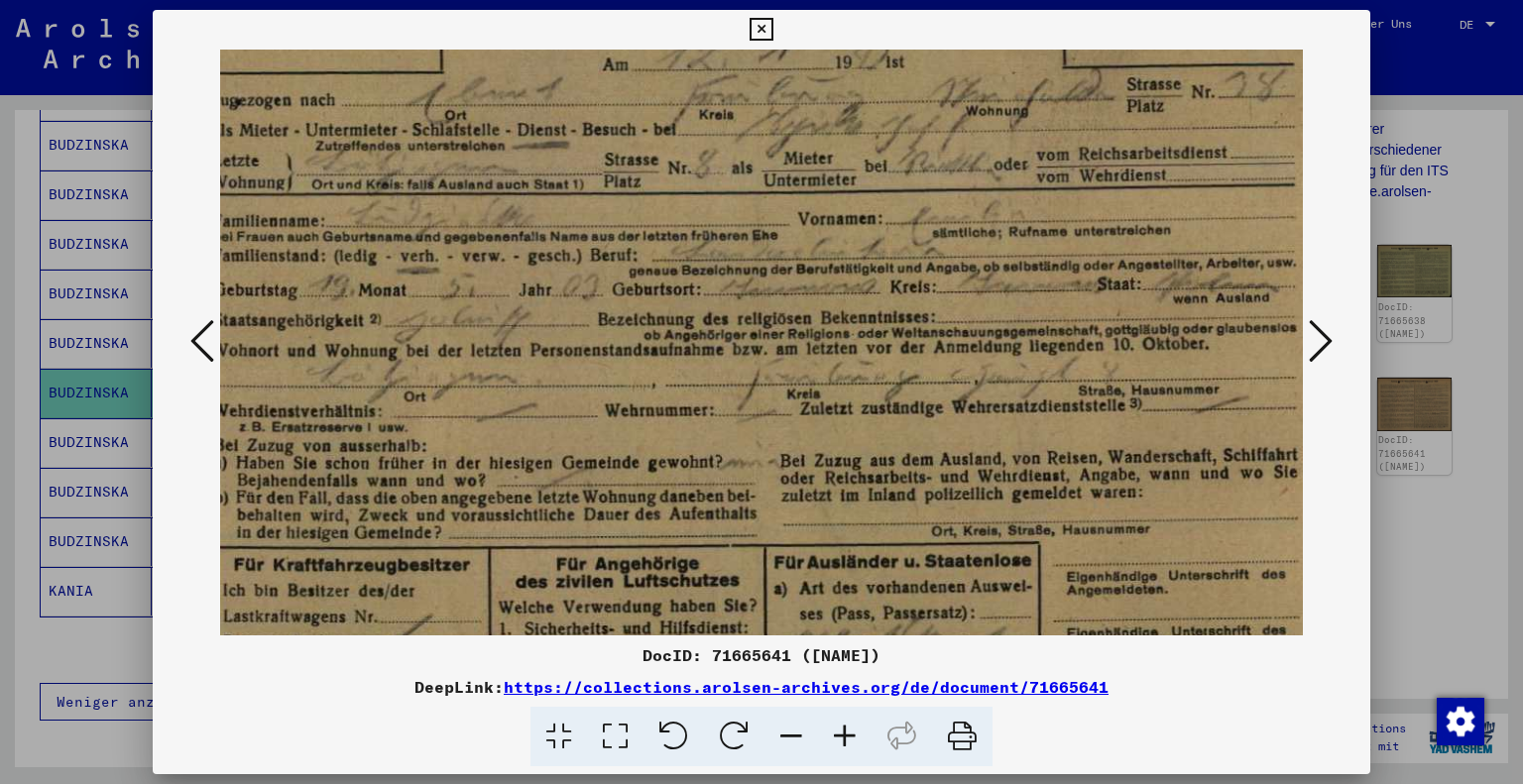 drag, startPoint x: 867, startPoint y: 364, endPoint x: 799, endPoint y: 410, distance: 82.097503 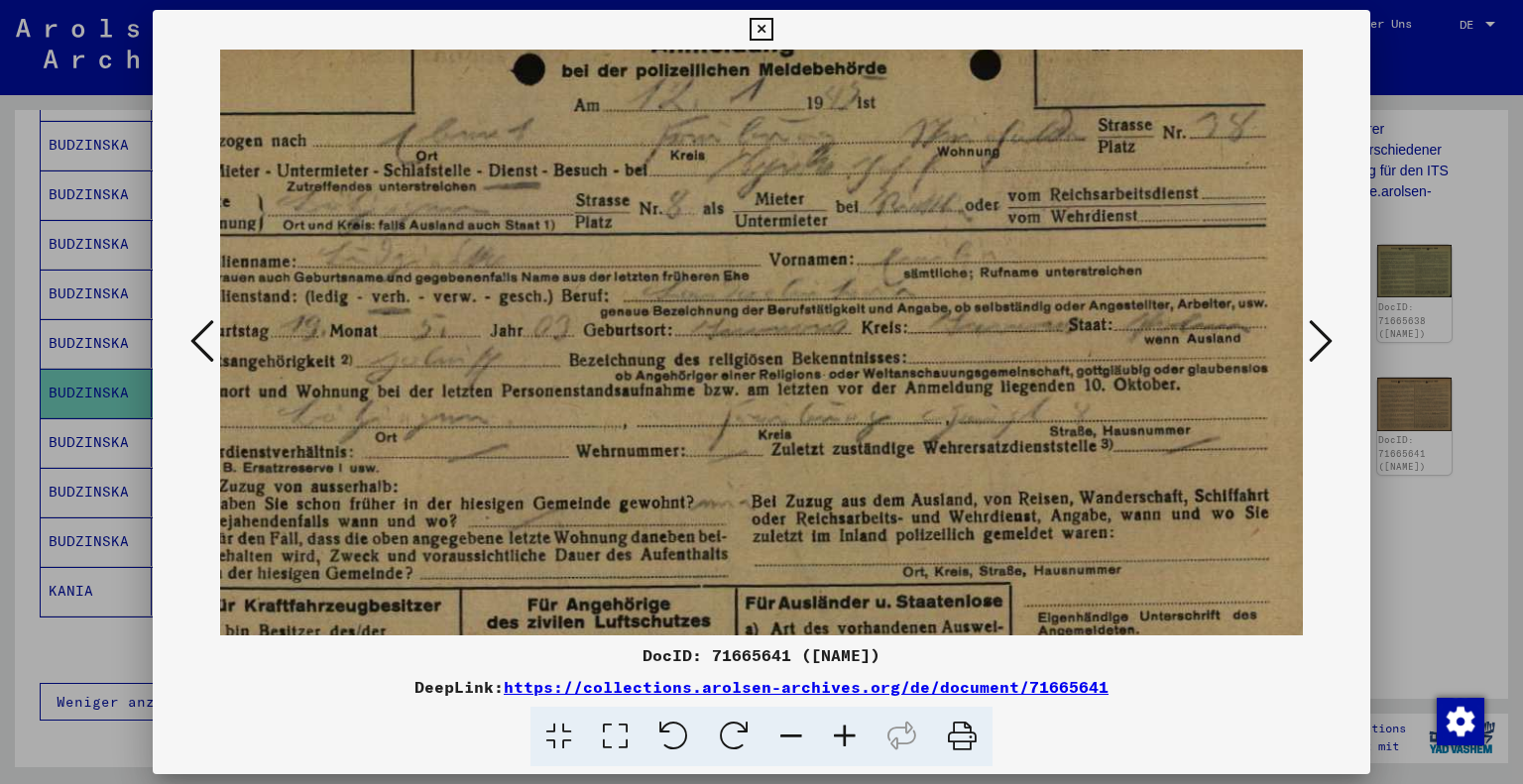 scroll, scrollTop: 0, scrollLeft: 139, axis: horizontal 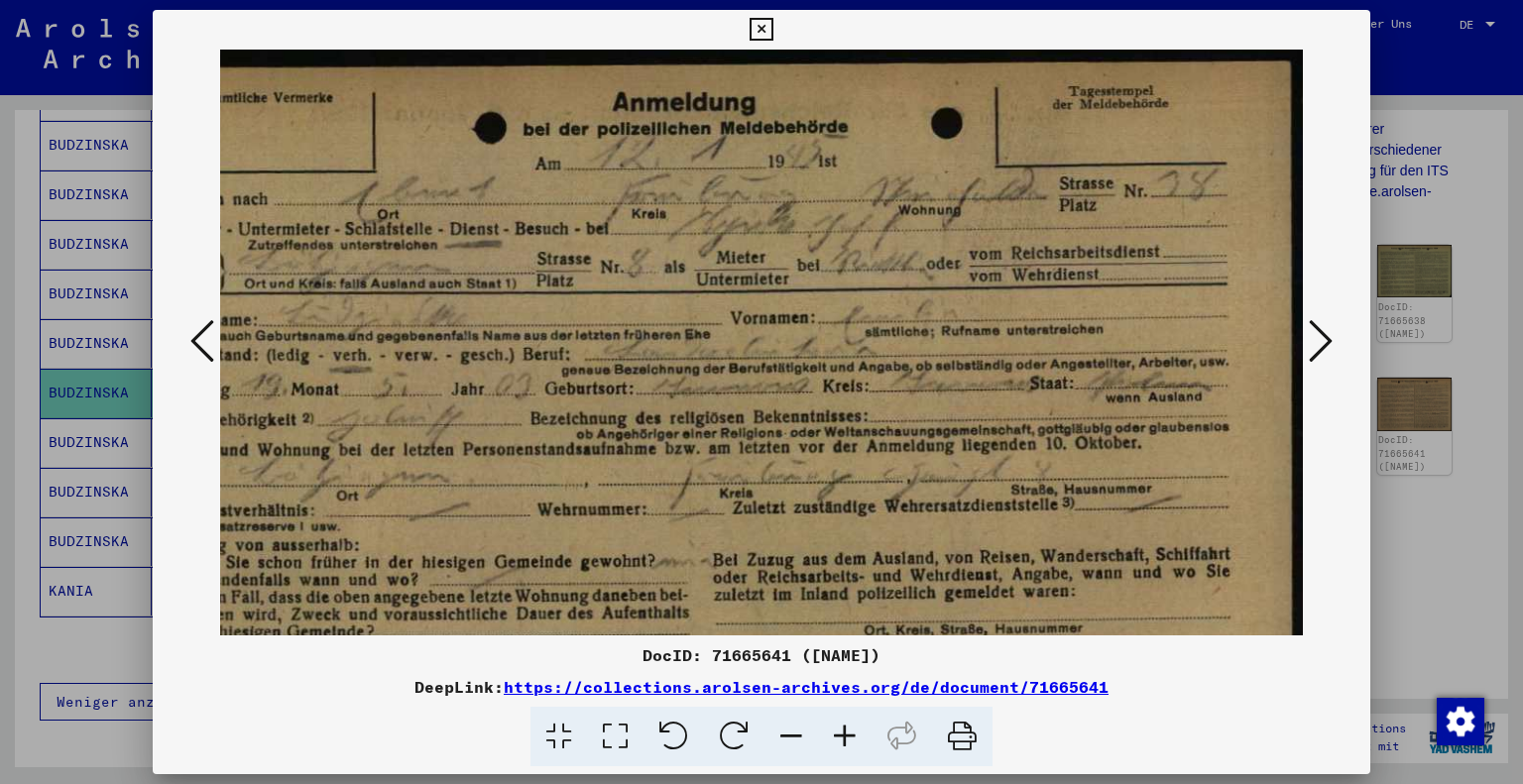 drag, startPoint x: 789, startPoint y: 395, endPoint x: 724, endPoint y: 498, distance: 121.79491 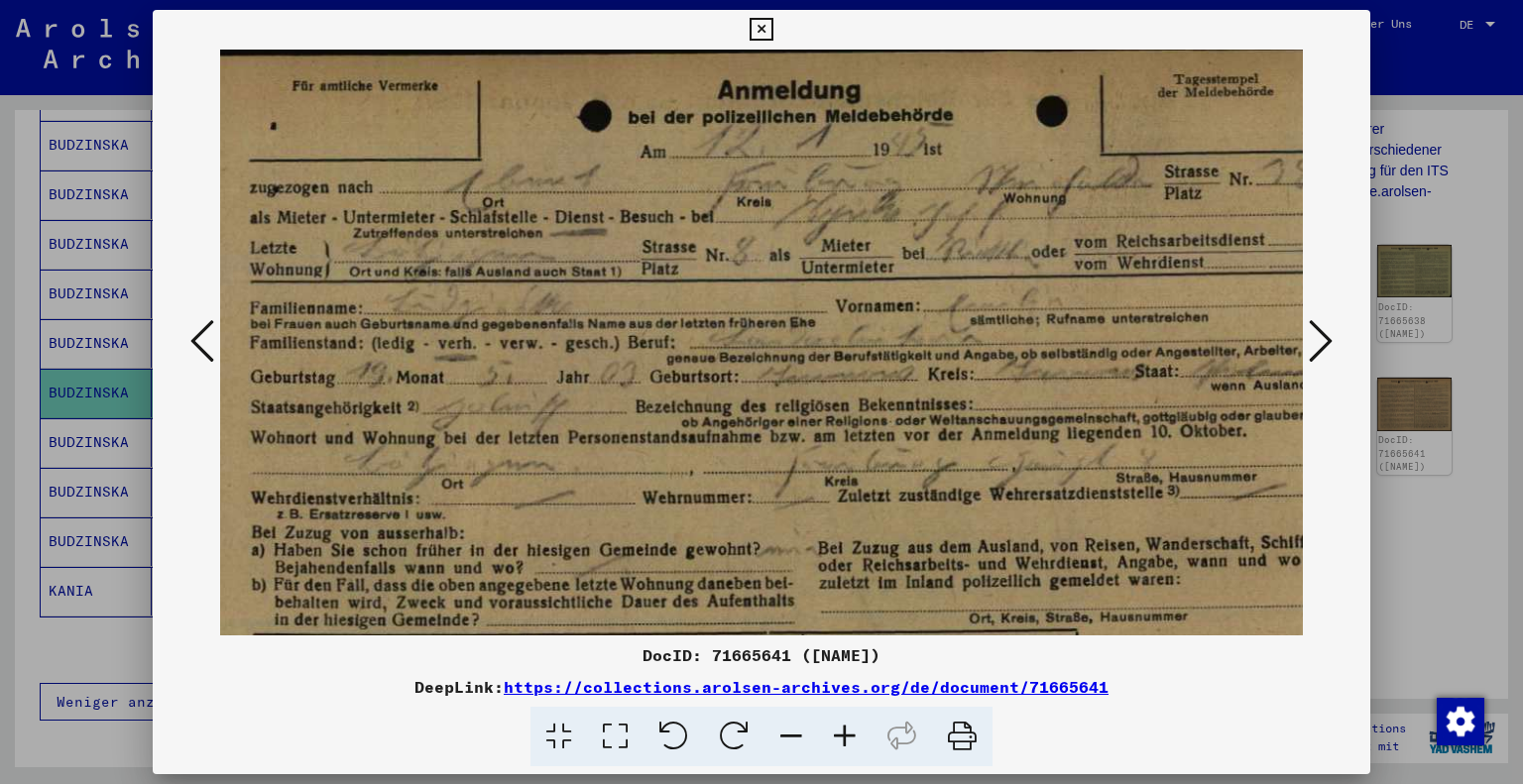 scroll, scrollTop: 12, scrollLeft: 32, axis: both 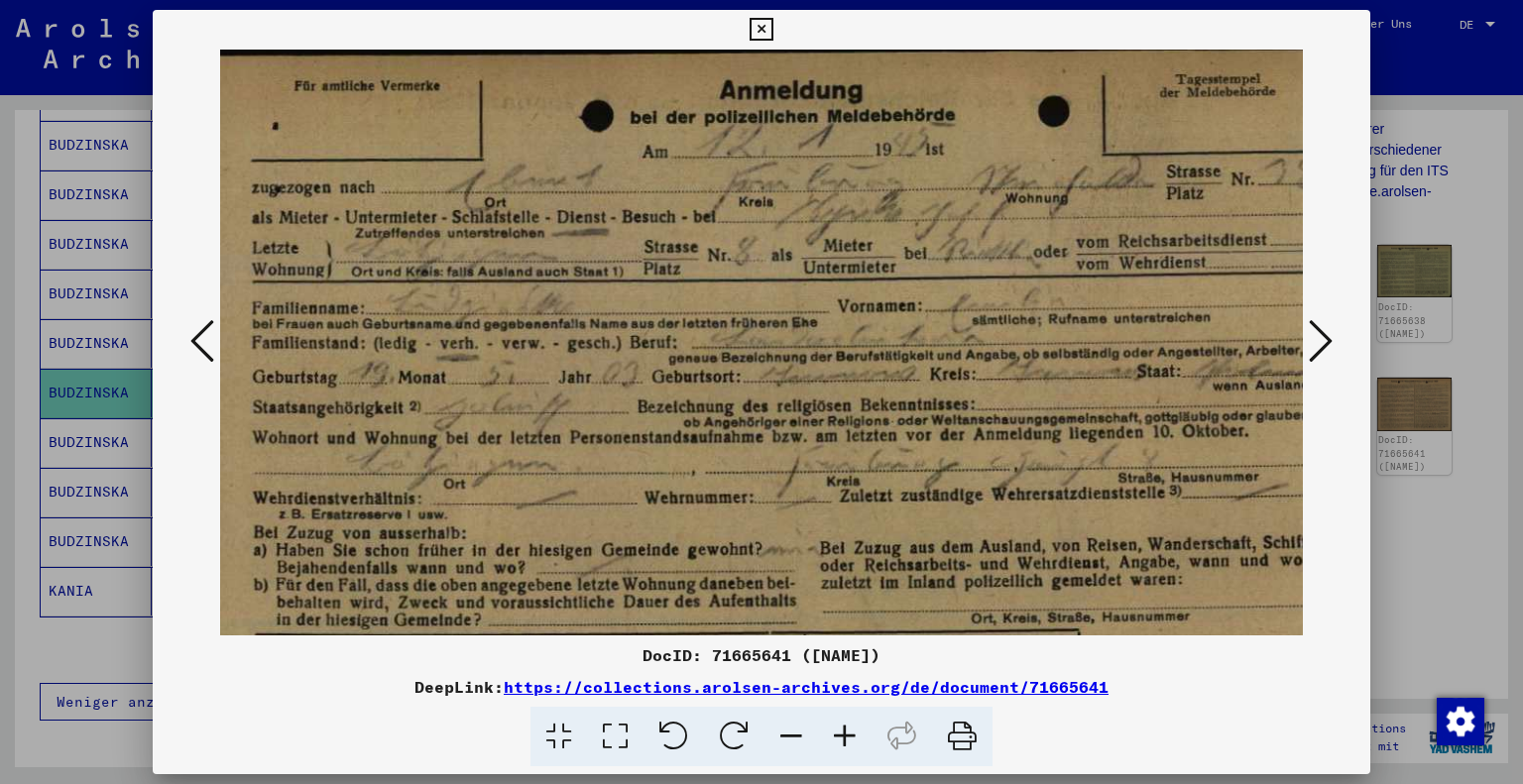 drag, startPoint x: 762, startPoint y: 373, endPoint x: 888, endPoint y: 411, distance: 131.60547 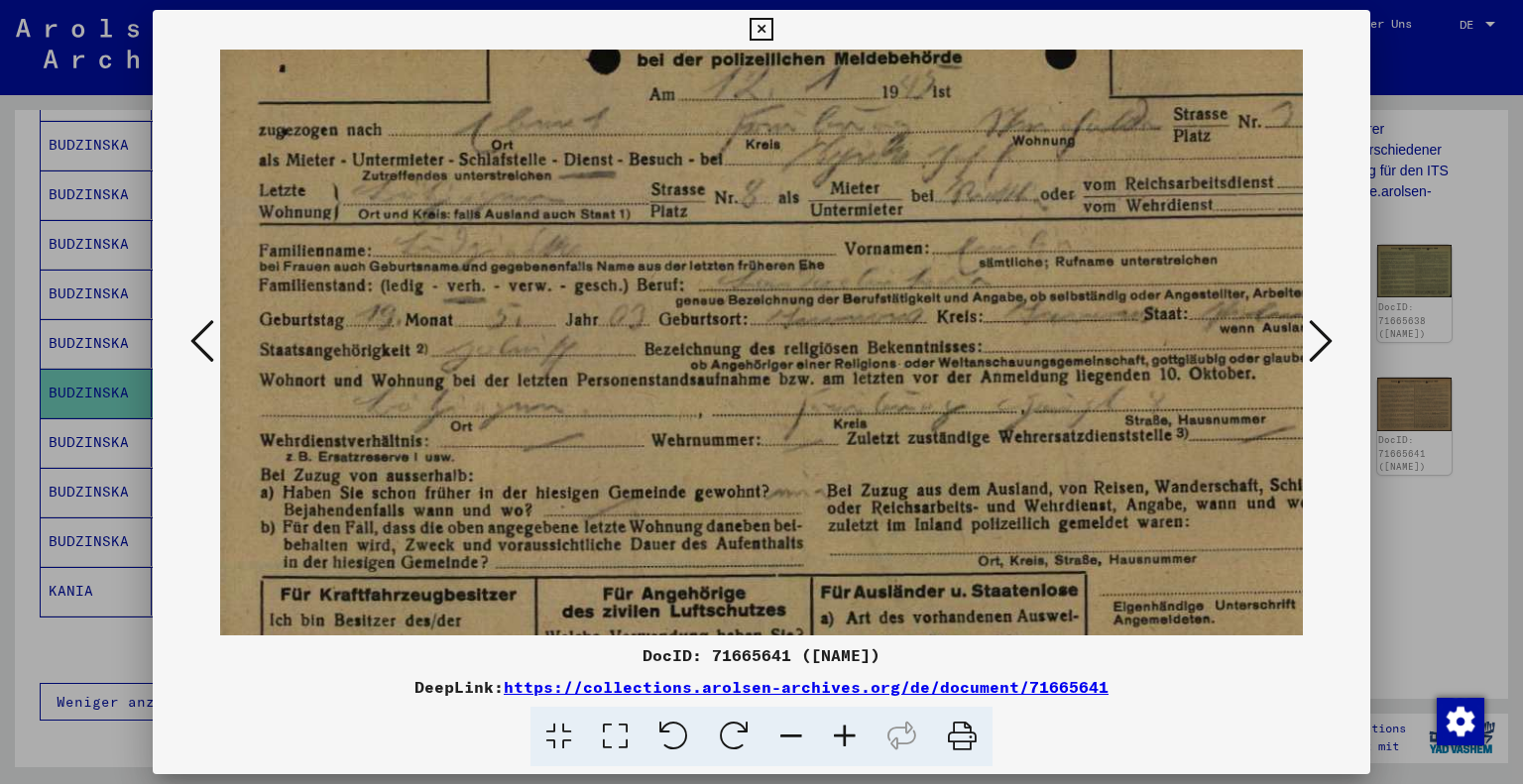 scroll, scrollTop: 134, scrollLeft: 17, axis: both 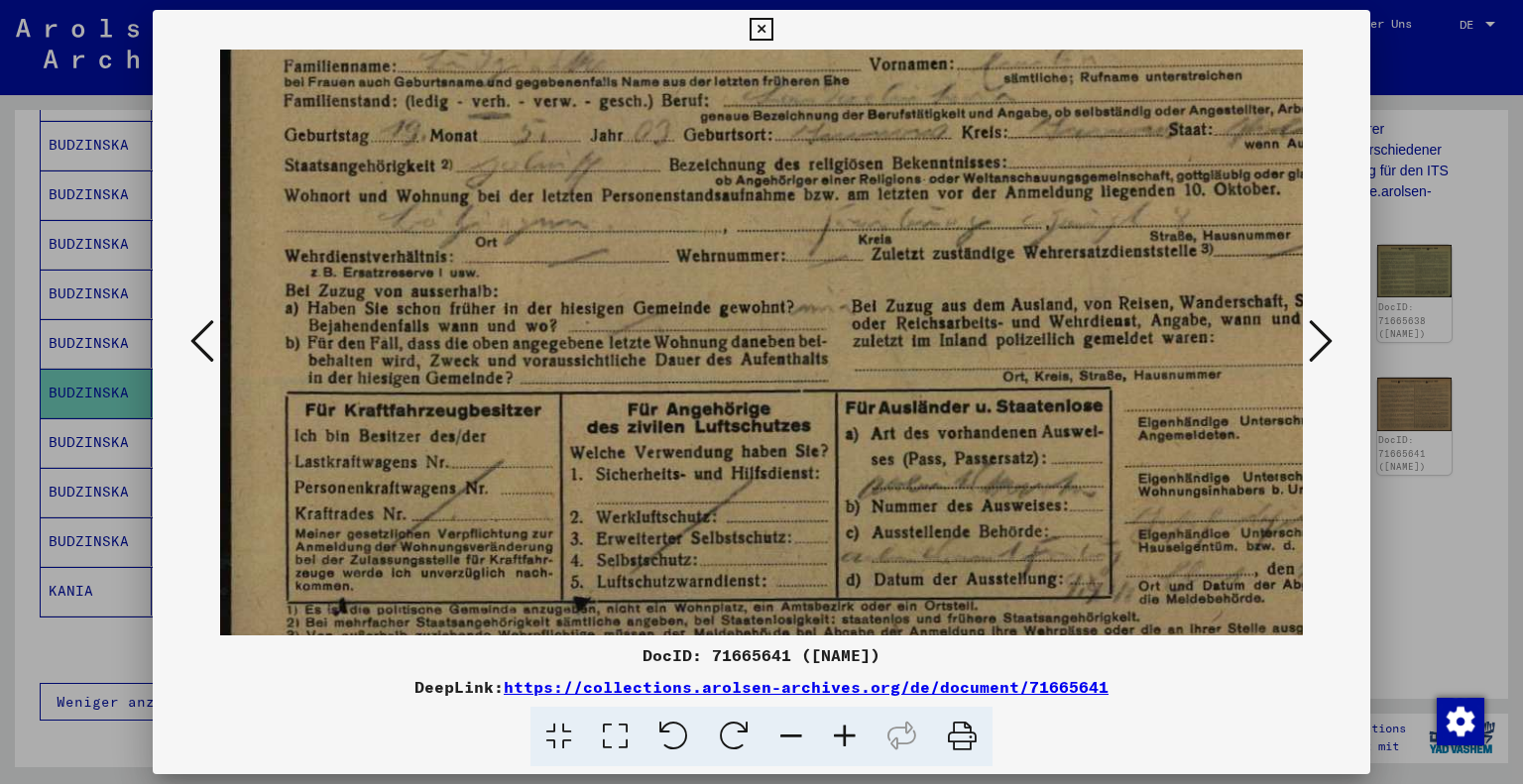 drag, startPoint x: 843, startPoint y: 458, endPoint x: 884, endPoint y: 239, distance: 222.80485 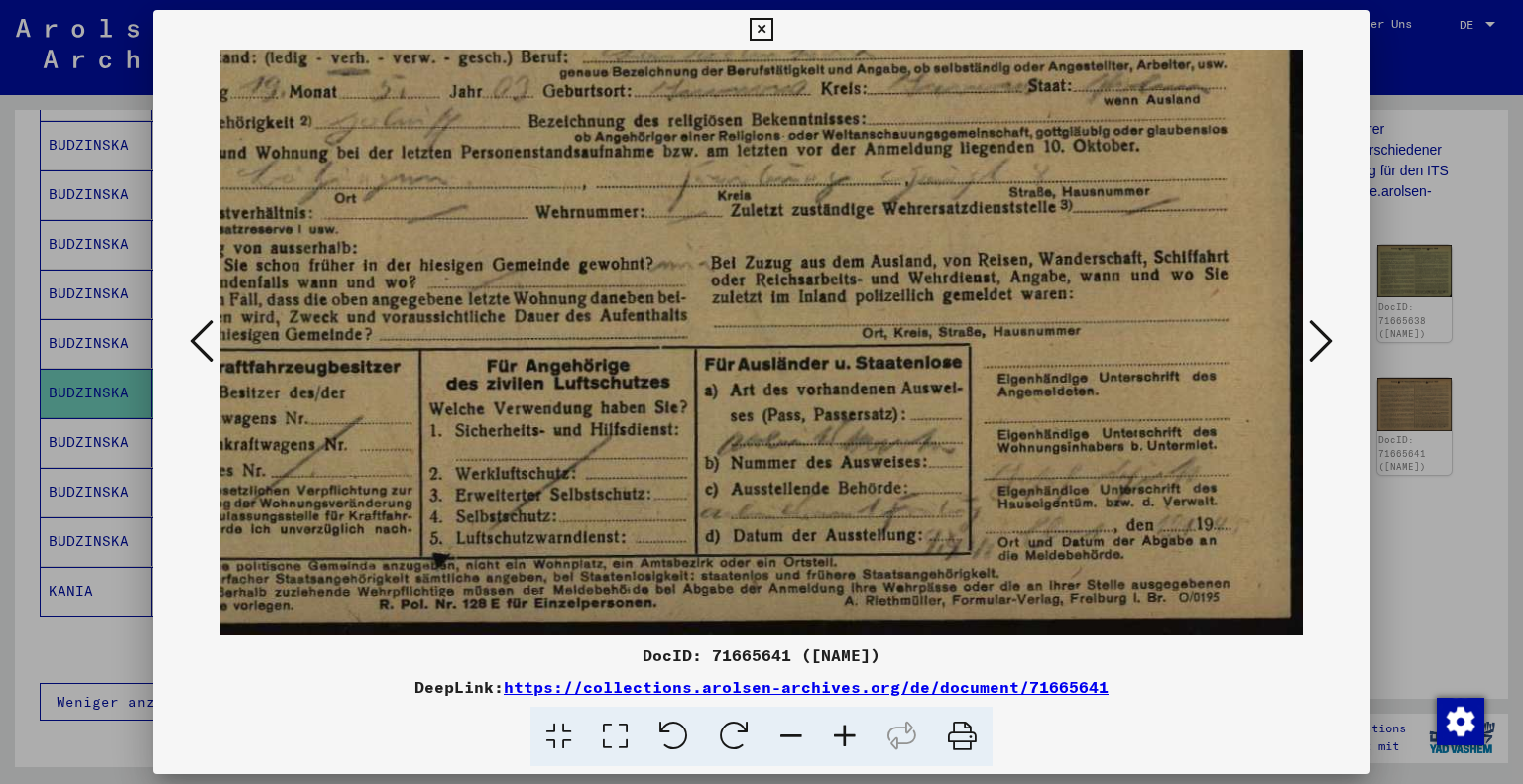 scroll, scrollTop: 295, scrollLeft: 141, axis: both 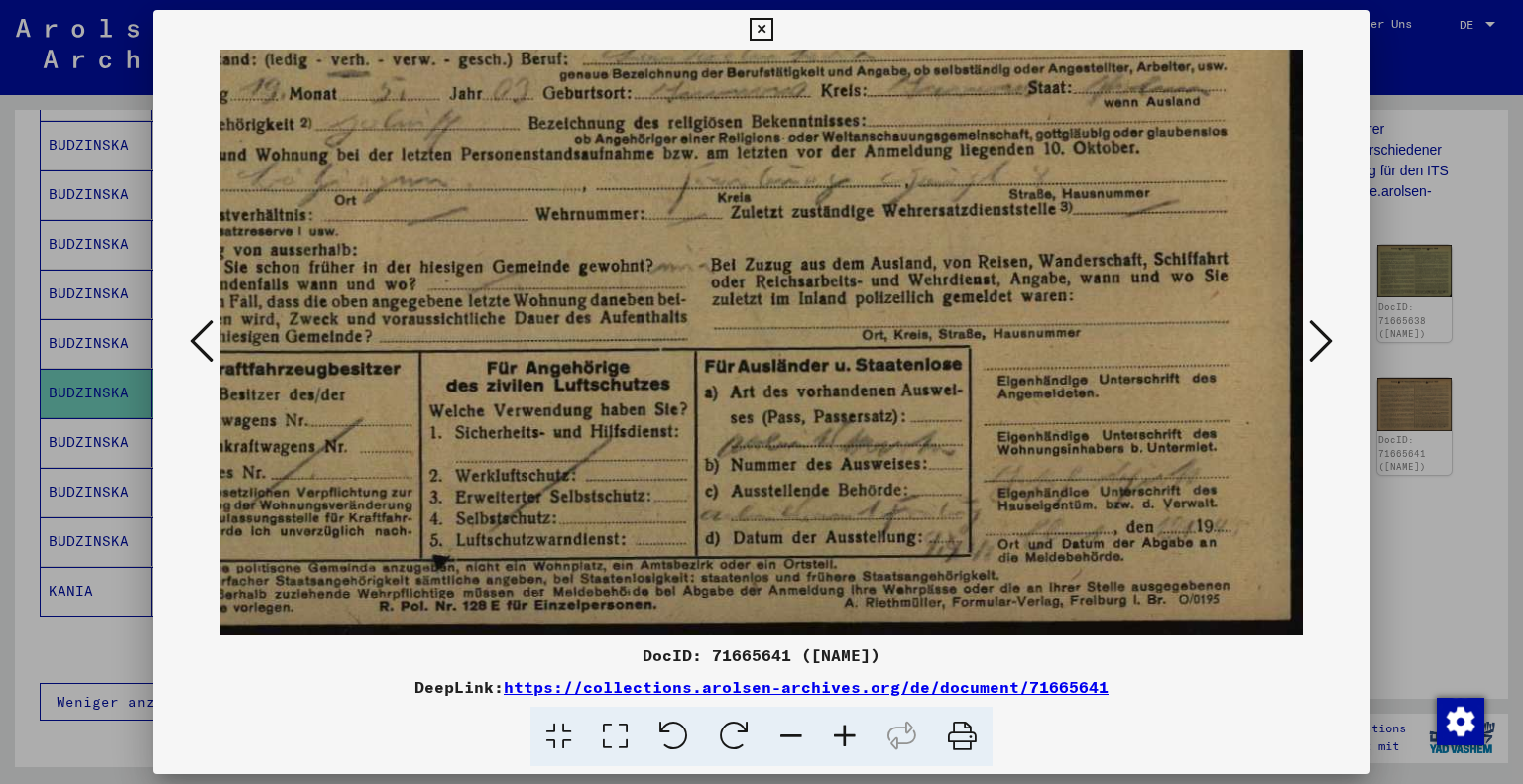 drag, startPoint x: 769, startPoint y: 393, endPoint x: 529, endPoint y: 345, distance: 244.75294 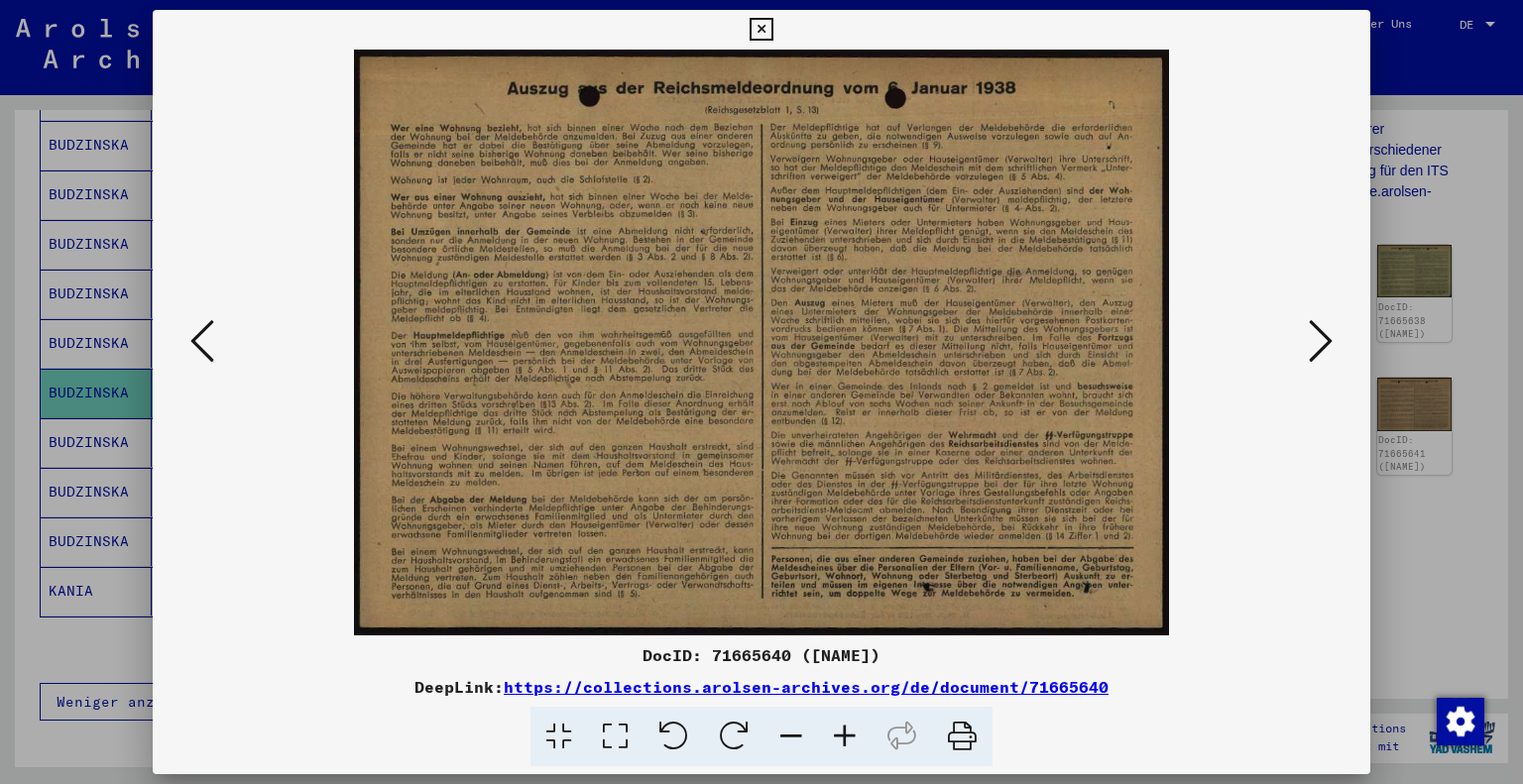 click at bounding box center (202, 341) 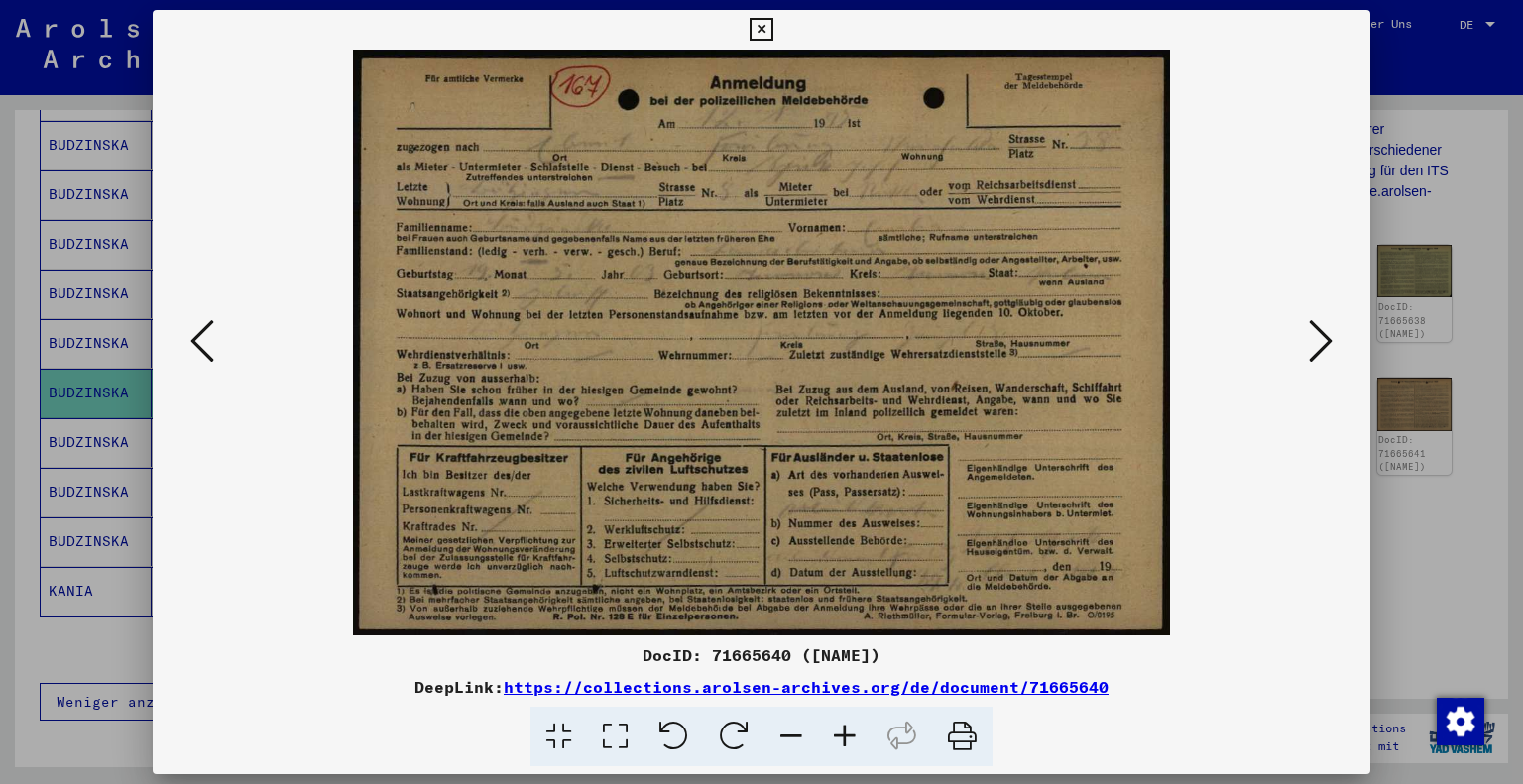 click at bounding box center [845, 736] 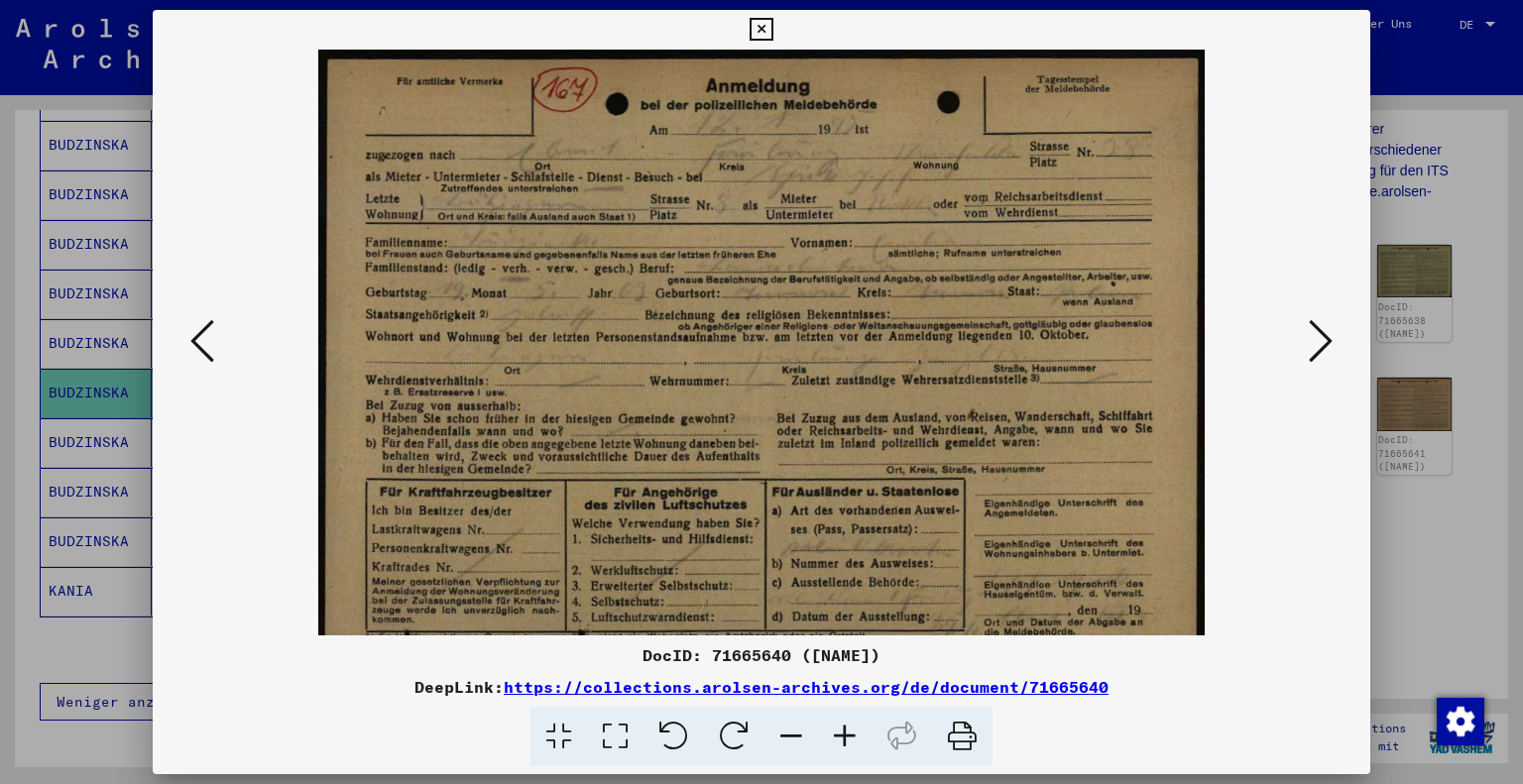 click at bounding box center (845, 736) 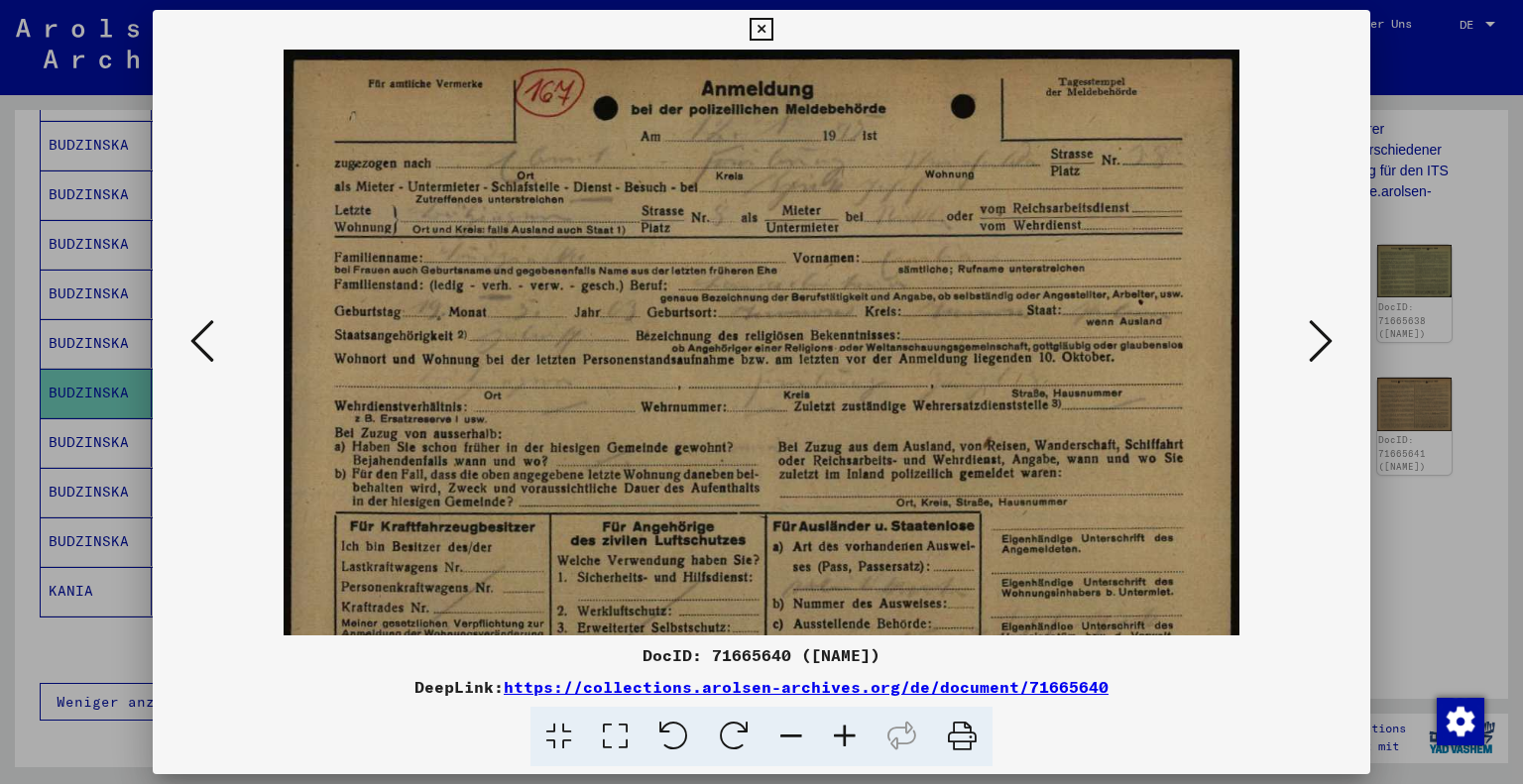 click at bounding box center (845, 736) 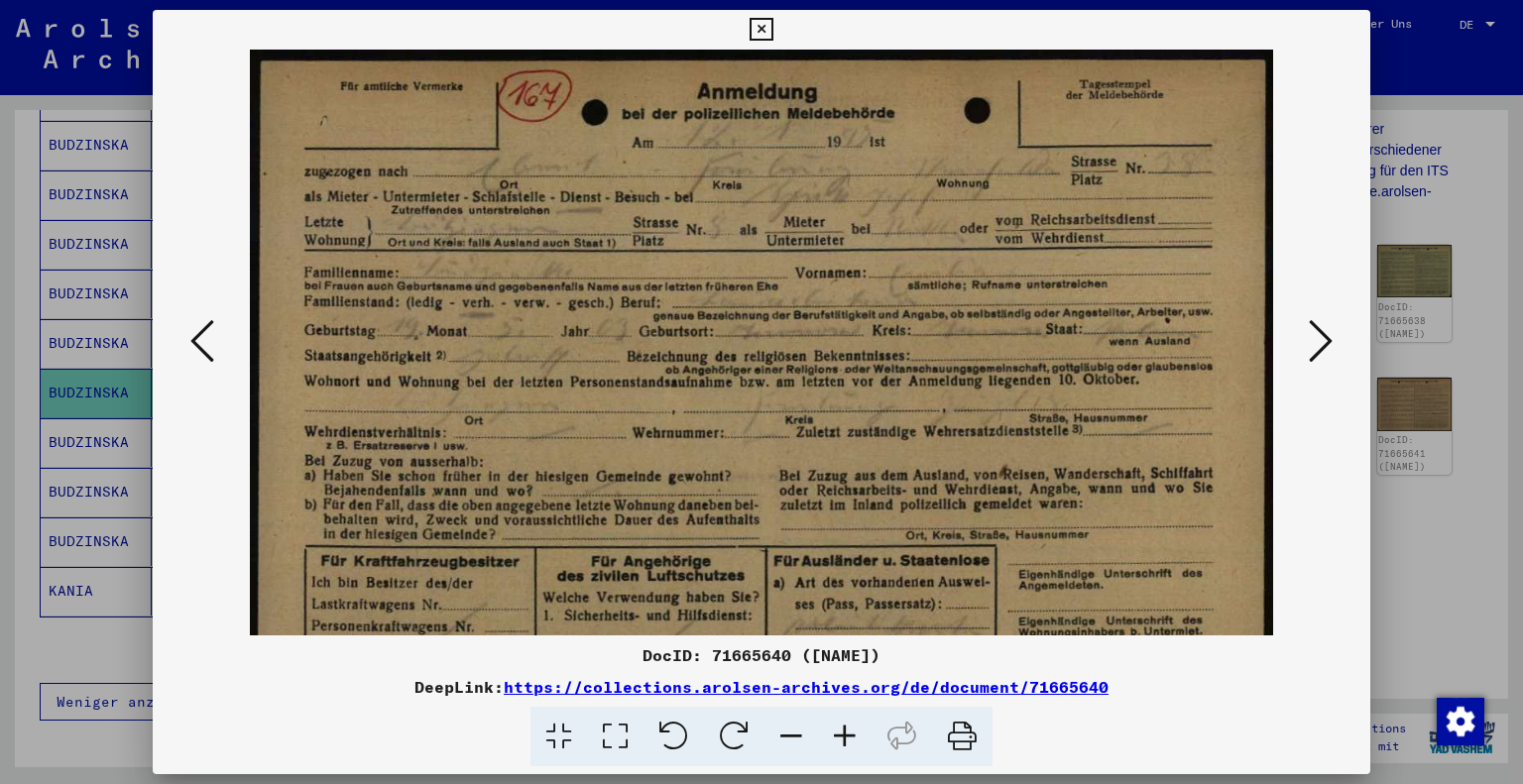 click at bounding box center [845, 736] 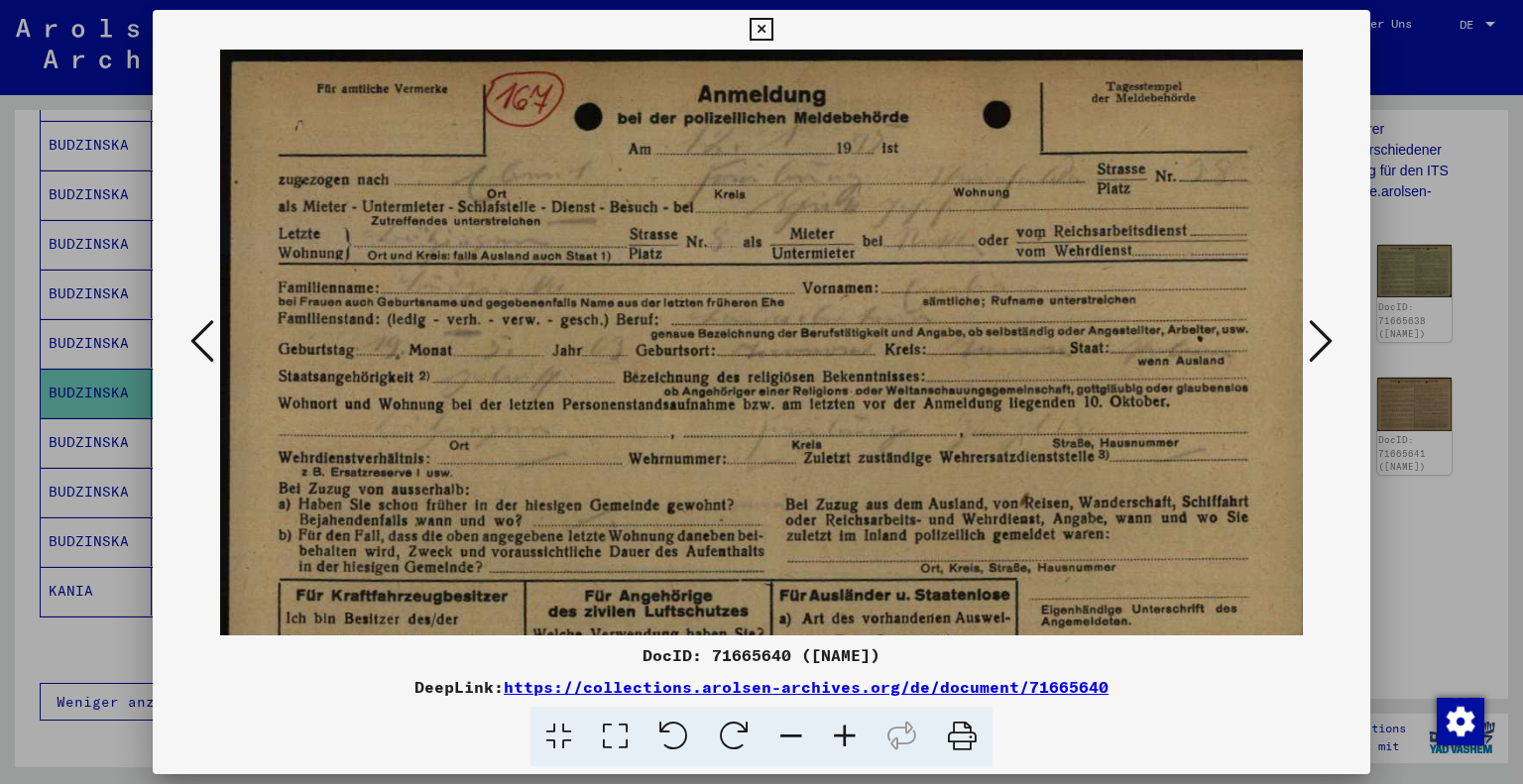 click at bounding box center (845, 736) 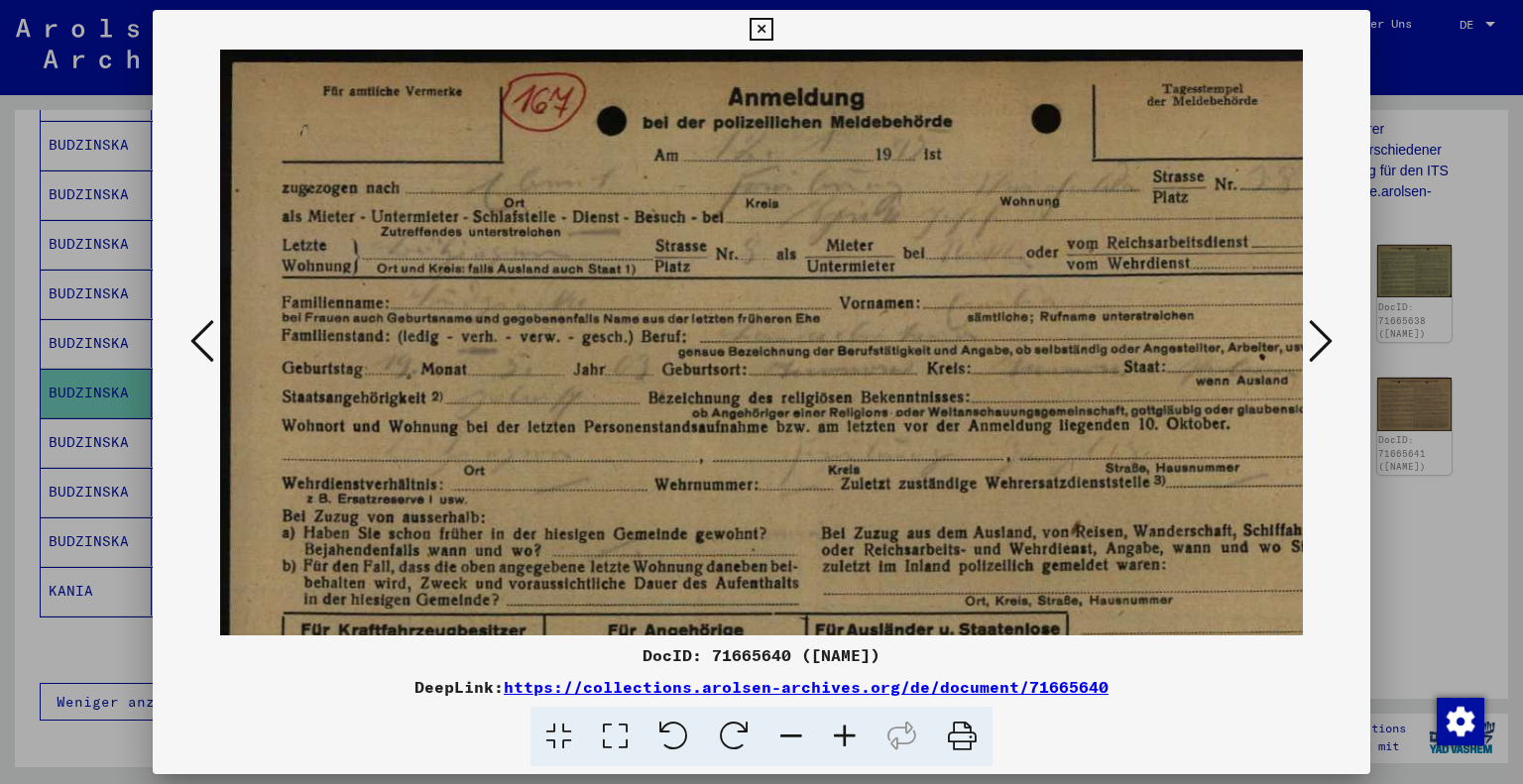 click at bounding box center [845, 736] 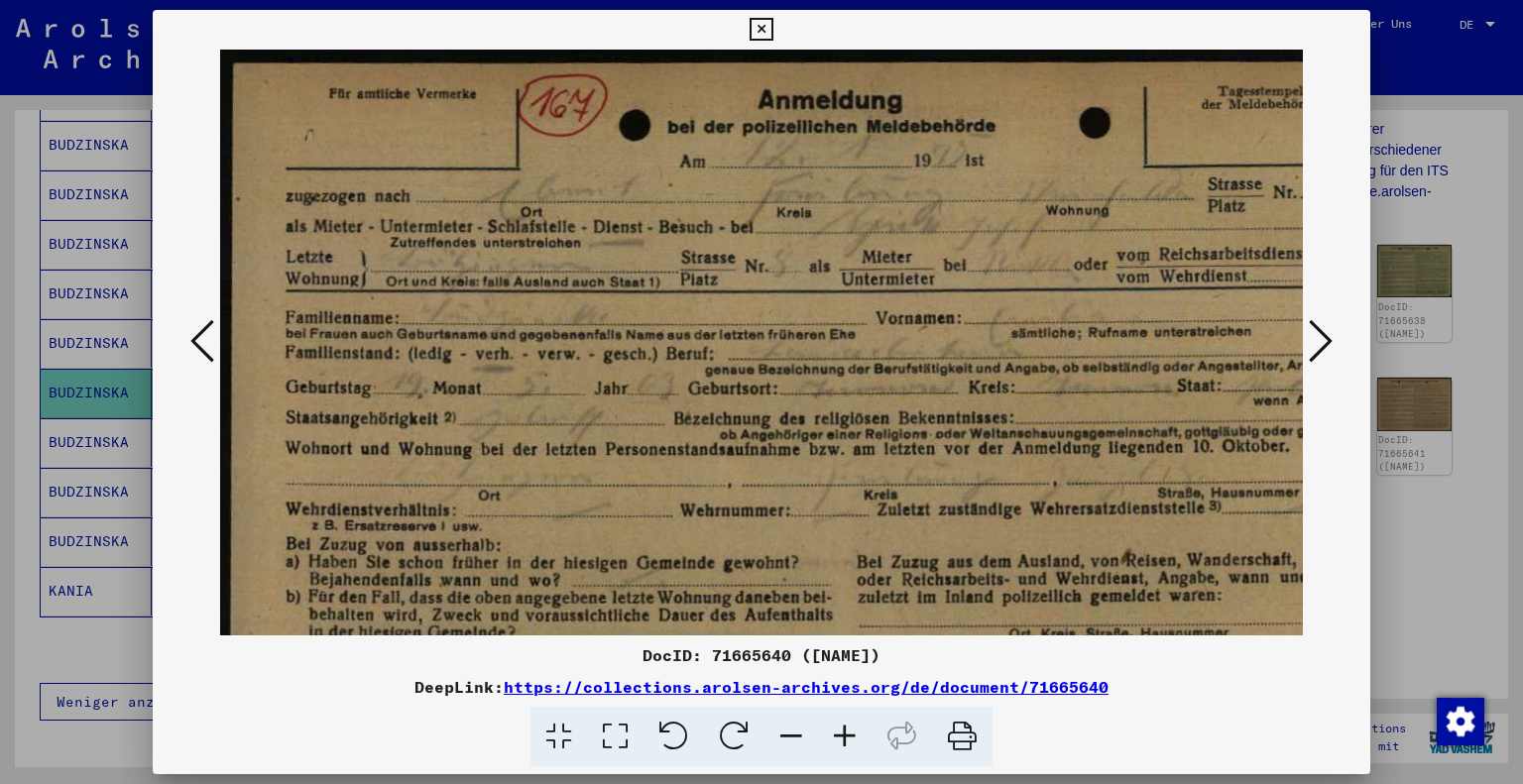scroll, scrollTop: 5, scrollLeft: 0, axis: vertical 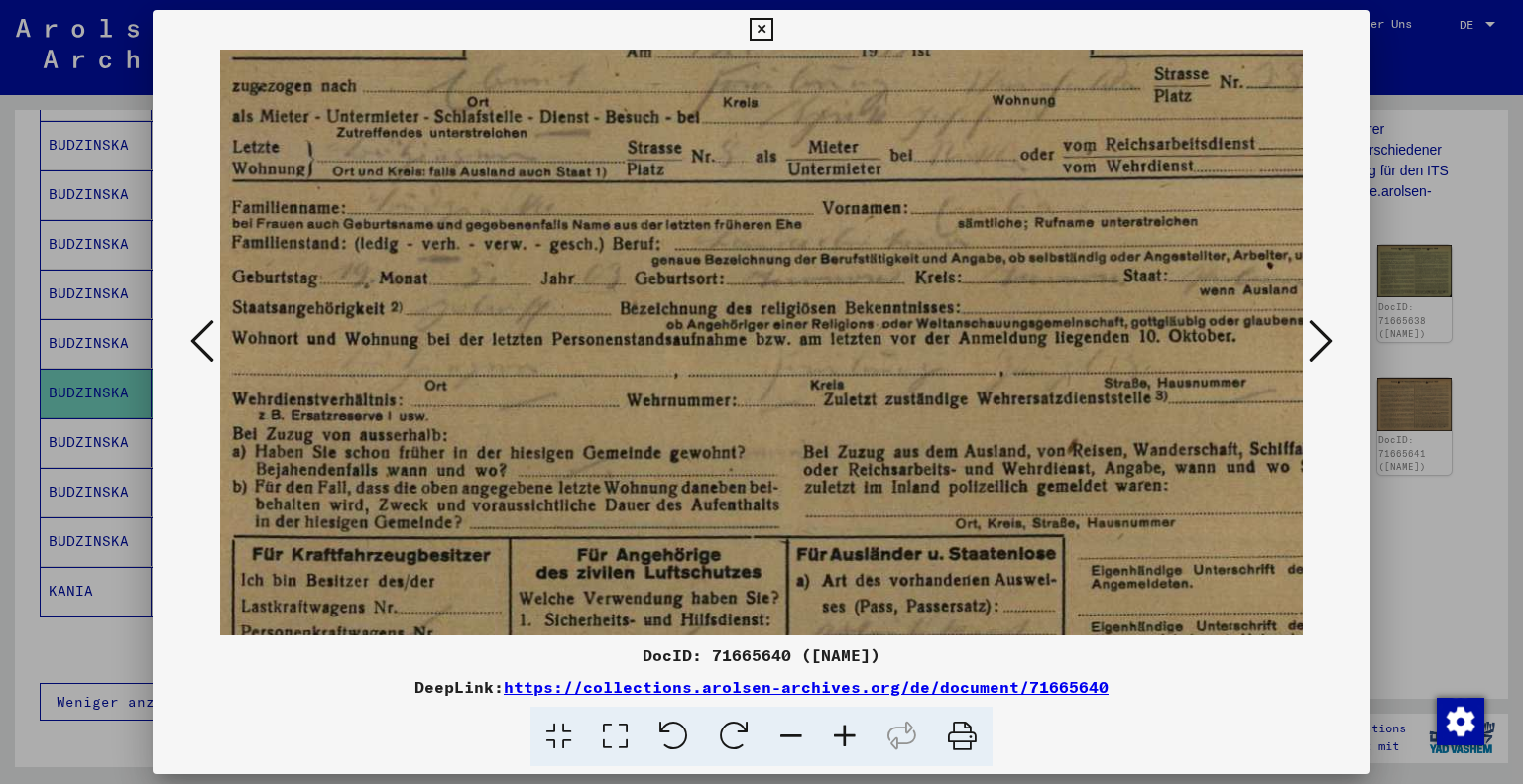 drag, startPoint x: 948, startPoint y: 415, endPoint x: 889, endPoint y: 304, distance: 125.70601 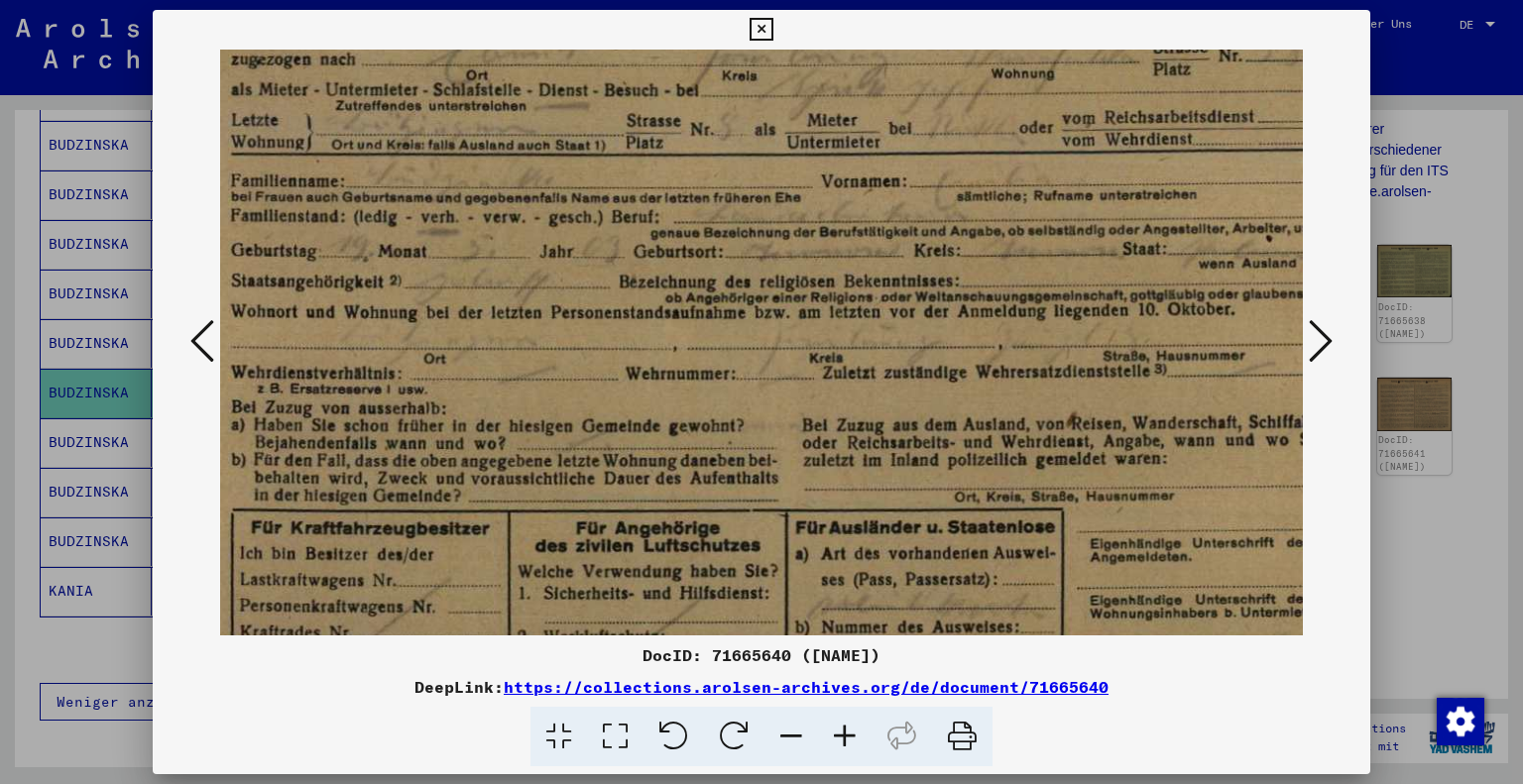scroll, scrollTop: 140, scrollLeft: 52, axis: both 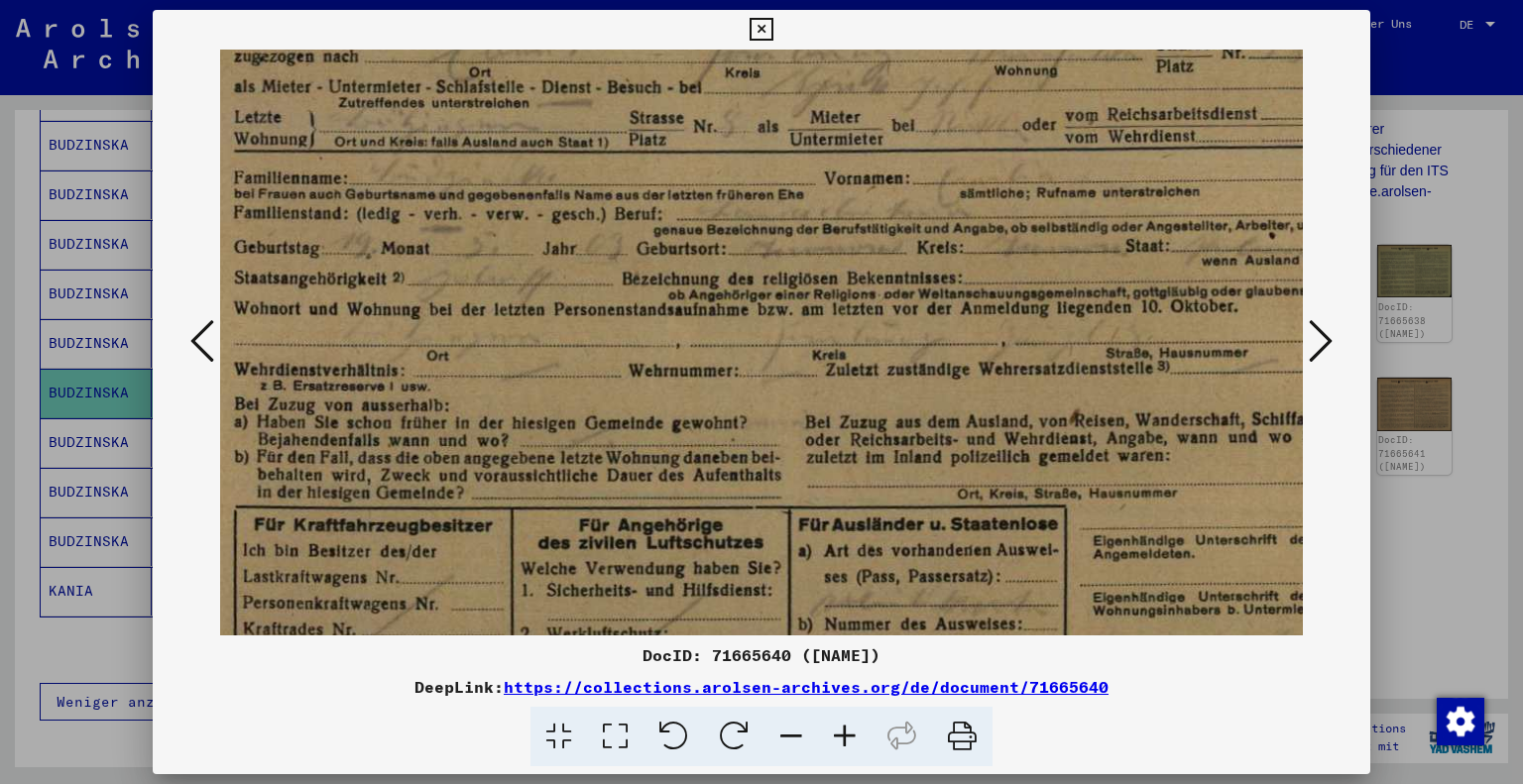 drag, startPoint x: 908, startPoint y: 378, endPoint x: 915, endPoint y: 356, distance: 23.086793 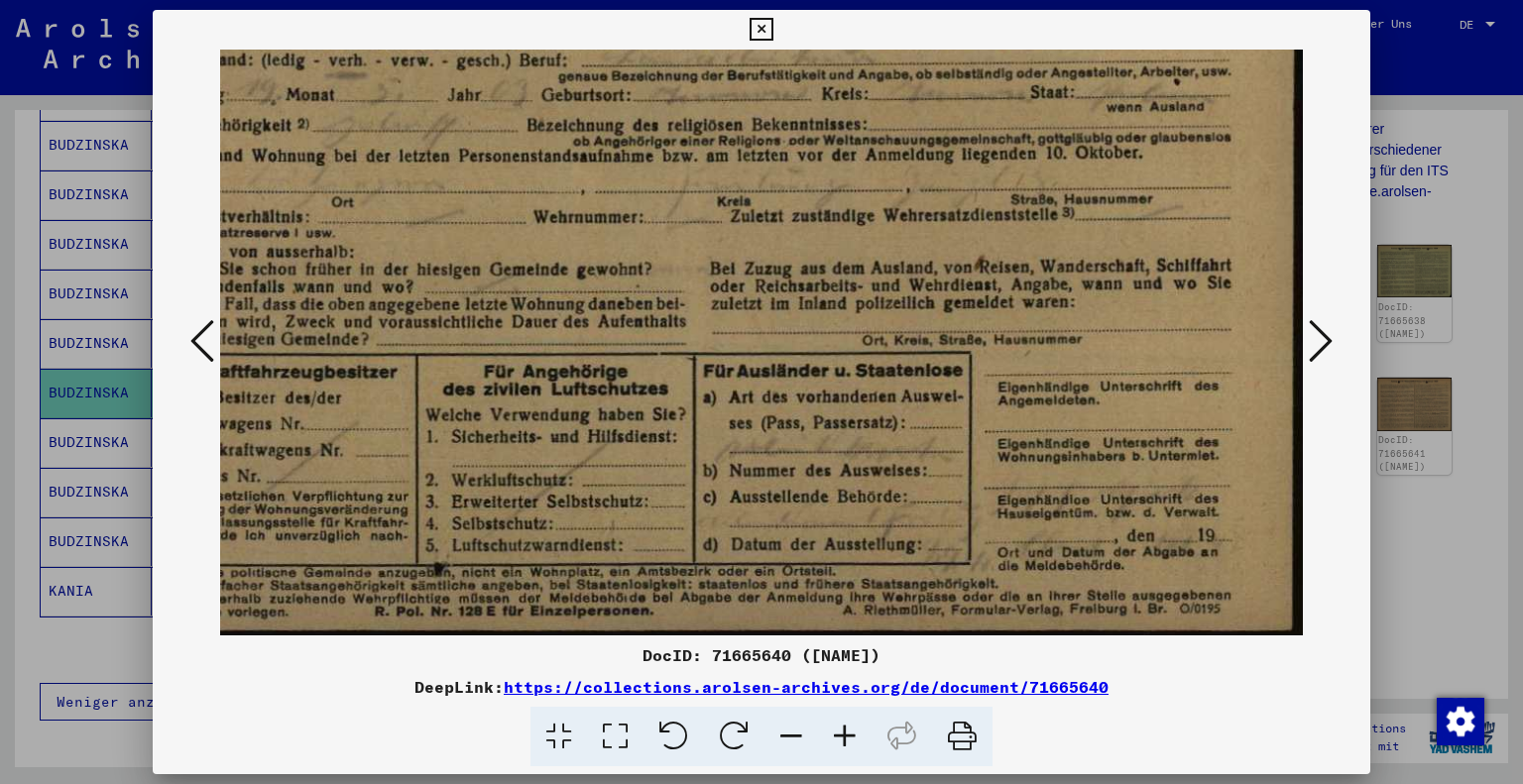 scroll, scrollTop: 297, scrollLeft: 143, axis: both 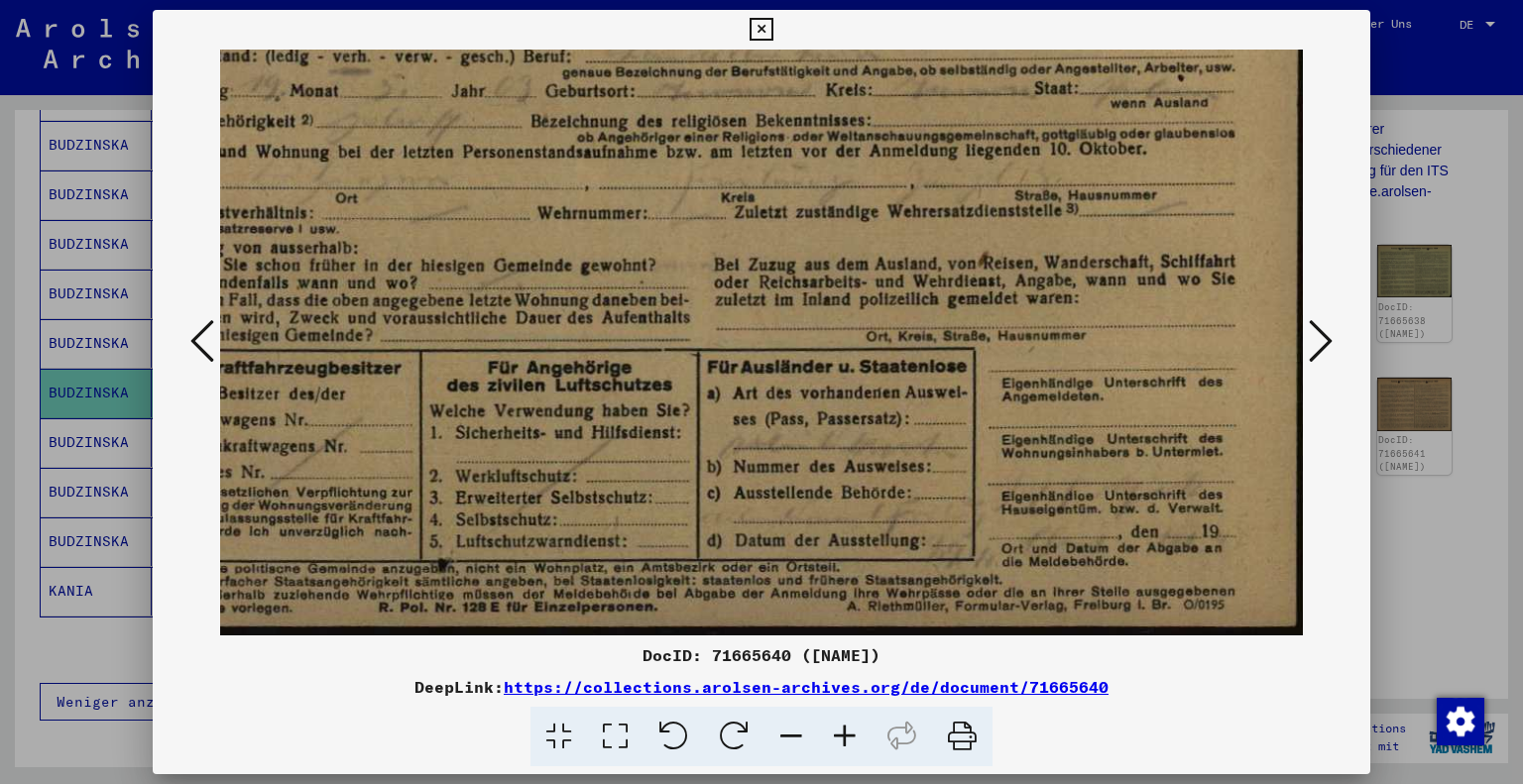 drag, startPoint x: 849, startPoint y: 396, endPoint x: 670, endPoint y: 127, distance: 323.113 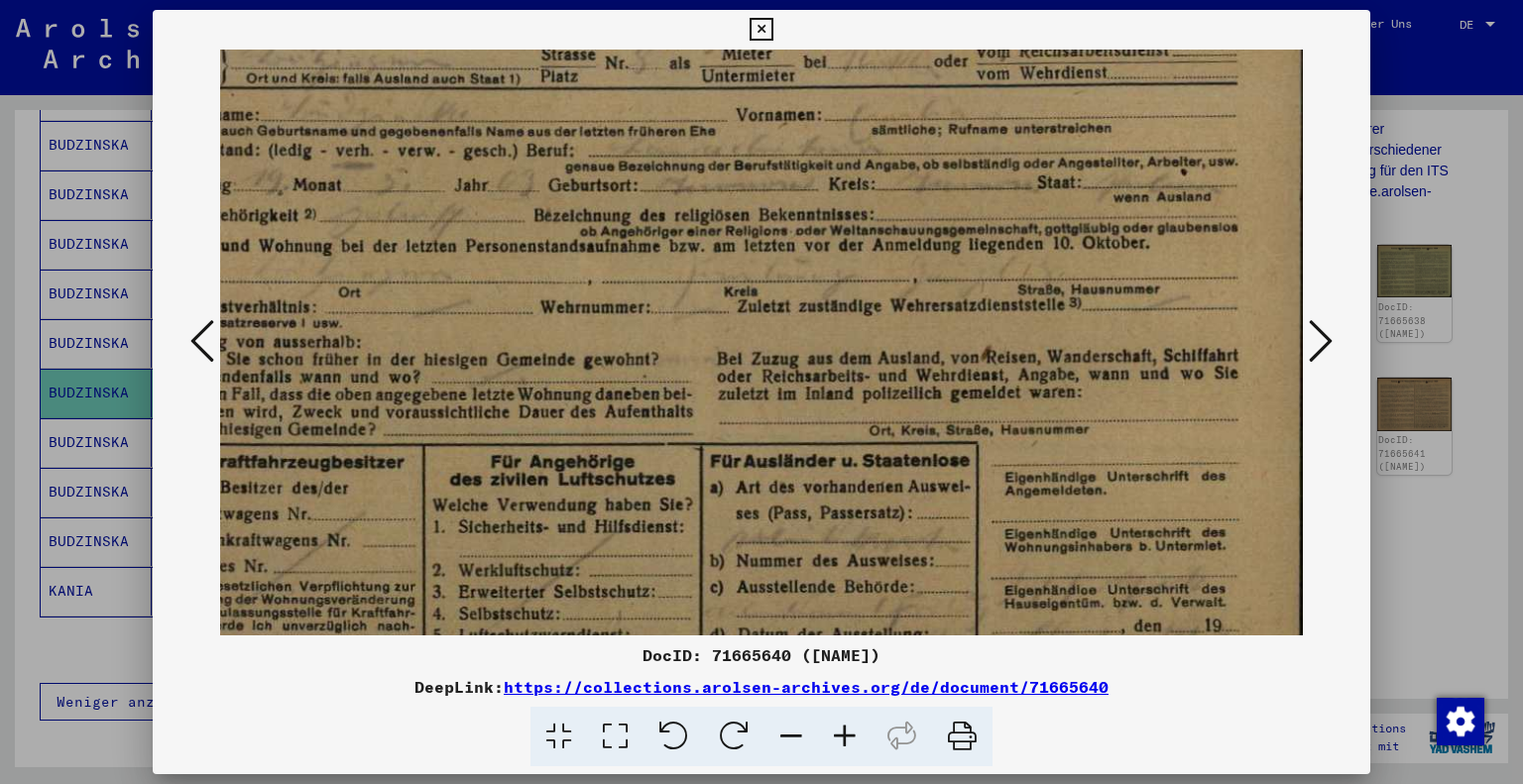 scroll, scrollTop: 107, scrollLeft: 121, axis: both 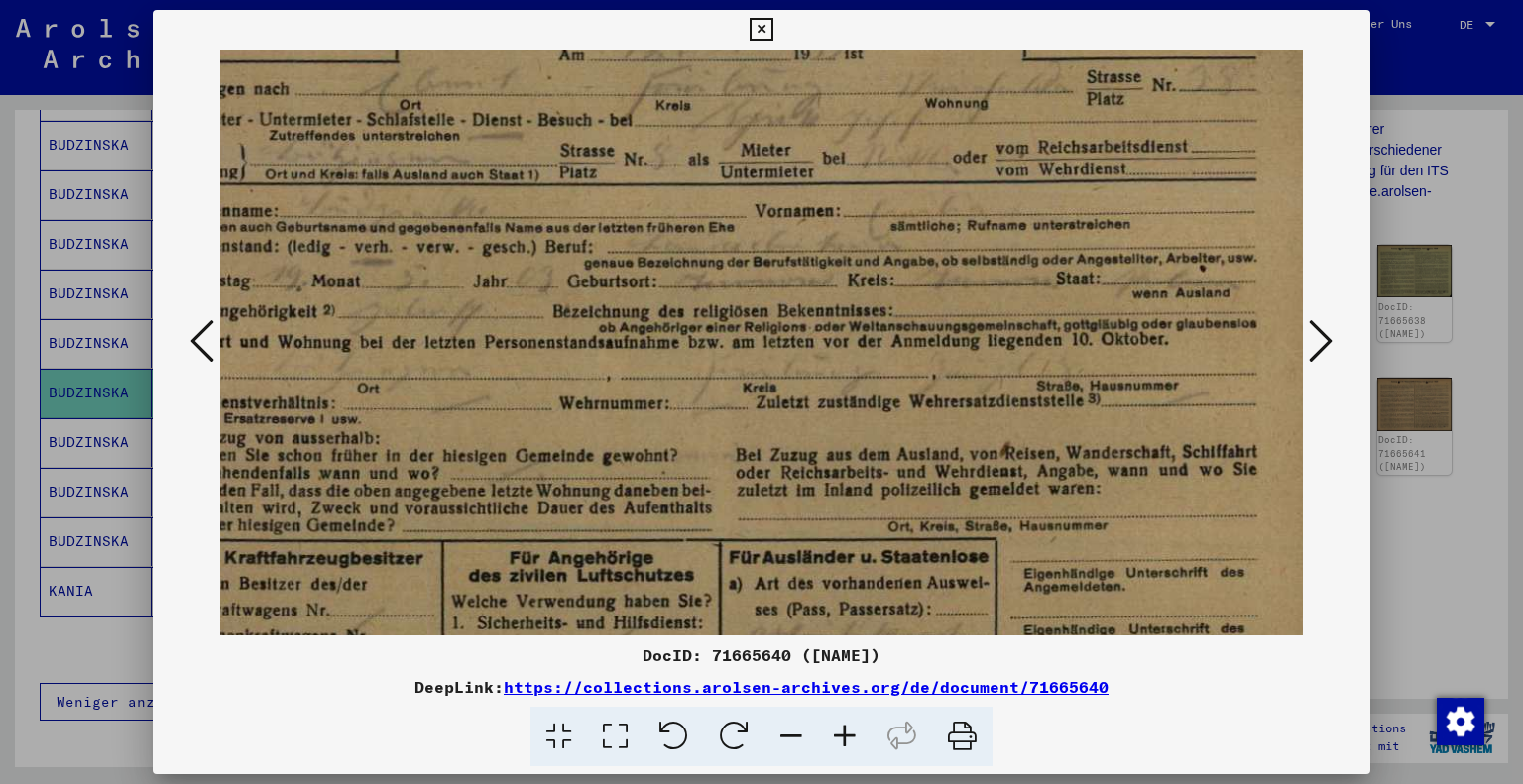 drag, startPoint x: 685, startPoint y: 258, endPoint x: 710, endPoint y: 452, distance: 195.60419 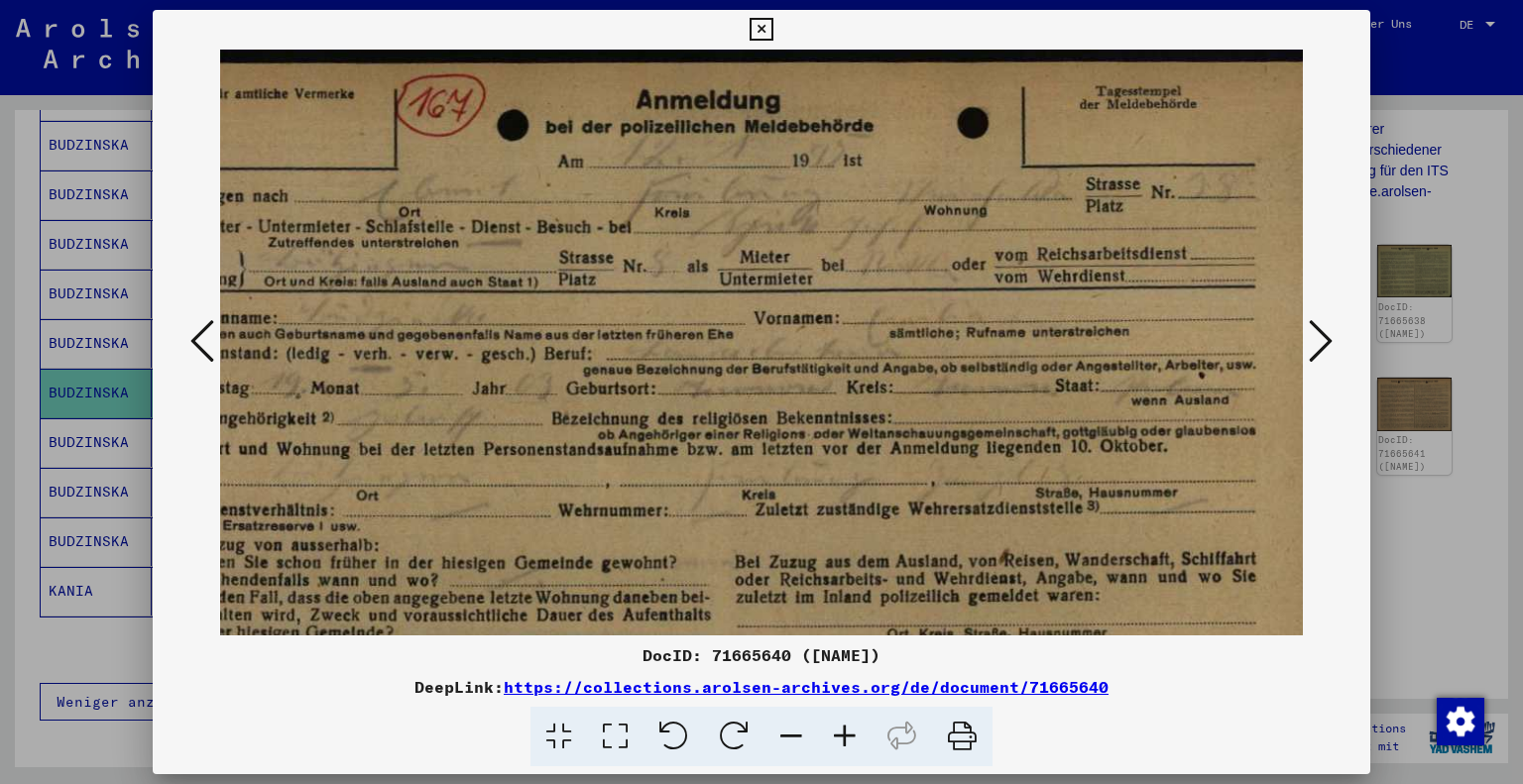 scroll, scrollTop: 0, scrollLeft: 112, axis: horizontal 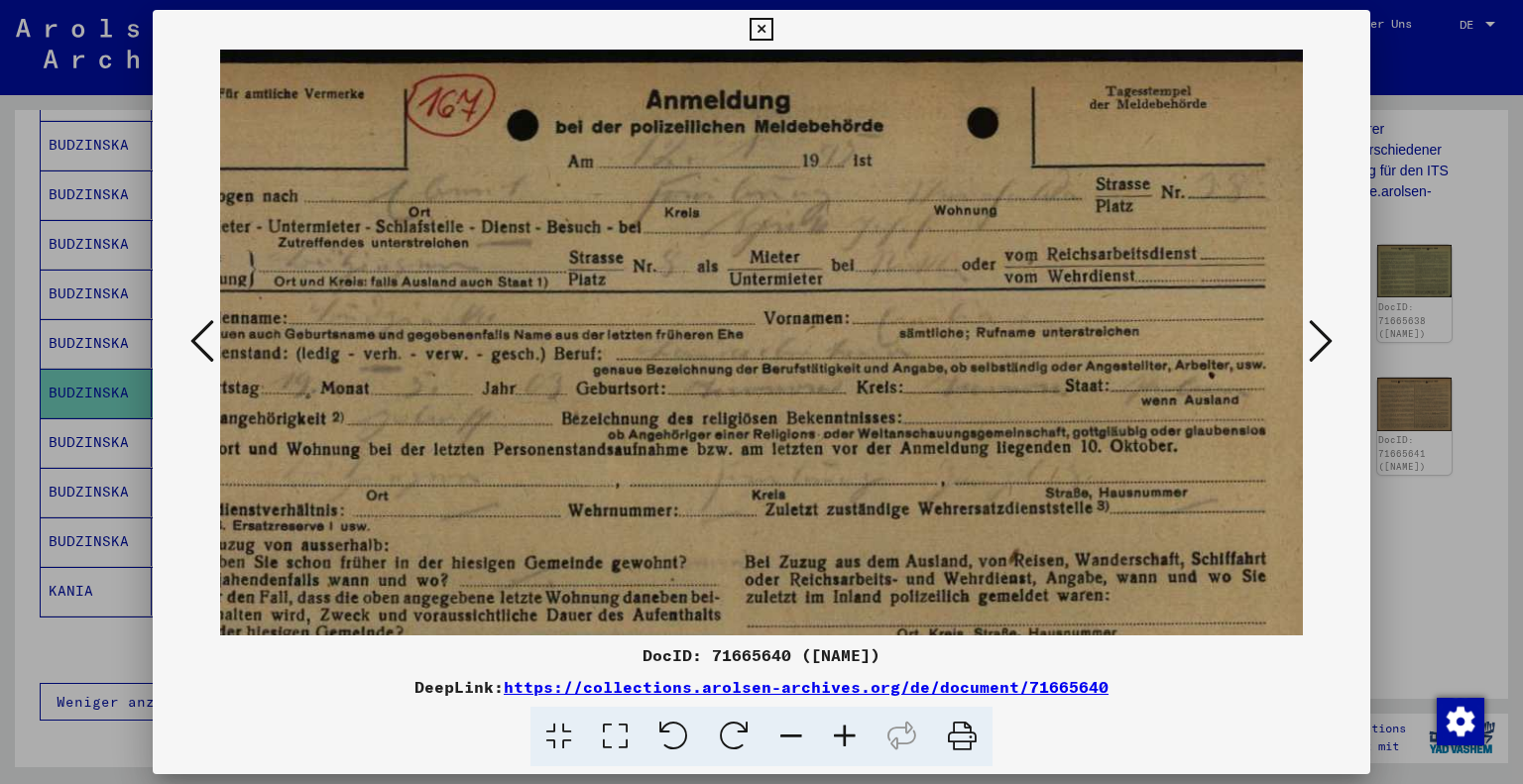 drag, startPoint x: 838, startPoint y: 296, endPoint x: 849, endPoint y: 448, distance: 152.39751 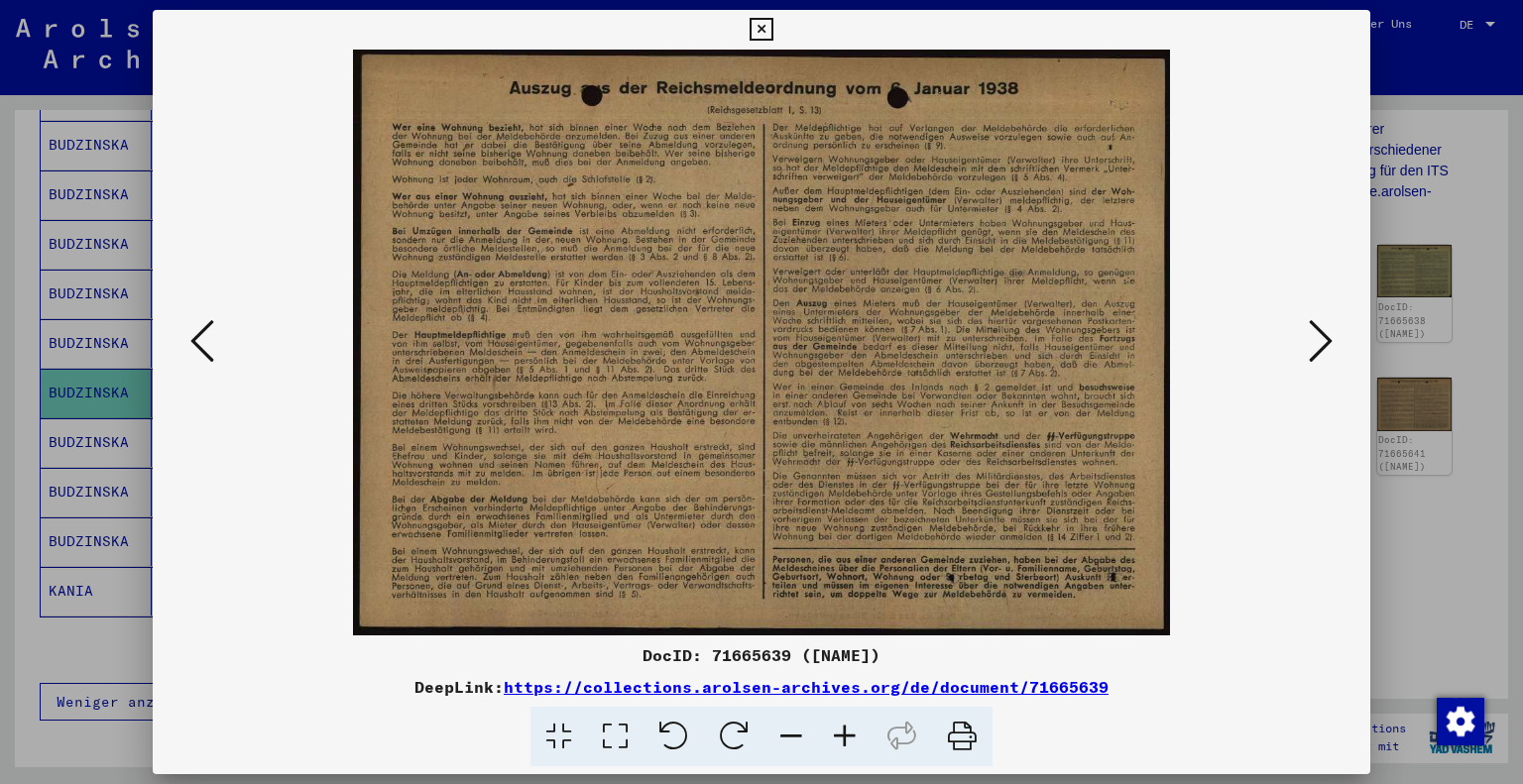 click at bounding box center [202, 341] 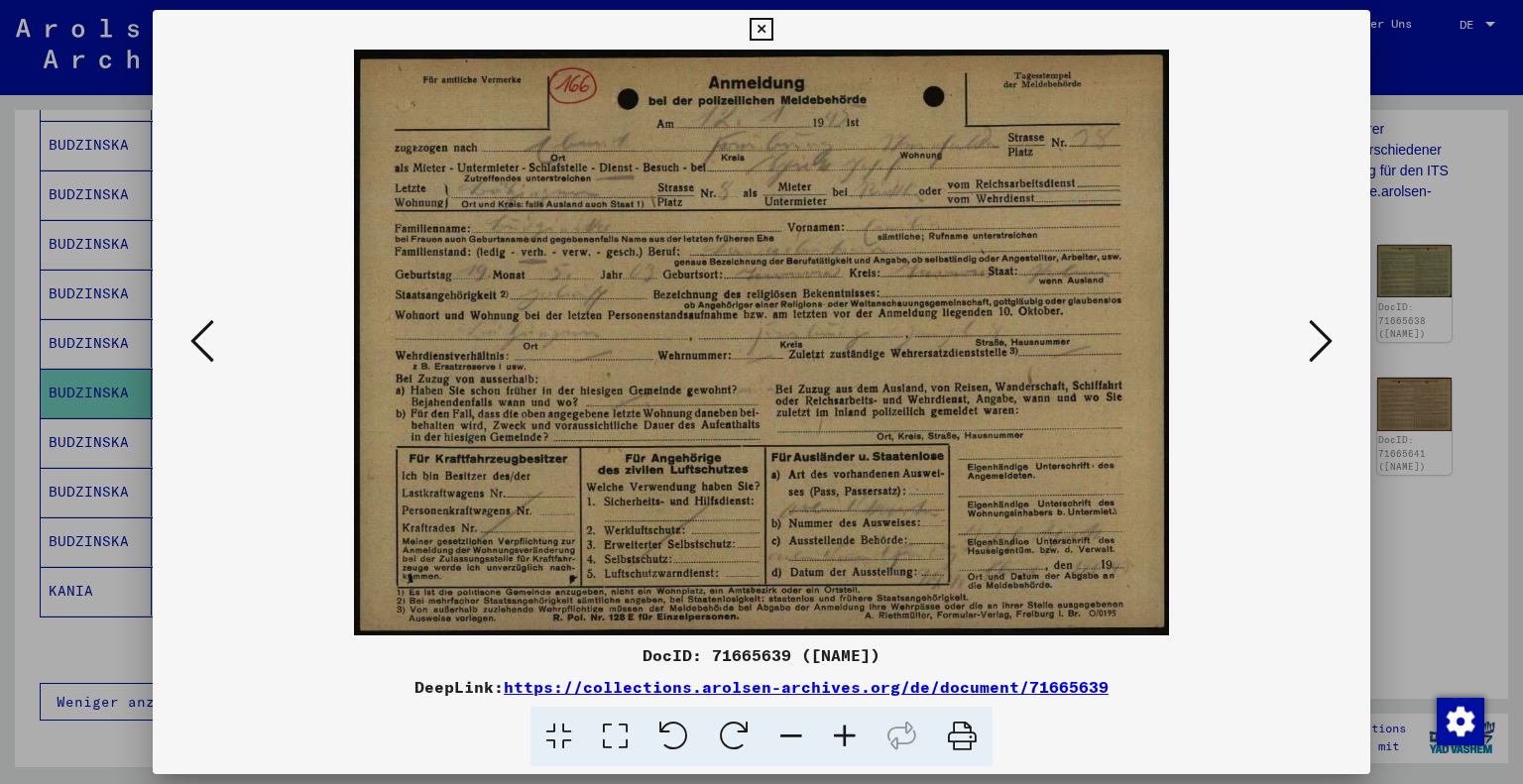 click at bounding box center [845, 736] 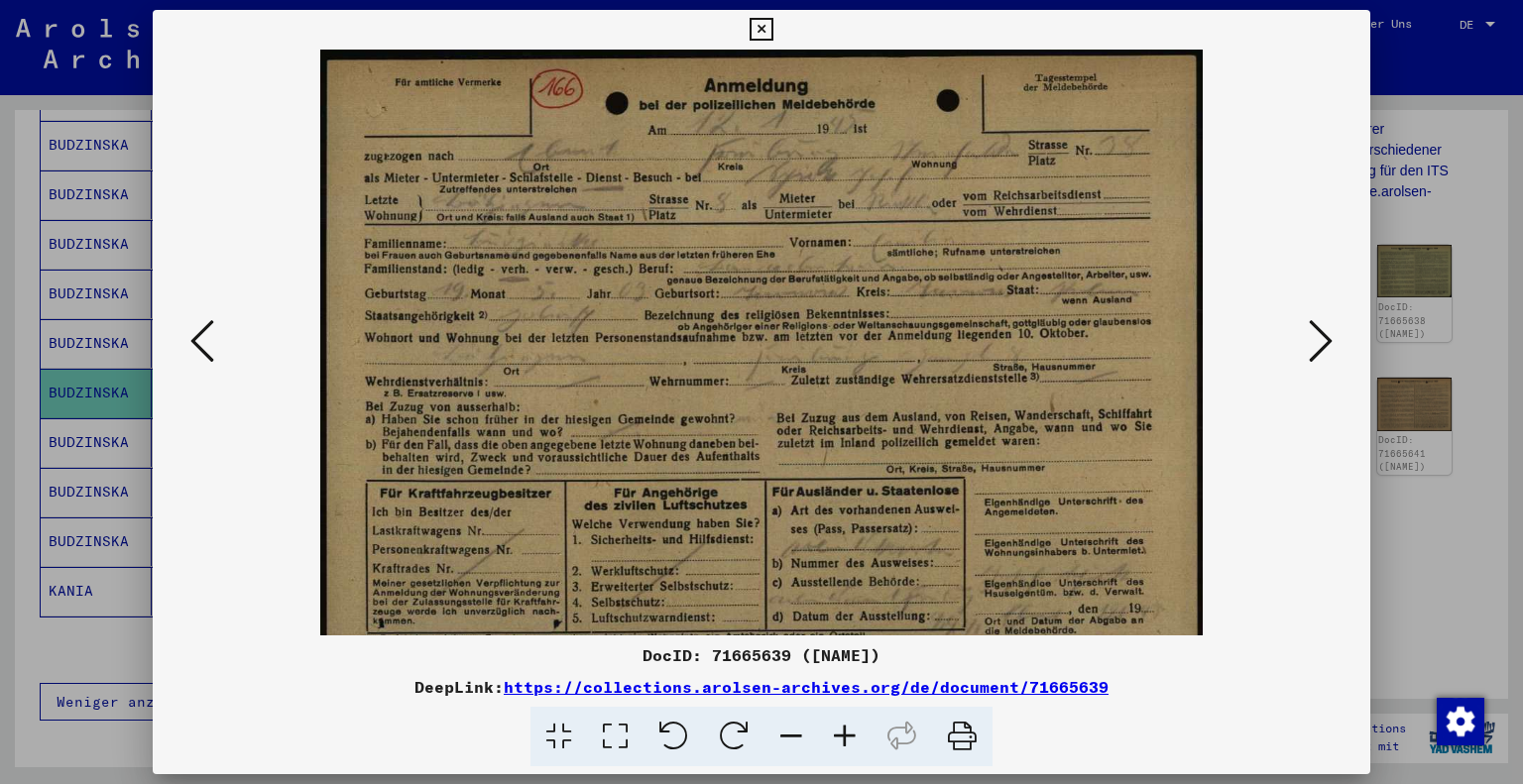 click at bounding box center [845, 736] 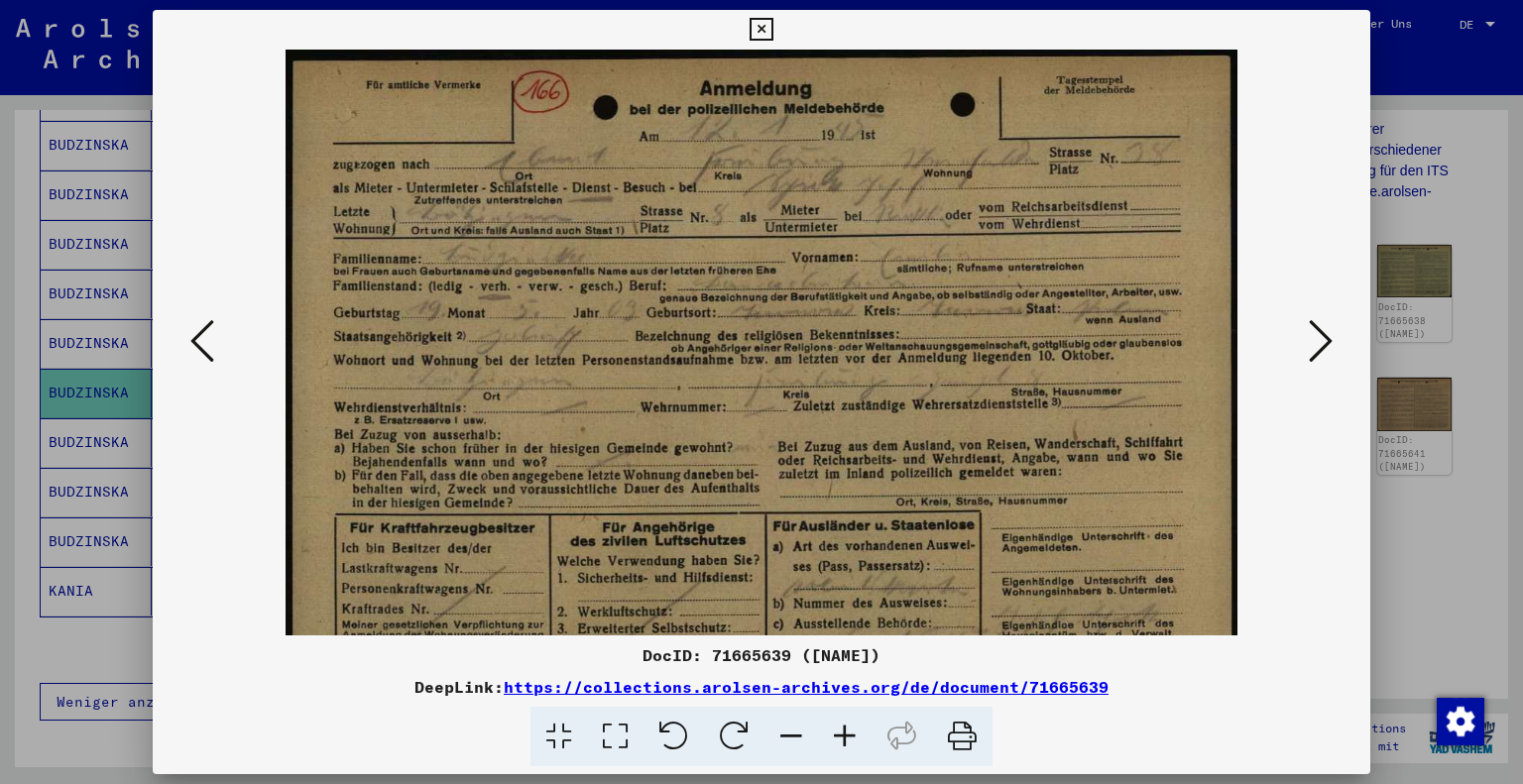 click at bounding box center (845, 736) 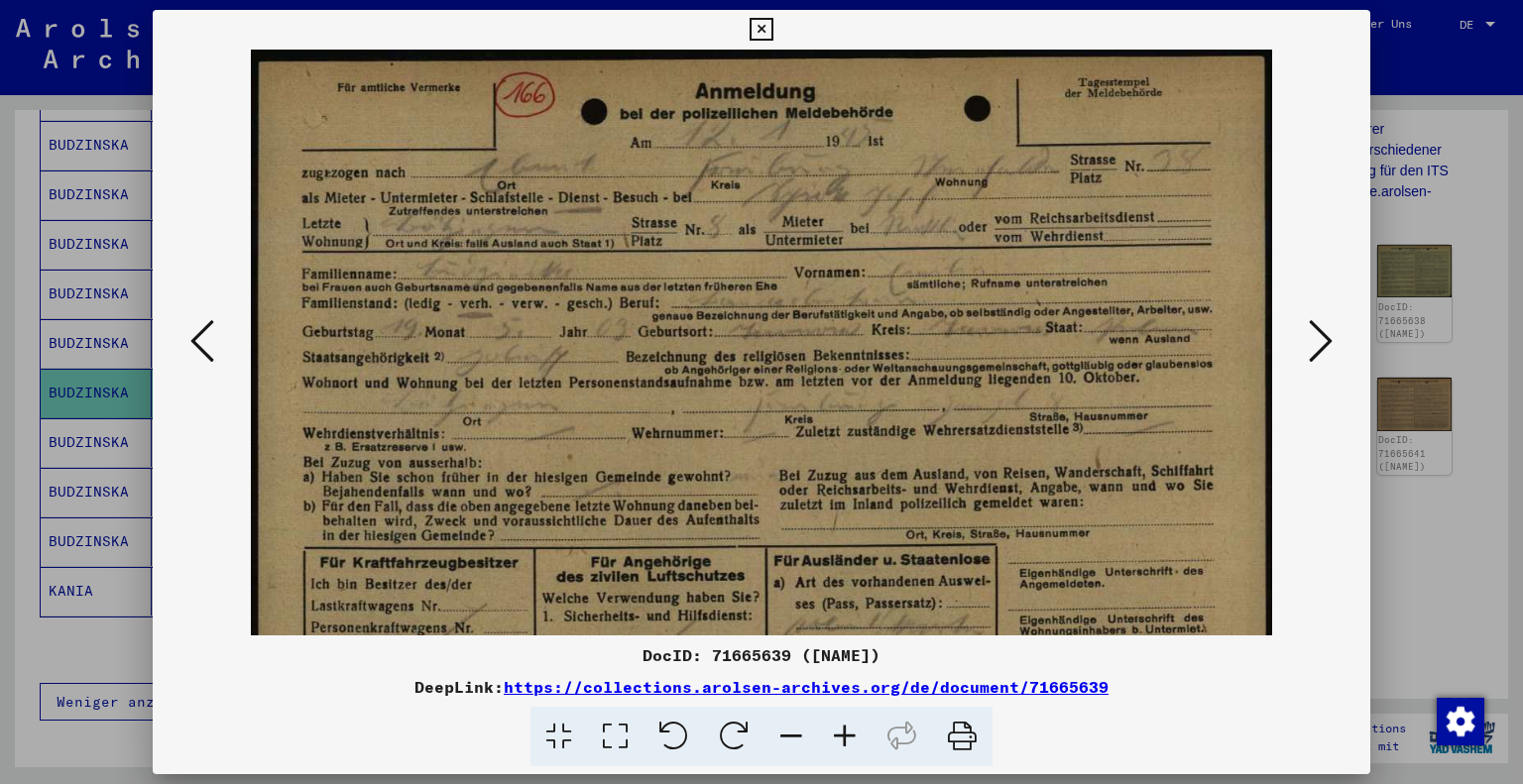 click at bounding box center [845, 736] 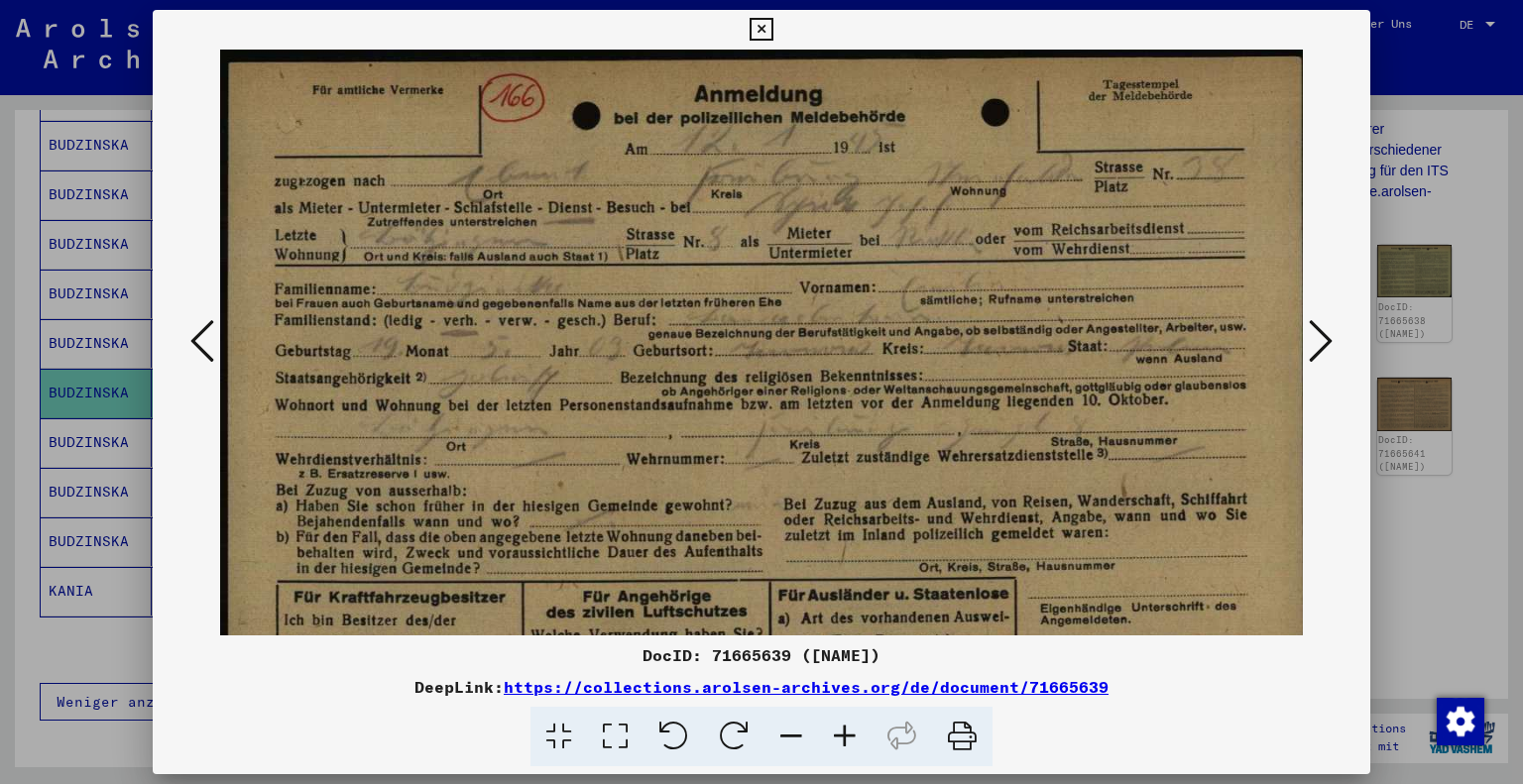 click at bounding box center (845, 736) 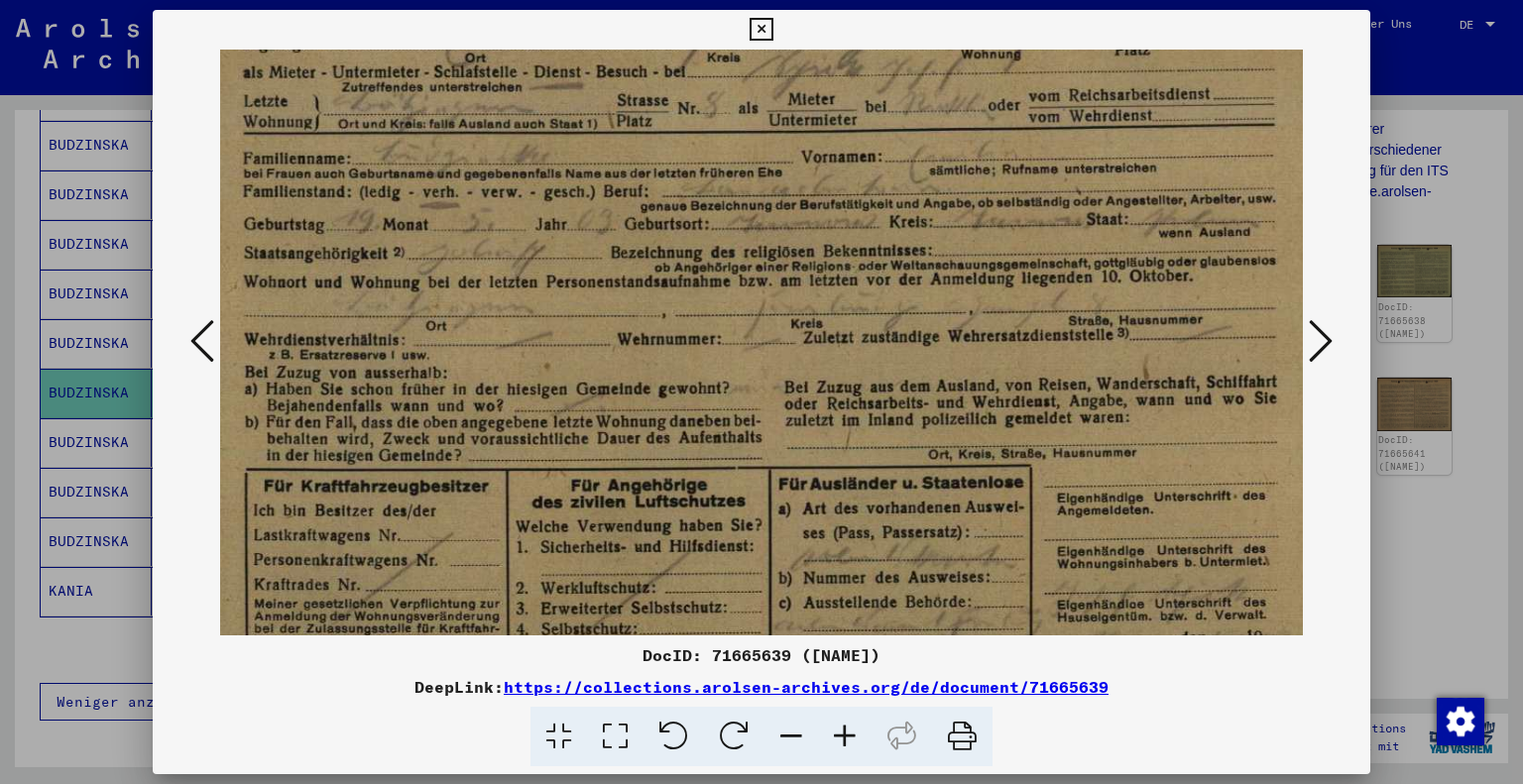 scroll, scrollTop: 152, scrollLeft: 35, axis: both 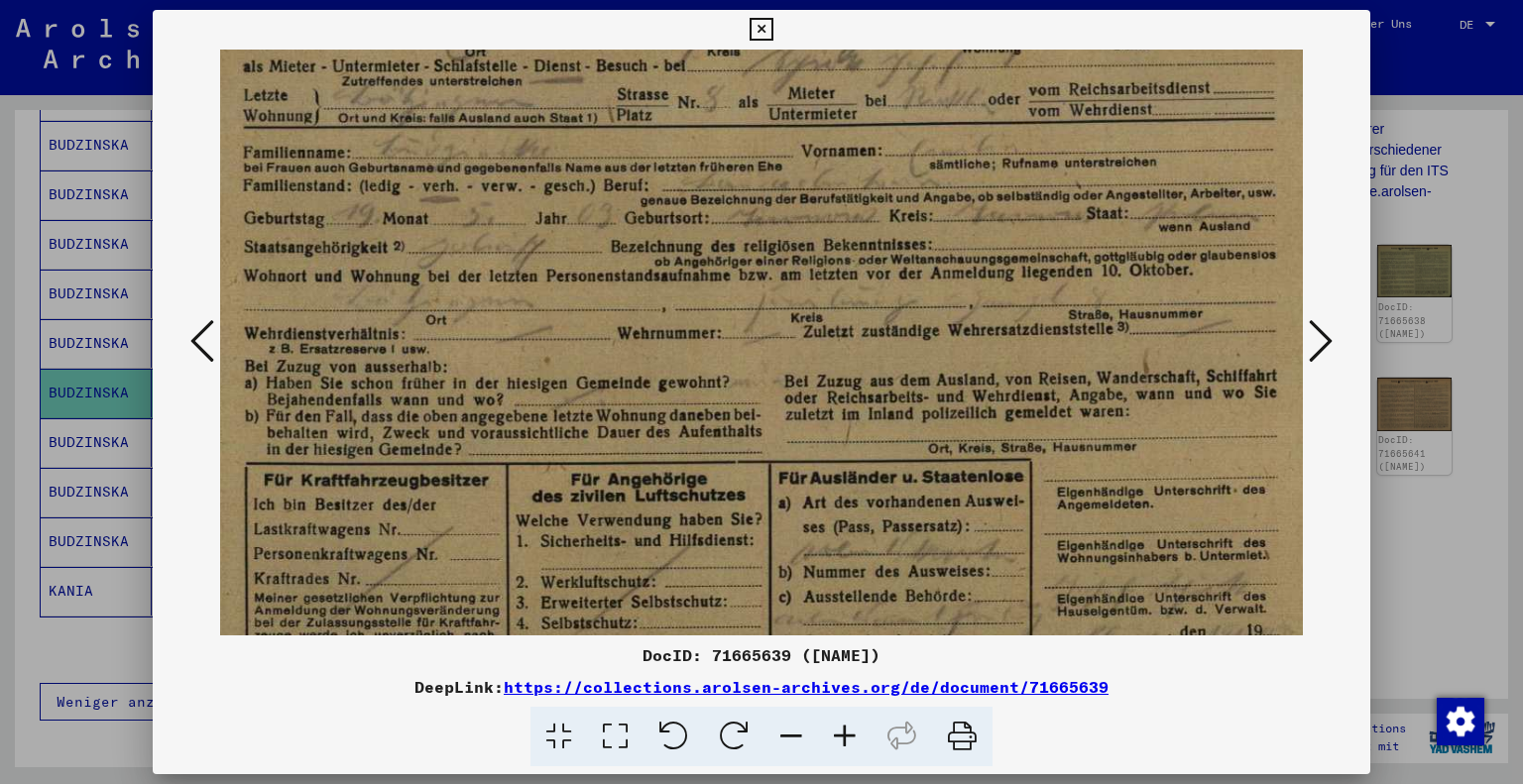 drag, startPoint x: 976, startPoint y: 520, endPoint x: 944, endPoint y: 371, distance: 152.39751 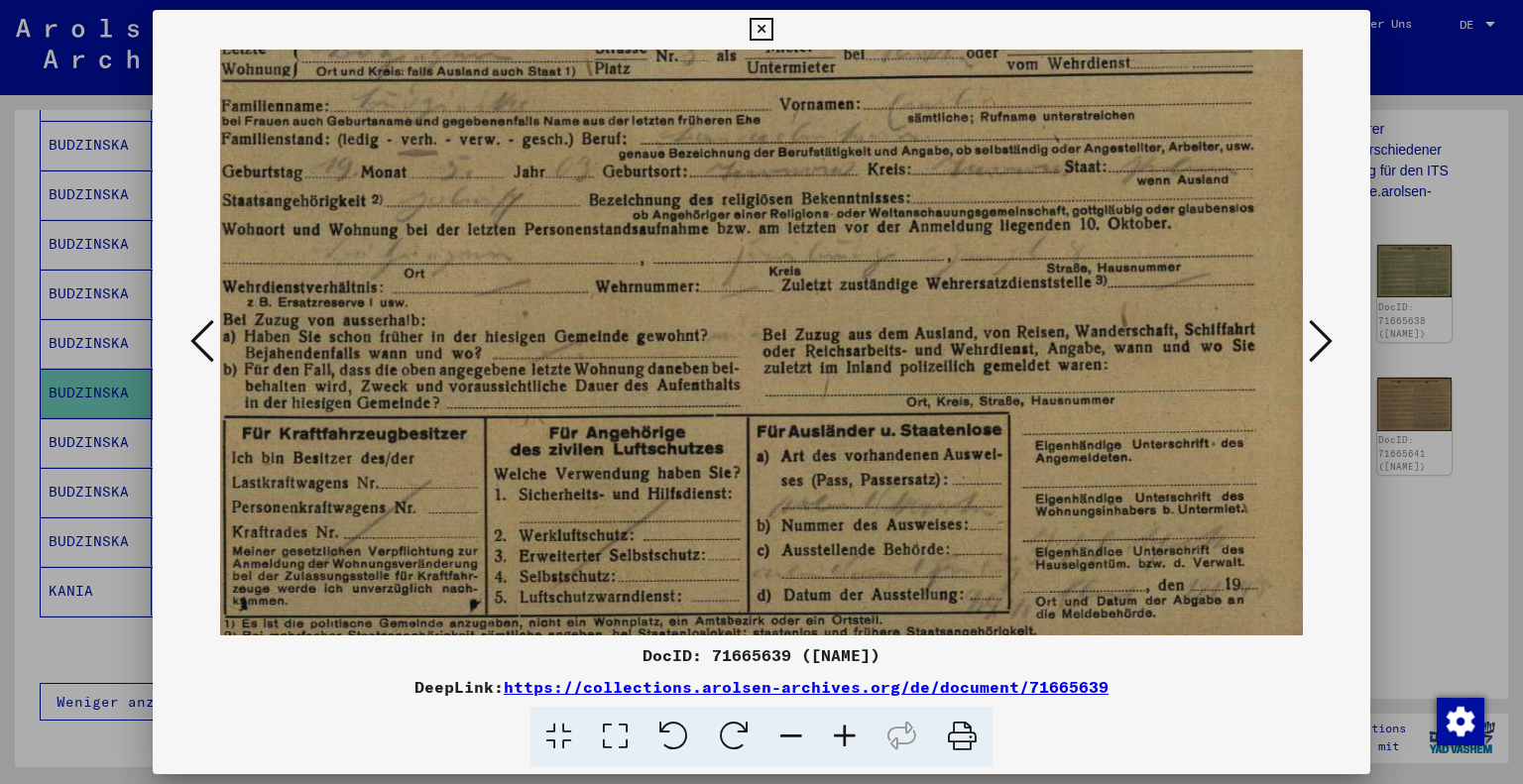 scroll, scrollTop: 247, scrollLeft: 75, axis: both 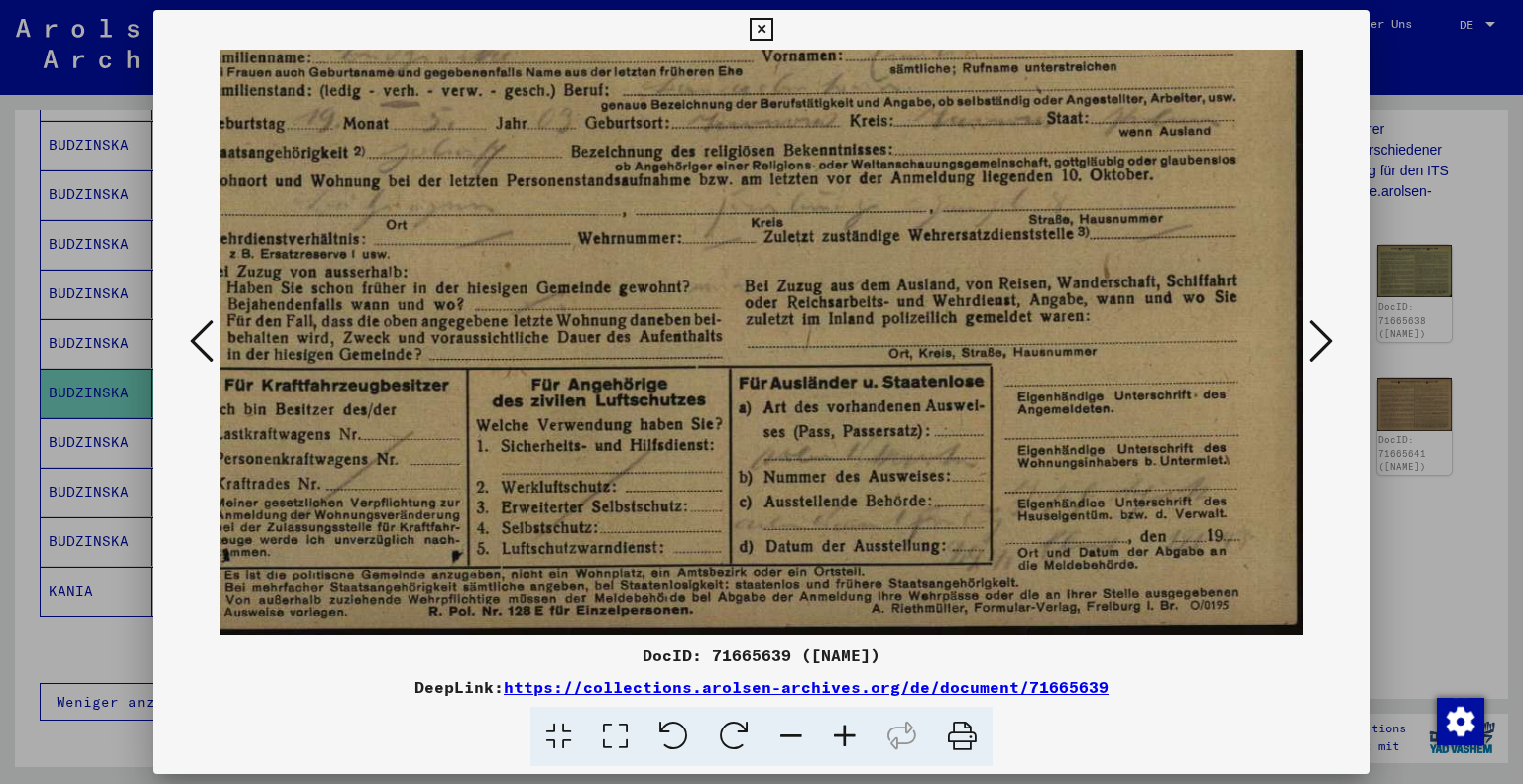 drag, startPoint x: 932, startPoint y: 396, endPoint x: 838, endPoint y: 232, distance: 189.0291 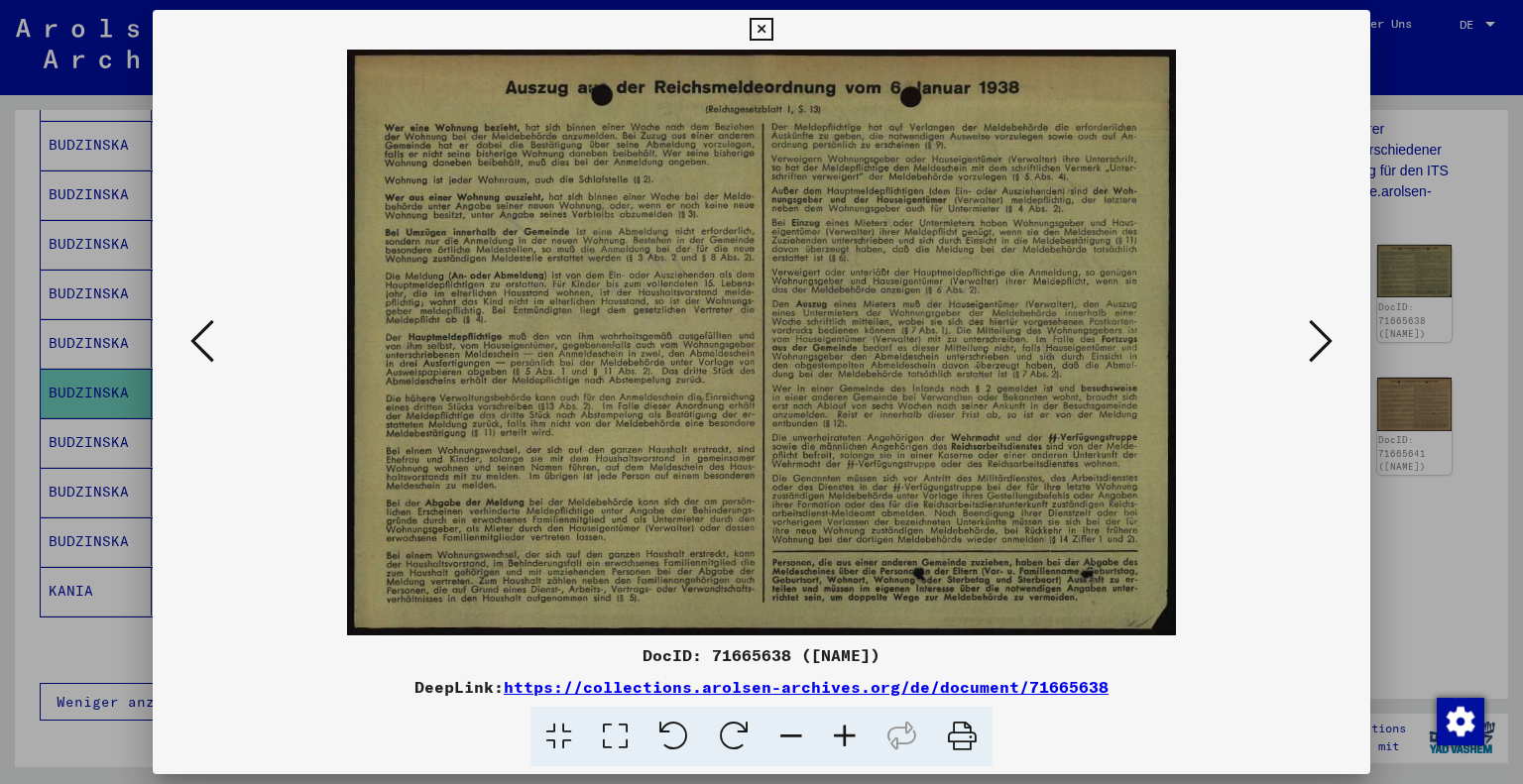 click at bounding box center (202, 341) 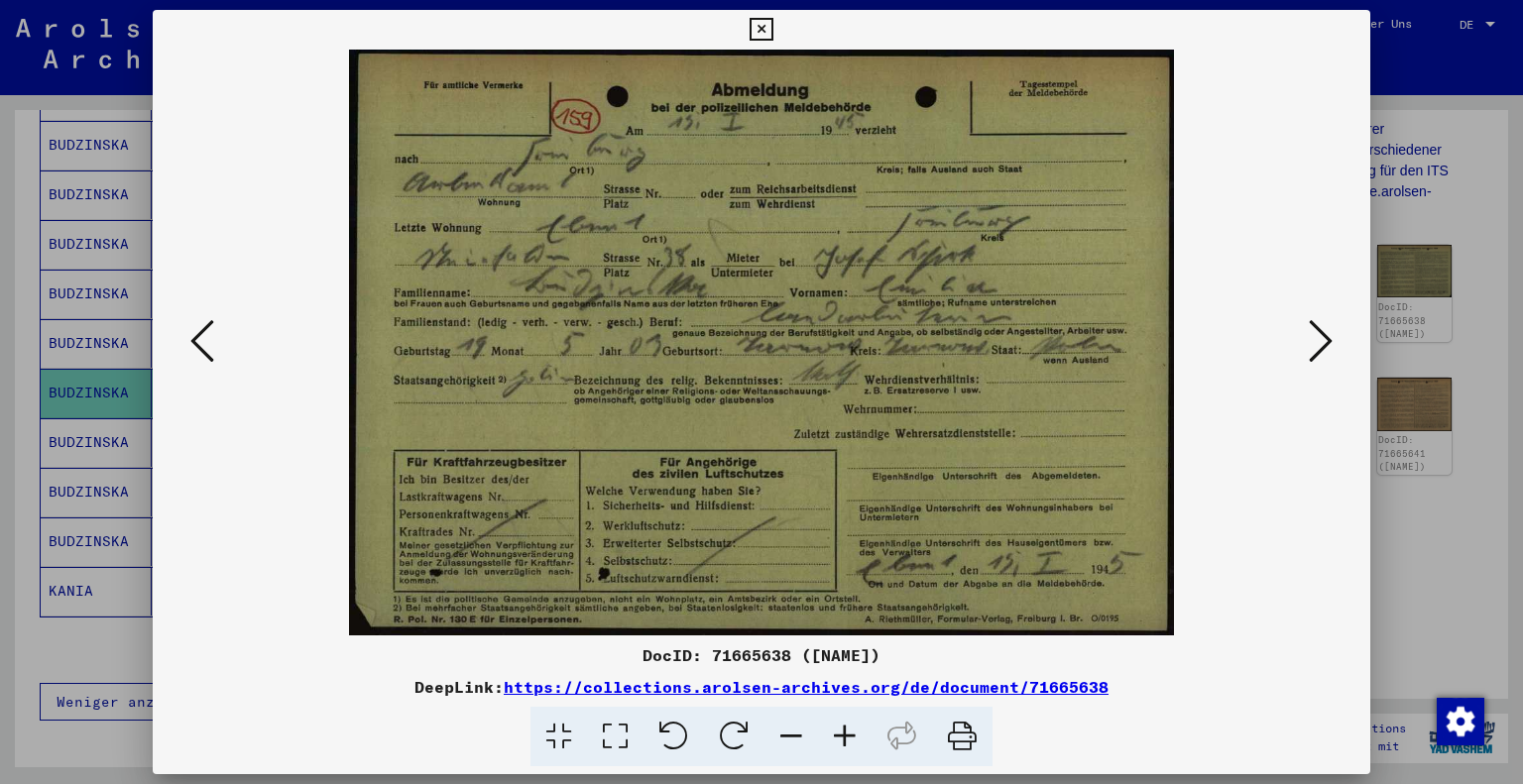 click at bounding box center (845, 736) 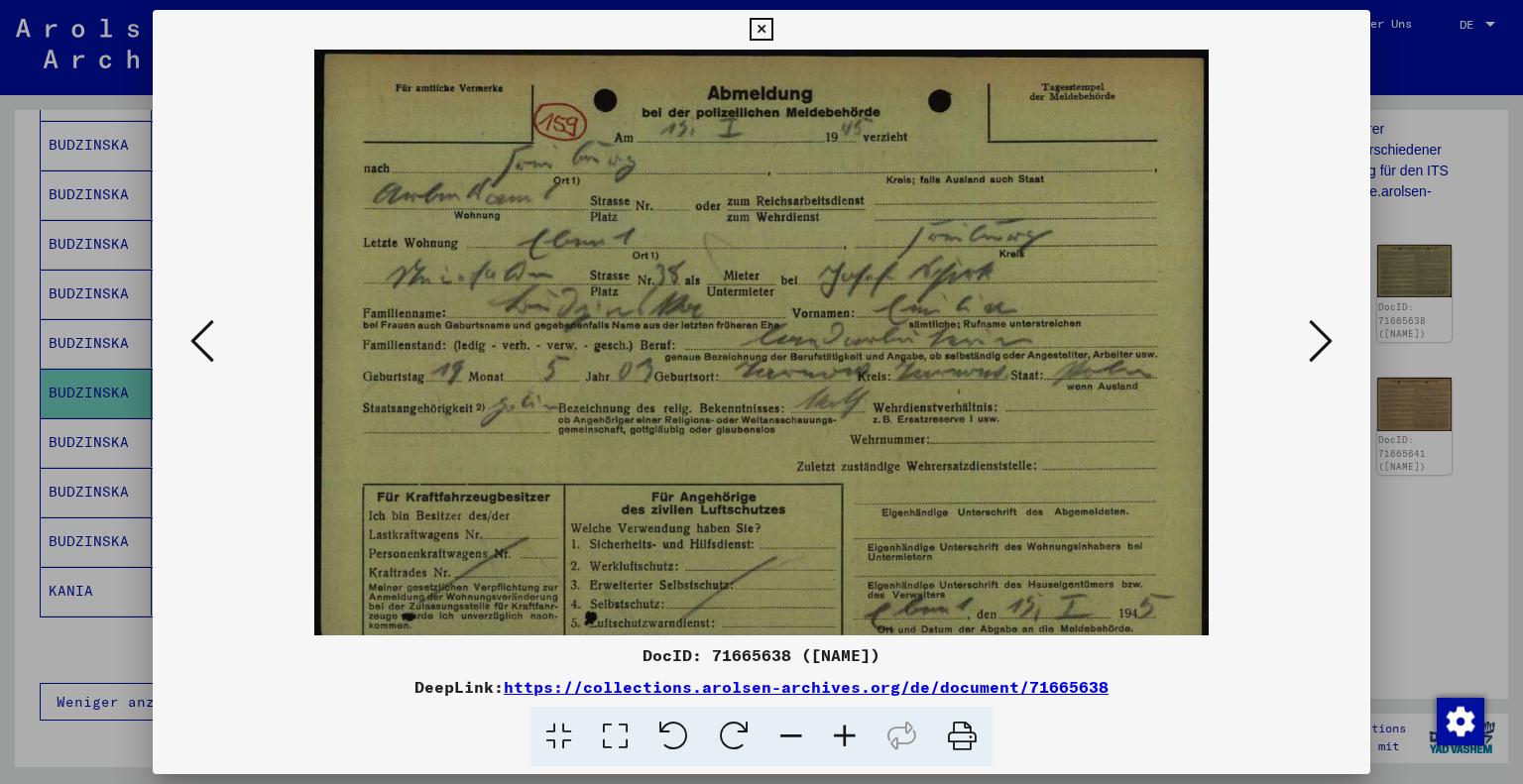 click at bounding box center (845, 736) 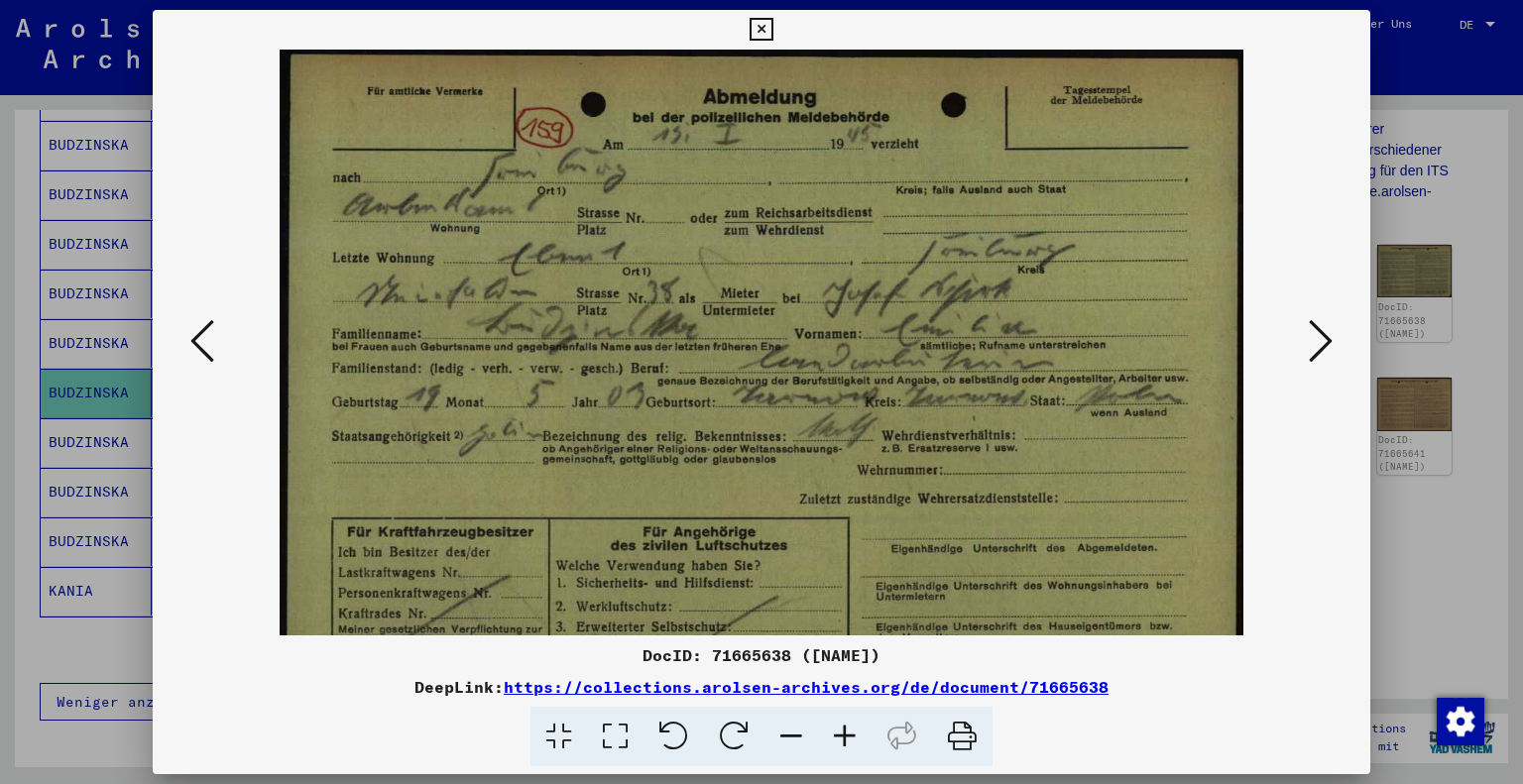 click at bounding box center (845, 736) 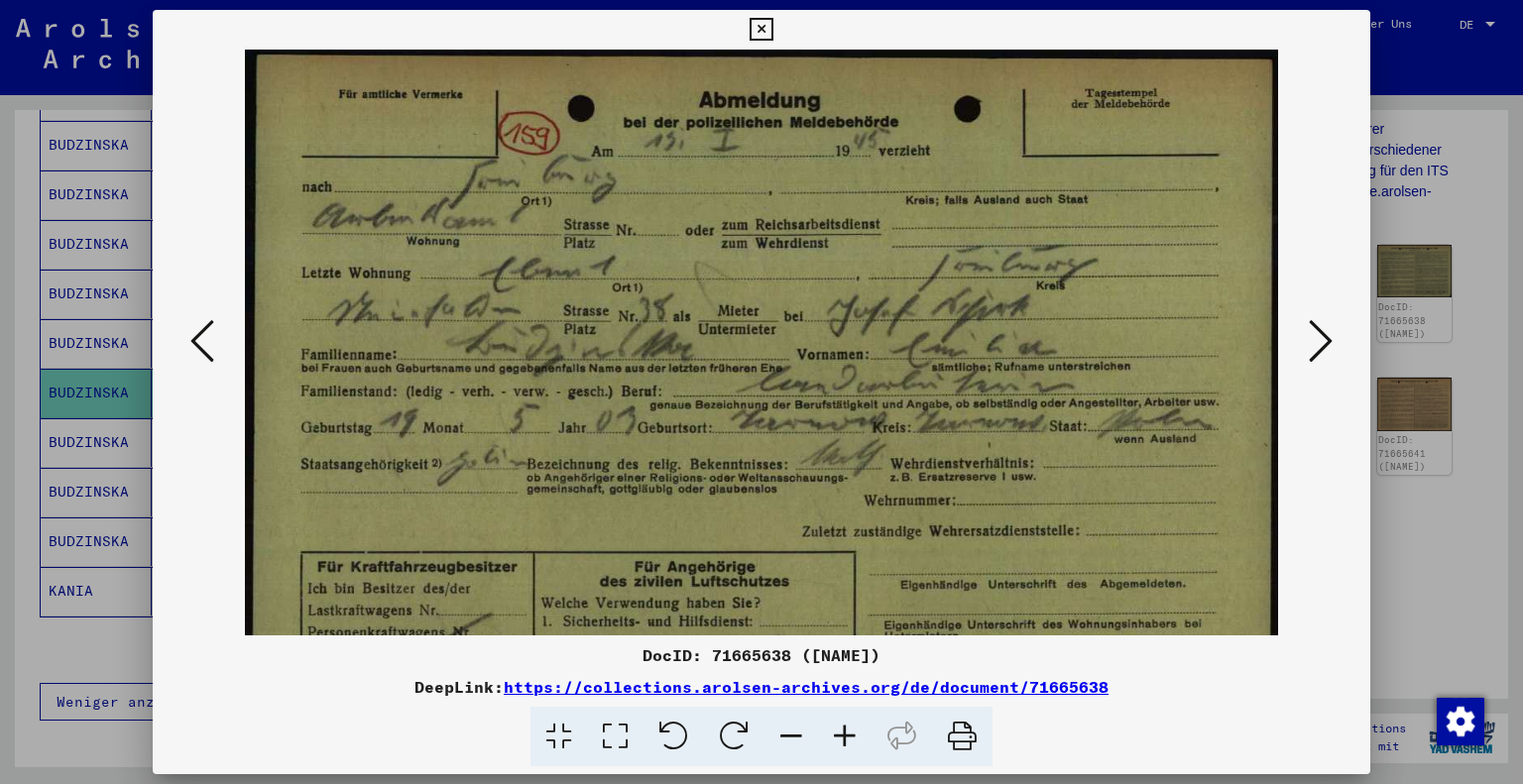 click at bounding box center [845, 736] 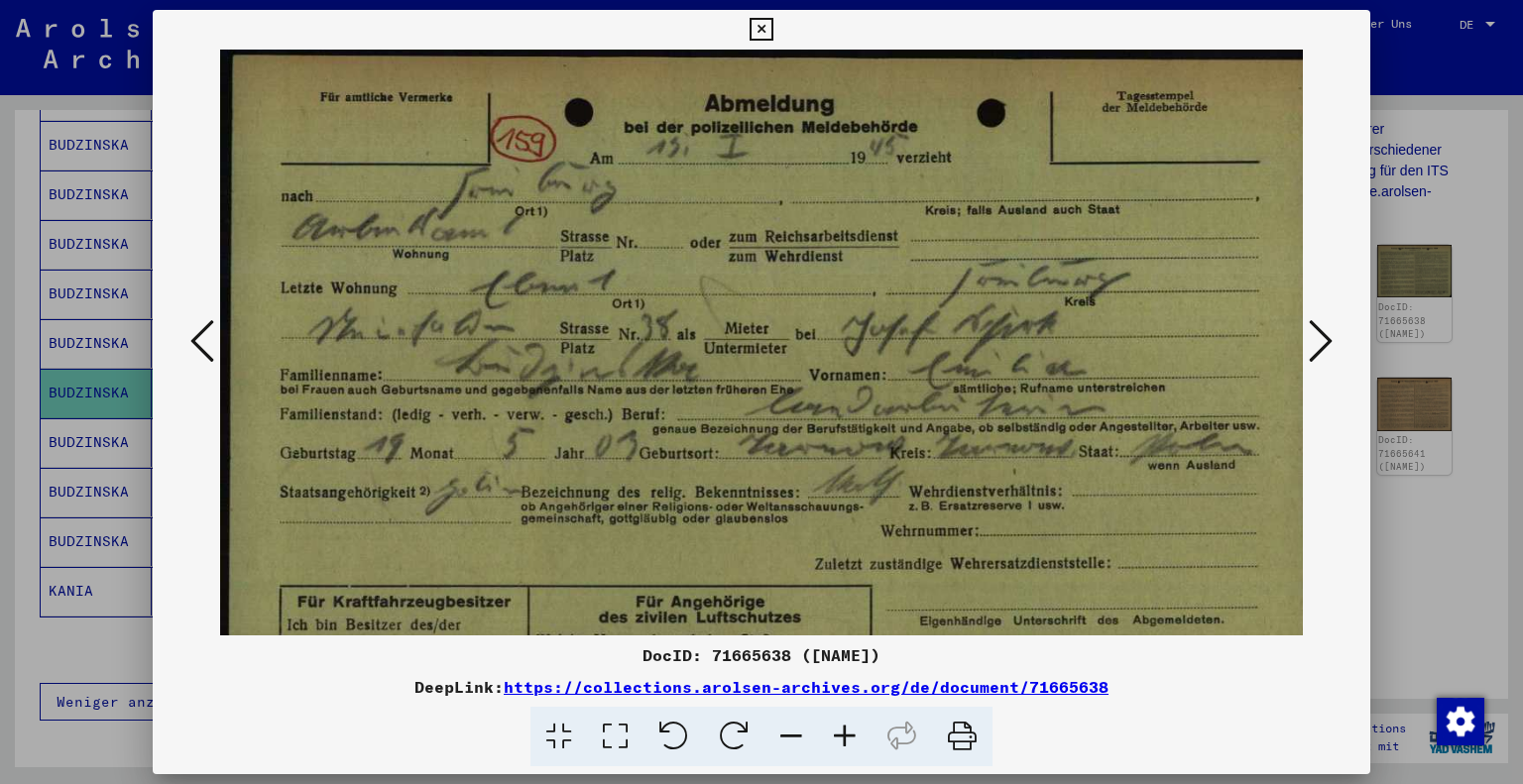 click at bounding box center (845, 736) 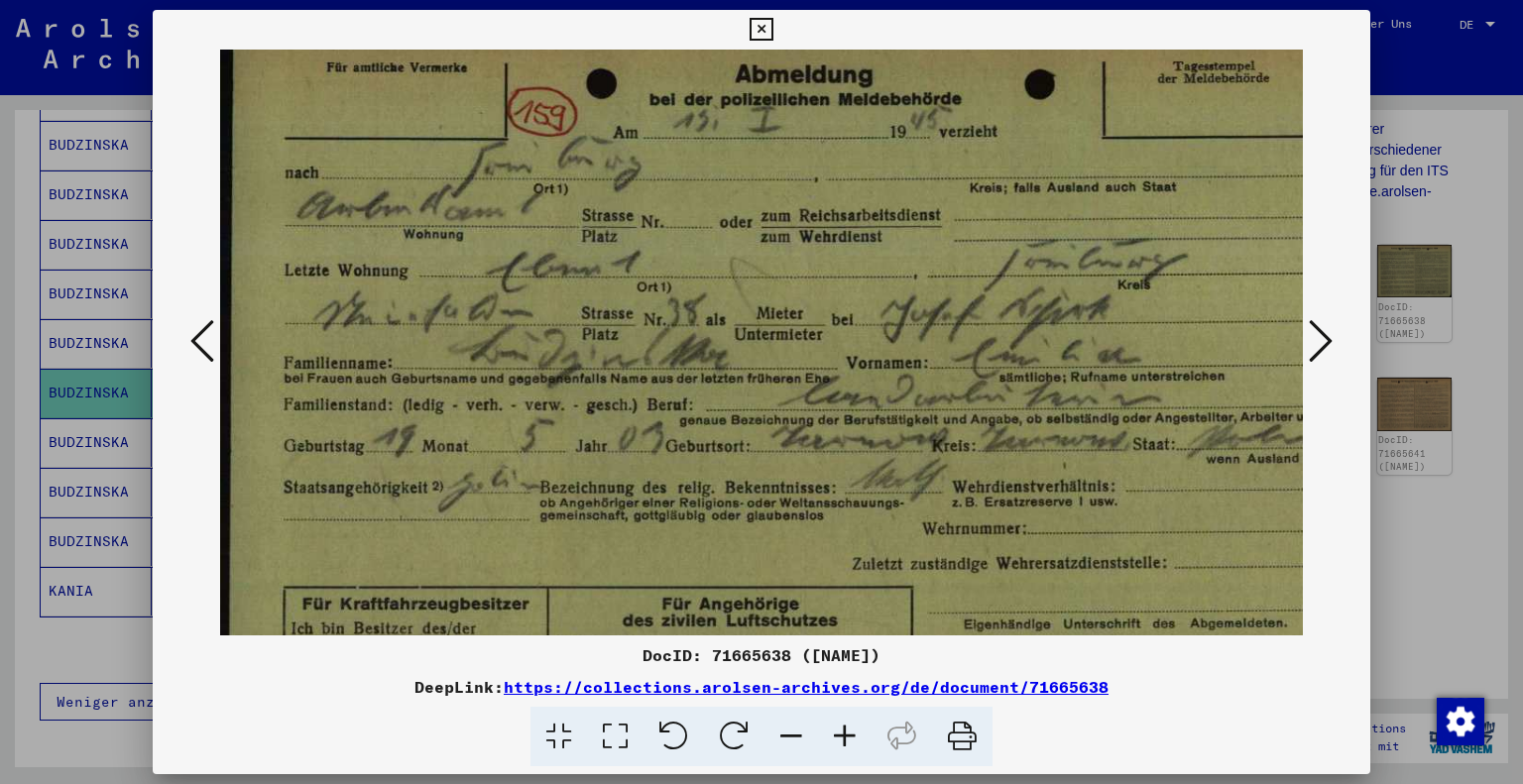 drag, startPoint x: 866, startPoint y: 495, endPoint x: 869, endPoint y: 456, distance: 39.115214 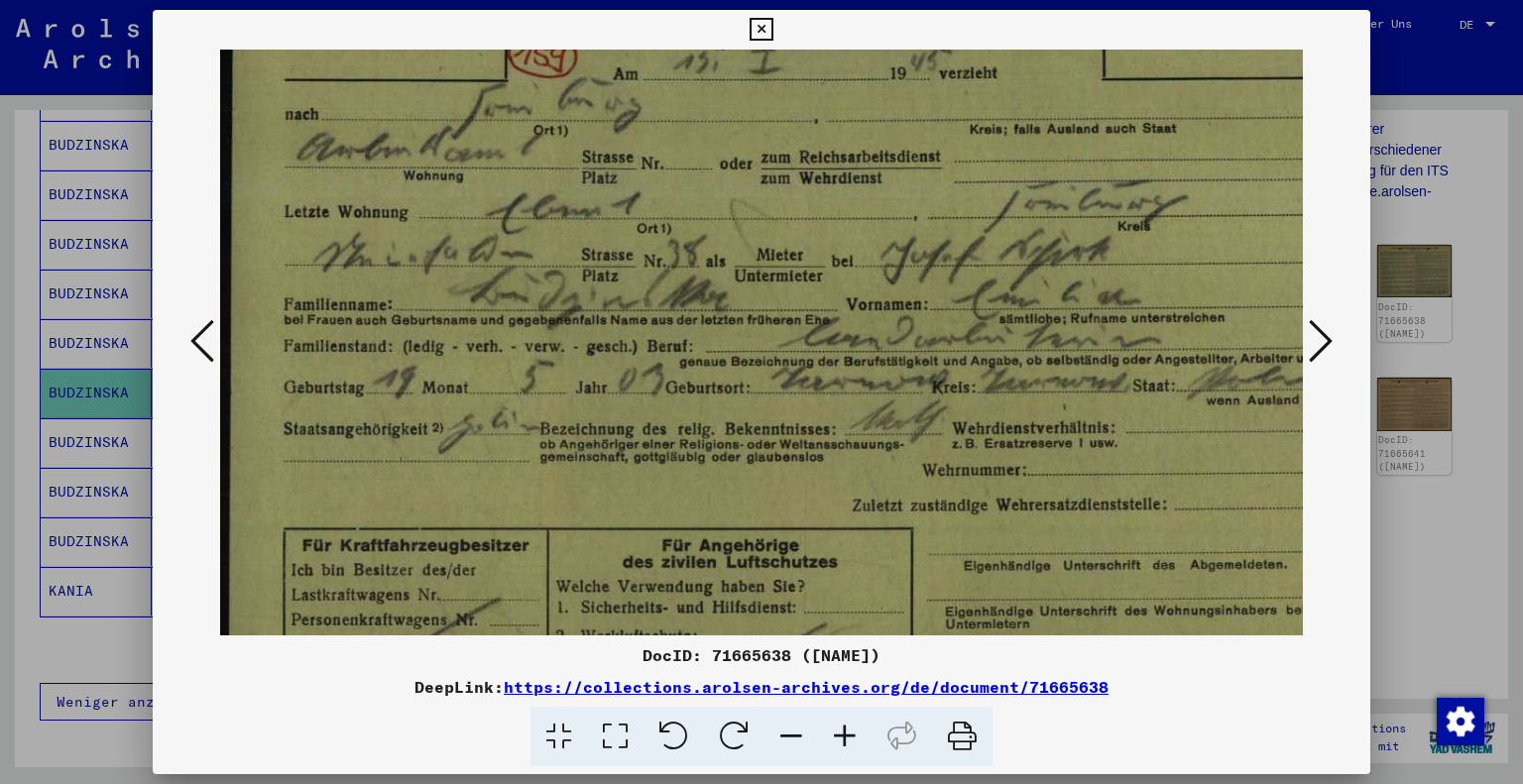 scroll, scrollTop: 103, scrollLeft: 0, axis: vertical 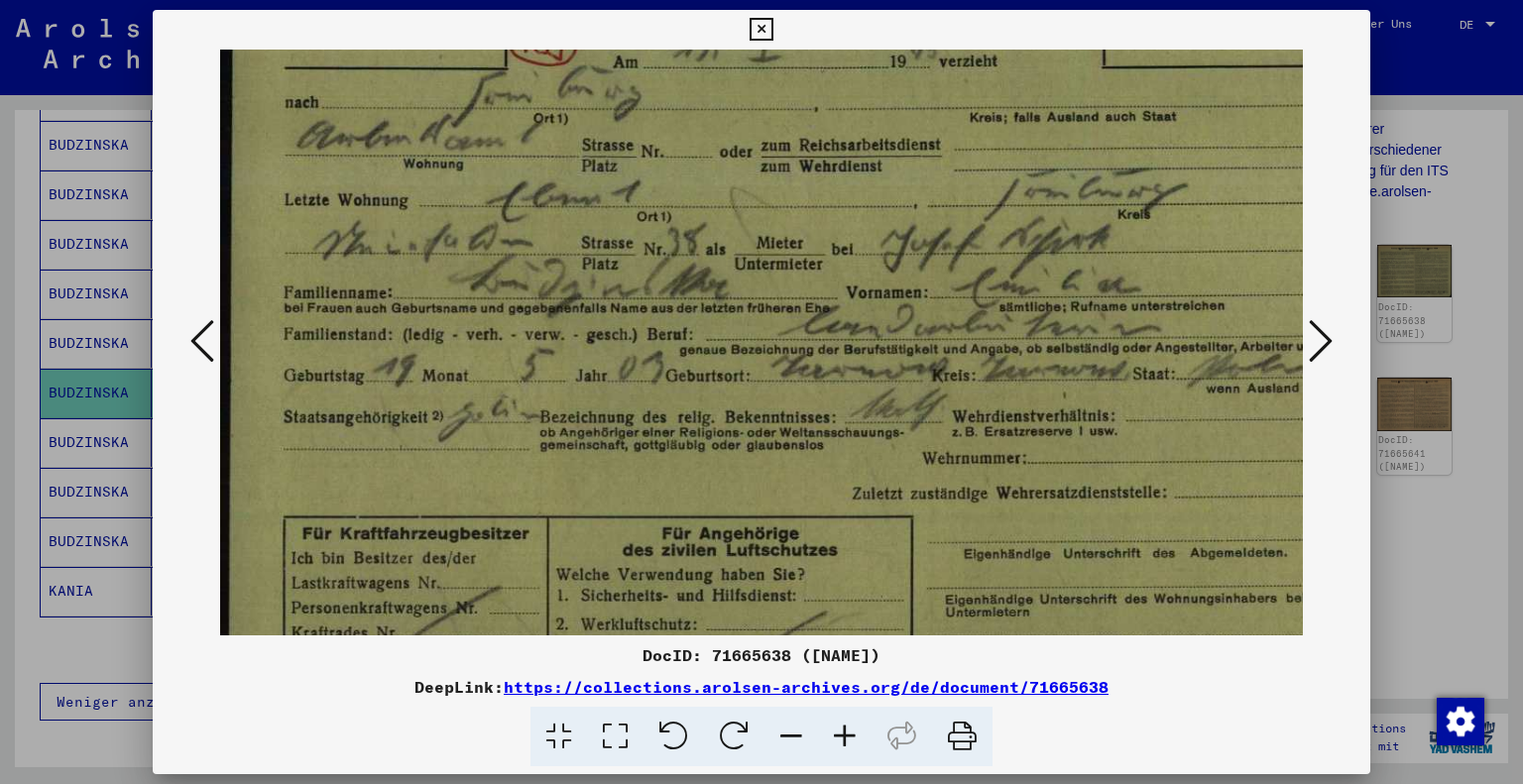 drag, startPoint x: 776, startPoint y: 517, endPoint x: 793, endPoint y: 455, distance: 64.28841 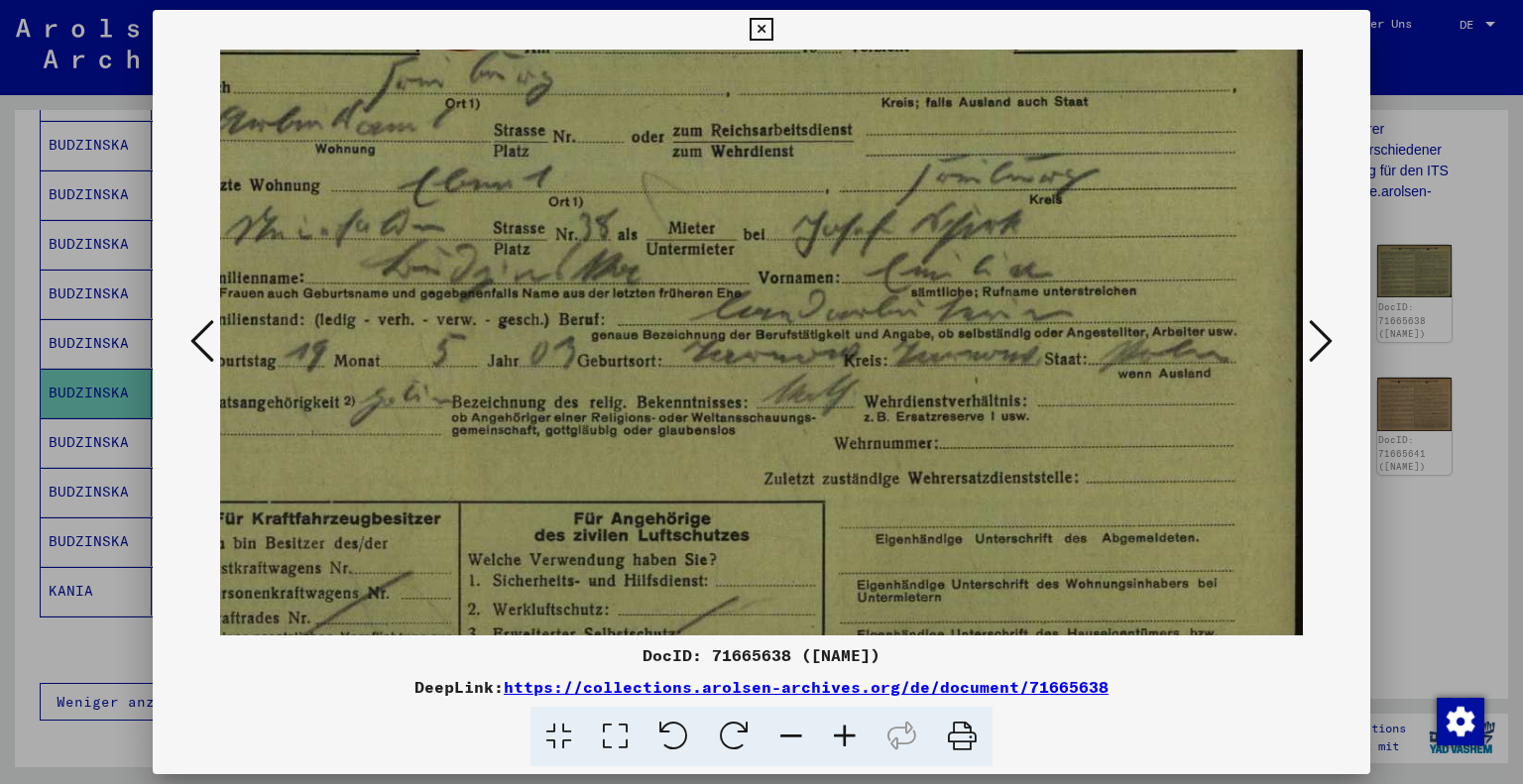 scroll, scrollTop: 121, scrollLeft: 88, axis: both 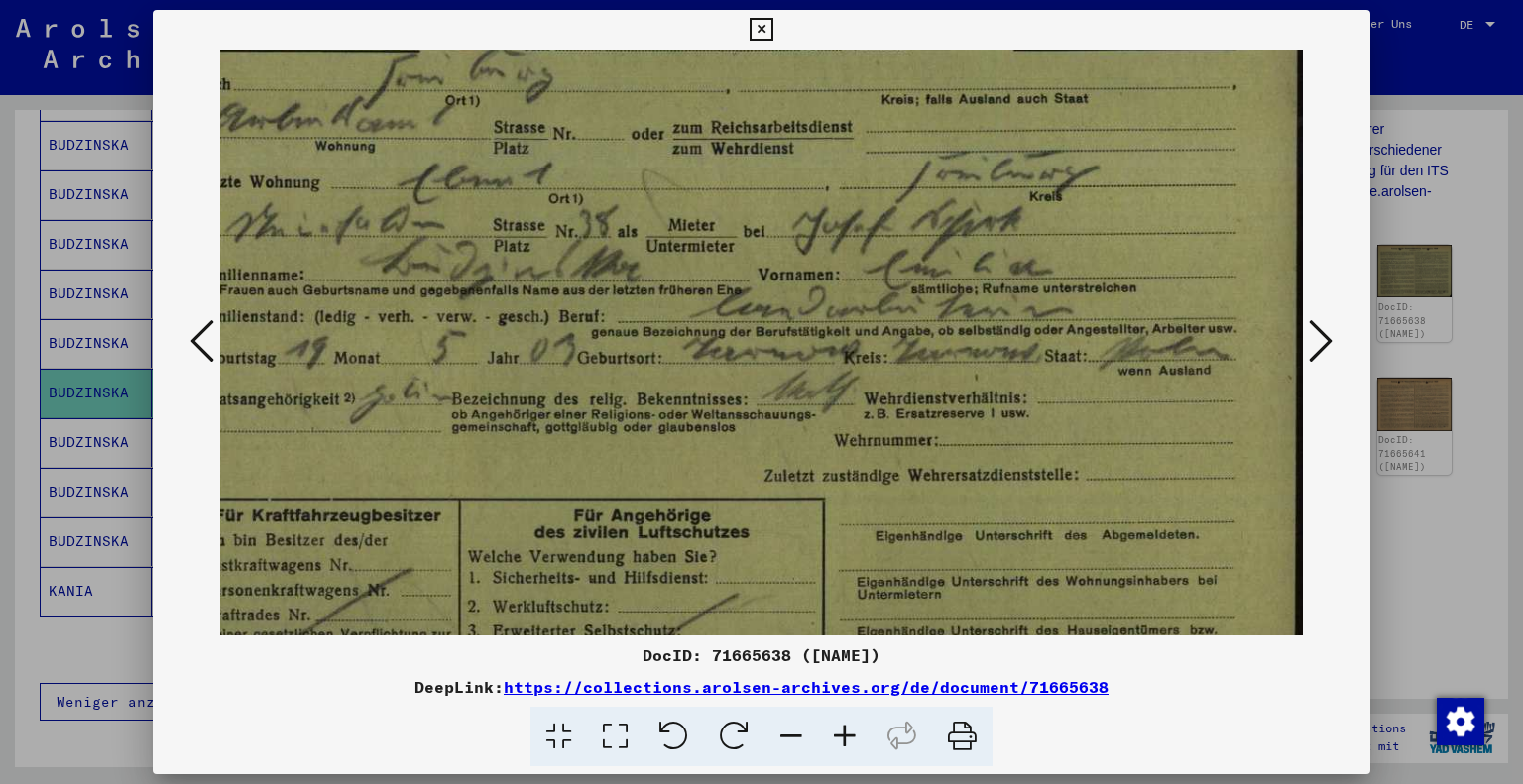 drag, startPoint x: 762, startPoint y: 487, endPoint x: 654, endPoint y: 467, distance: 109.83624 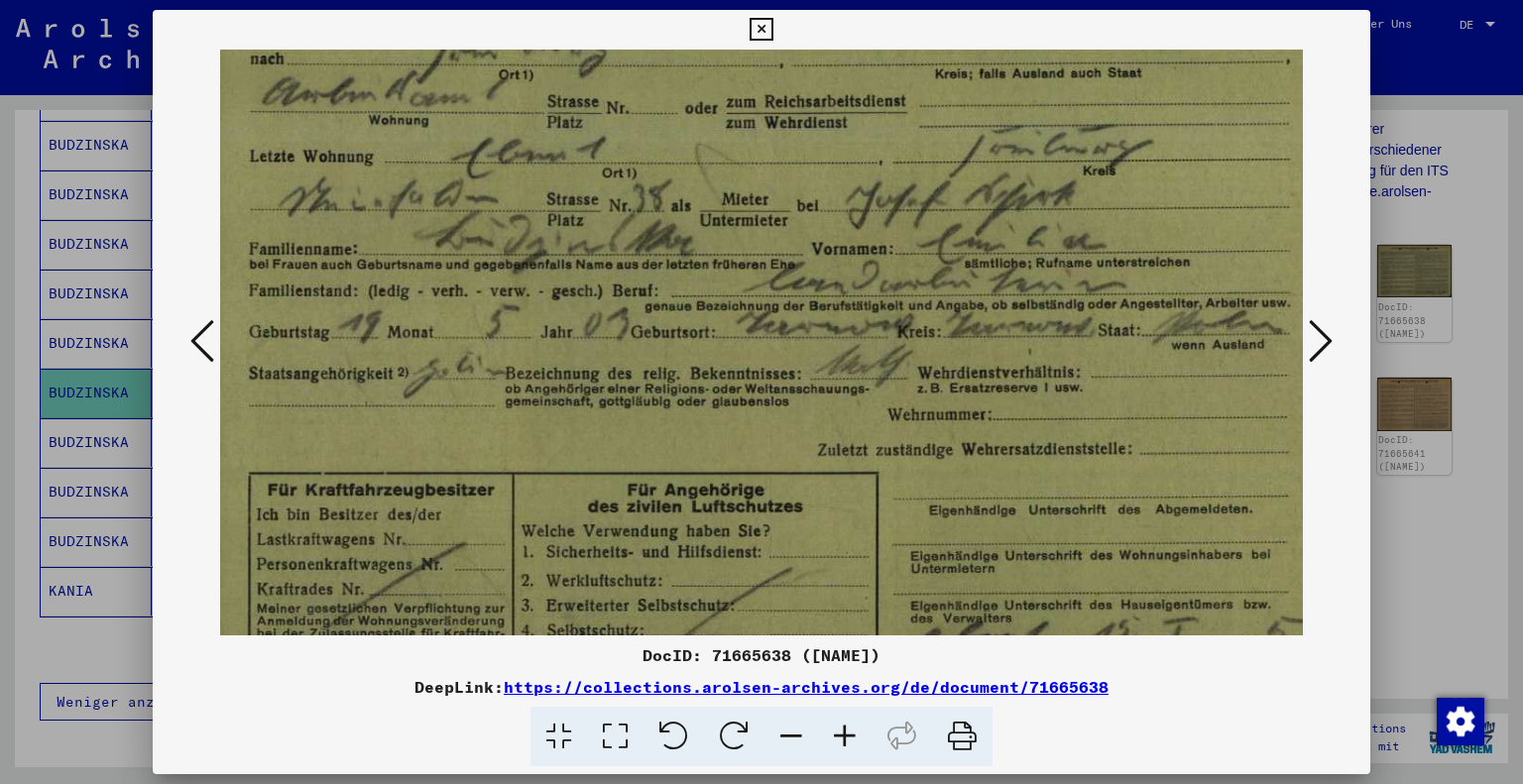 scroll, scrollTop: 168, scrollLeft: 0, axis: vertical 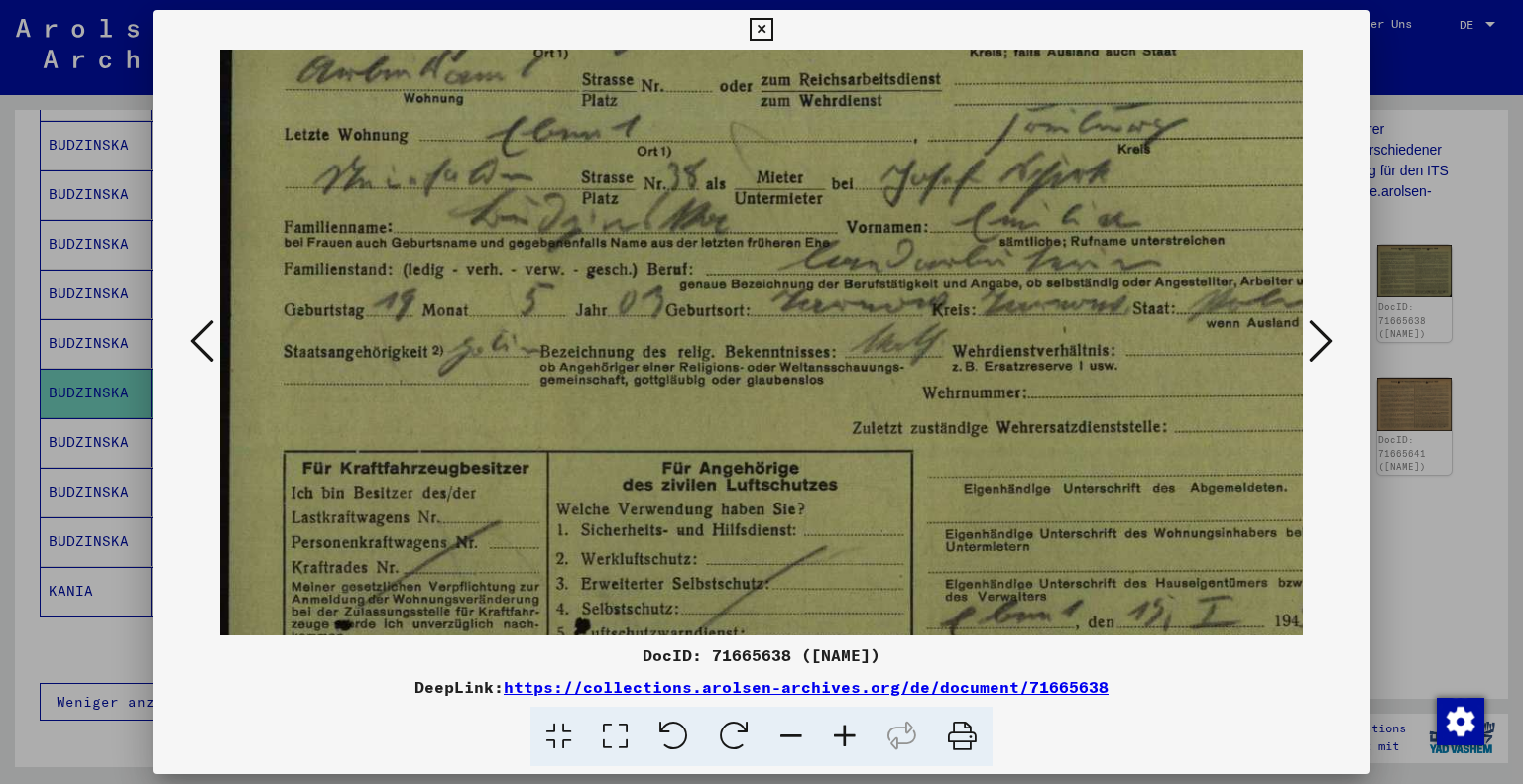 drag, startPoint x: 658, startPoint y: 463, endPoint x: 760, endPoint y: 417, distance: 111.89281 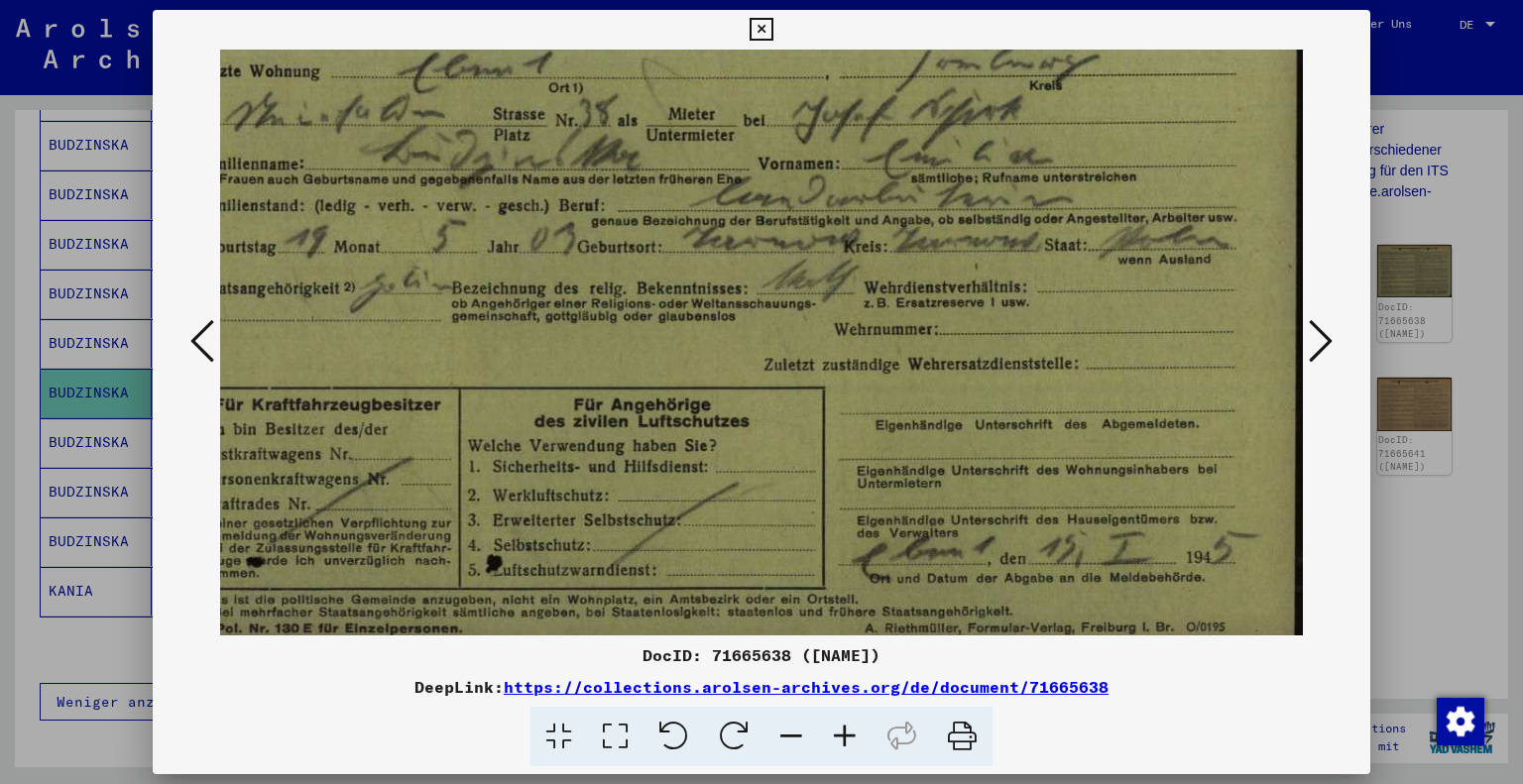 scroll, scrollTop: 247, scrollLeft: 88, axis: both 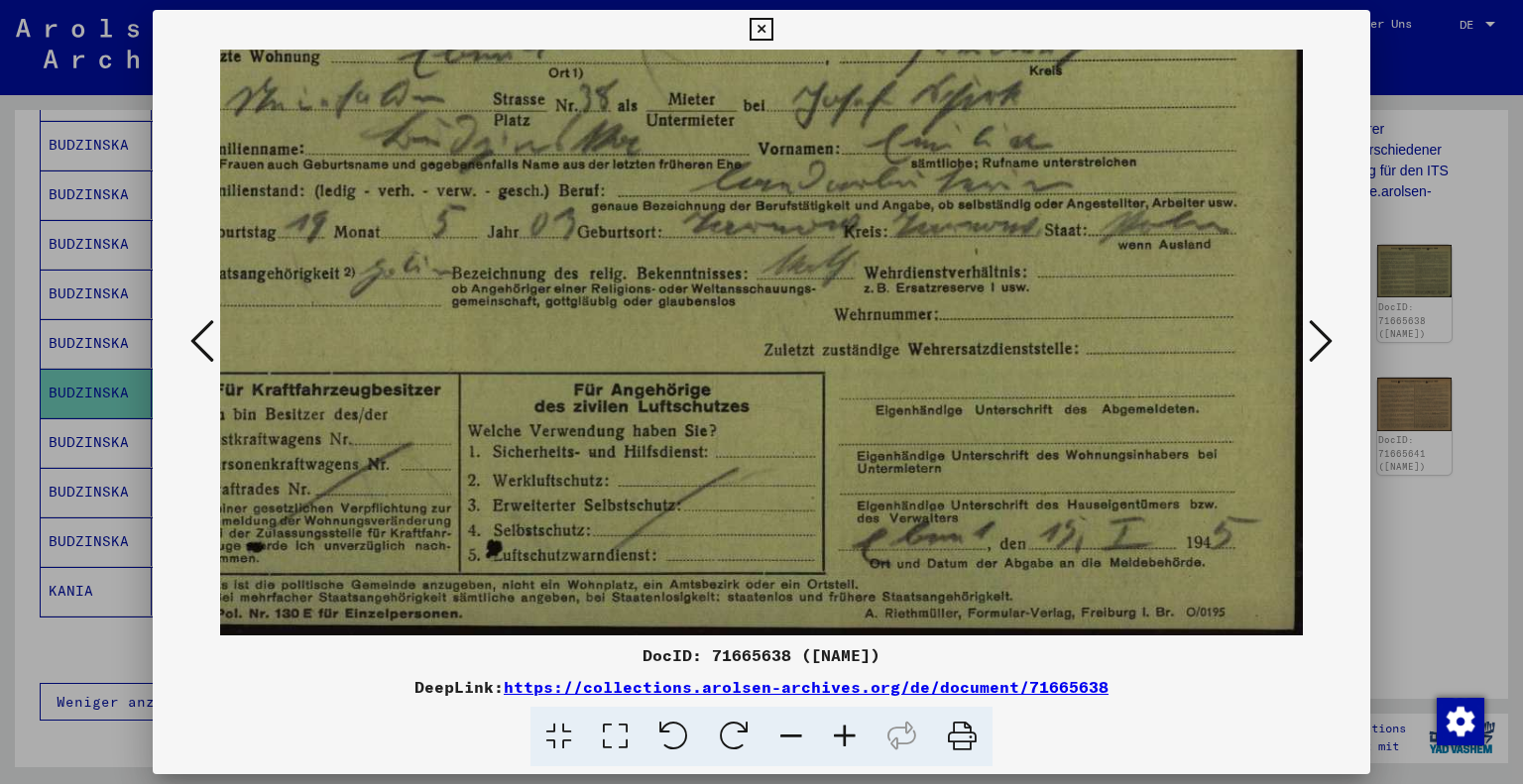 drag, startPoint x: 746, startPoint y: 477, endPoint x: 599, endPoint y: 372, distance: 180.64883 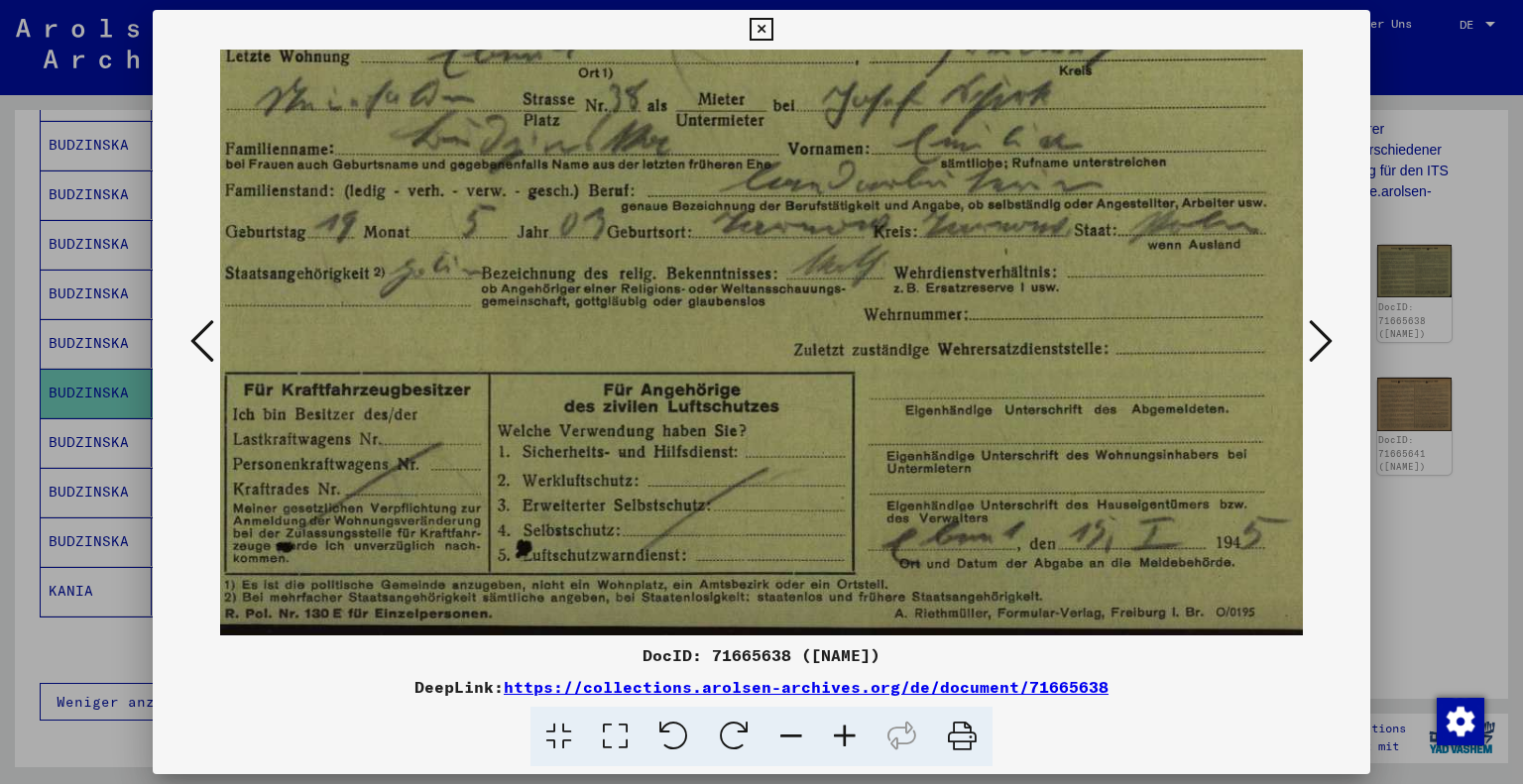 scroll, scrollTop: 247, scrollLeft: 0, axis: vertical 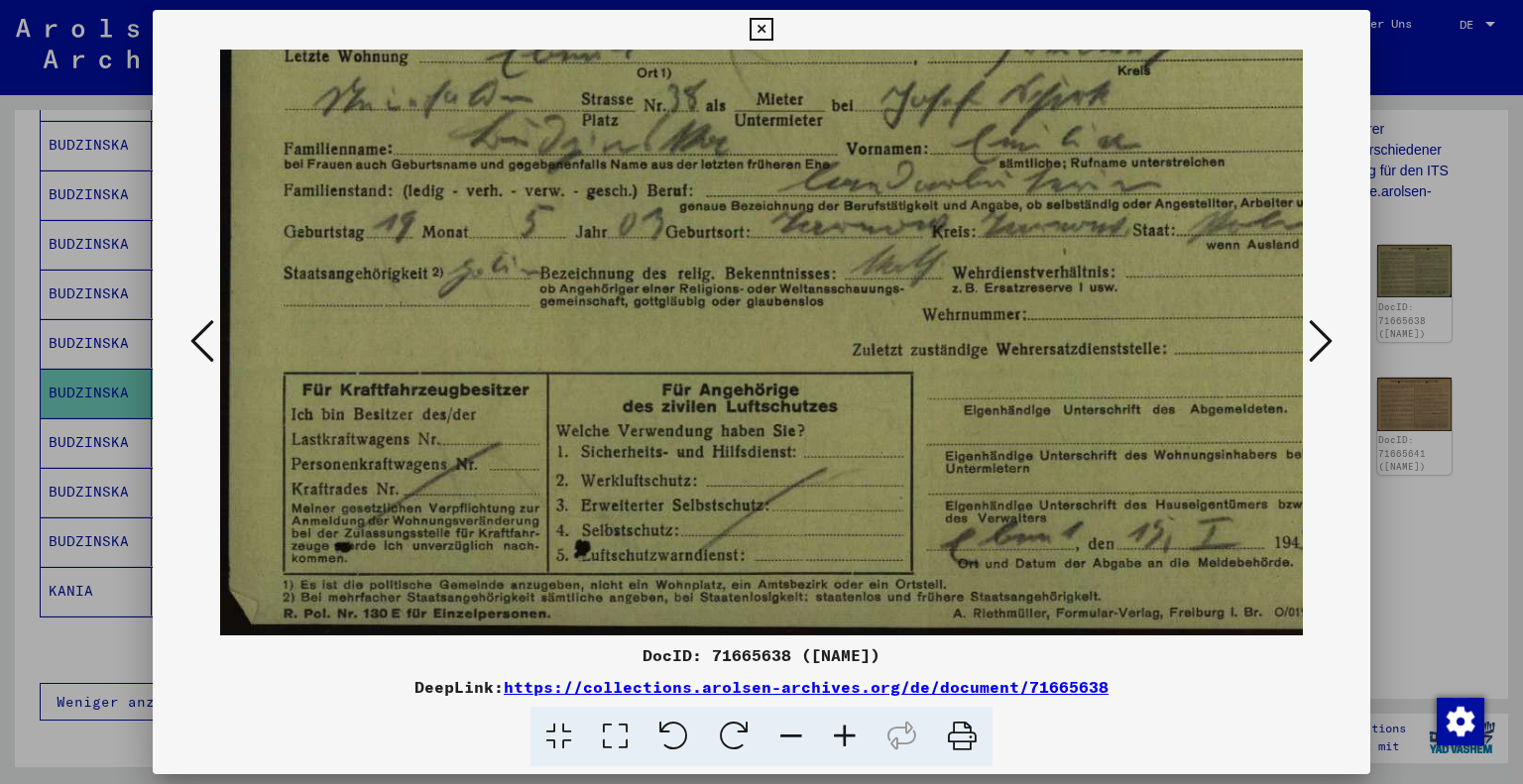 drag, startPoint x: 825, startPoint y: 356, endPoint x: 942, endPoint y: 326, distance: 120.78493 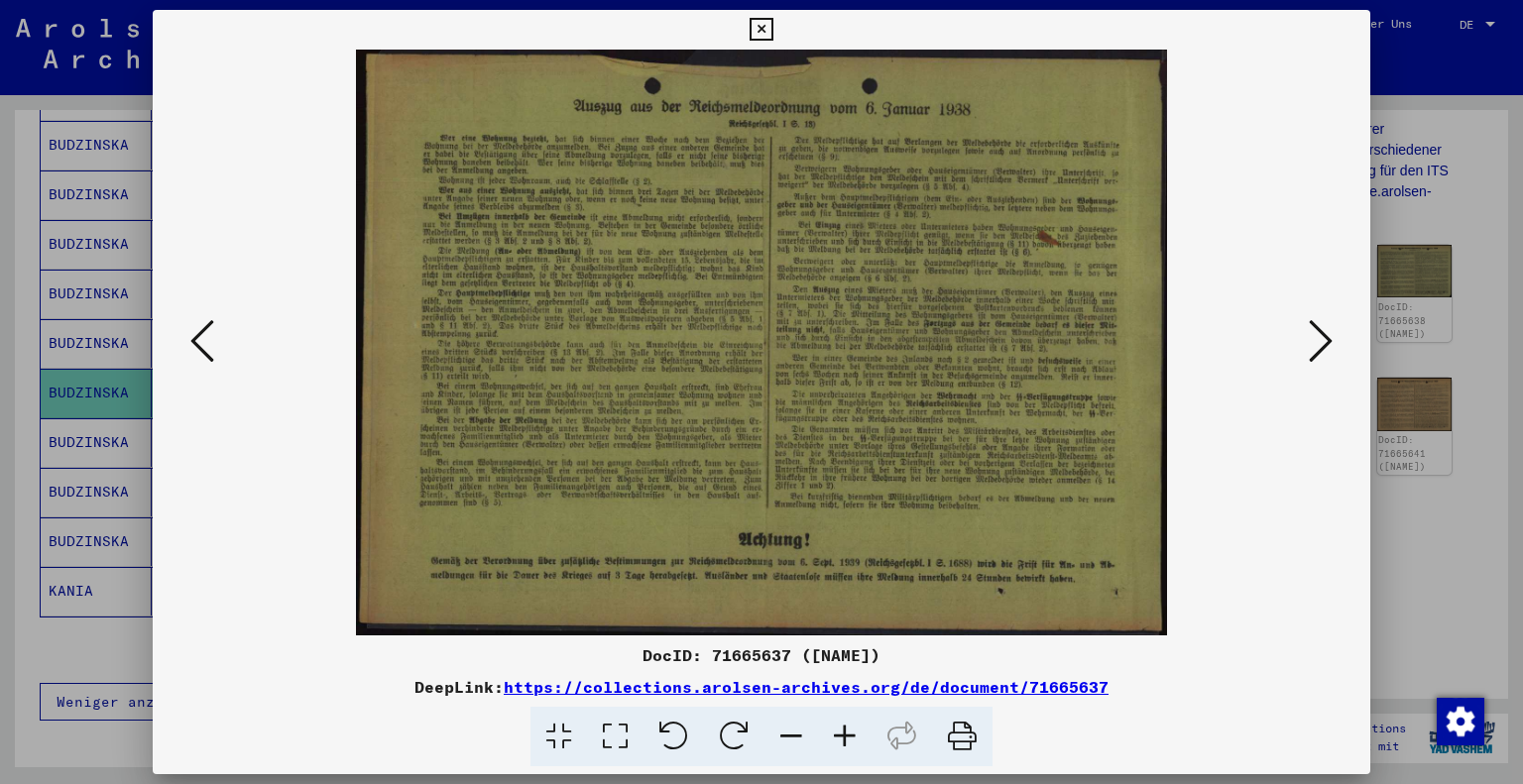click at bounding box center (202, 341) 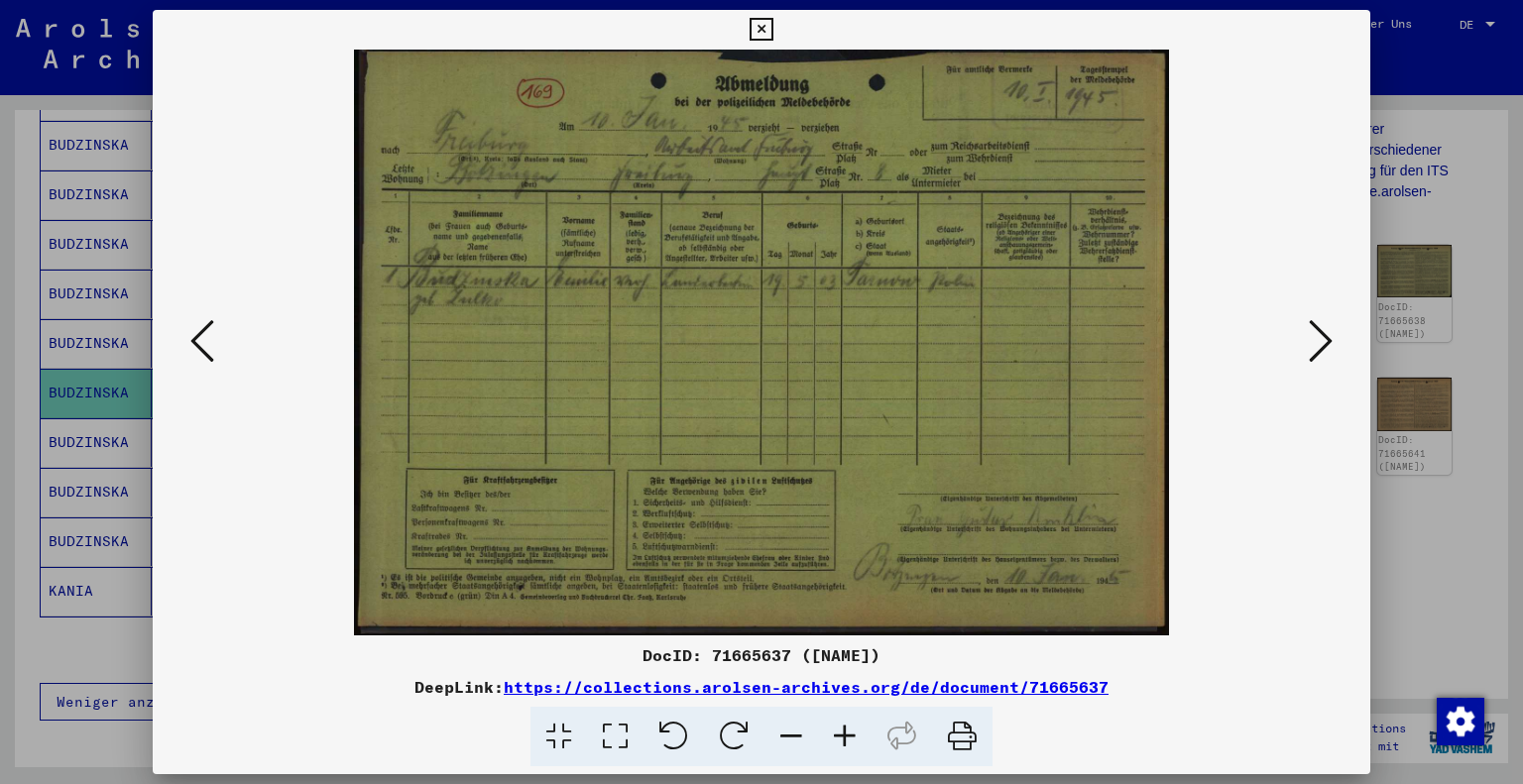 click at bounding box center [845, 736] 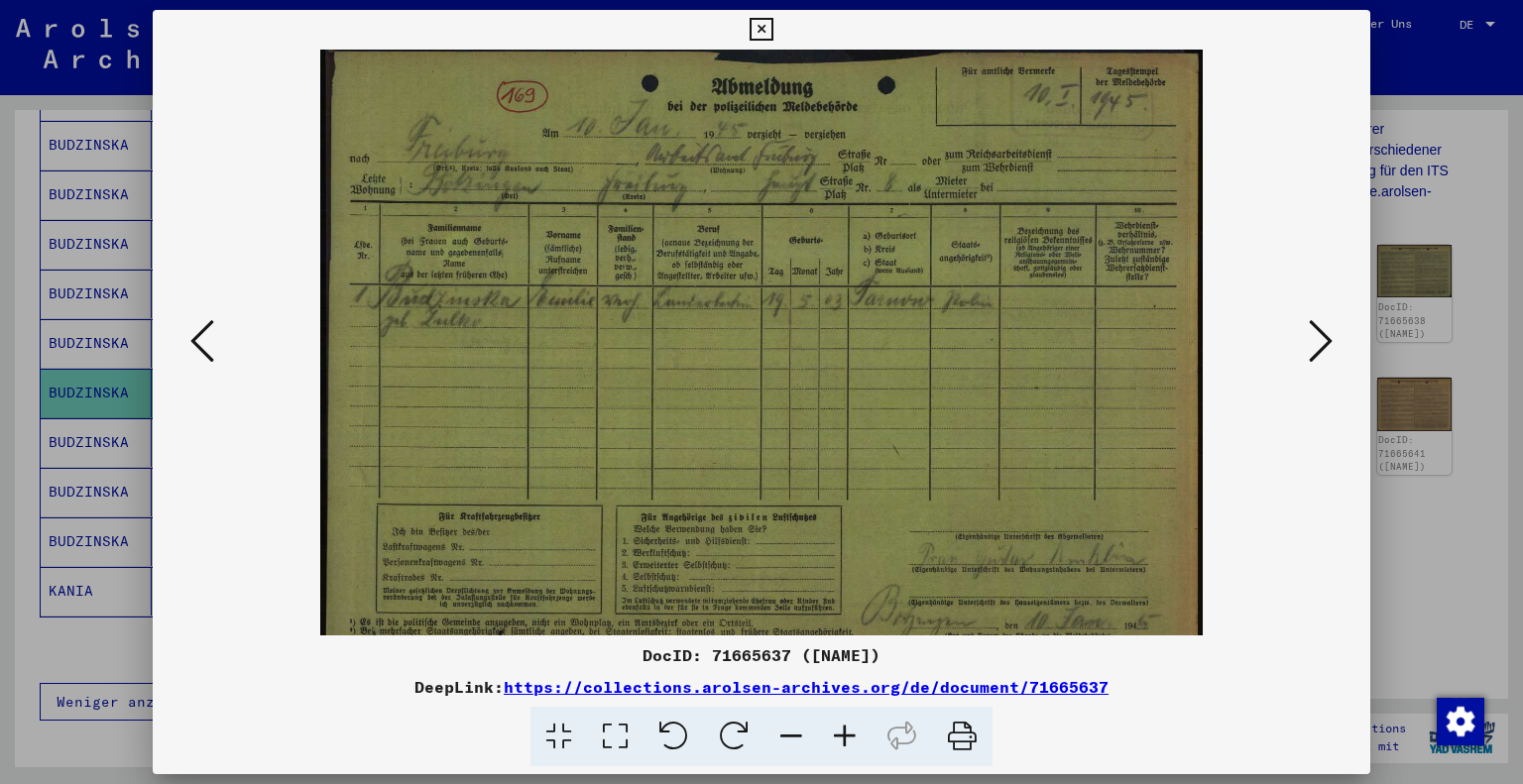 click at bounding box center (845, 736) 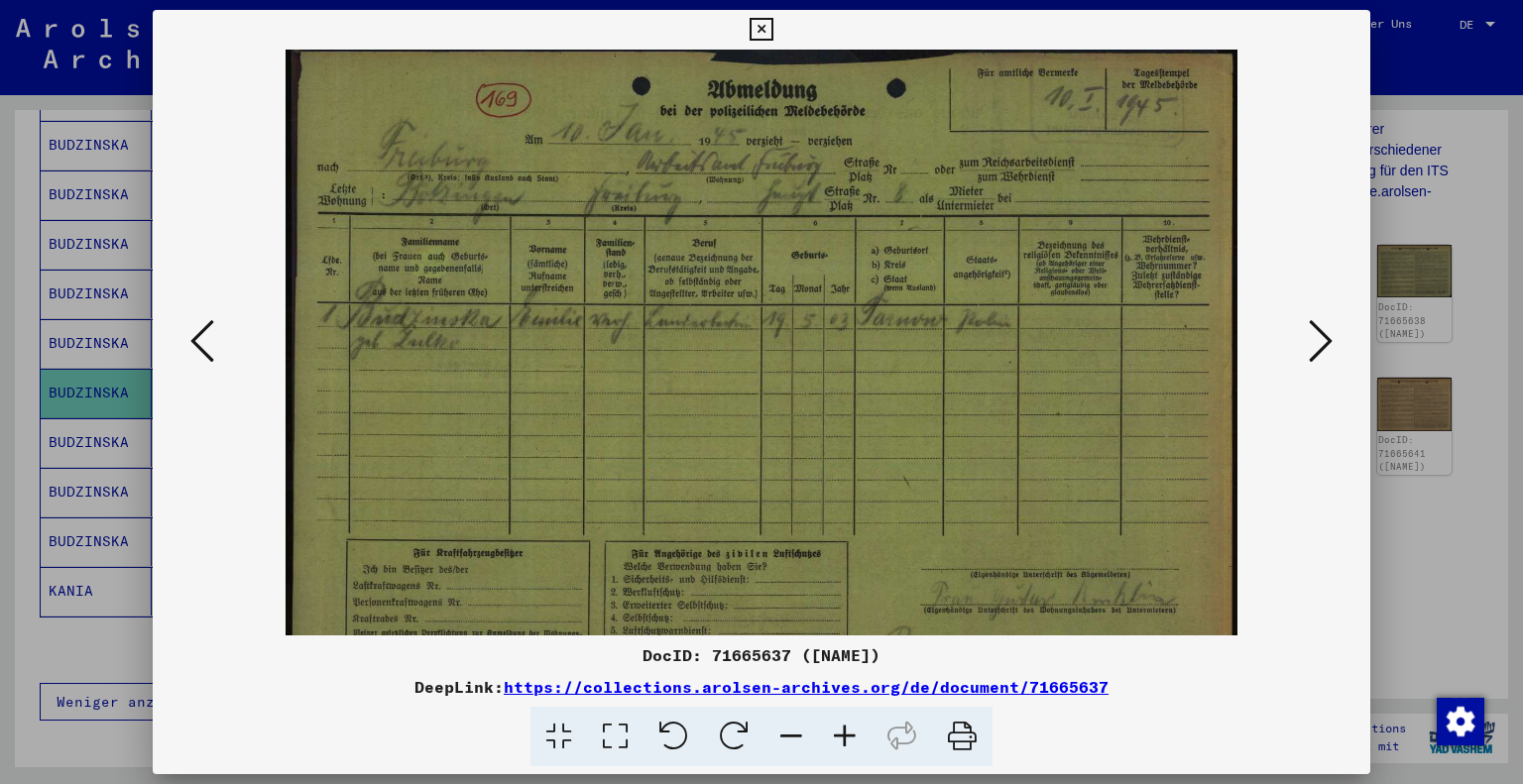 click at bounding box center [845, 736] 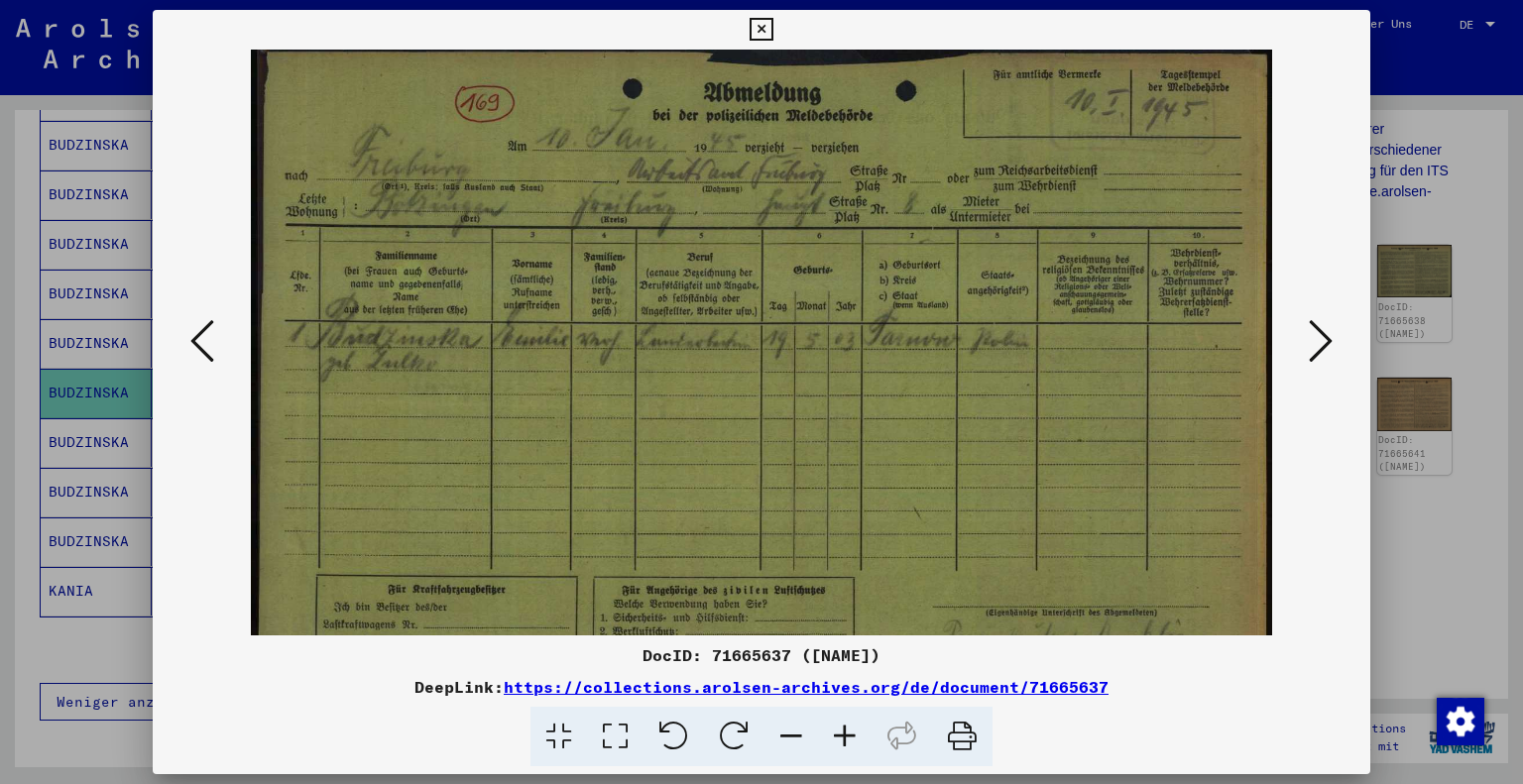 click at bounding box center (845, 736) 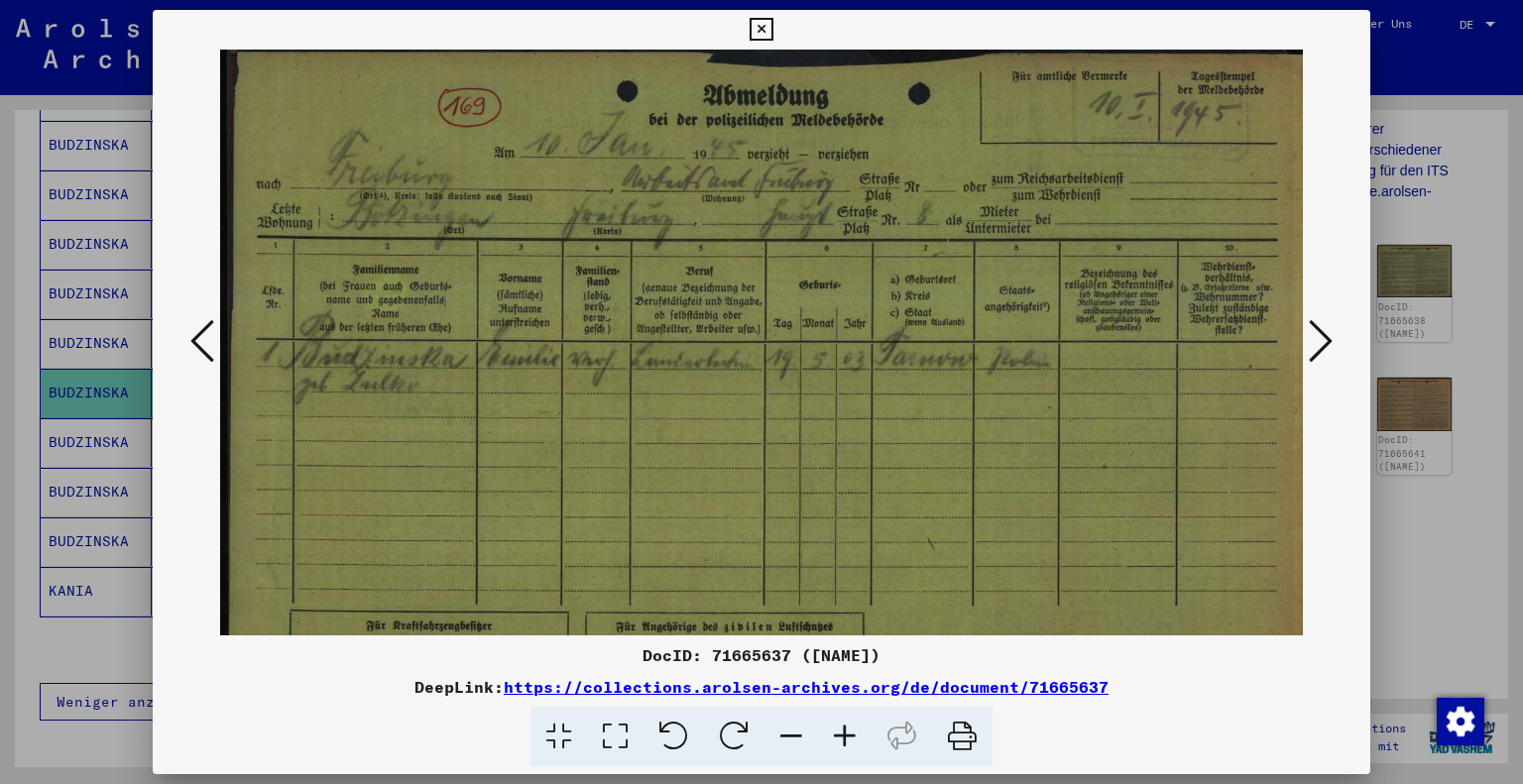 click at bounding box center (845, 736) 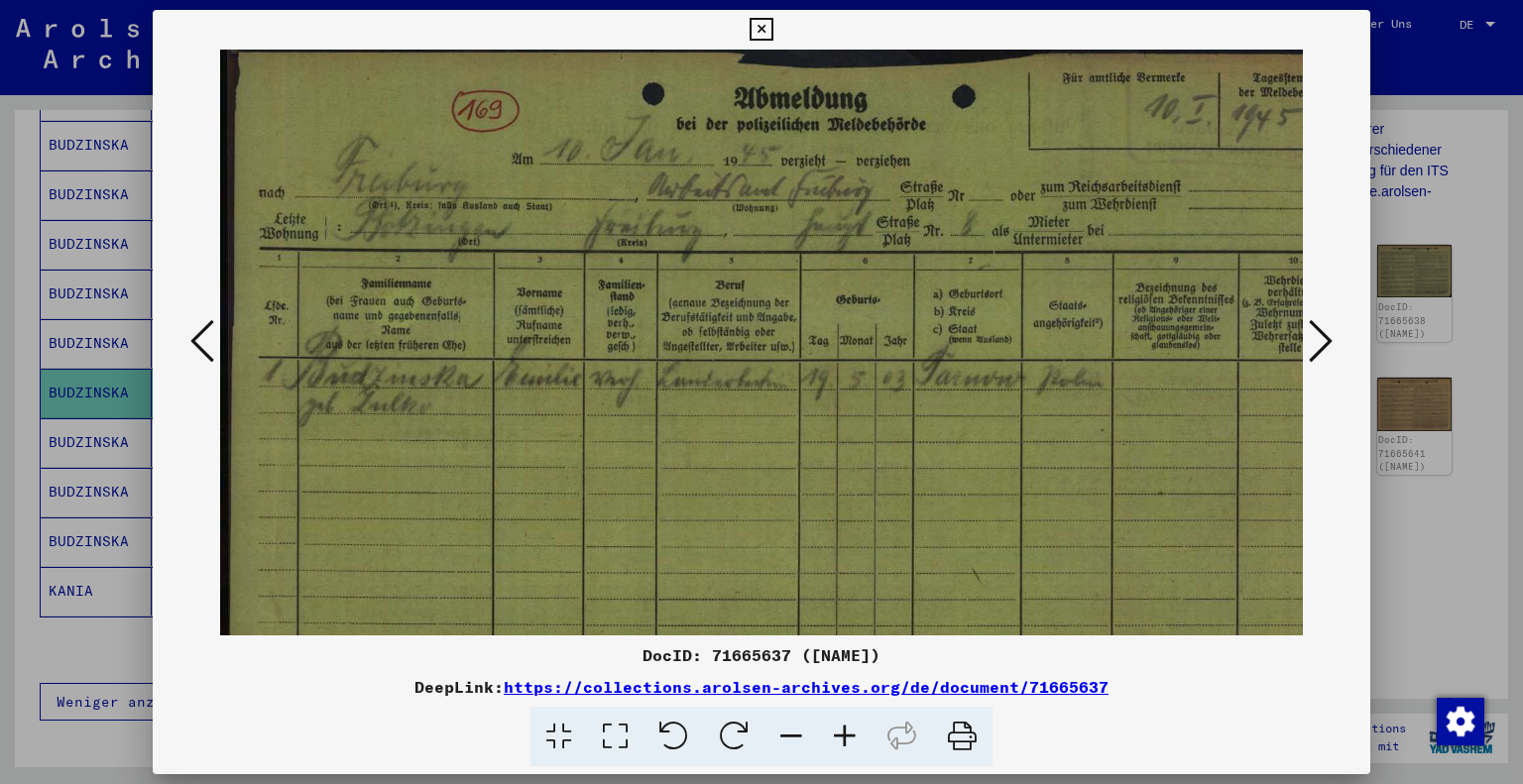 click at bounding box center (845, 736) 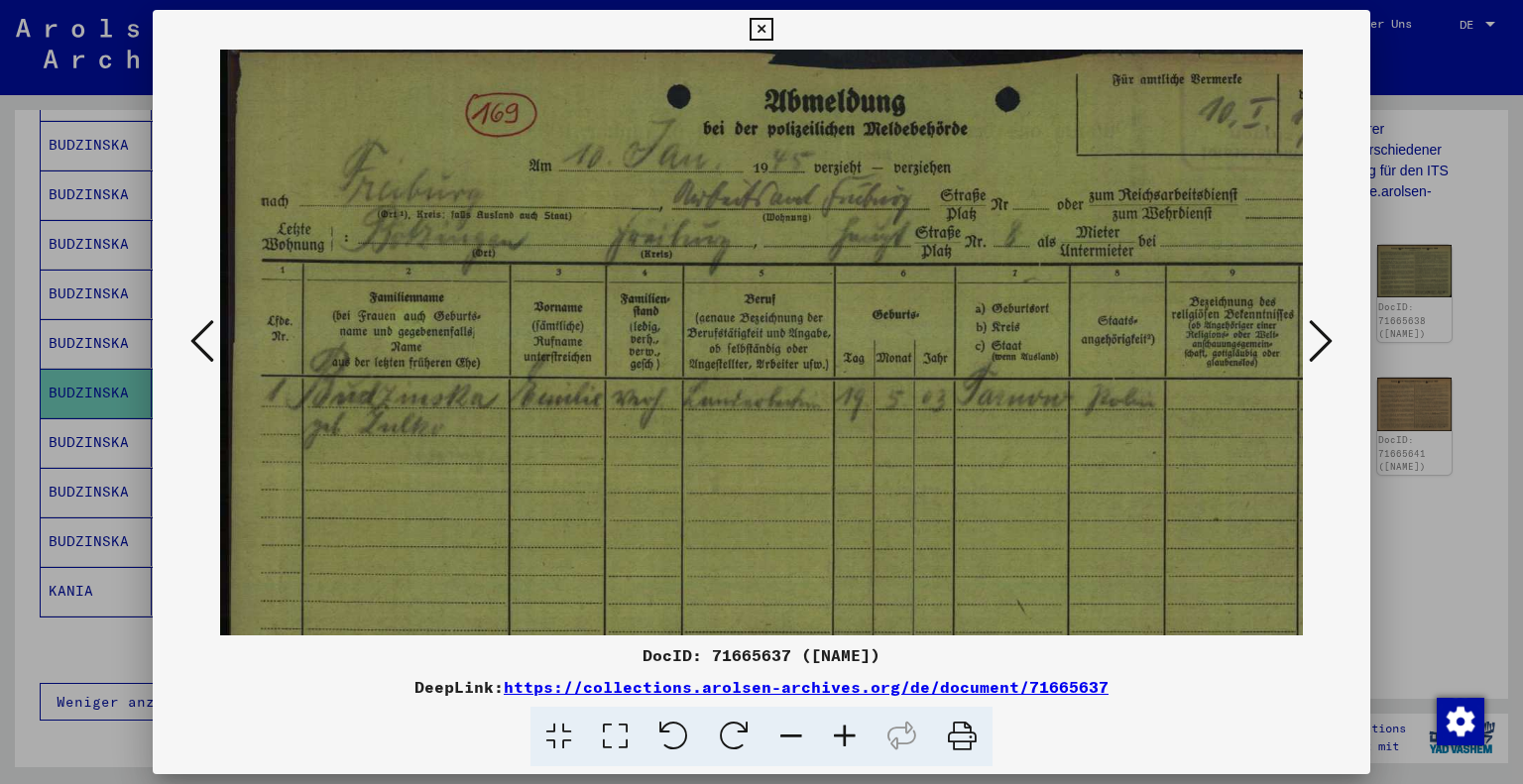 click at bounding box center [845, 736] 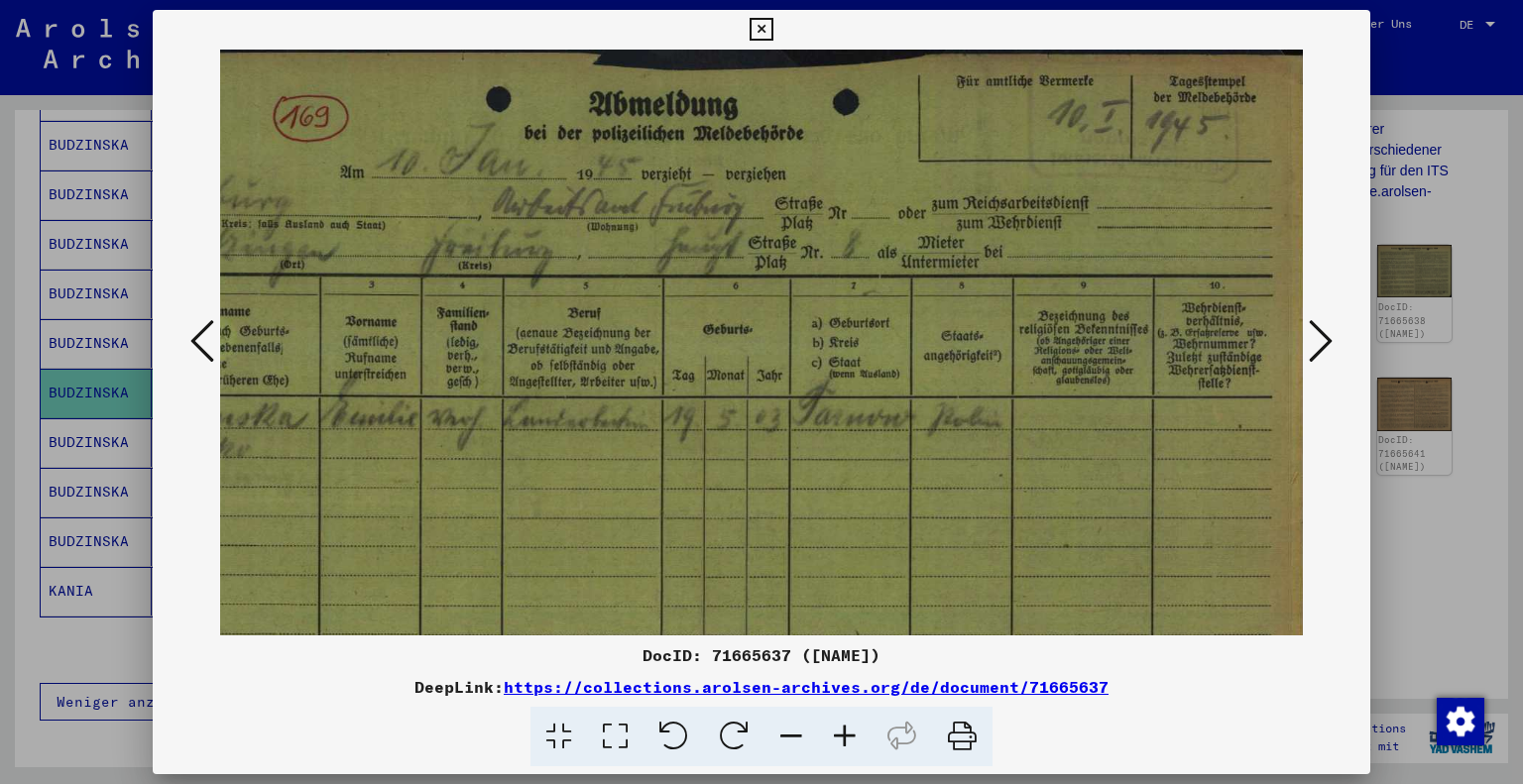 scroll, scrollTop: 0, scrollLeft: 213, axis: horizontal 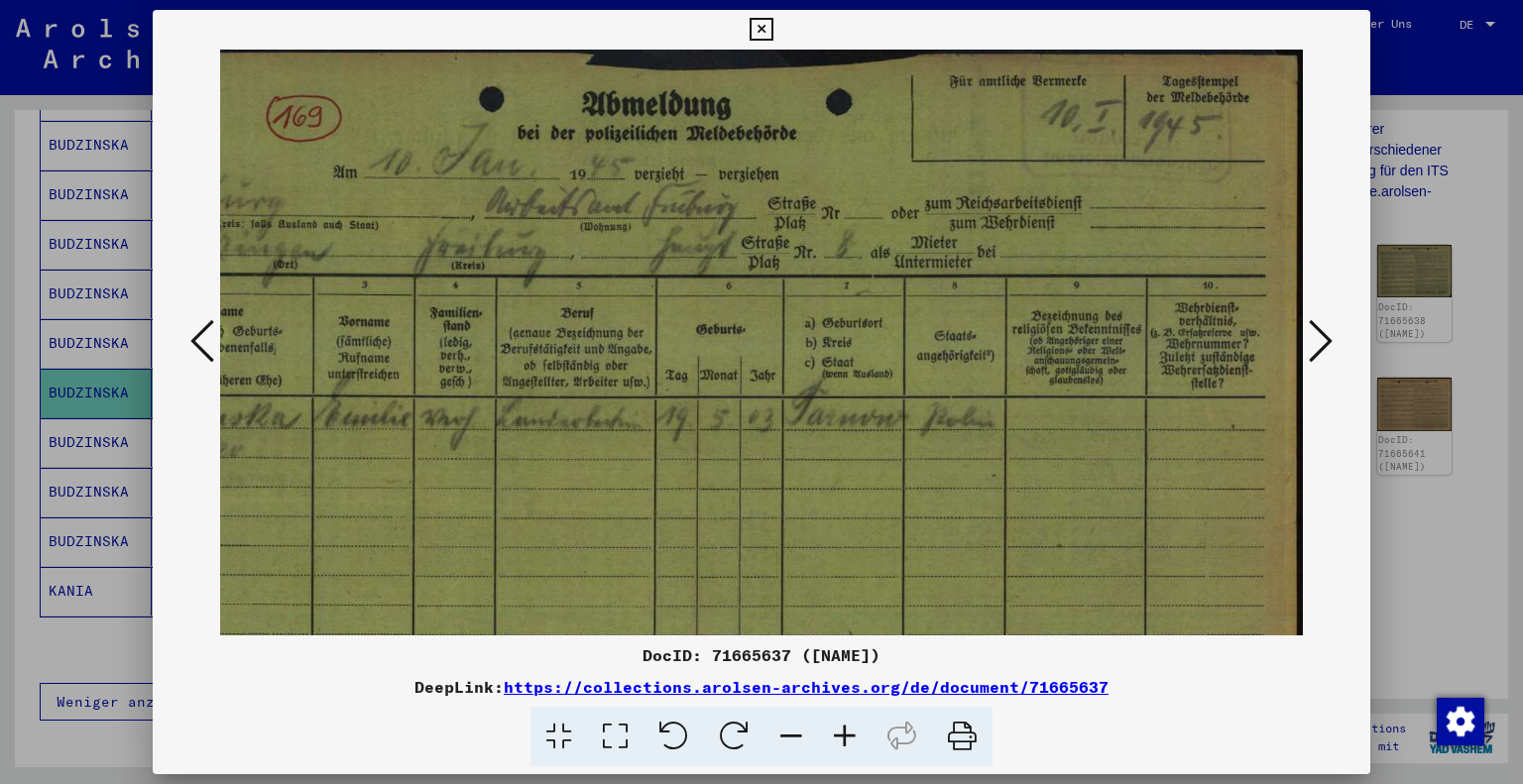 drag, startPoint x: 935, startPoint y: 373, endPoint x: 722, endPoint y: 403, distance: 215.1023 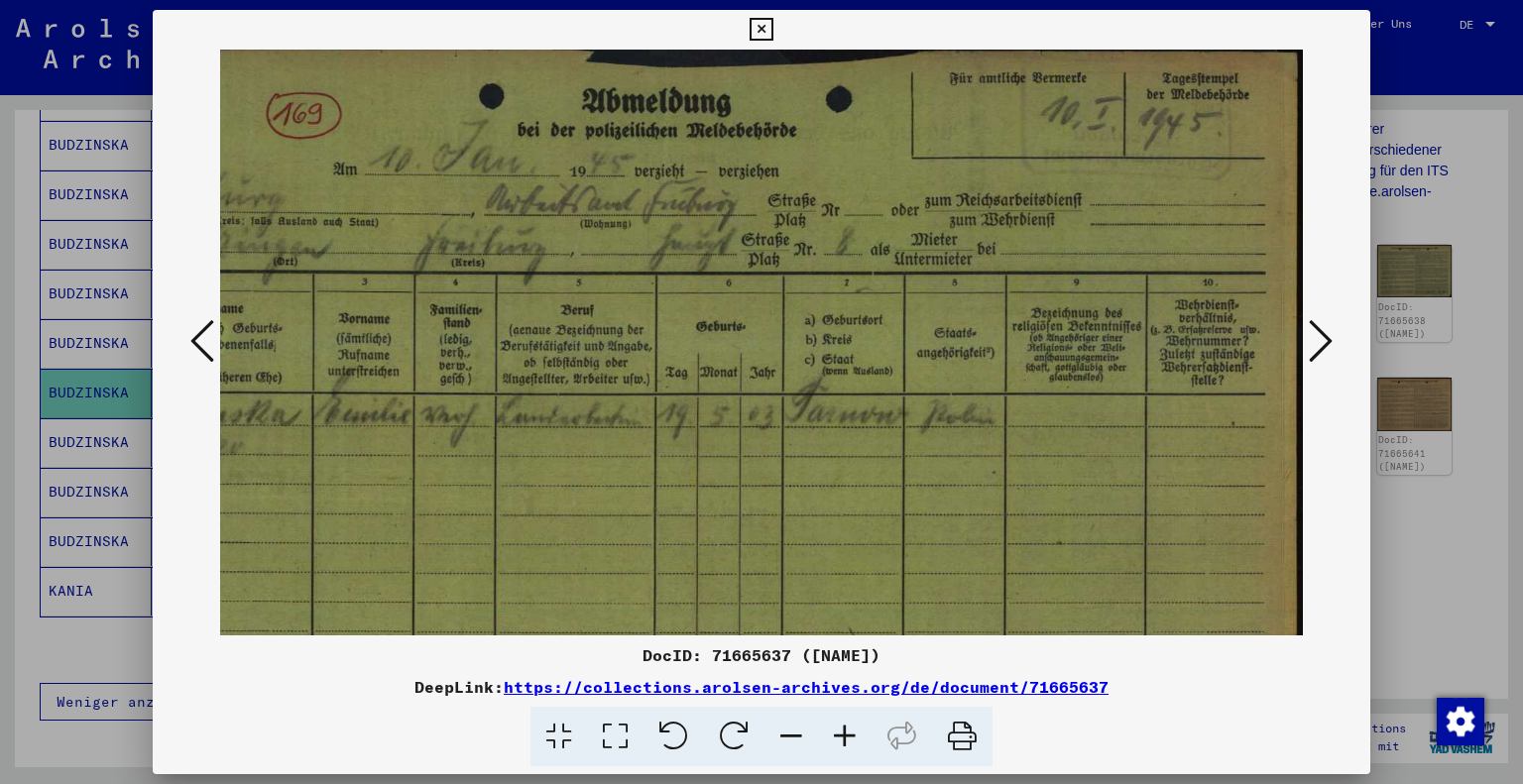 scroll, scrollTop: 0, scrollLeft: 213, axis: horizontal 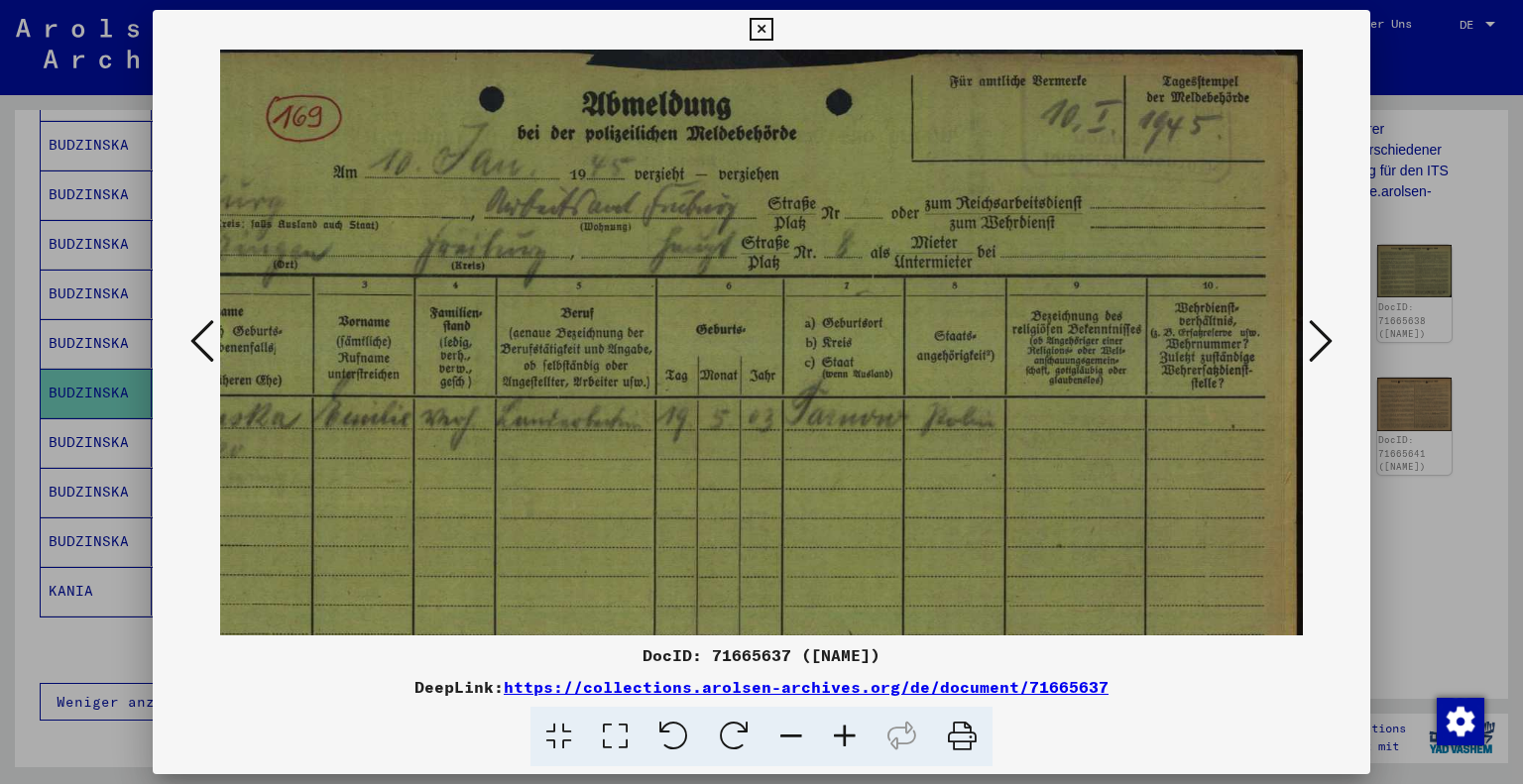 drag, startPoint x: 969, startPoint y: 239, endPoint x: 873, endPoint y: 285, distance: 106.45187 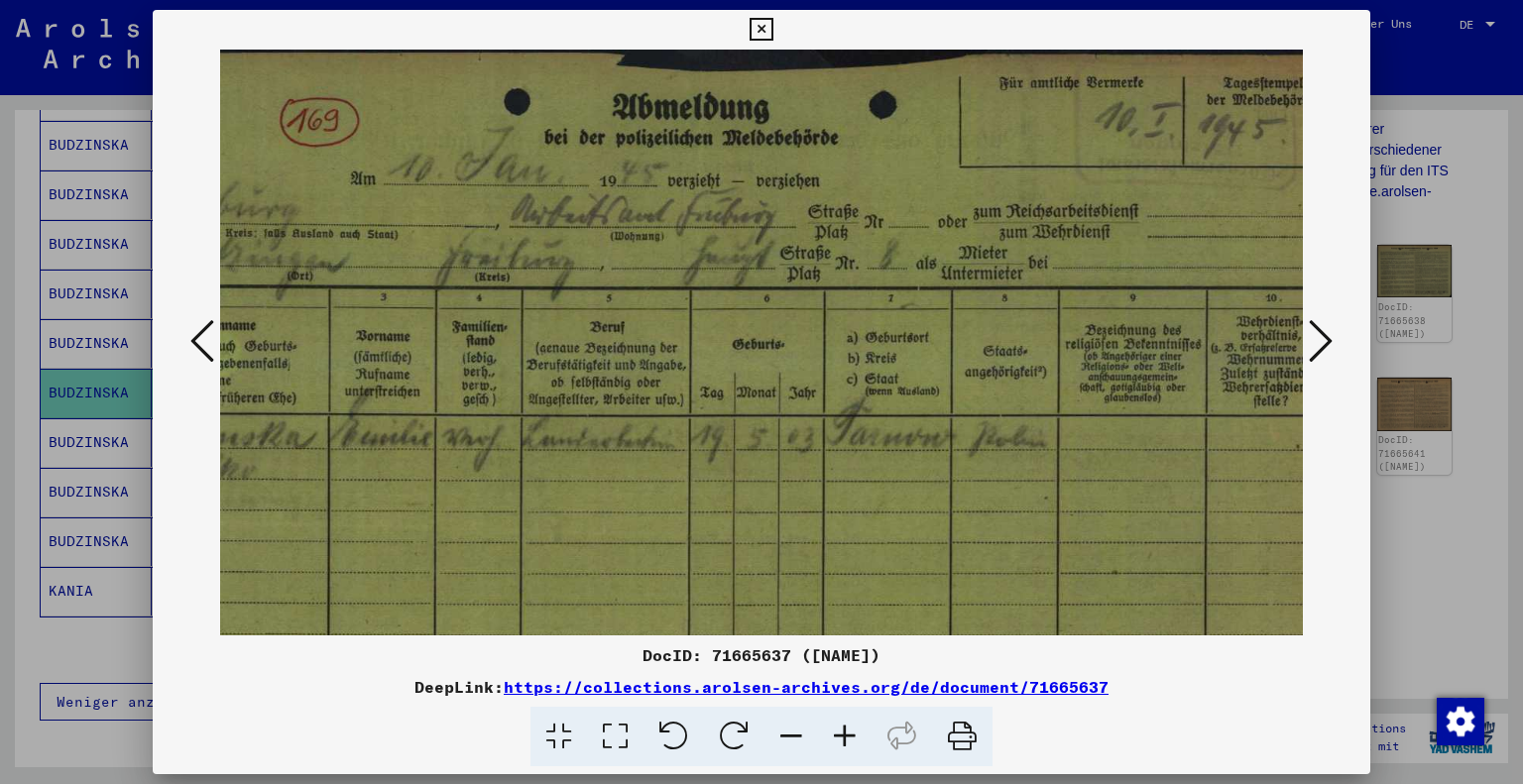 click at bounding box center [845, 736] 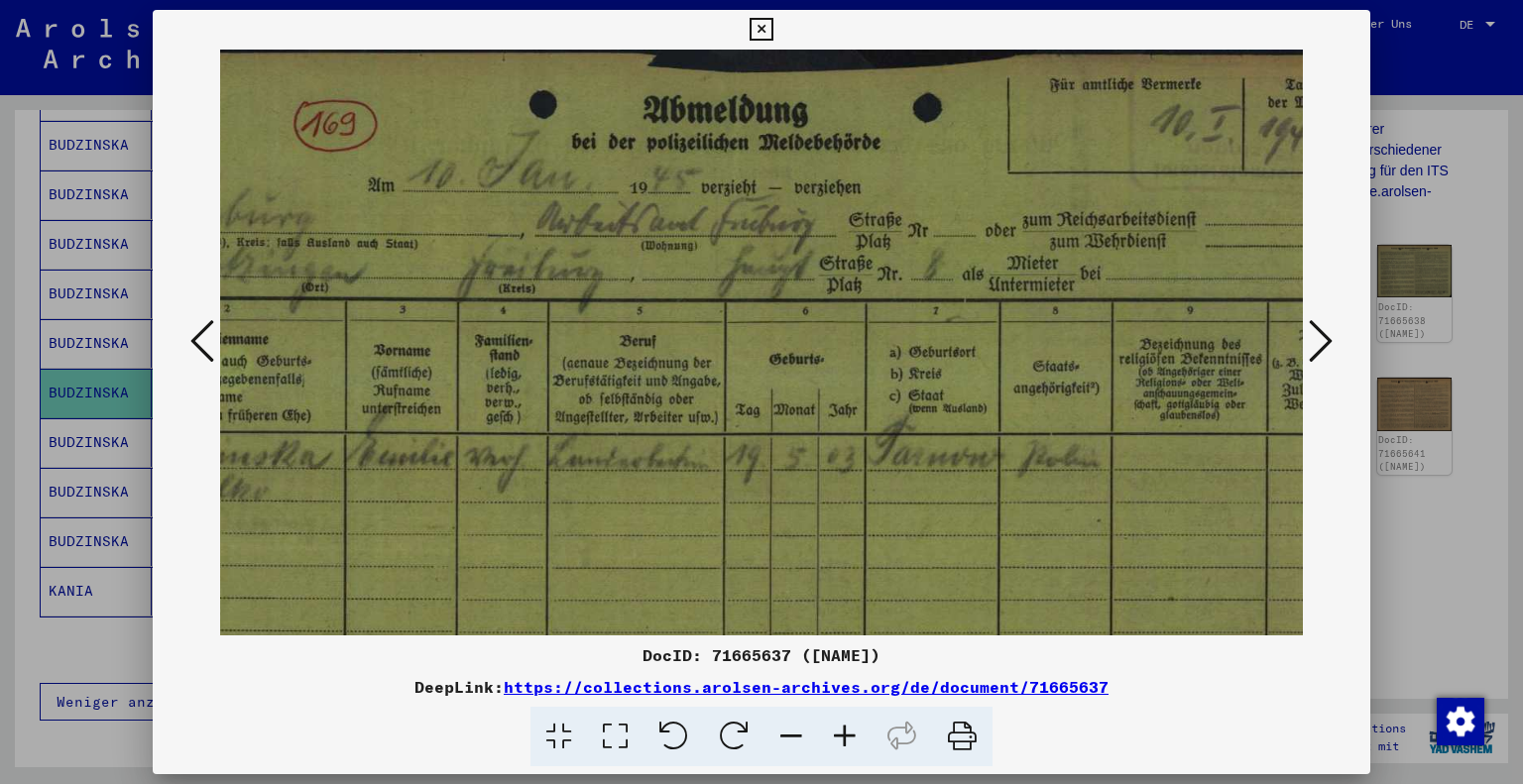 click at bounding box center [845, 736] 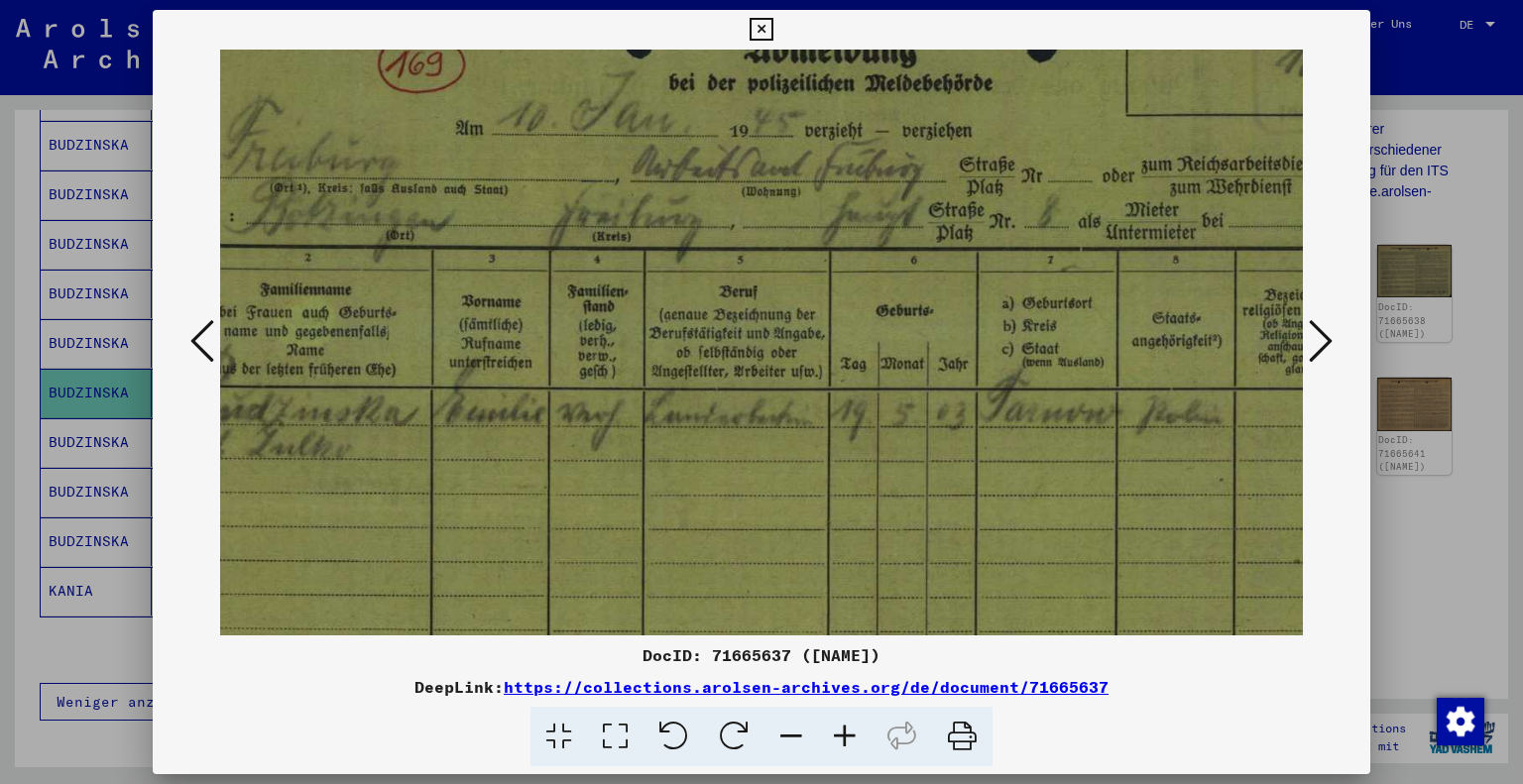 scroll, scrollTop: 94, scrollLeft: 71, axis: both 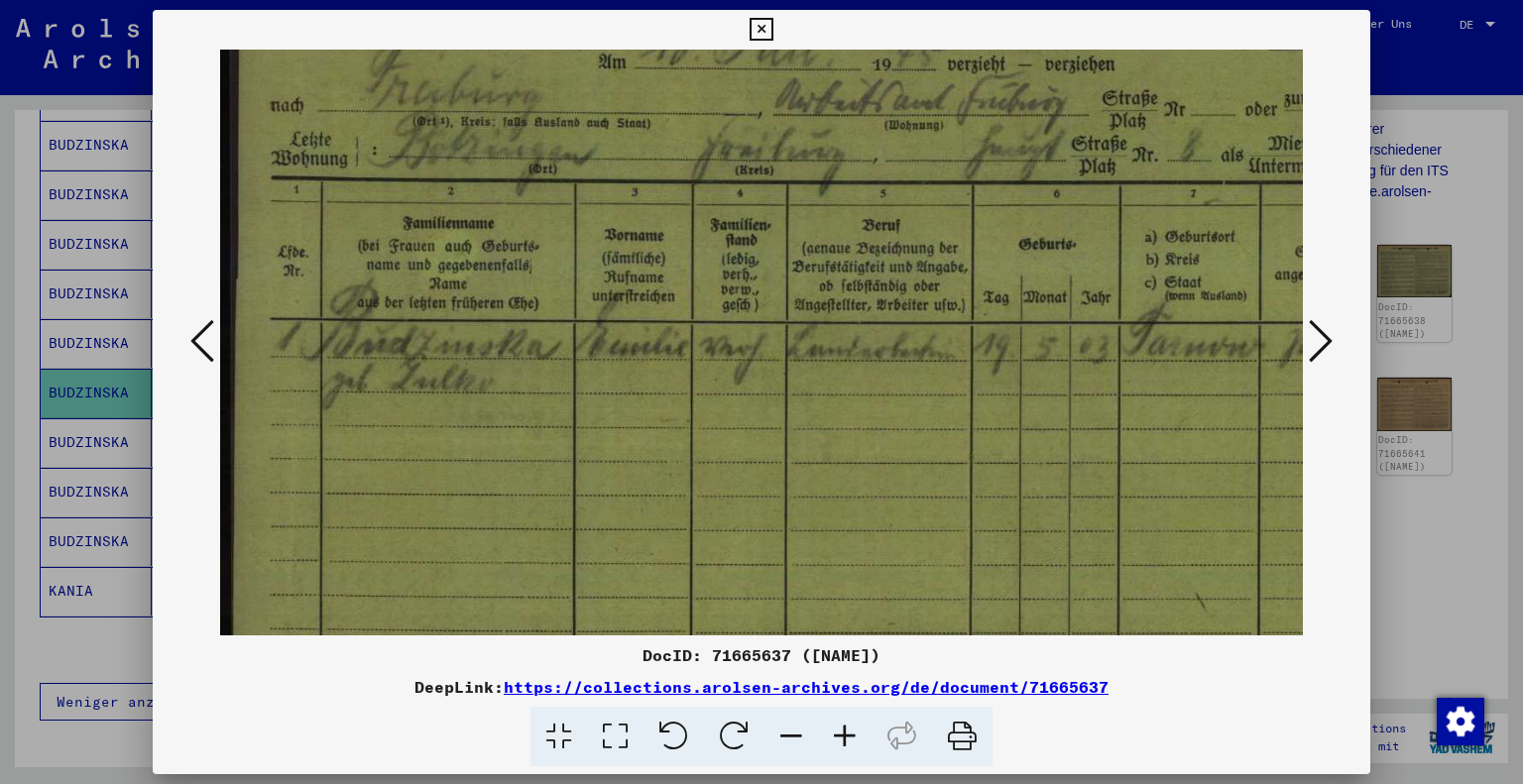 drag, startPoint x: 813, startPoint y: 514, endPoint x: 1059, endPoint y: 402, distance: 270.29613 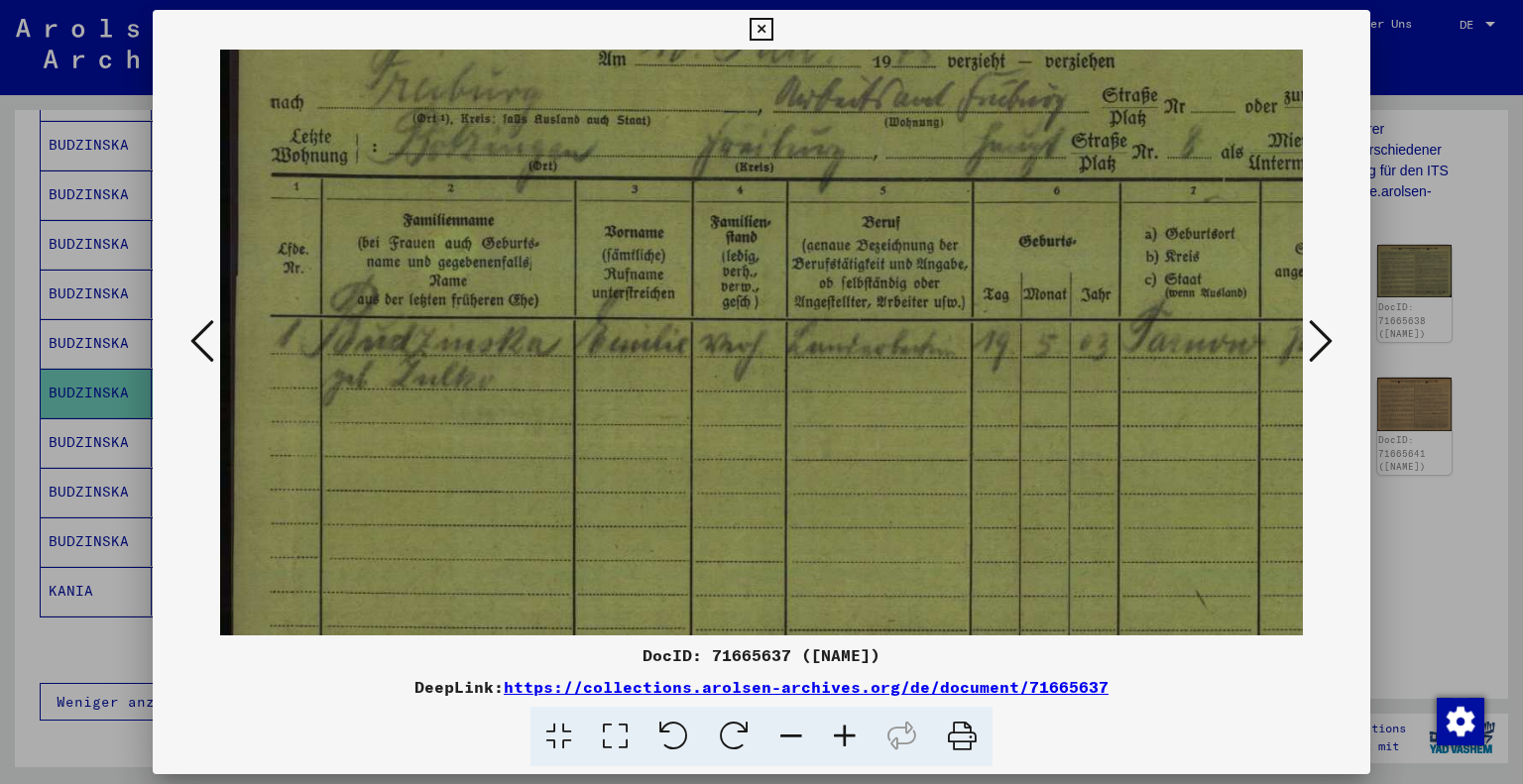 click at bounding box center (845, 736) 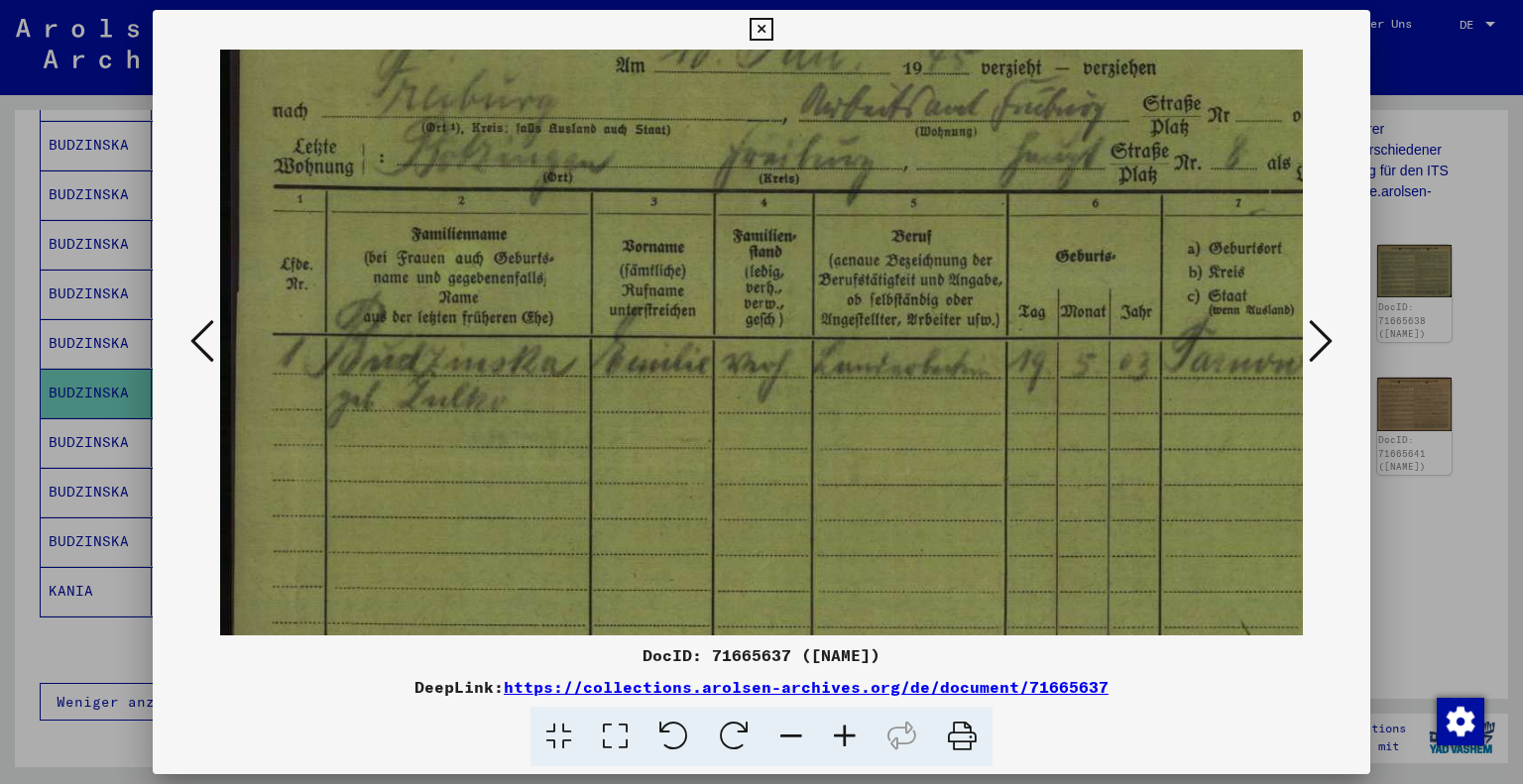 click at bounding box center (845, 736) 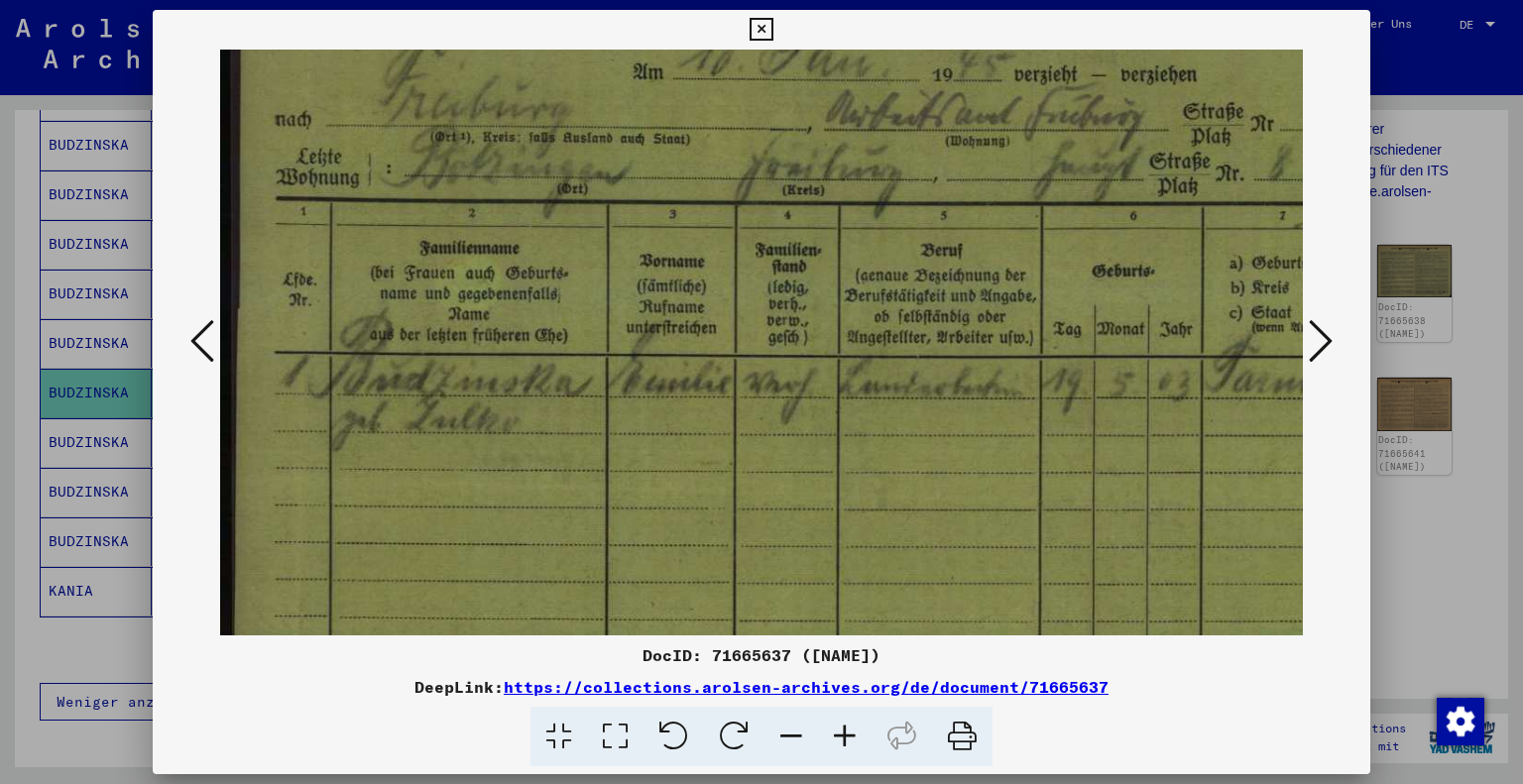 click at bounding box center (845, 736) 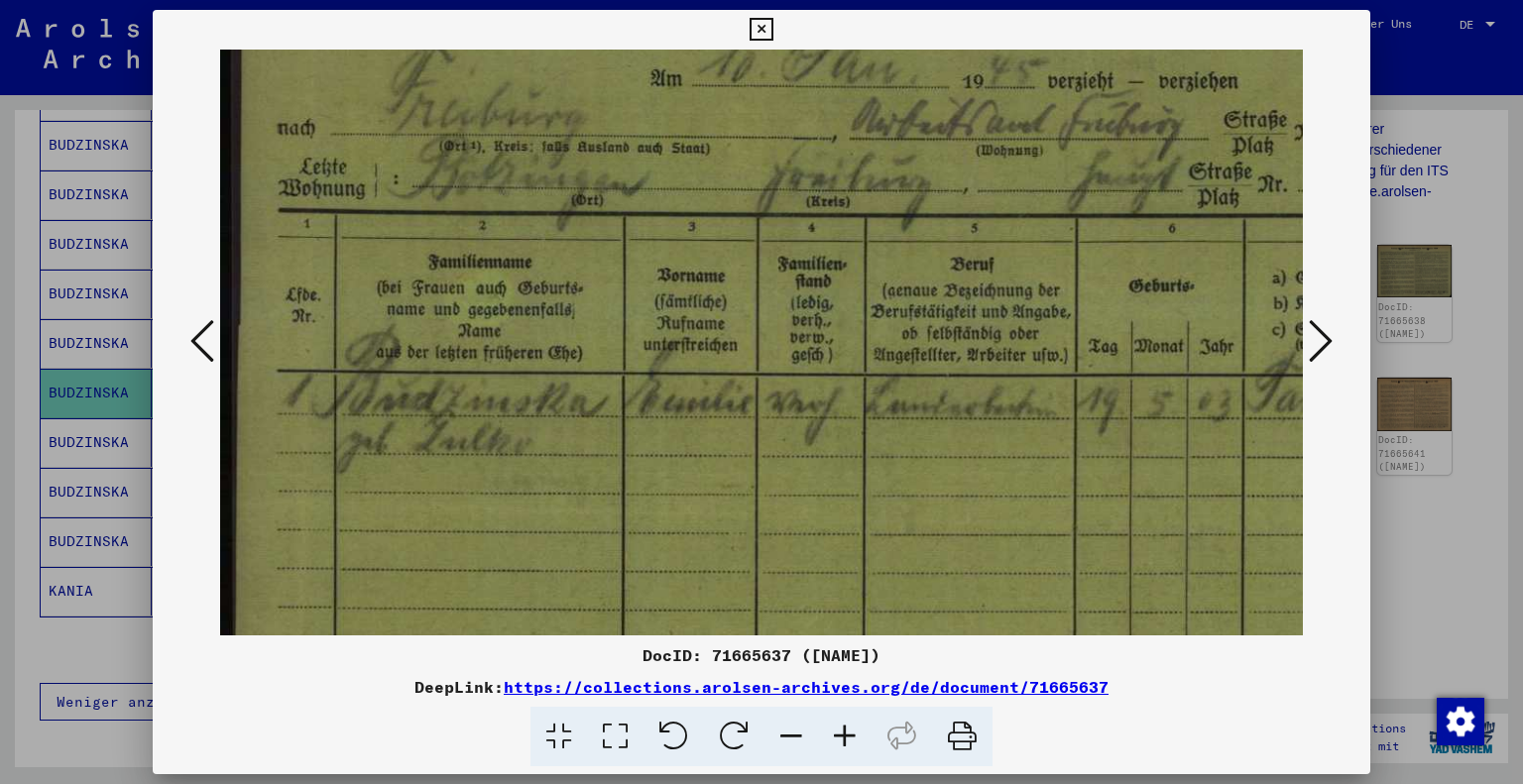 click at bounding box center (845, 736) 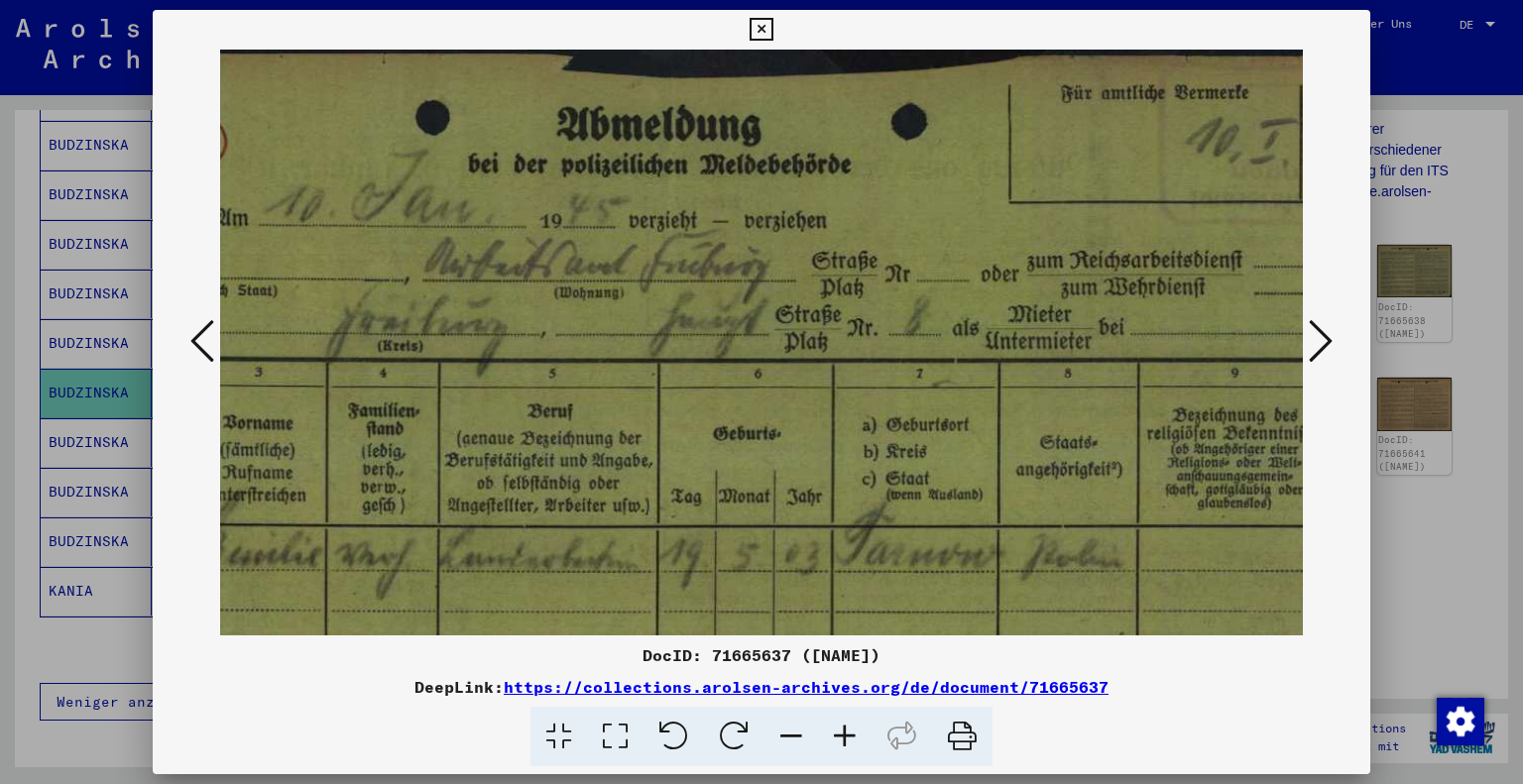 scroll, scrollTop: 0, scrollLeft: 450, axis: horizontal 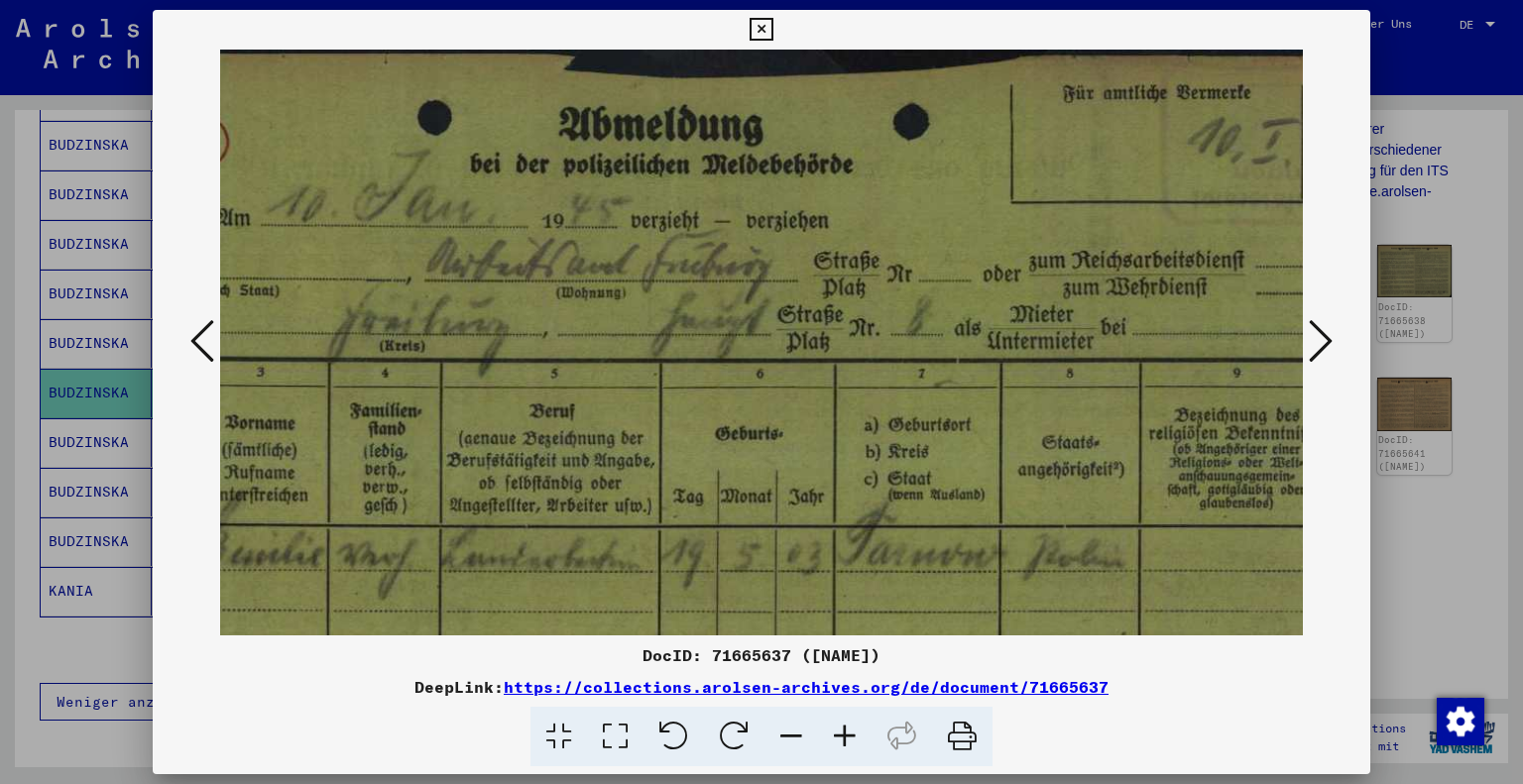 drag, startPoint x: 922, startPoint y: 454, endPoint x: 468, endPoint y: 667, distance: 501.4828 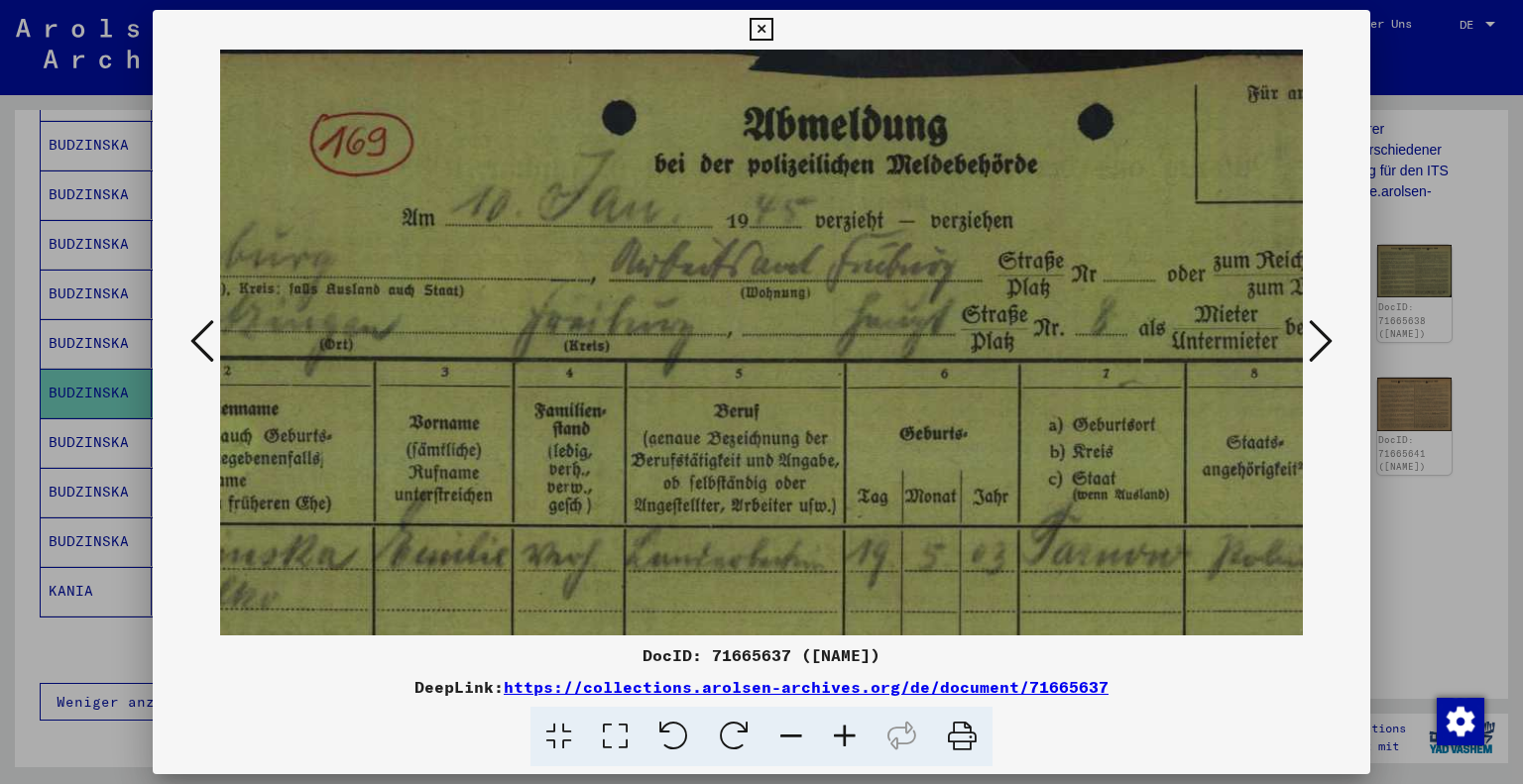 scroll, scrollTop: 0, scrollLeft: 265, axis: horizontal 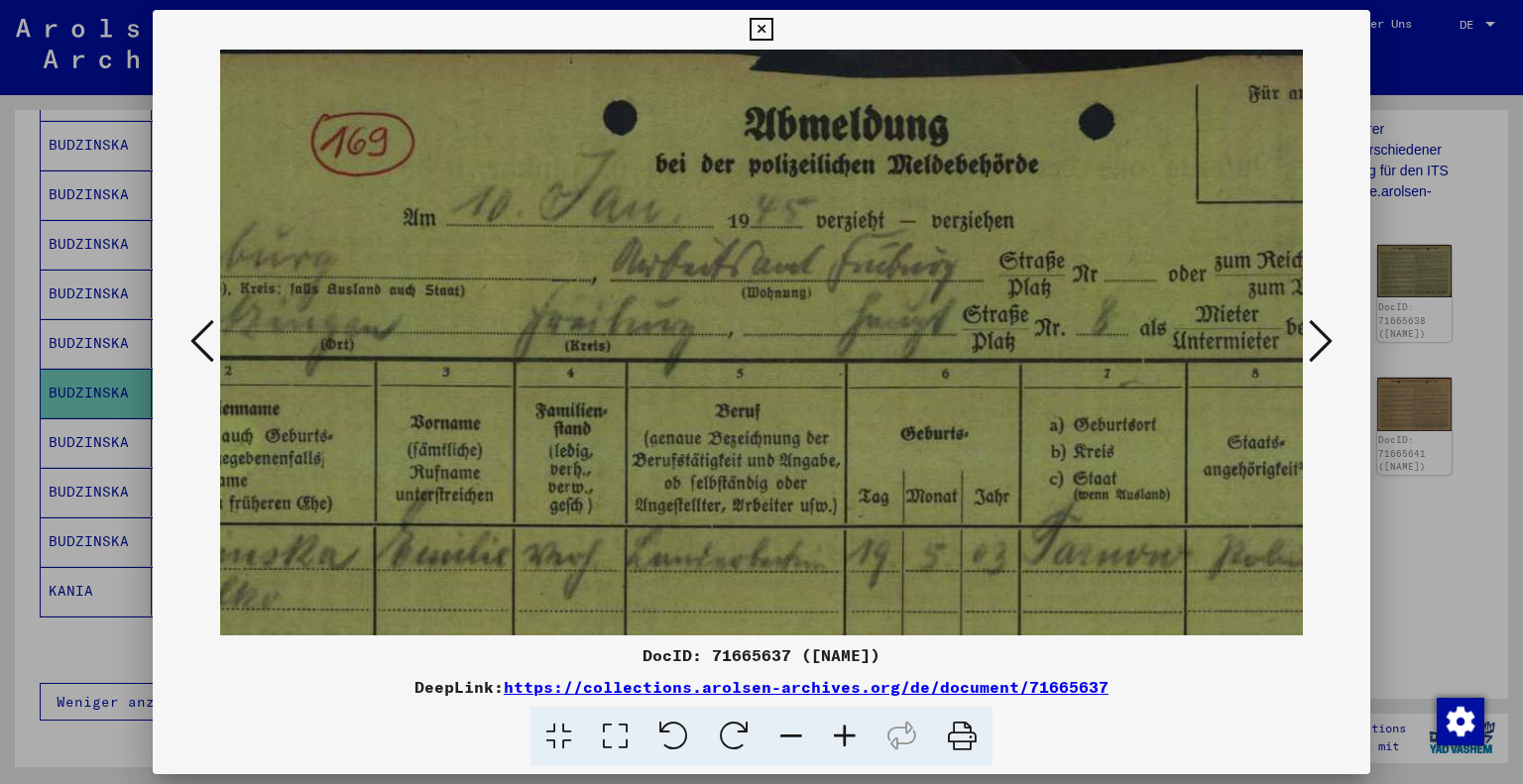 drag, startPoint x: 731, startPoint y: 272, endPoint x: 922, endPoint y: 281, distance: 191.2119 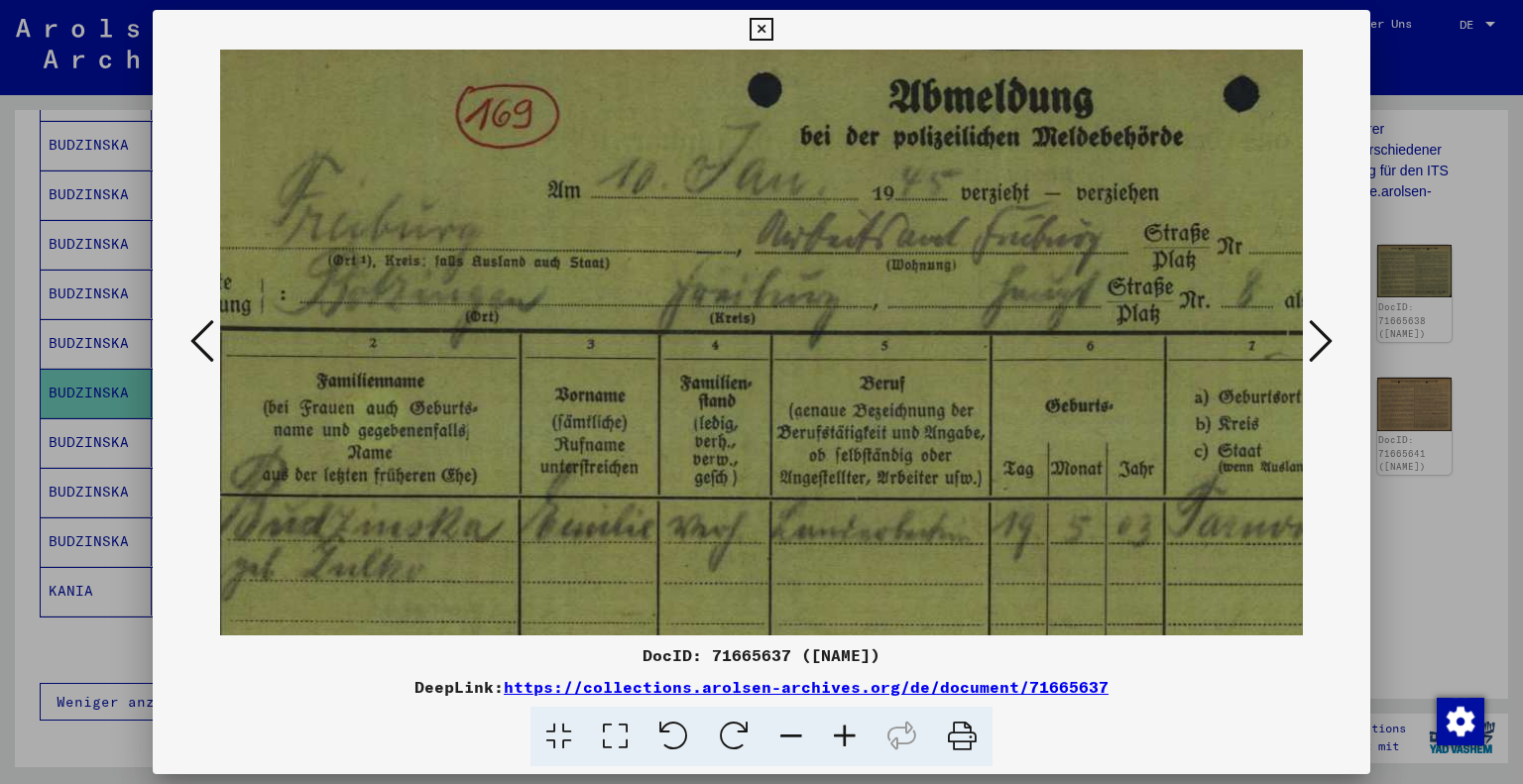 scroll, scrollTop: 25, scrollLeft: 128, axis: both 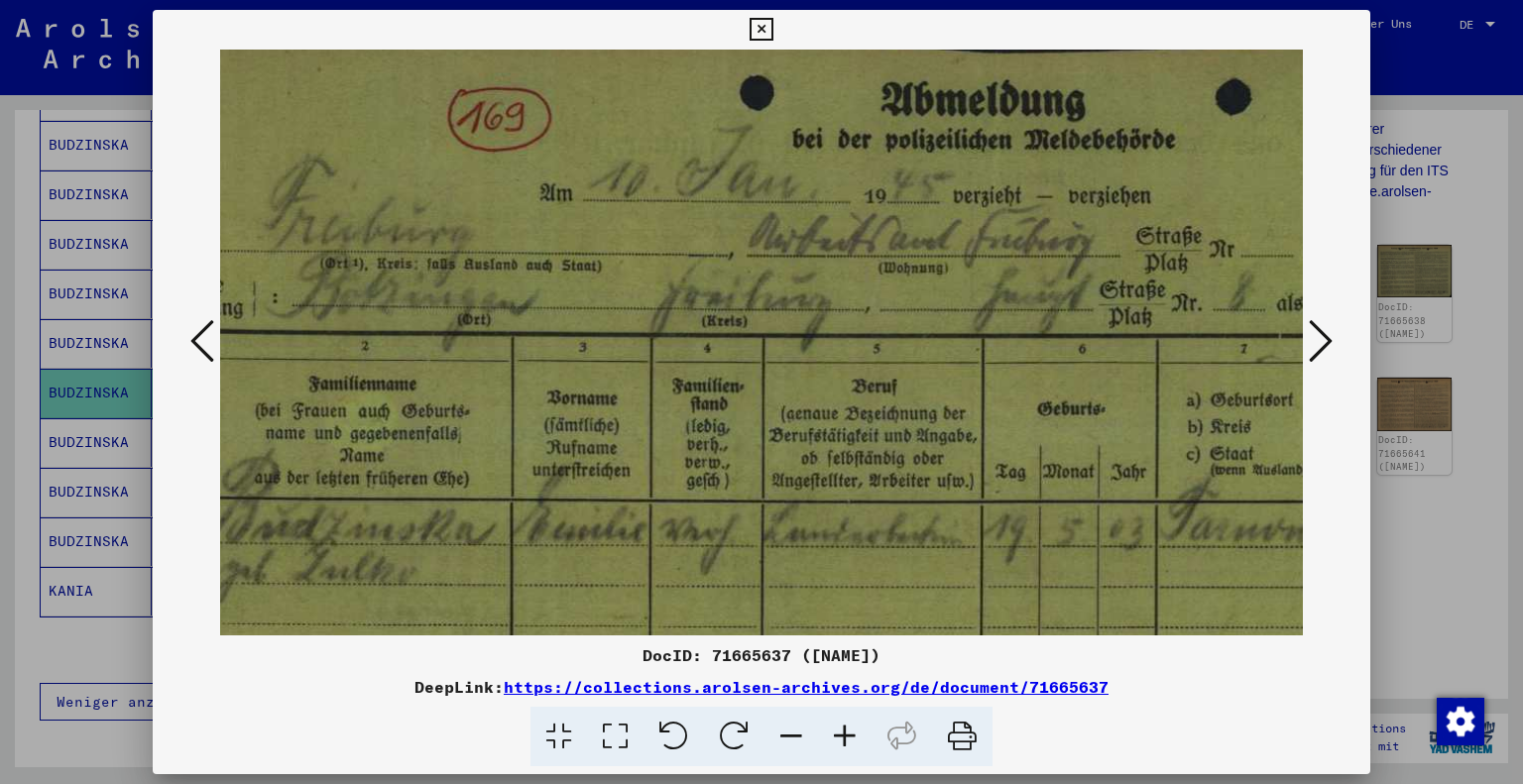 drag, startPoint x: 790, startPoint y: 297, endPoint x: 933, endPoint y: 283, distance: 143.68368 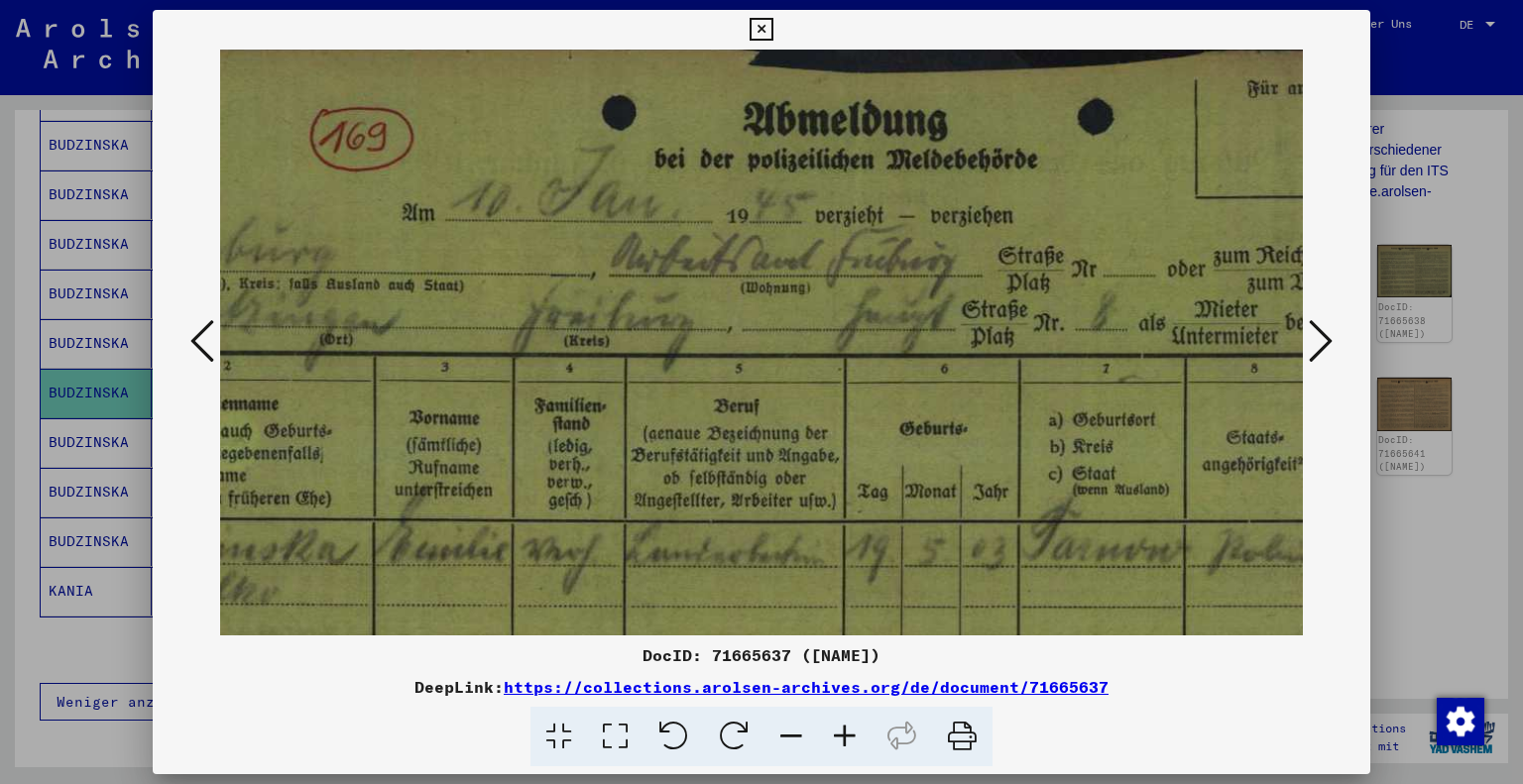scroll, scrollTop: 1, scrollLeft: 306, axis: both 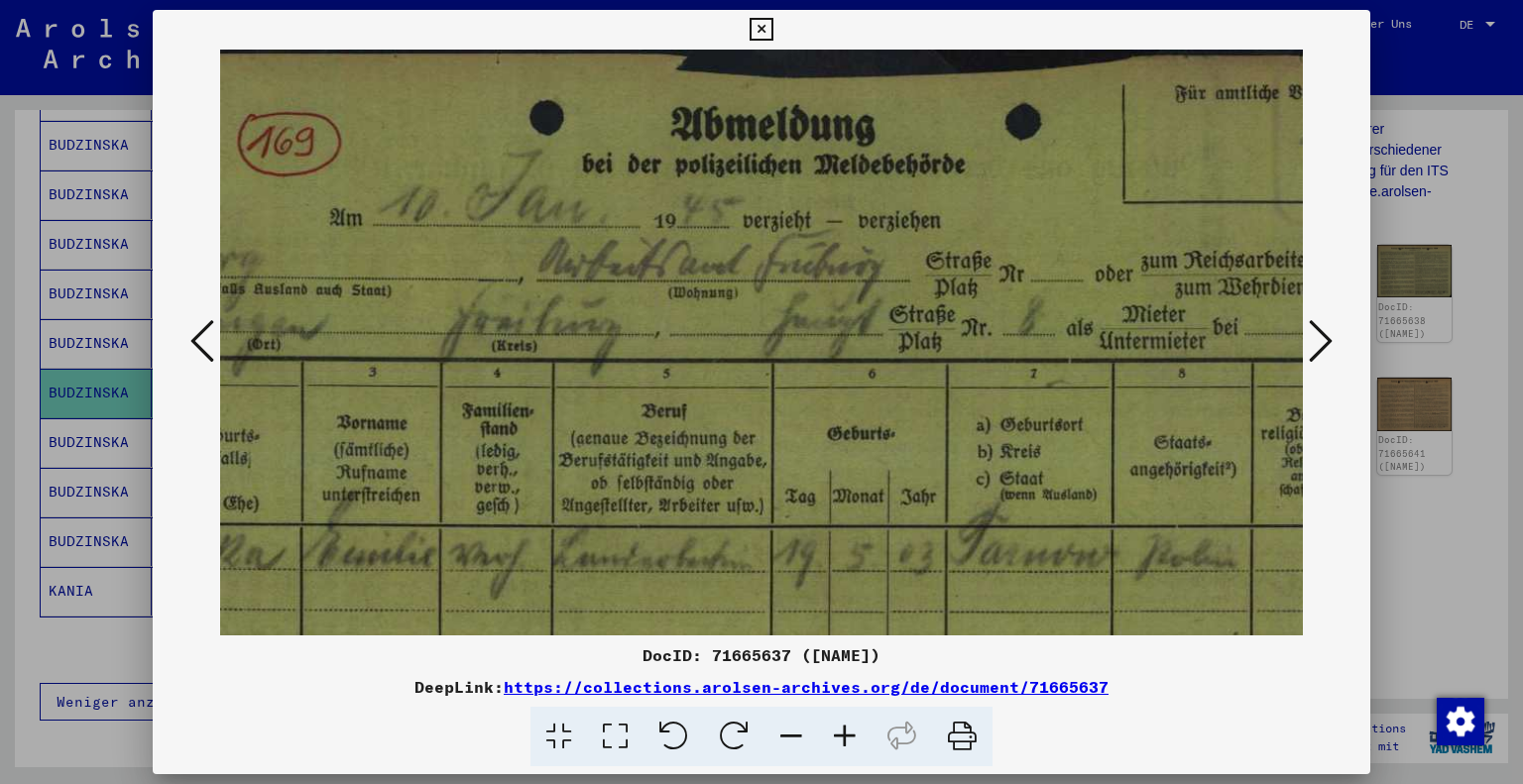drag, startPoint x: 986, startPoint y: 262, endPoint x: 785, endPoint y: 294, distance: 203.5313 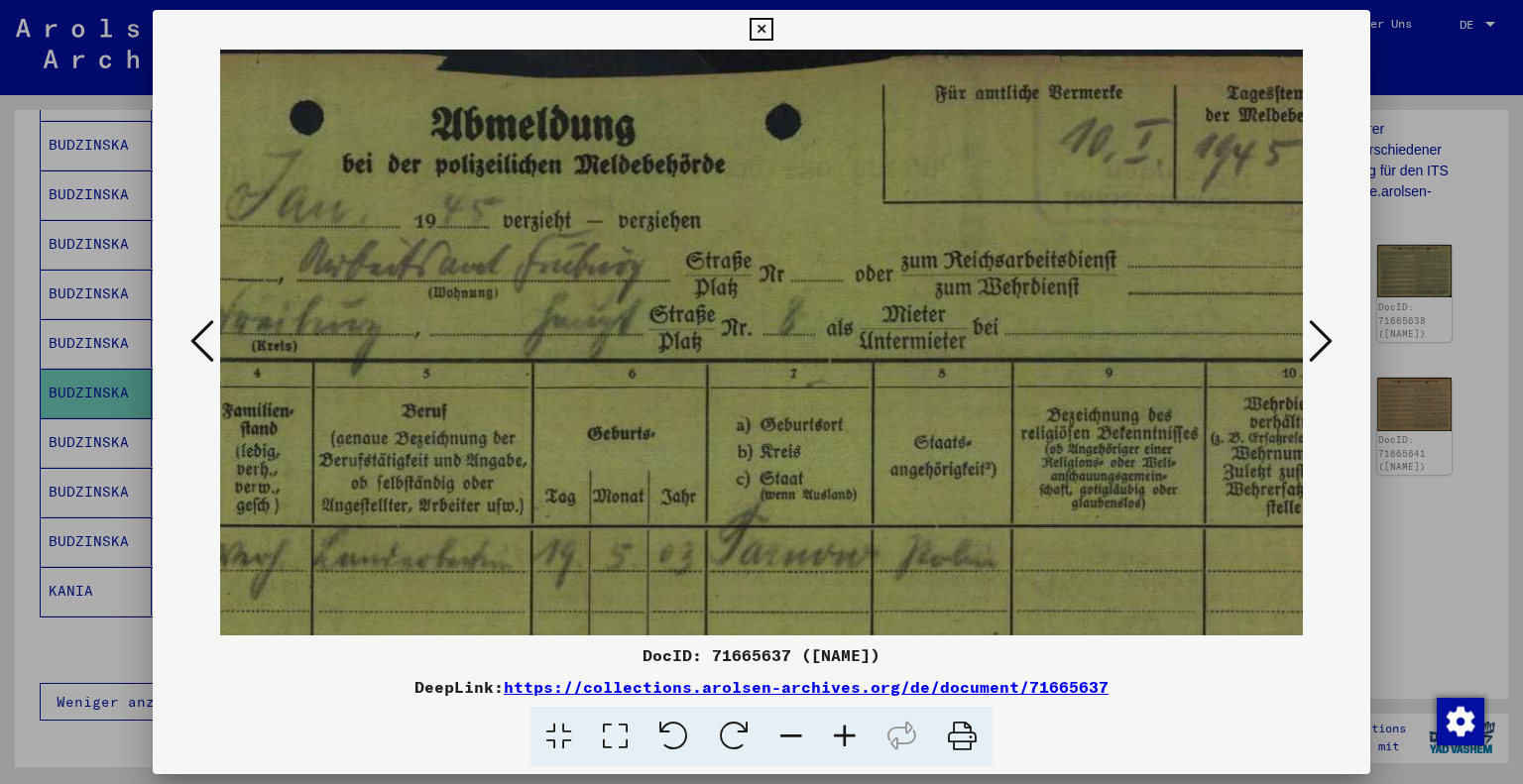 drag, startPoint x: 968, startPoint y: 250, endPoint x: 762, endPoint y: 332, distance: 221.72054 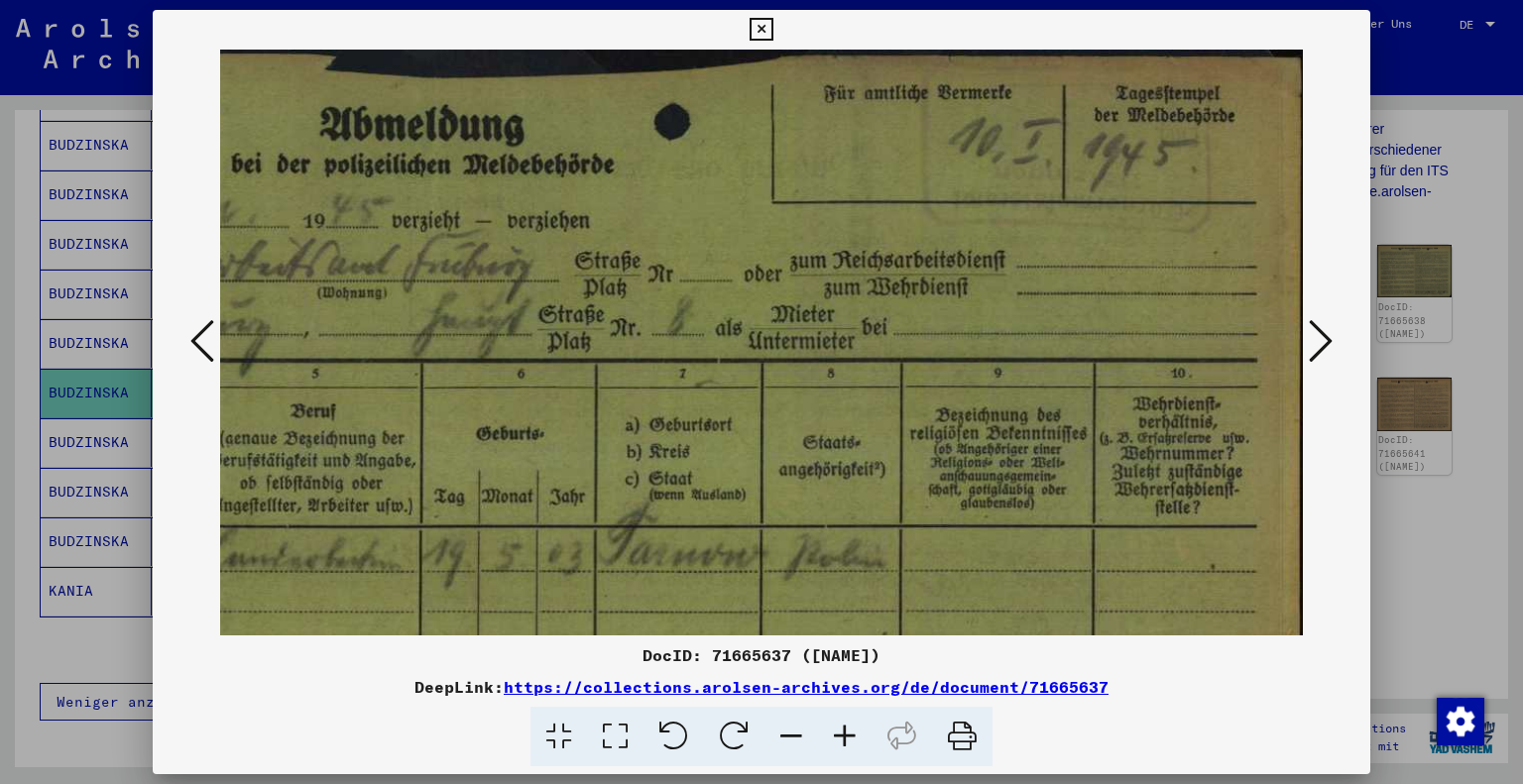 scroll, scrollTop: 0, scrollLeft: 695, axis: horizontal 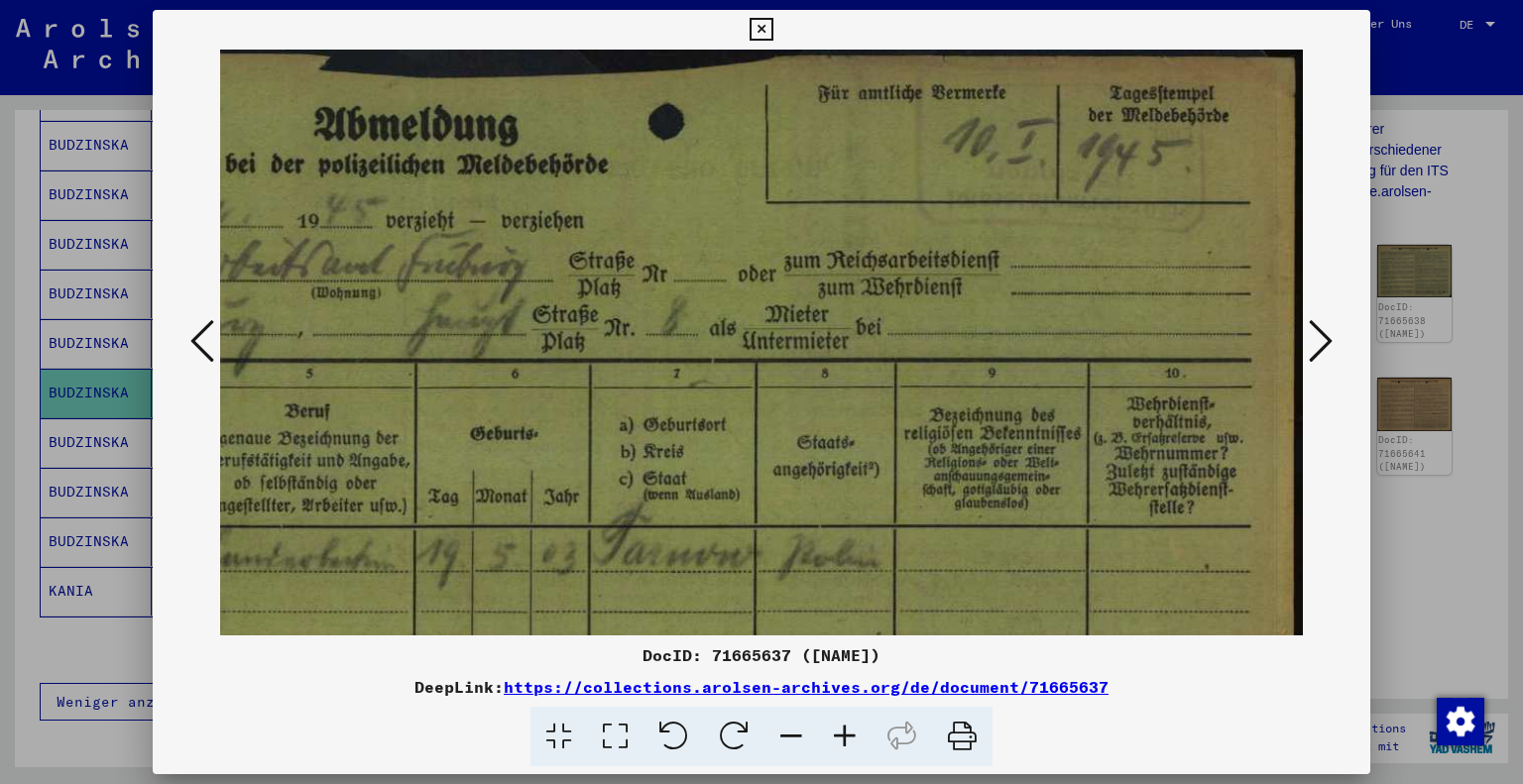drag, startPoint x: 1026, startPoint y: 204, endPoint x: 805, endPoint y: 266, distance: 229.53213 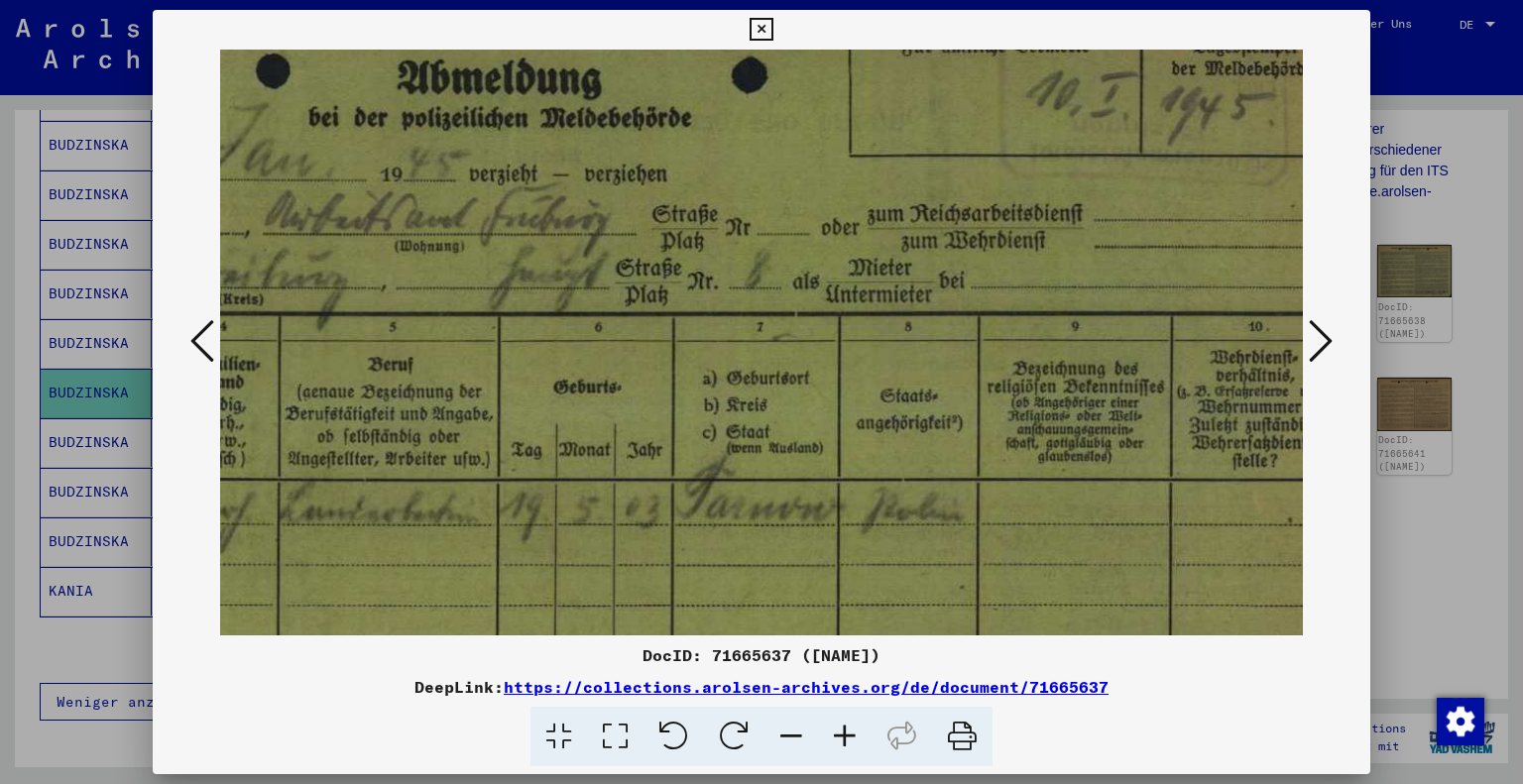scroll, scrollTop: 69, scrollLeft: 555, axis: both 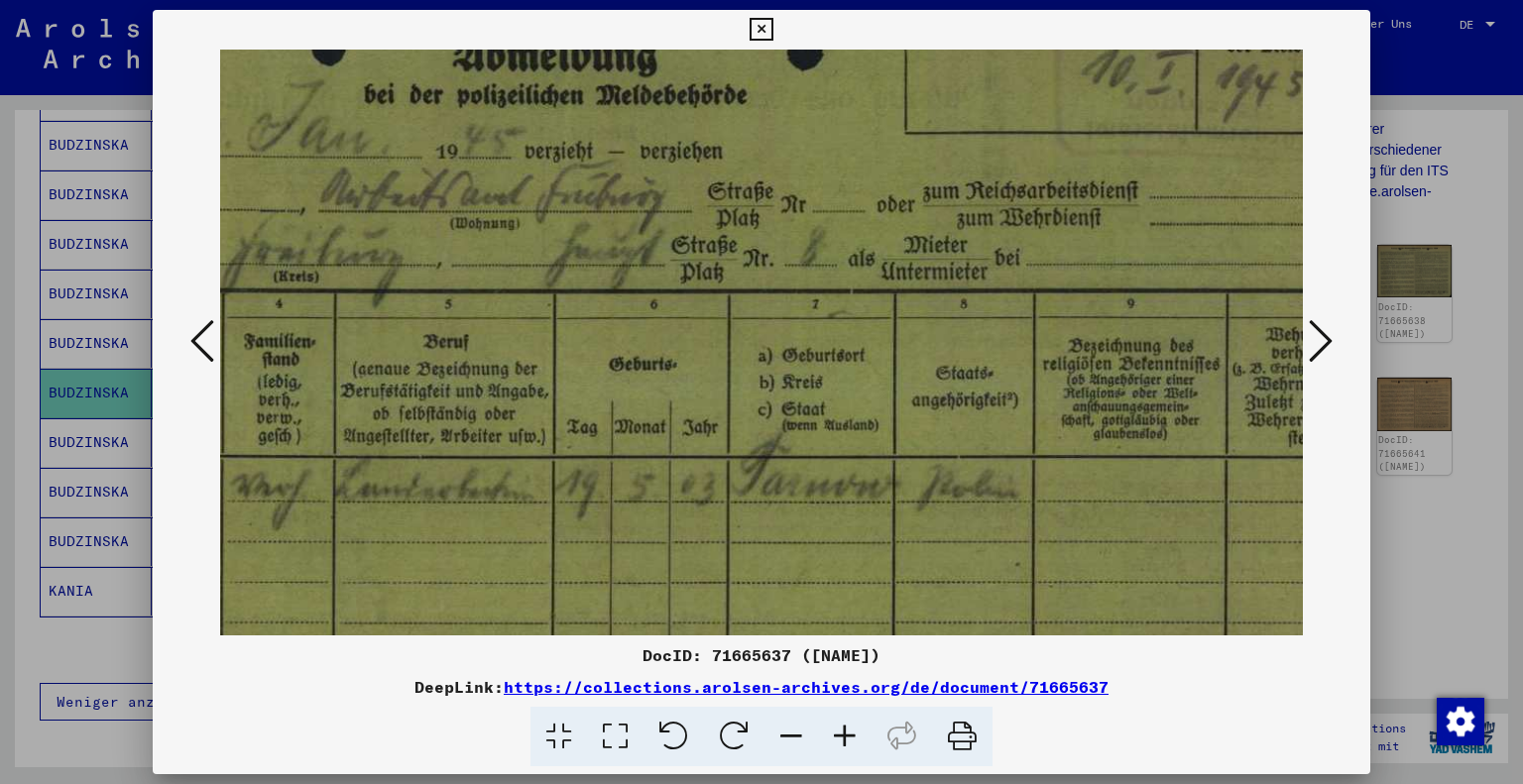 drag, startPoint x: 777, startPoint y: 265, endPoint x: 926, endPoint y: 199, distance: 162.963 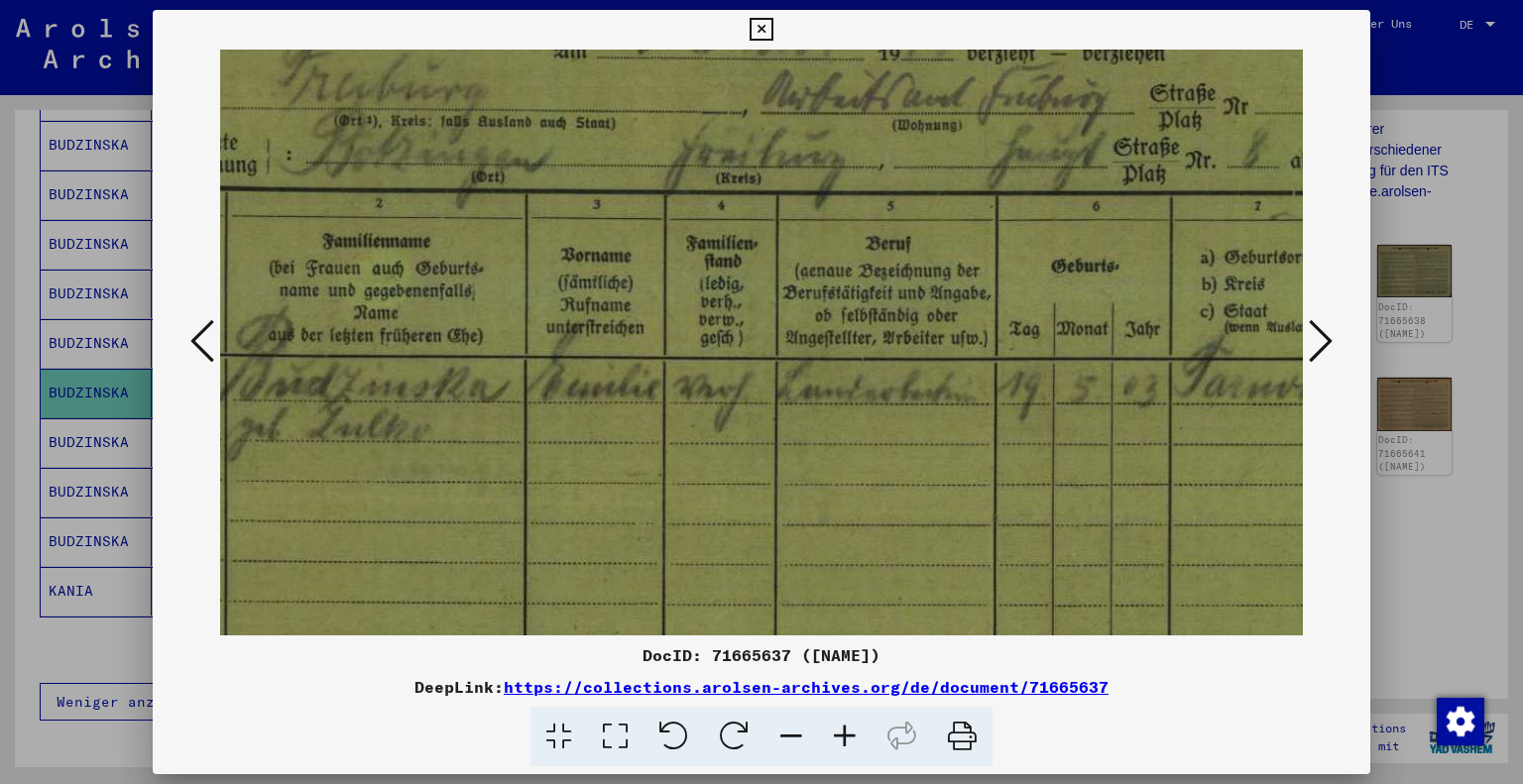 drag, startPoint x: 754, startPoint y: 265, endPoint x: 1207, endPoint y: 166, distance: 463.692 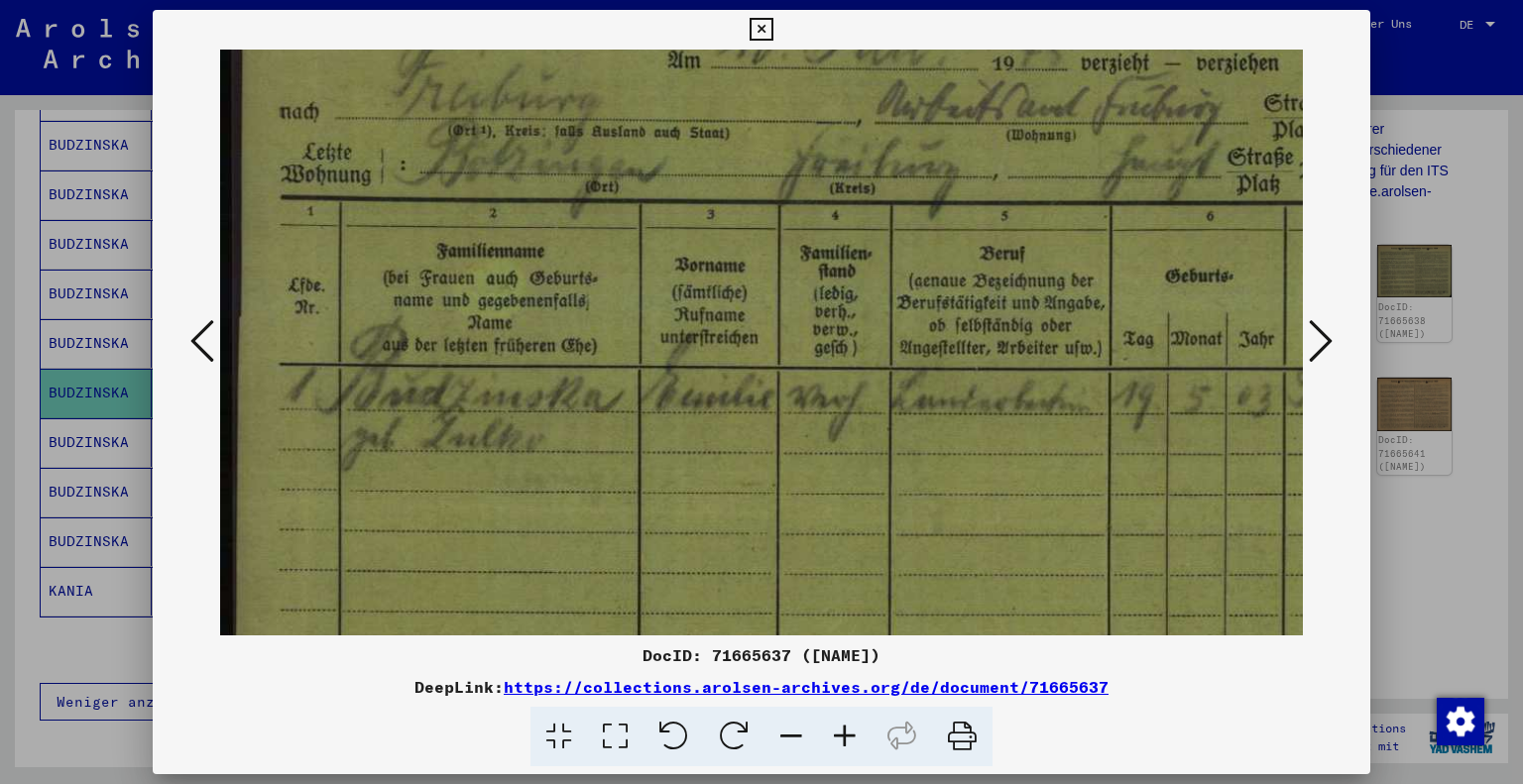scroll, scrollTop: 159, scrollLeft: 0, axis: vertical 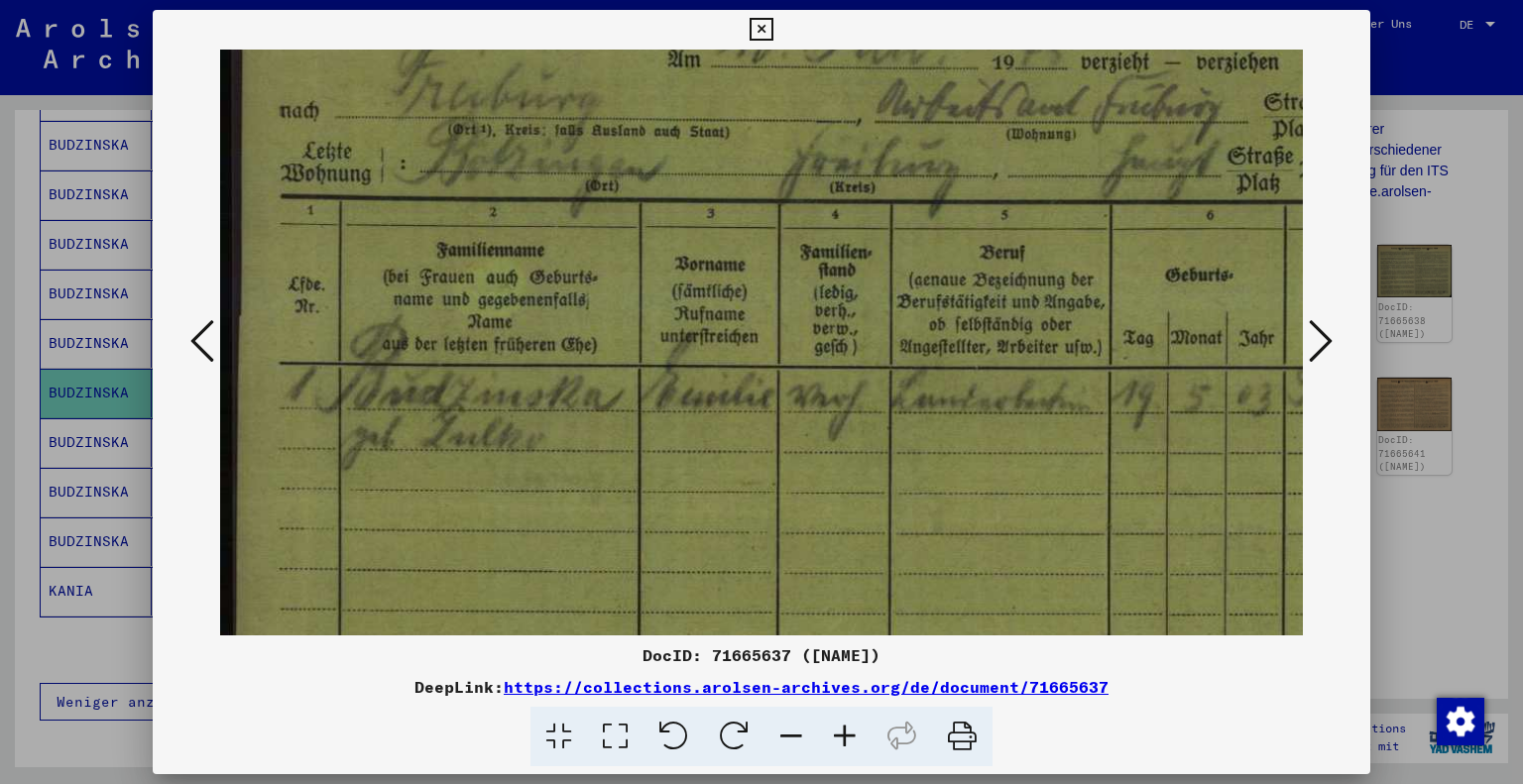 drag, startPoint x: 766, startPoint y: 228, endPoint x: 1019, endPoint y: 241, distance: 253.33377 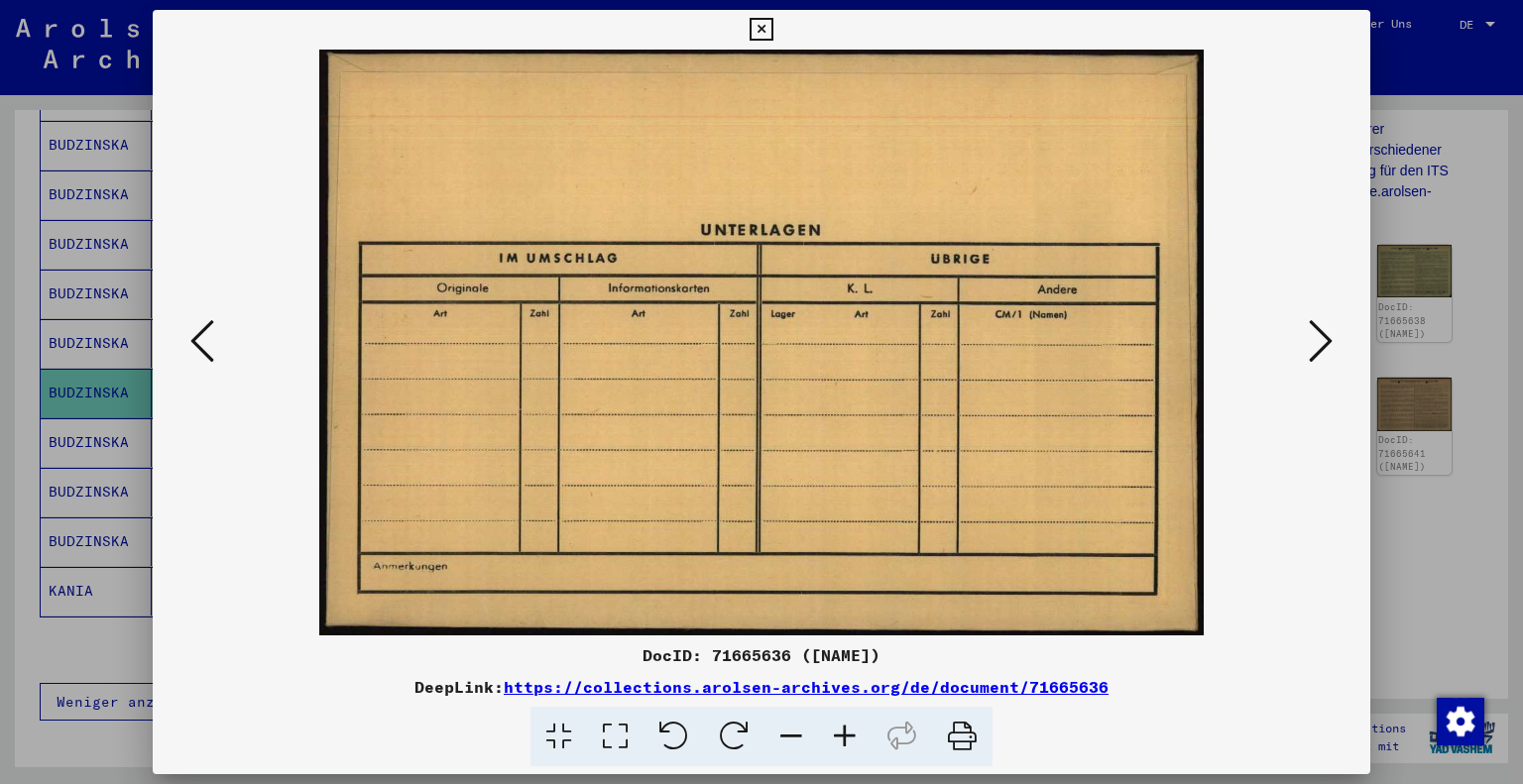 scroll, scrollTop: 0, scrollLeft: 0, axis: both 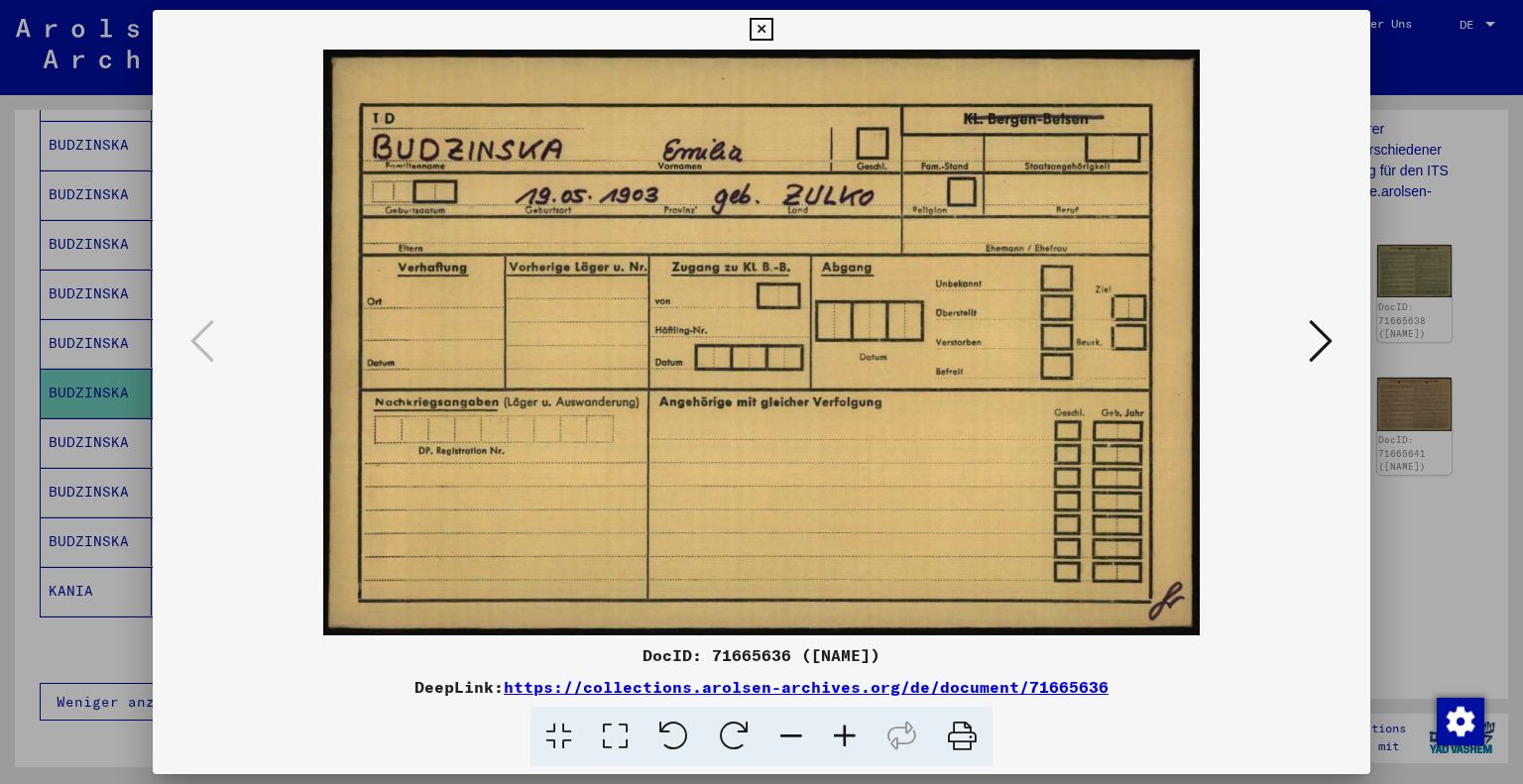 click on "https://collections.arolsen-archives.org/de/document/71665636" at bounding box center (806, 687) 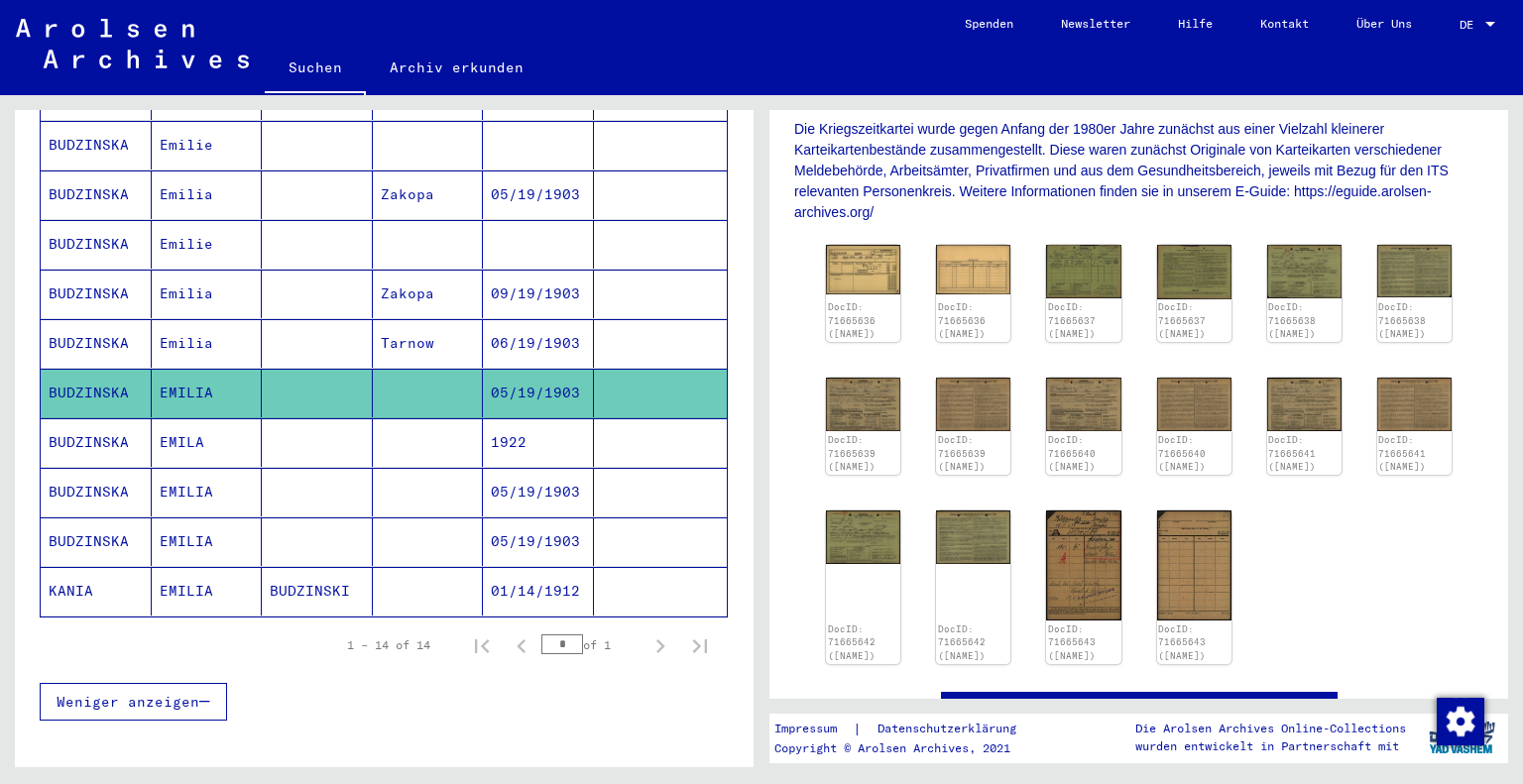 click on "BUDZINSKA" at bounding box center [96, 541] 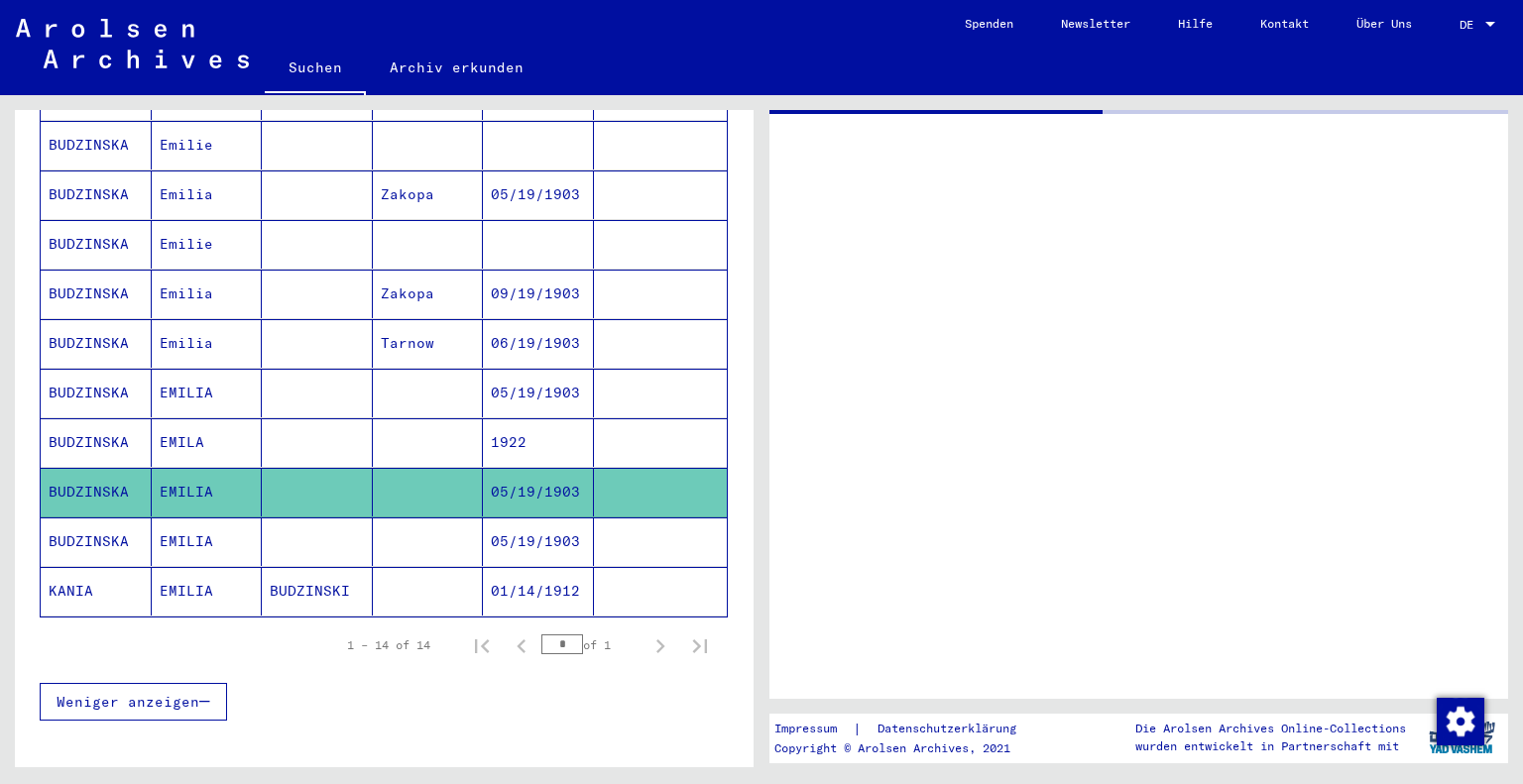 scroll, scrollTop: 0, scrollLeft: 0, axis: both 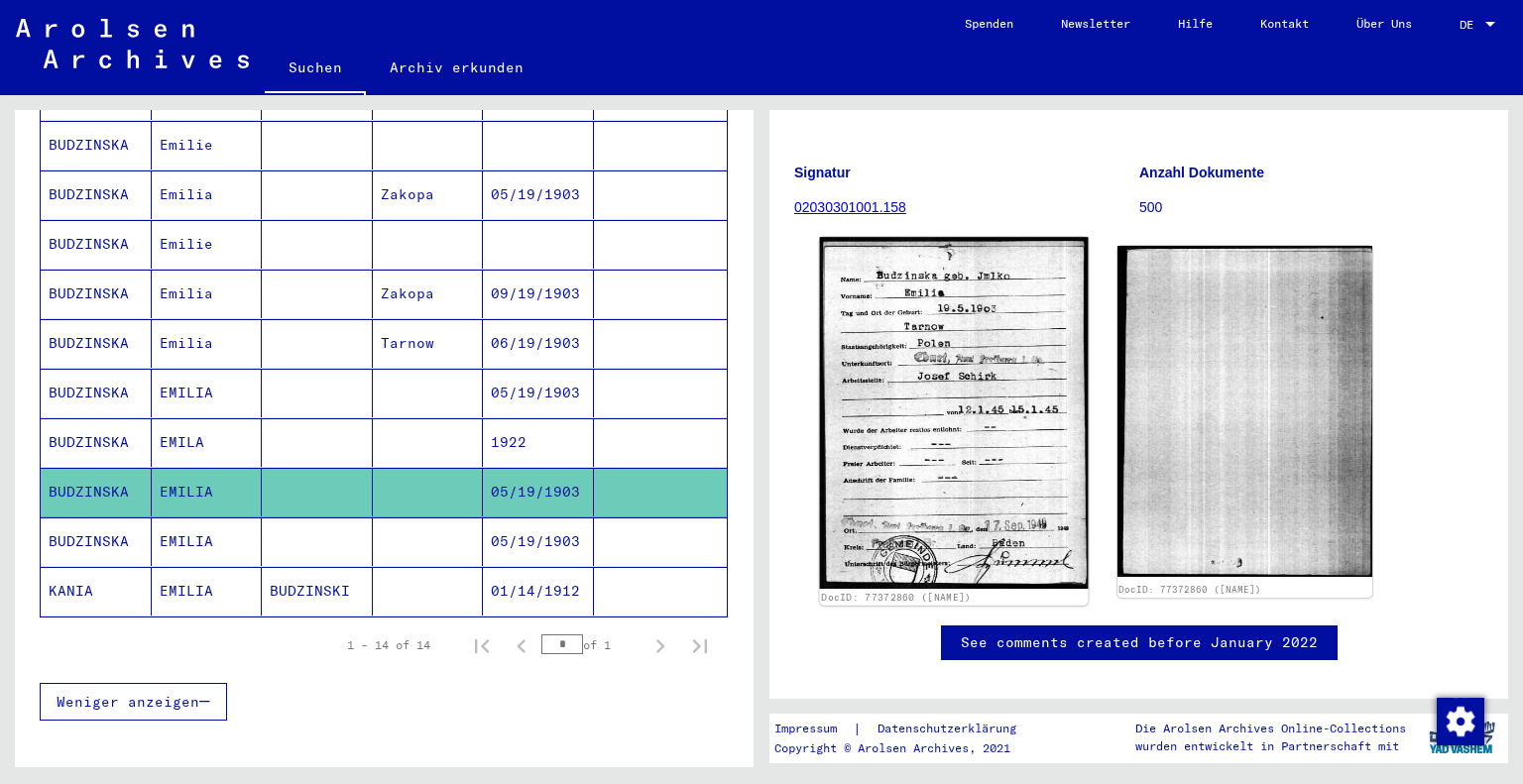 click 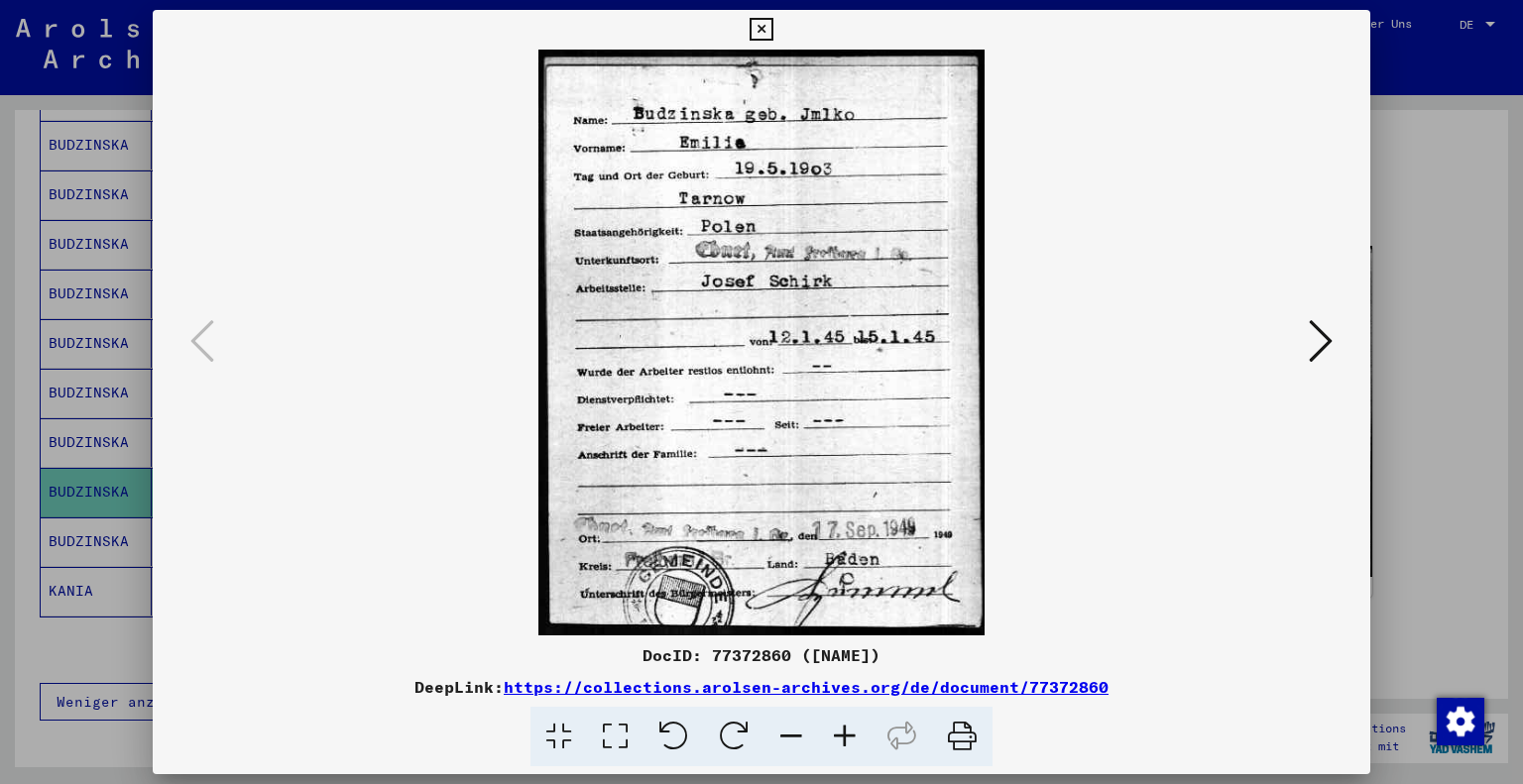 click at bounding box center (762, 342) 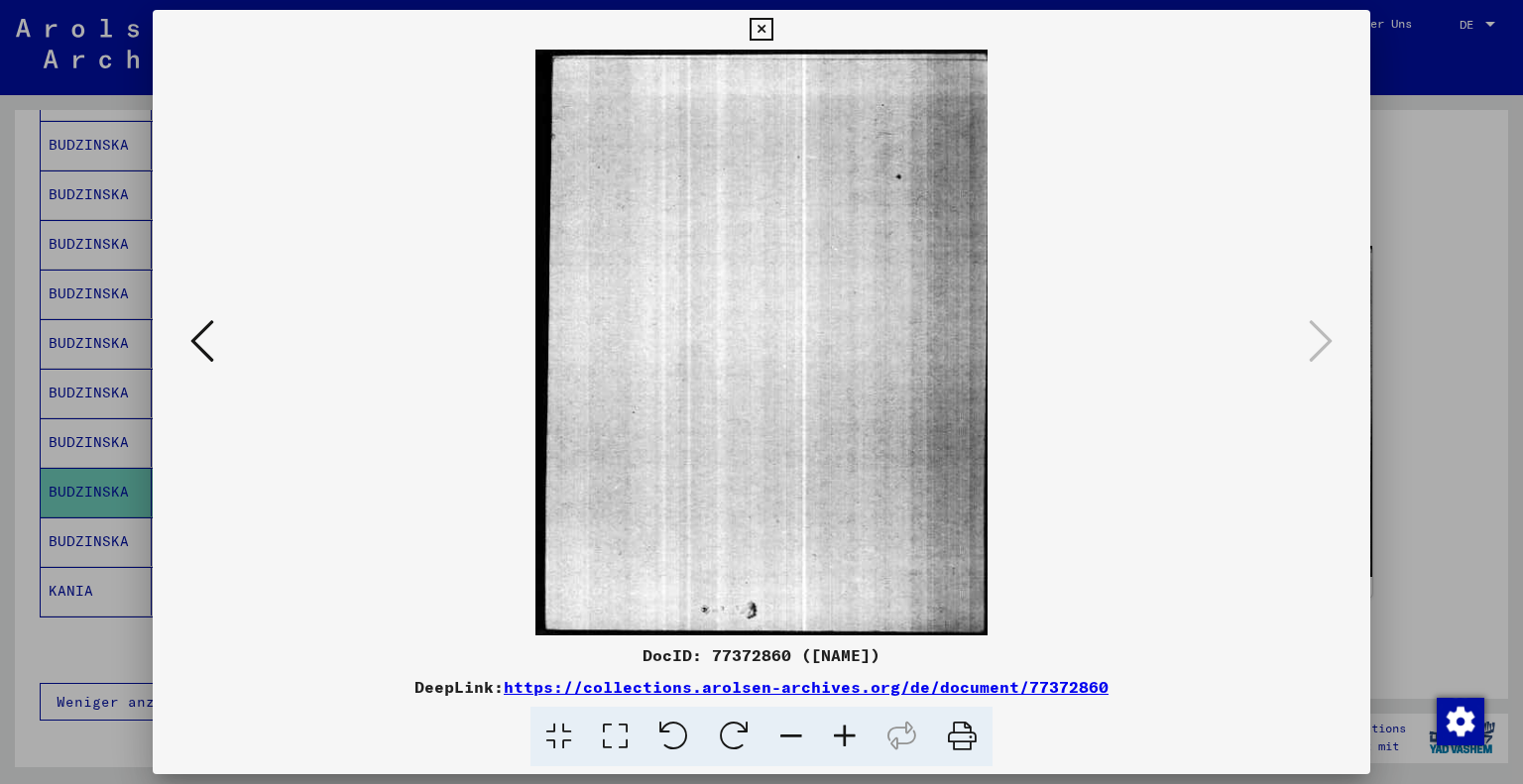 click at bounding box center [202, 341] 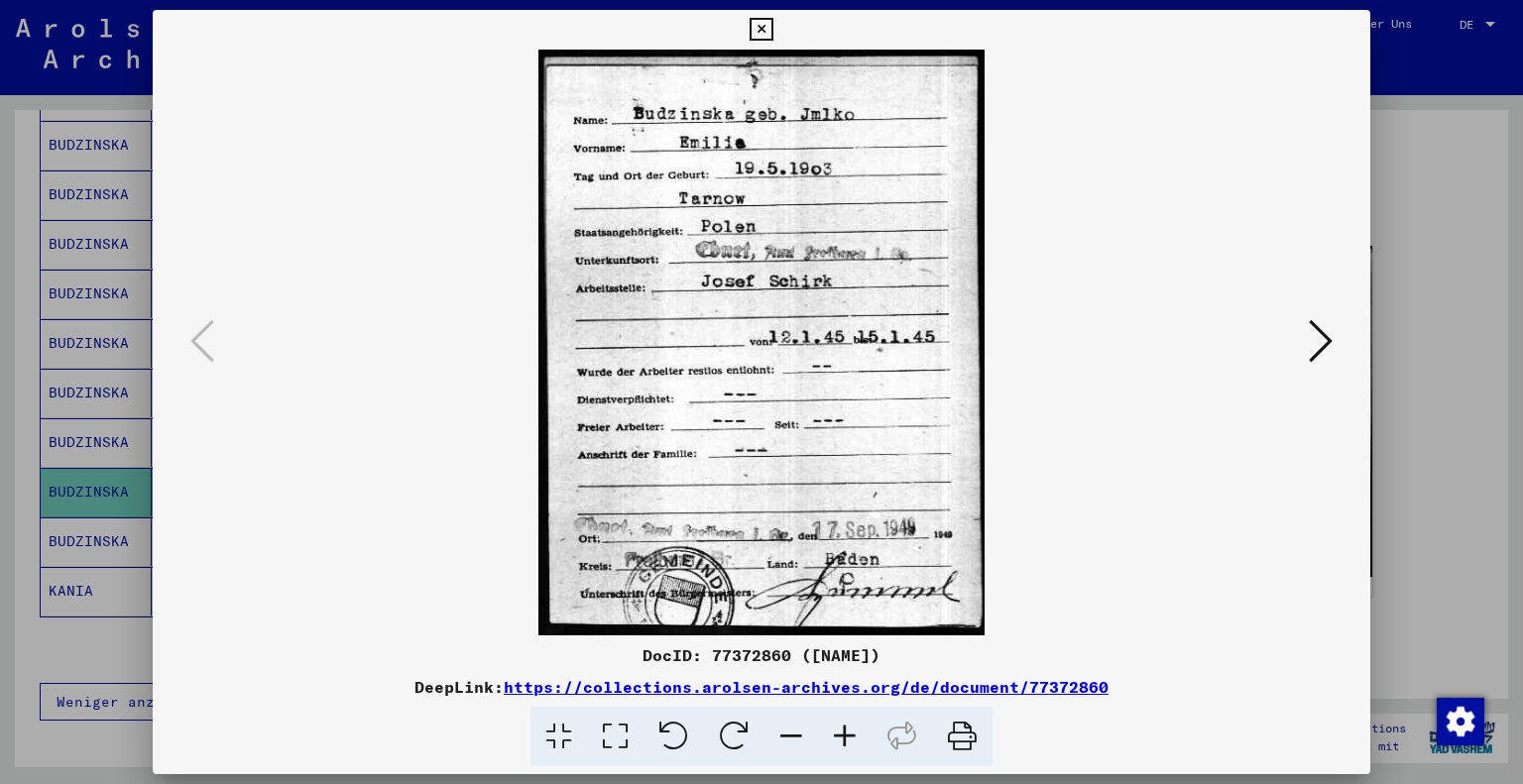click at bounding box center (761, 30) 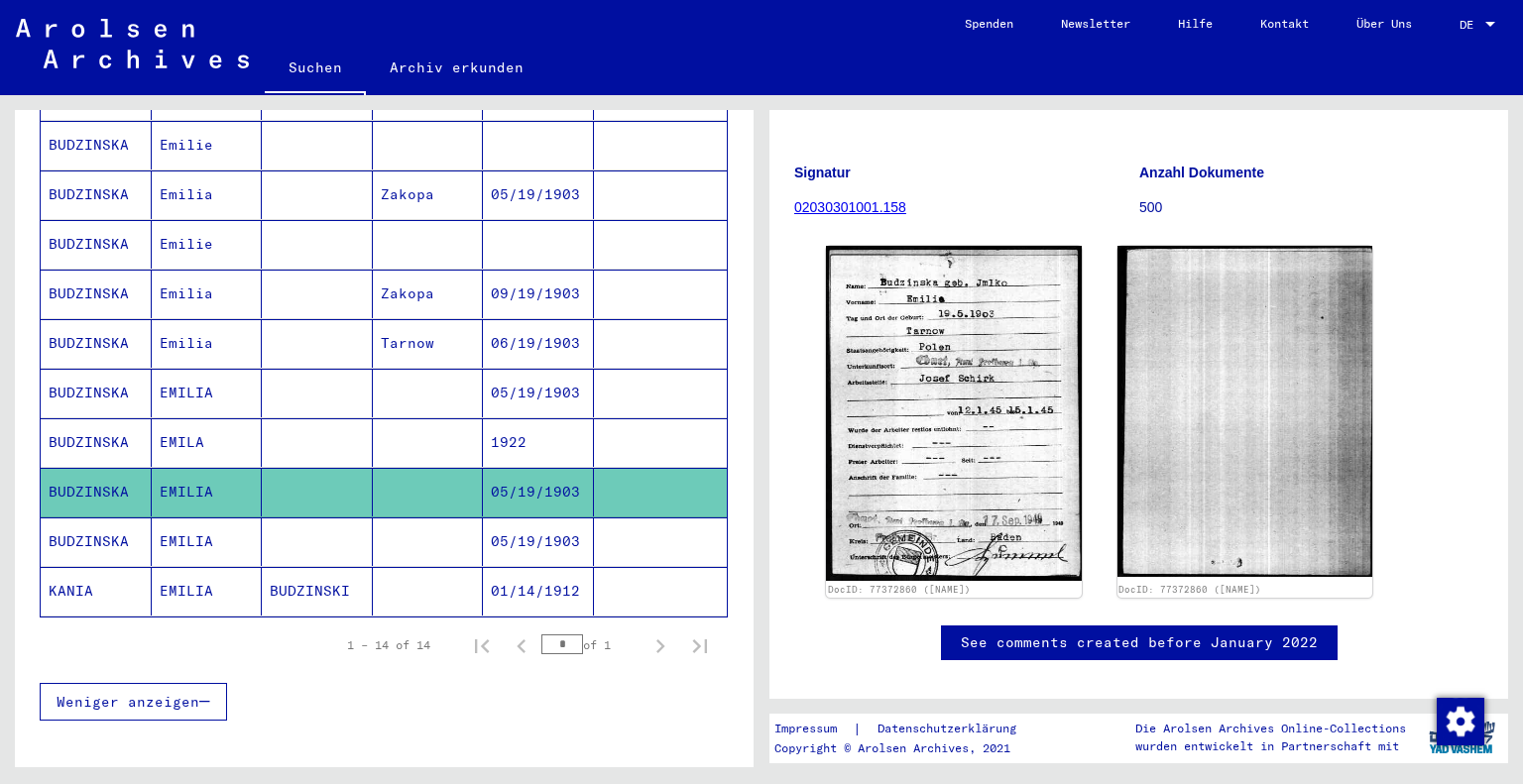 click on "Emilia" at bounding box center [207, 392] 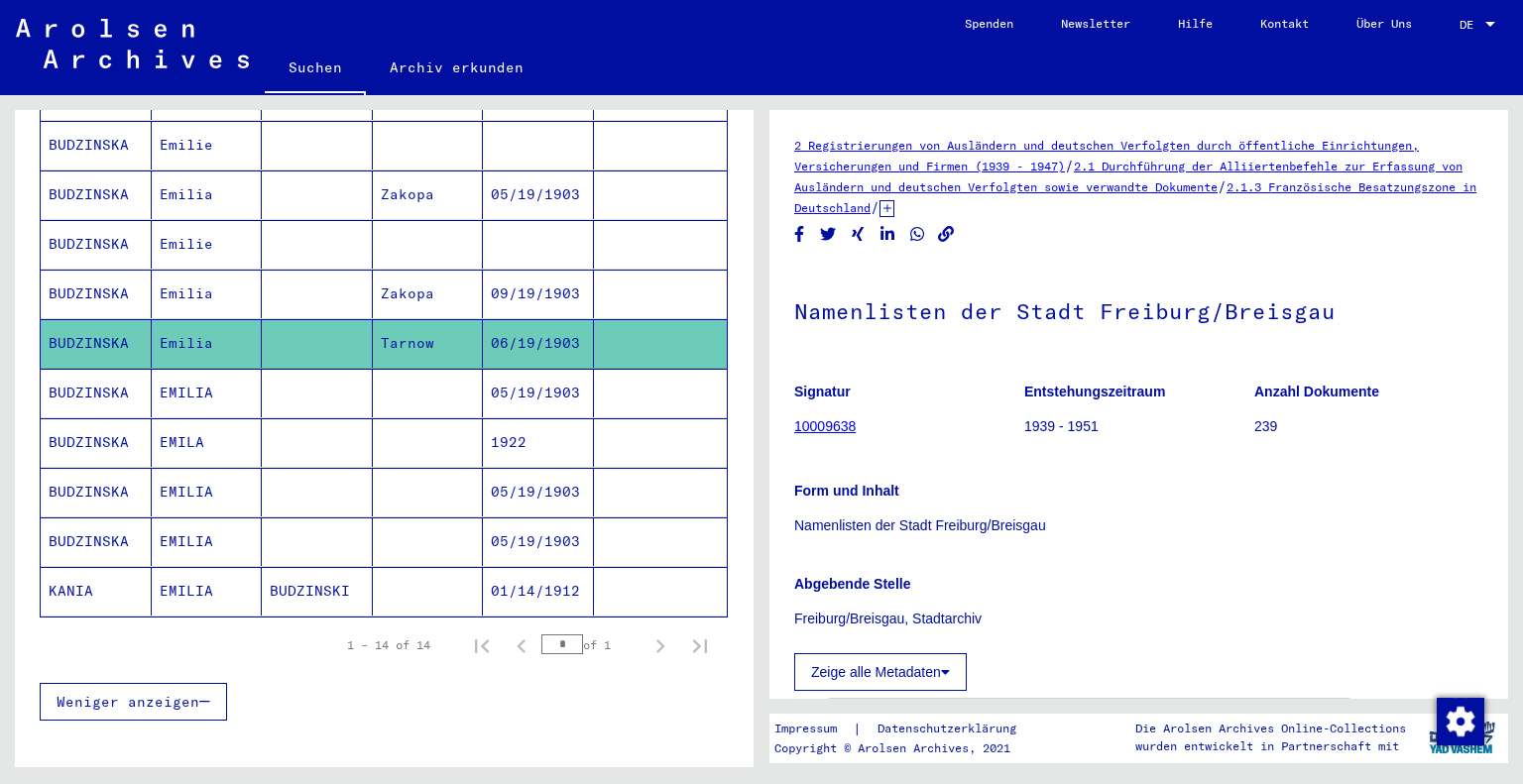 scroll, scrollTop: 0, scrollLeft: 0, axis: both 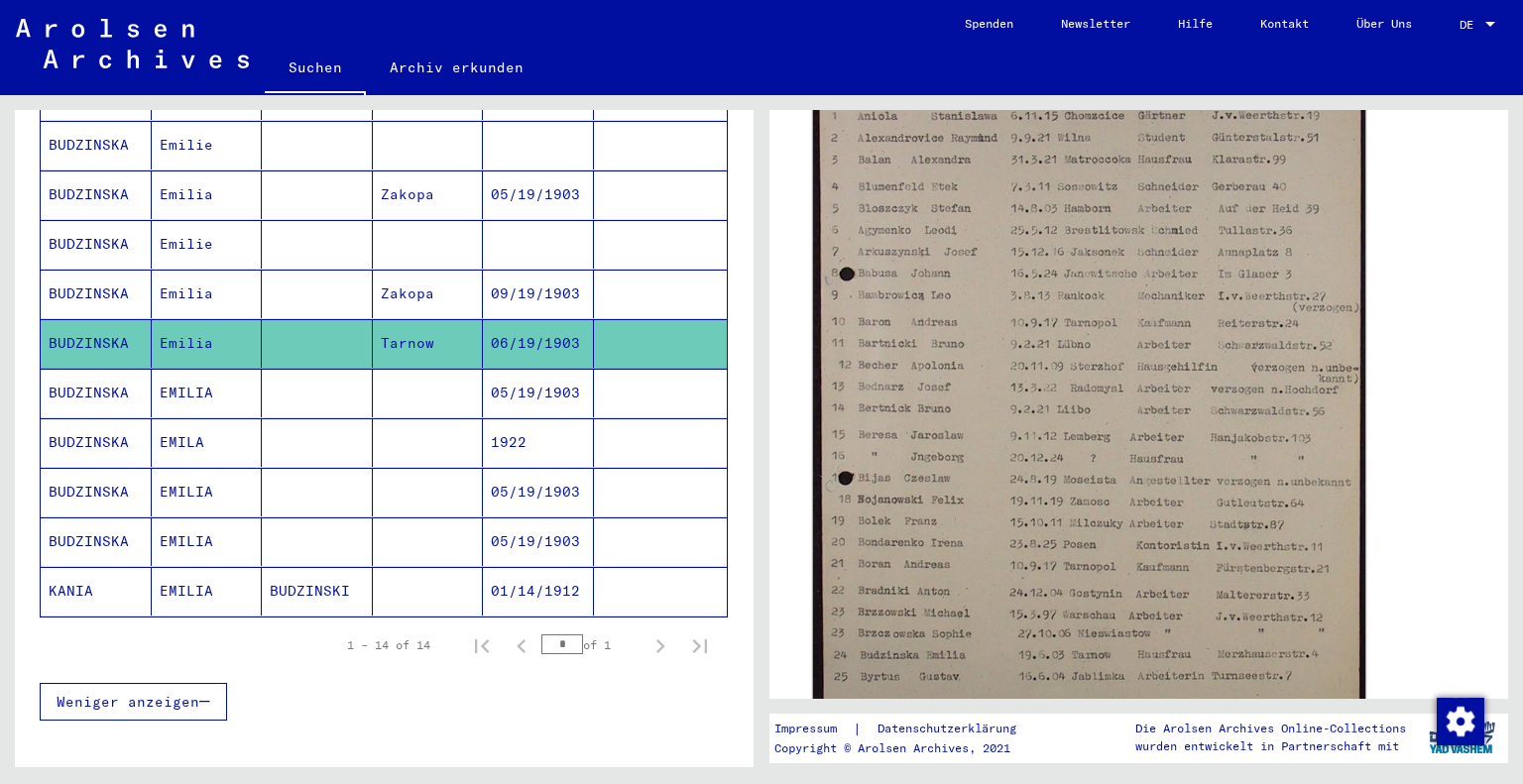 click 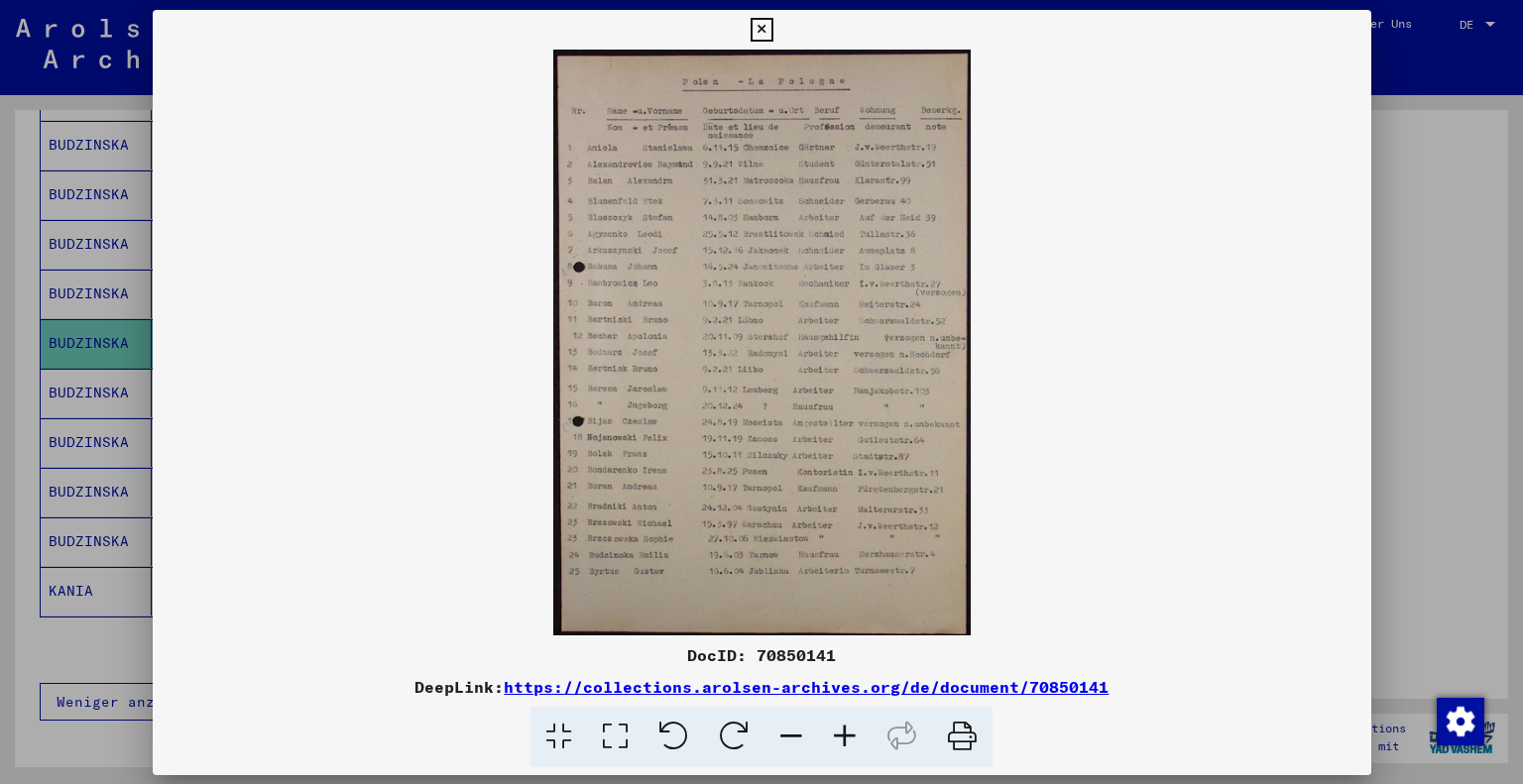 click at bounding box center [762, 342] 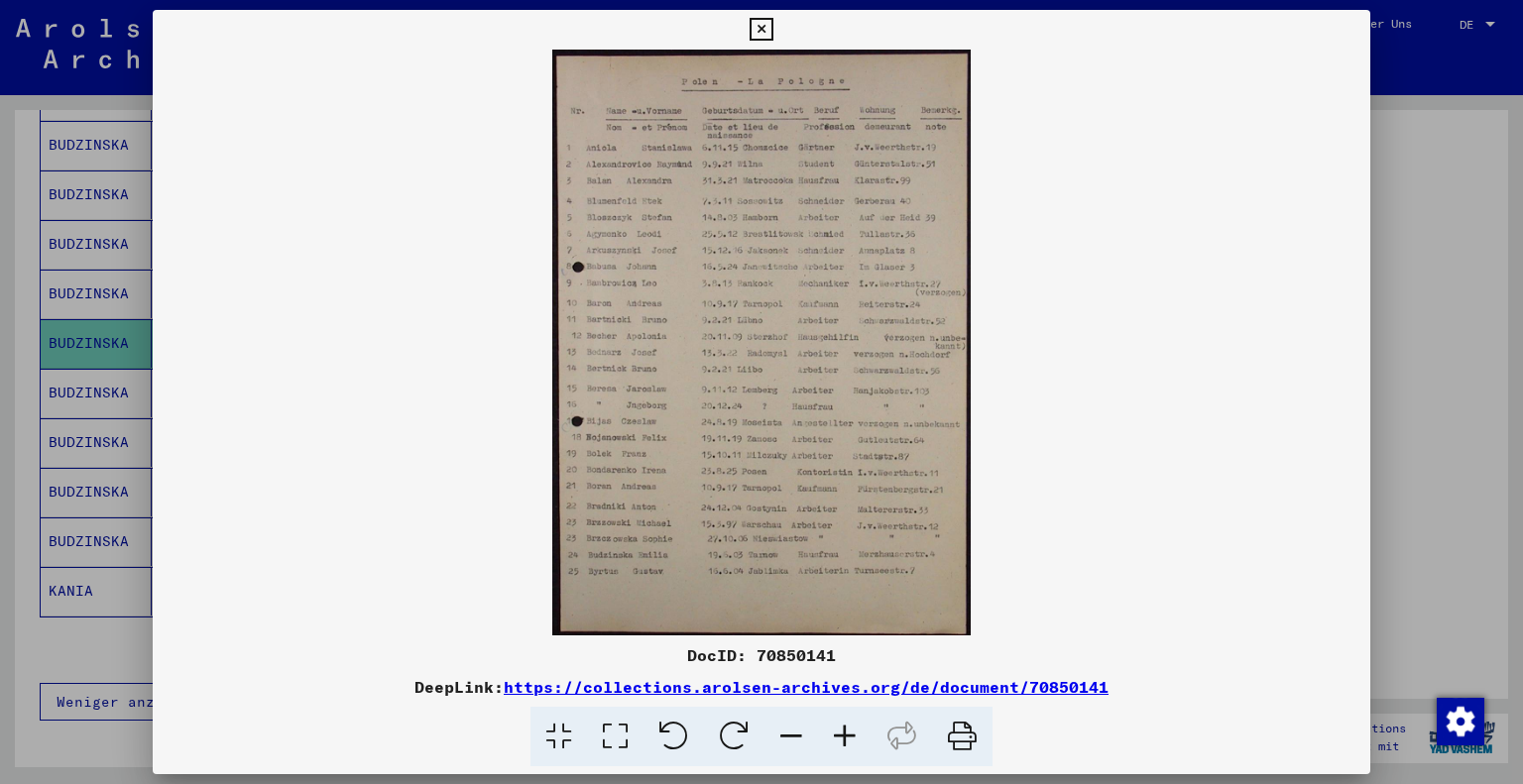 click at bounding box center (845, 736) 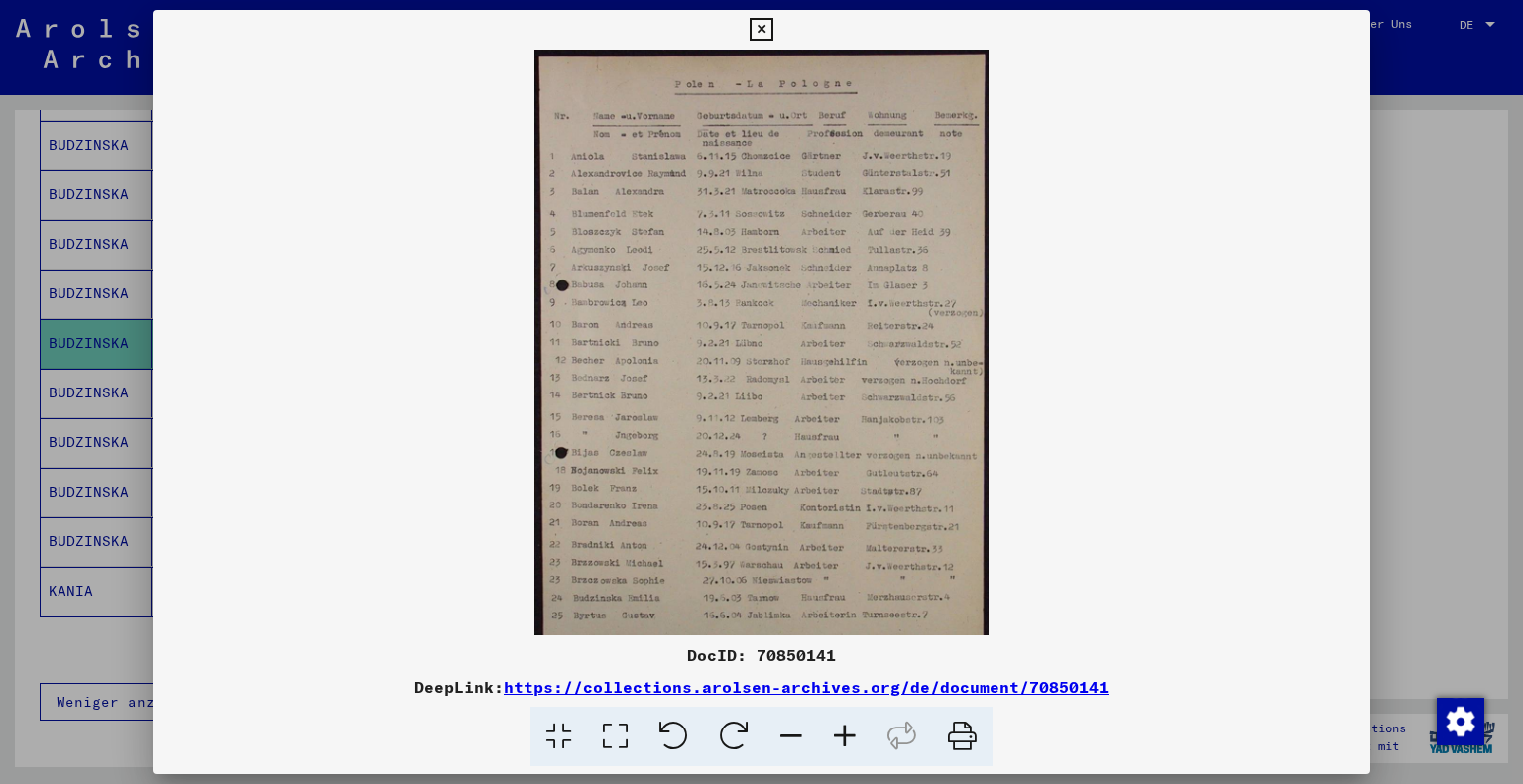 click at bounding box center [845, 736] 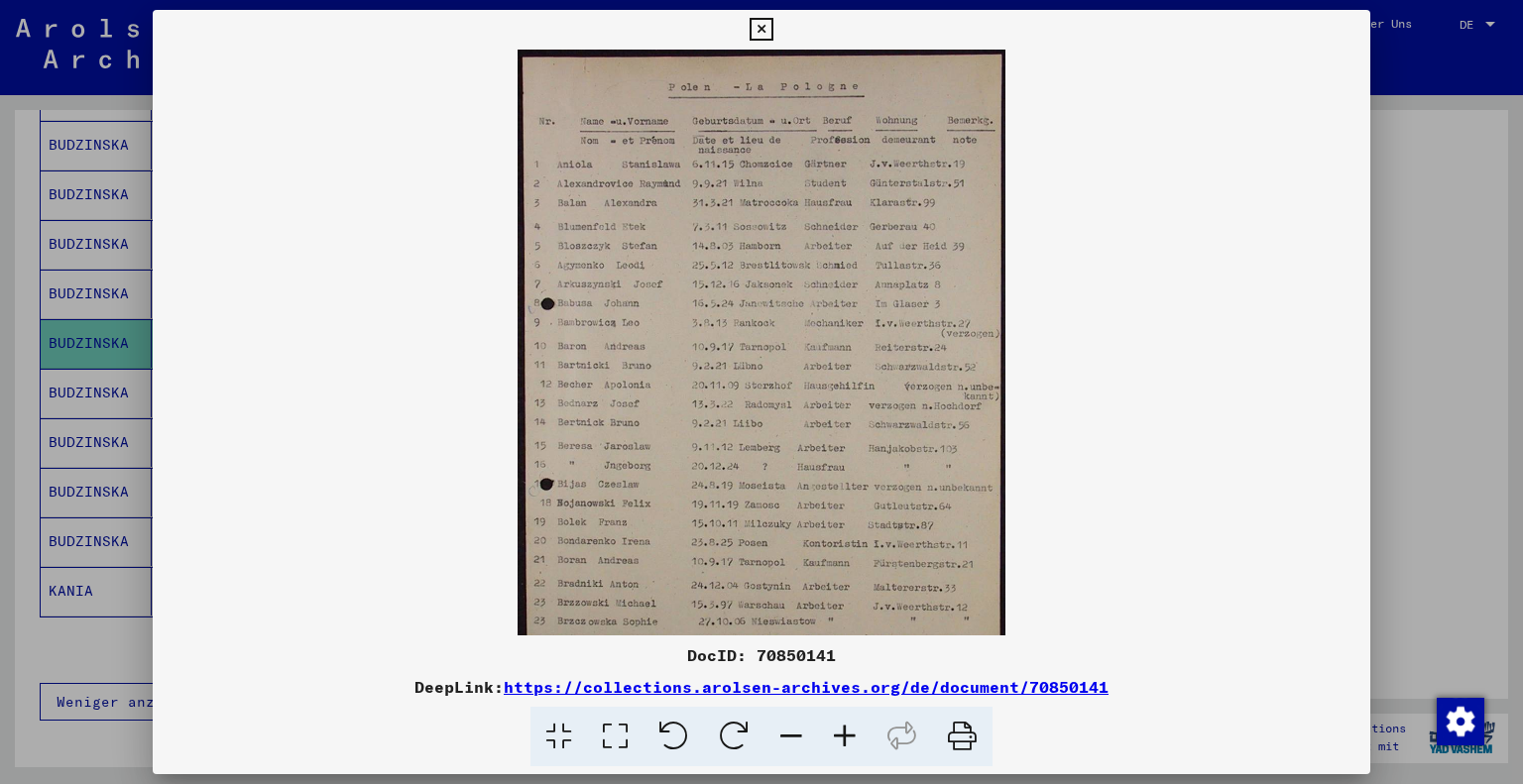 click at bounding box center [845, 736] 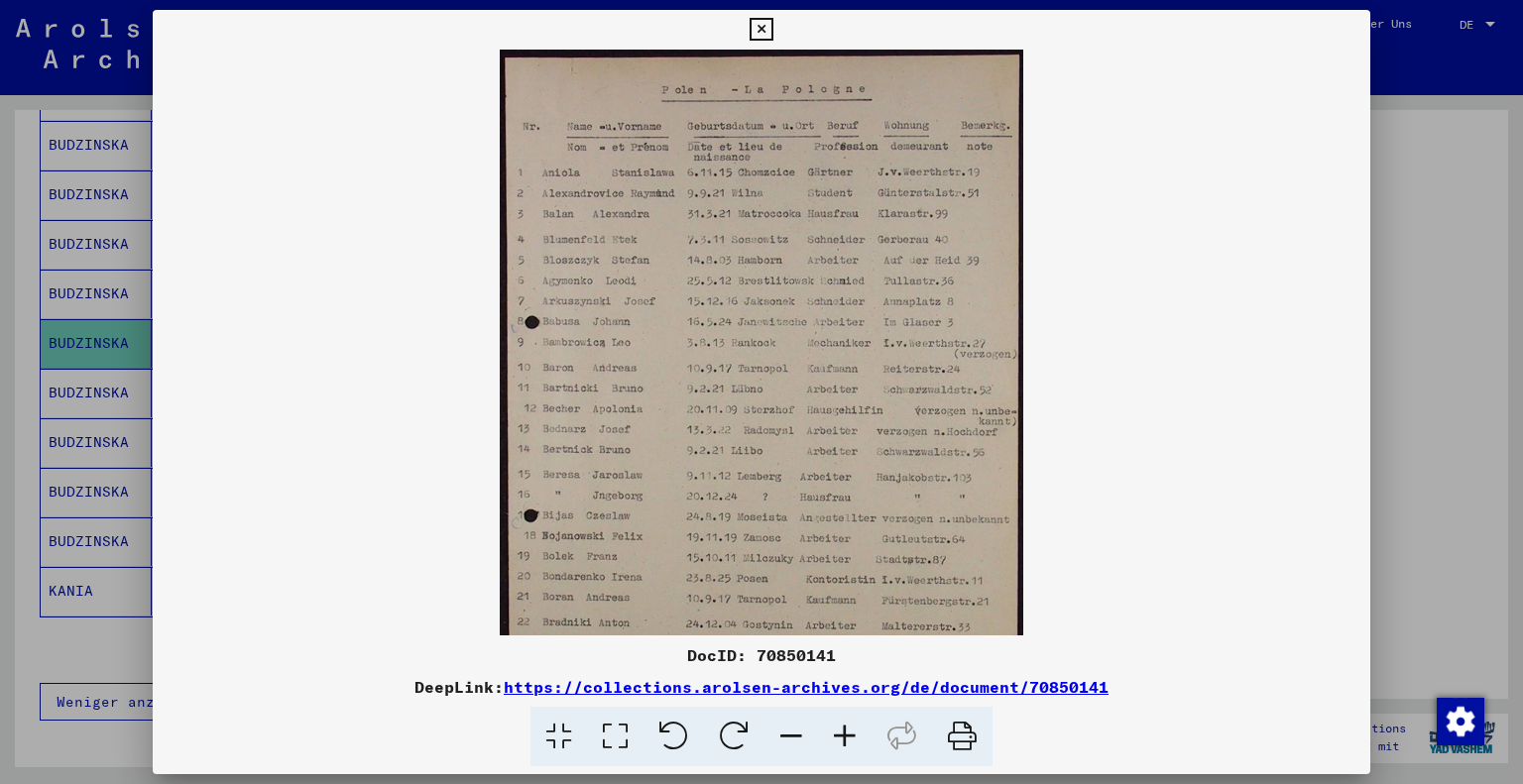 click at bounding box center (845, 736) 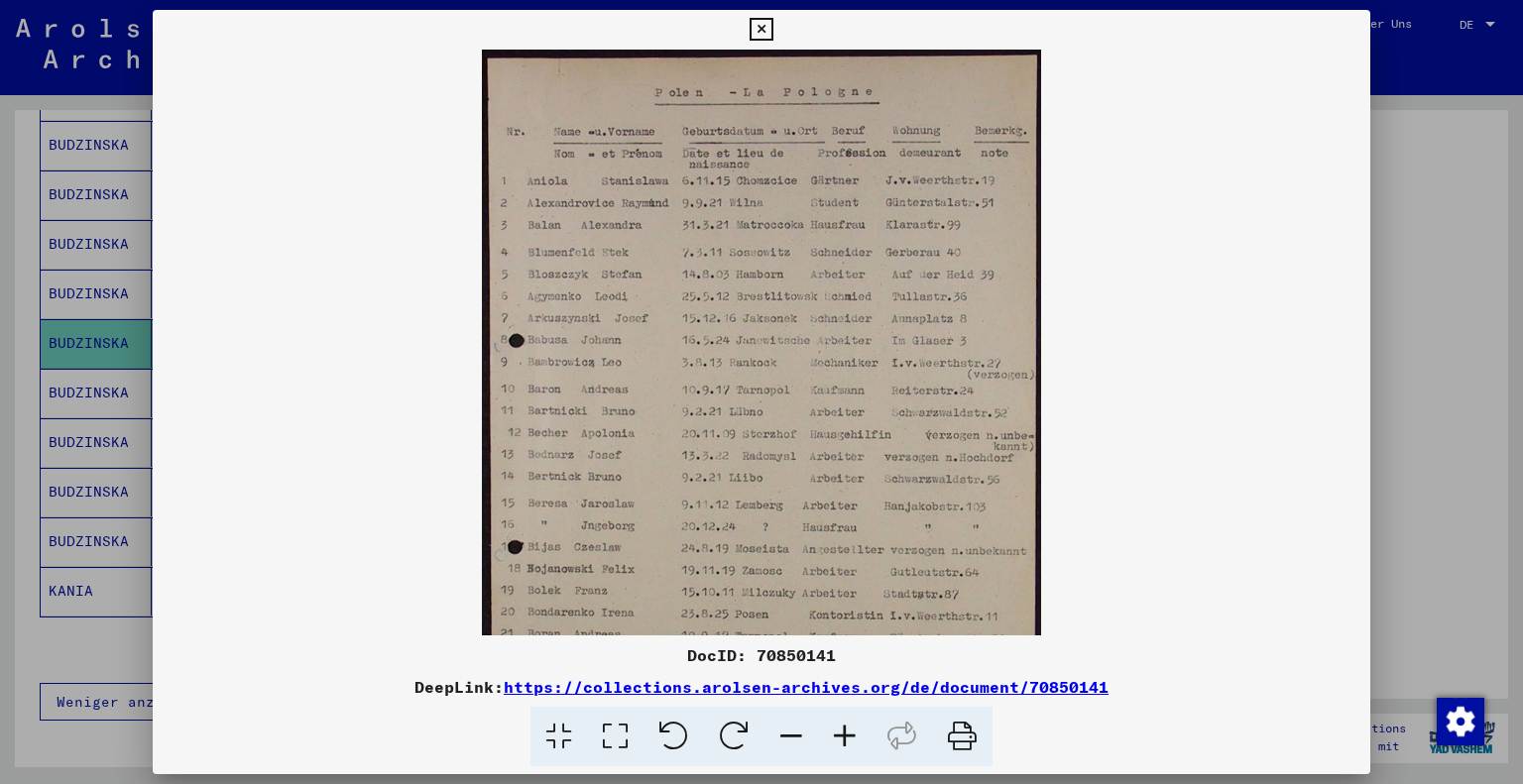 click at bounding box center (845, 736) 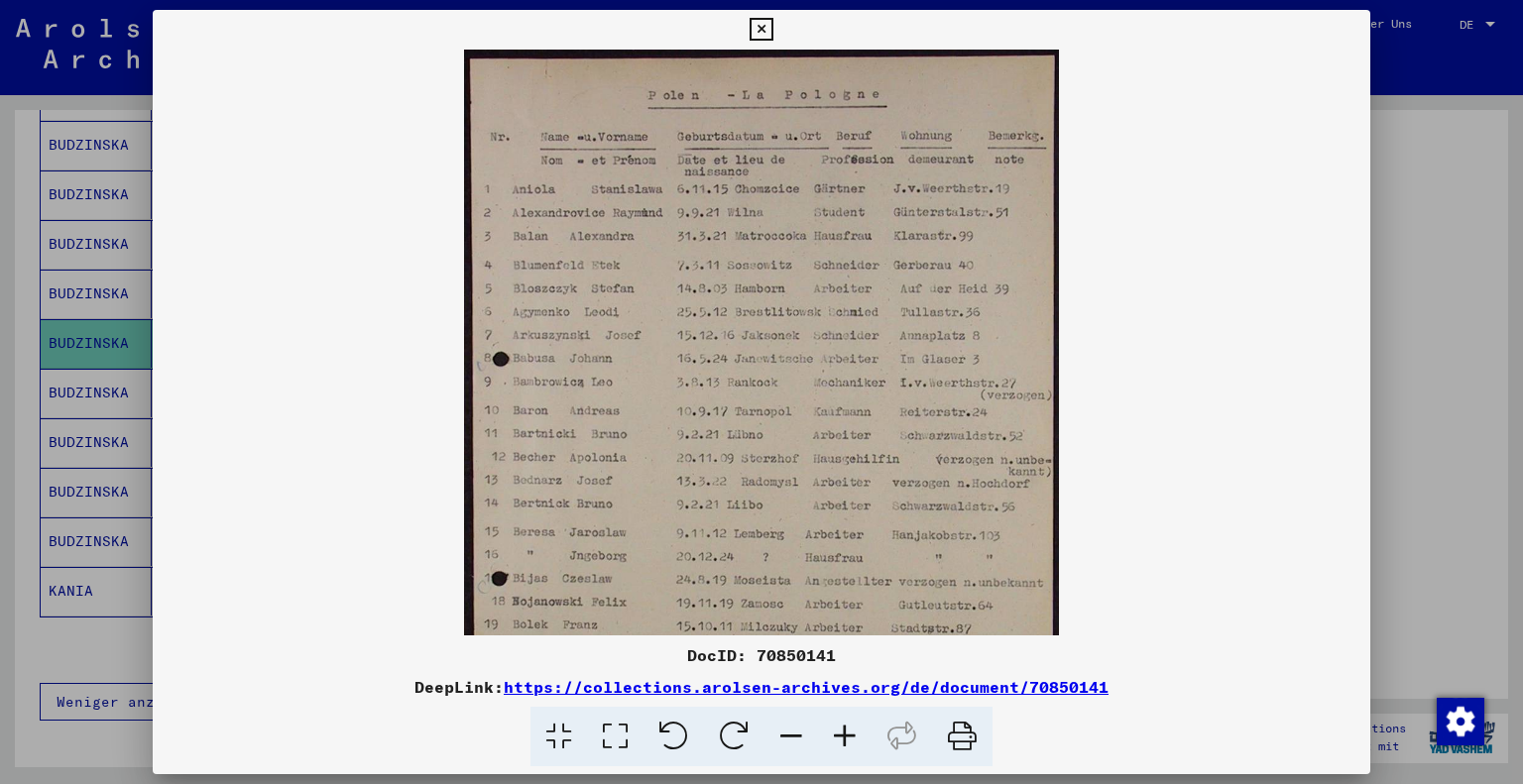 click at bounding box center (845, 736) 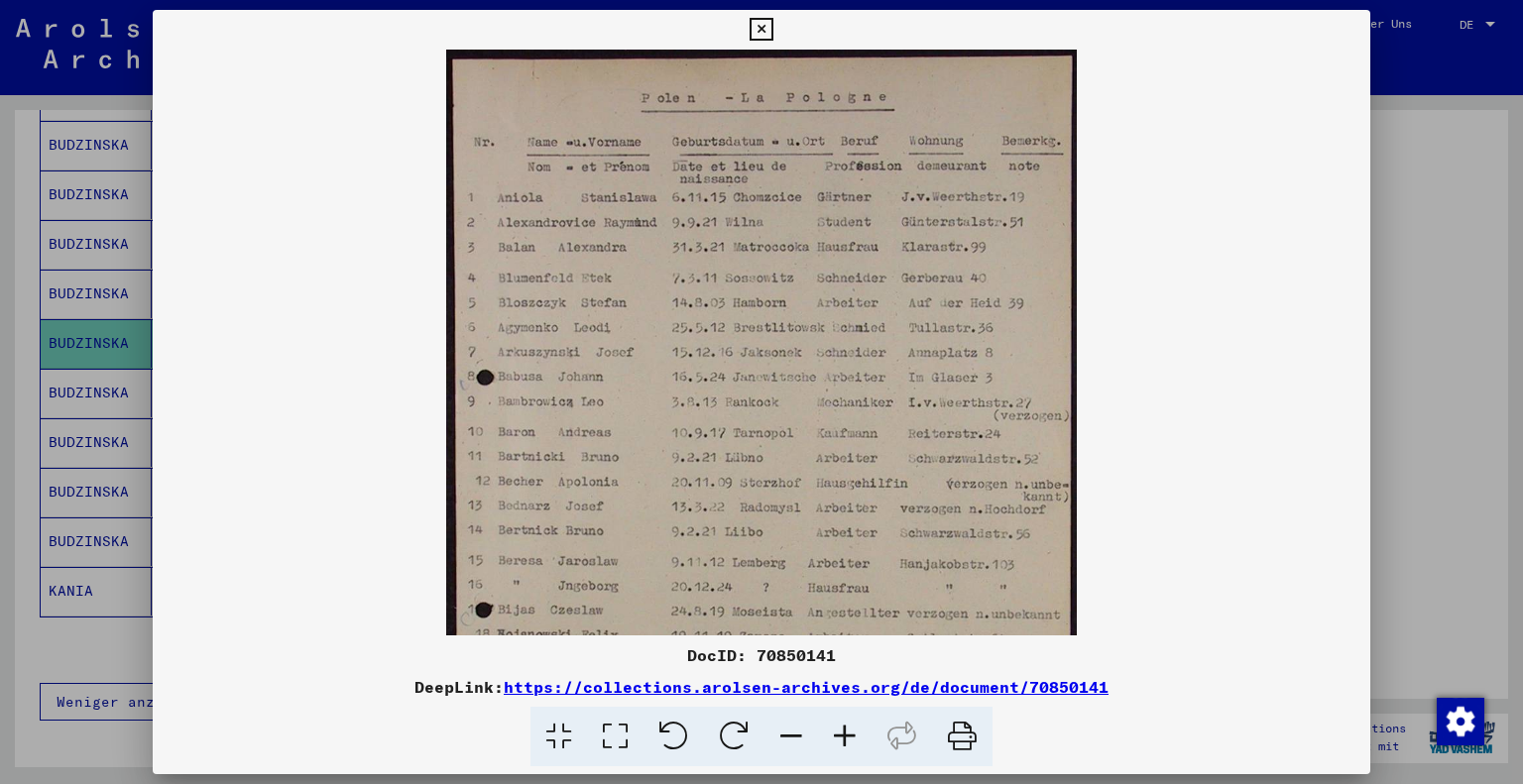 click at bounding box center [845, 736] 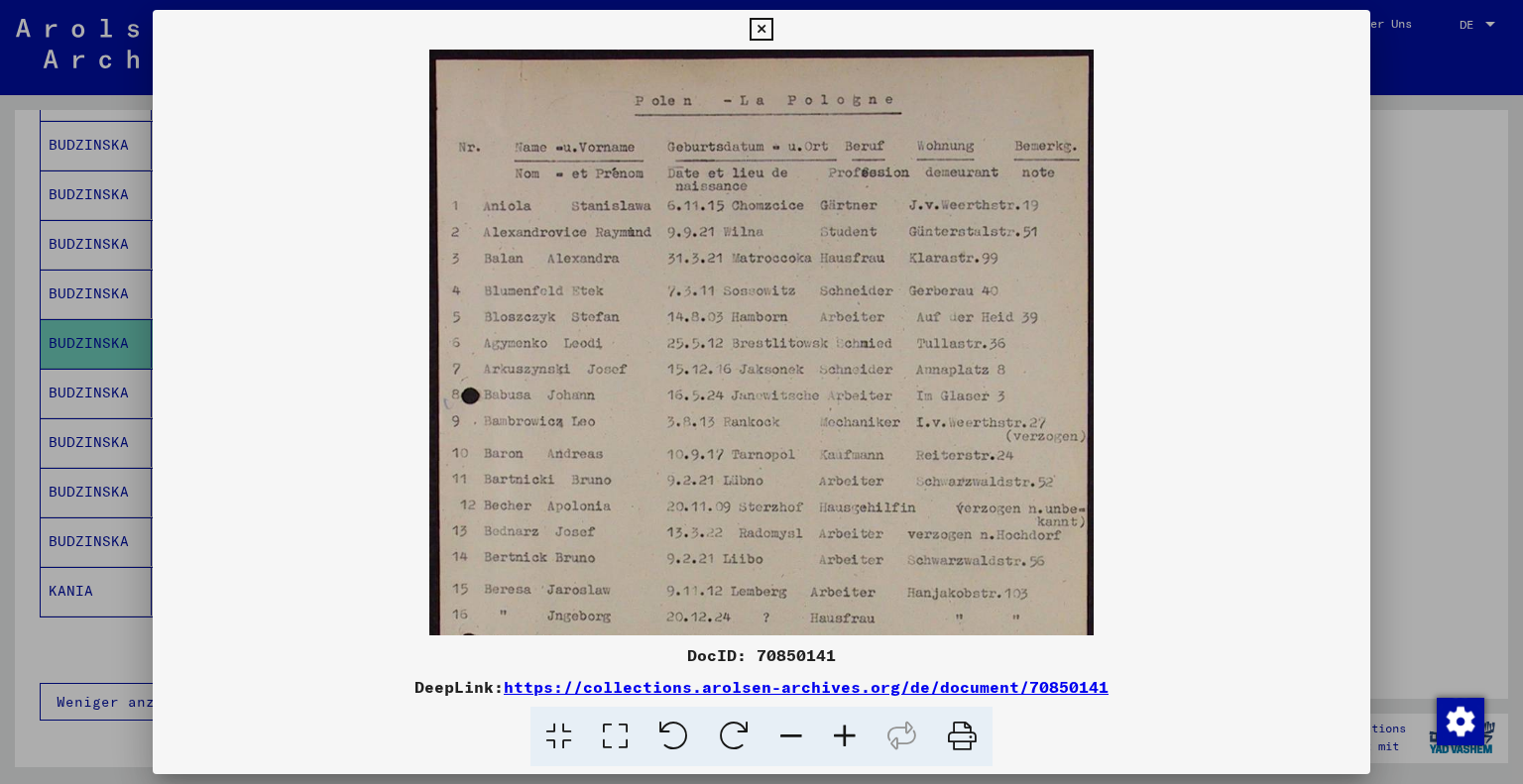 click at bounding box center (845, 736) 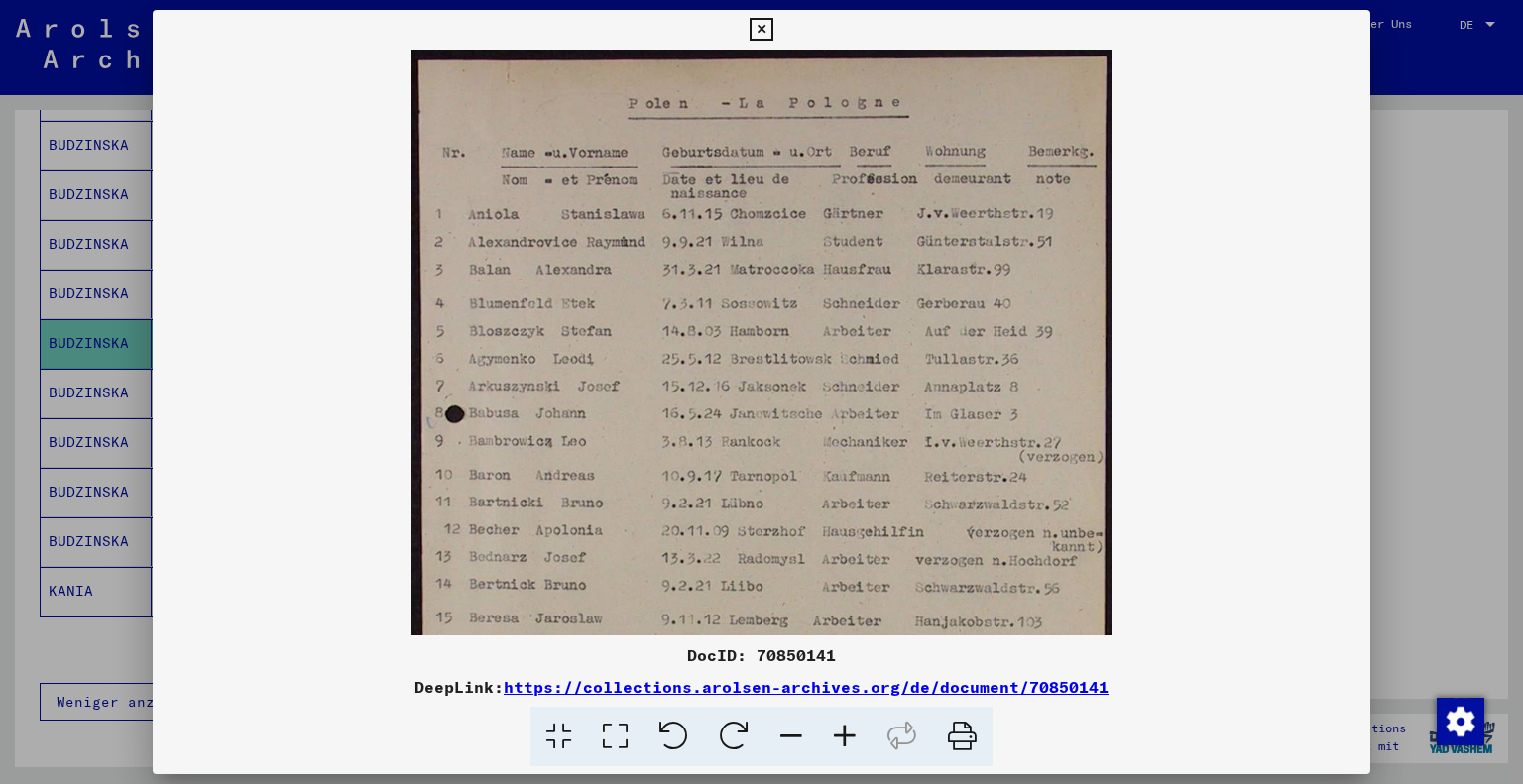 click at bounding box center (845, 736) 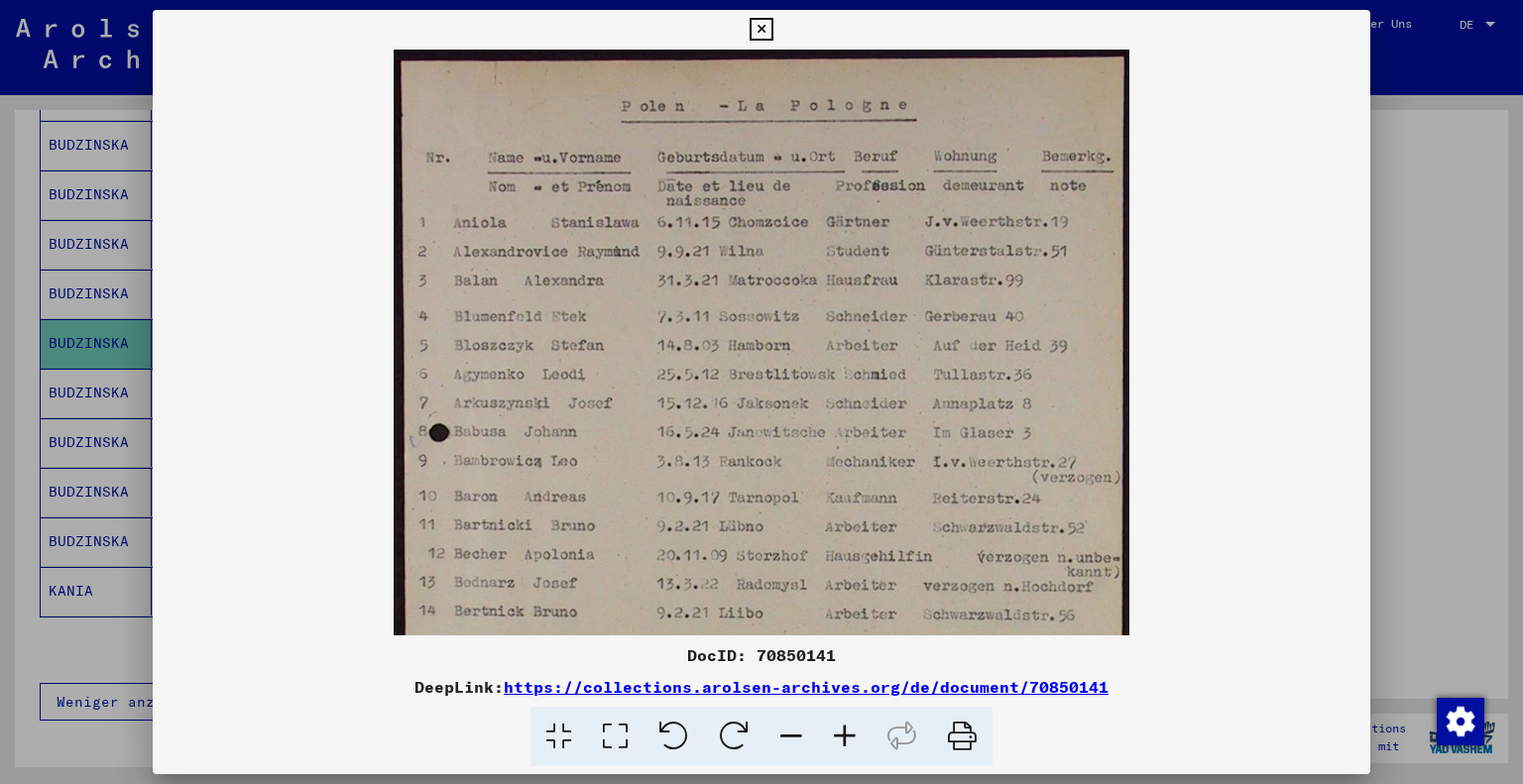 click at bounding box center [845, 736] 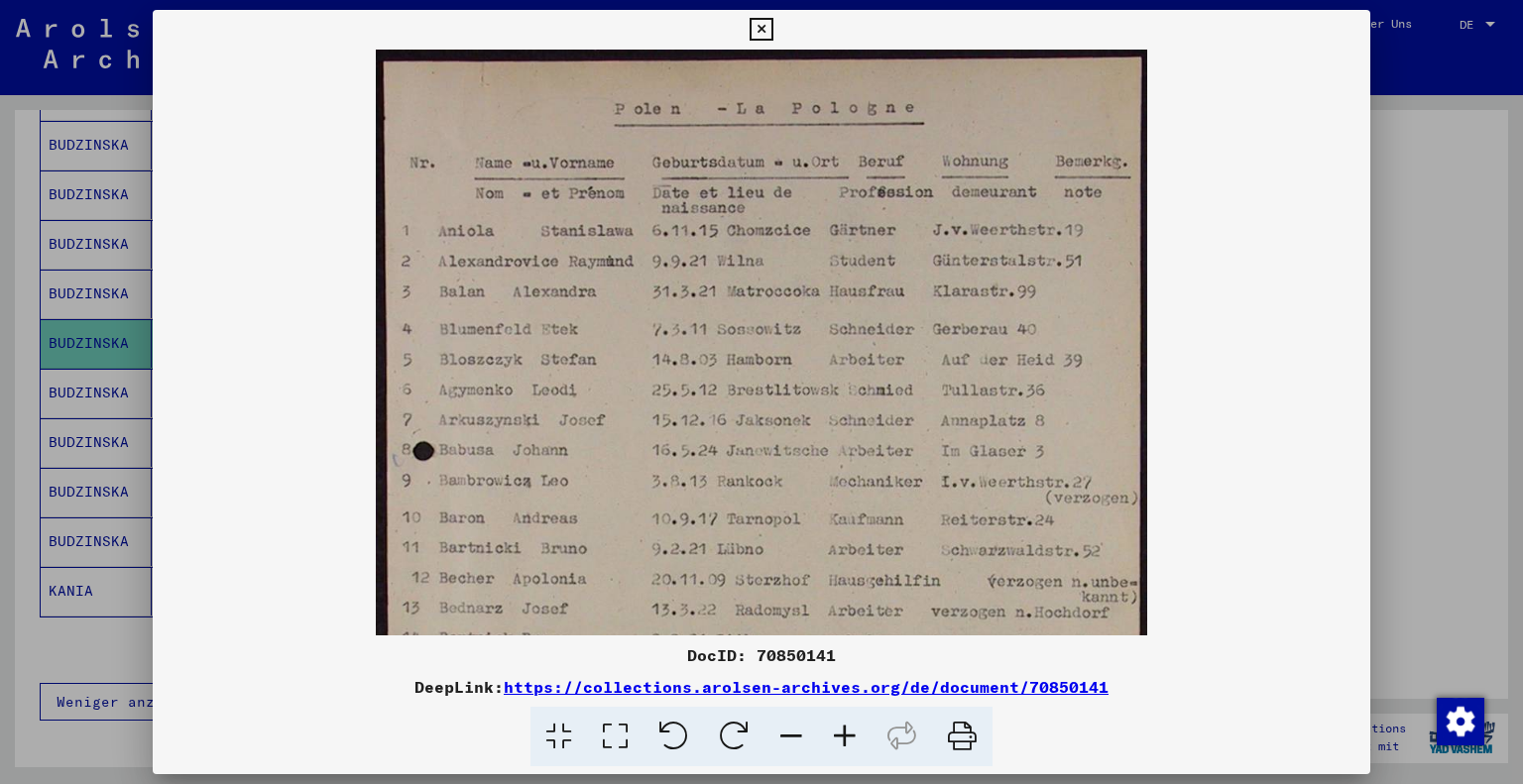 click at bounding box center (845, 736) 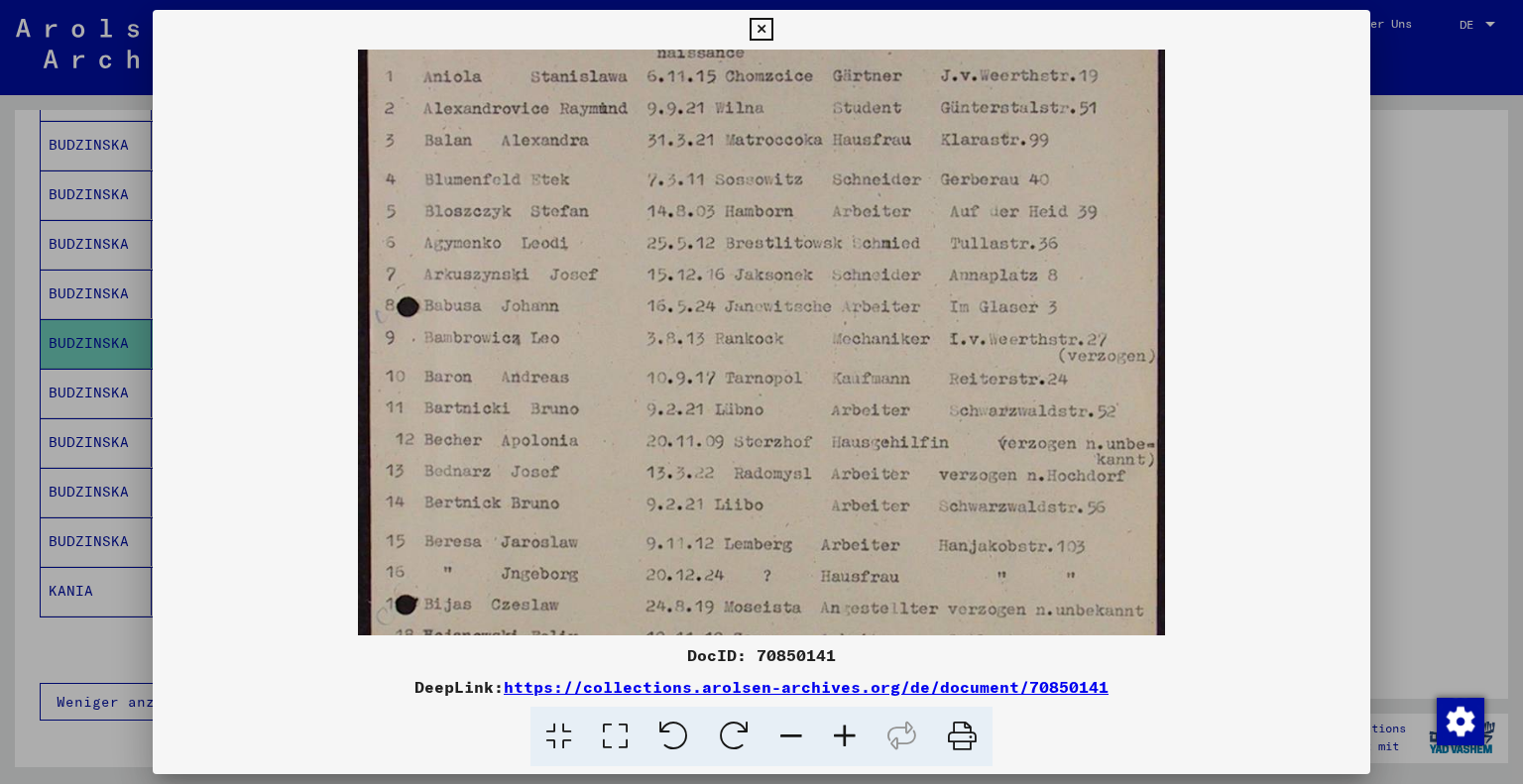 drag, startPoint x: 901, startPoint y: 411, endPoint x: 1077, endPoint y: 246, distance: 241.24883 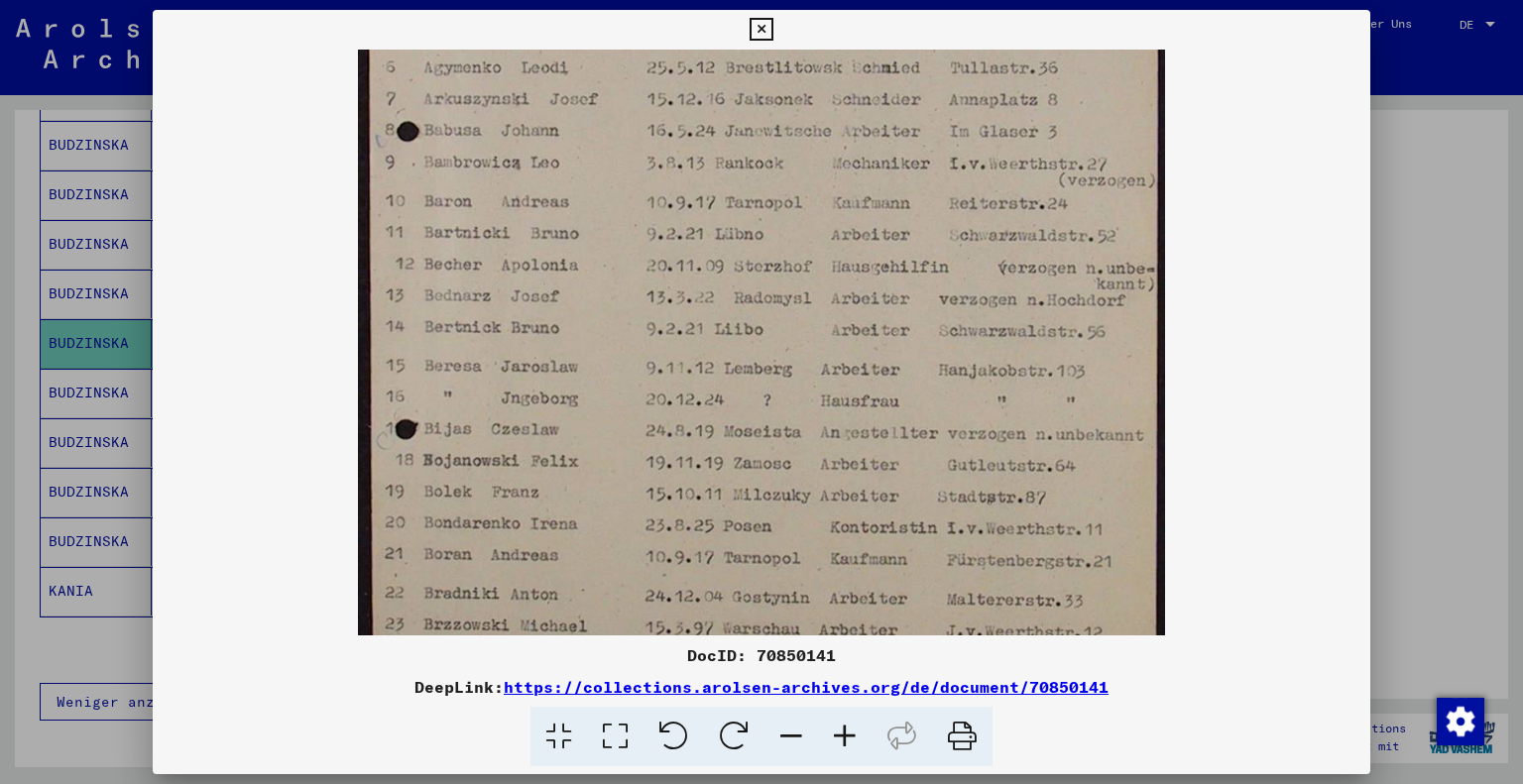 drag, startPoint x: 873, startPoint y: 403, endPoint x: 993, endPoint y: 230, distance: 210.54453 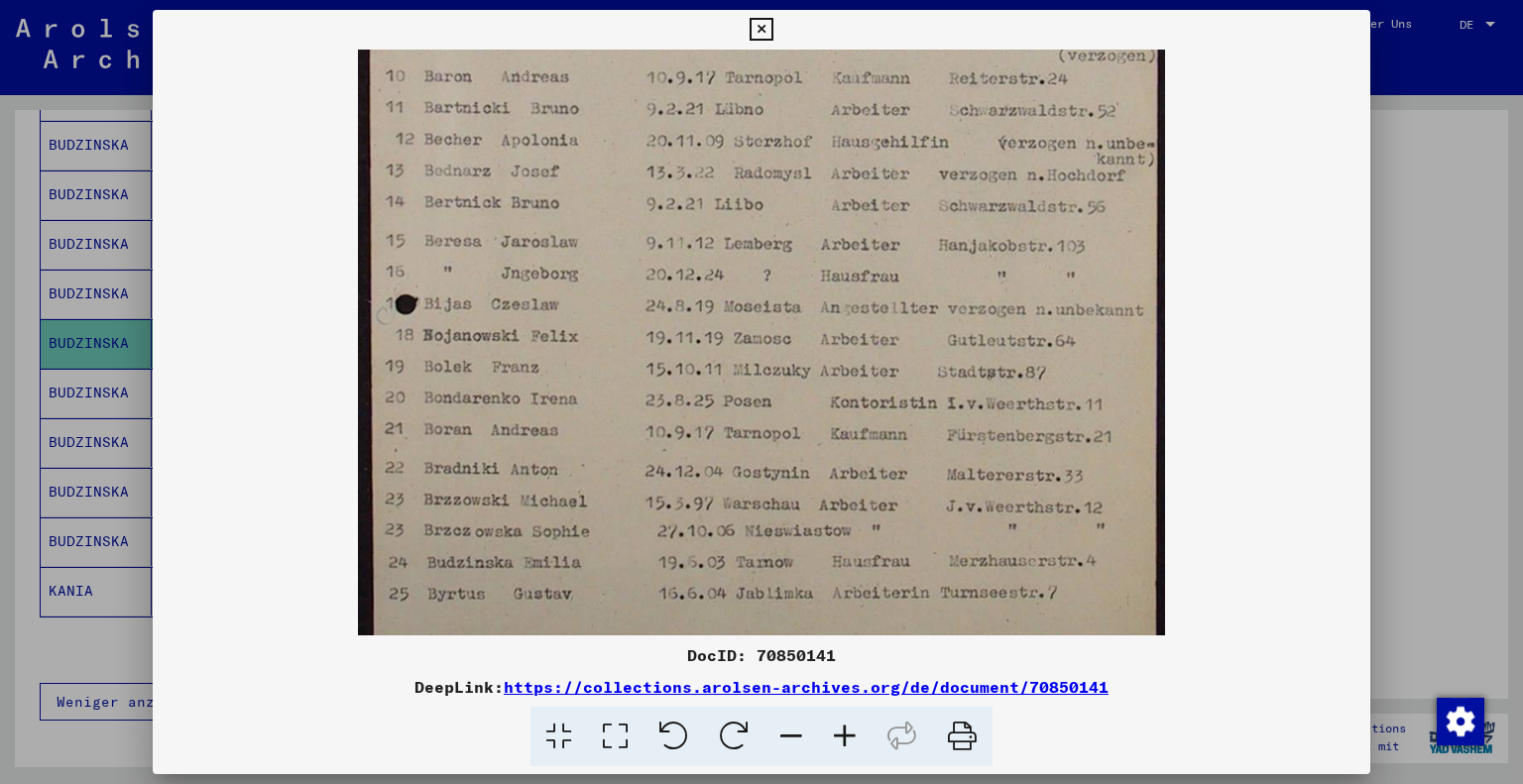 scroll, scrollTop: 468, scrollLeft: 0, axis: vertical 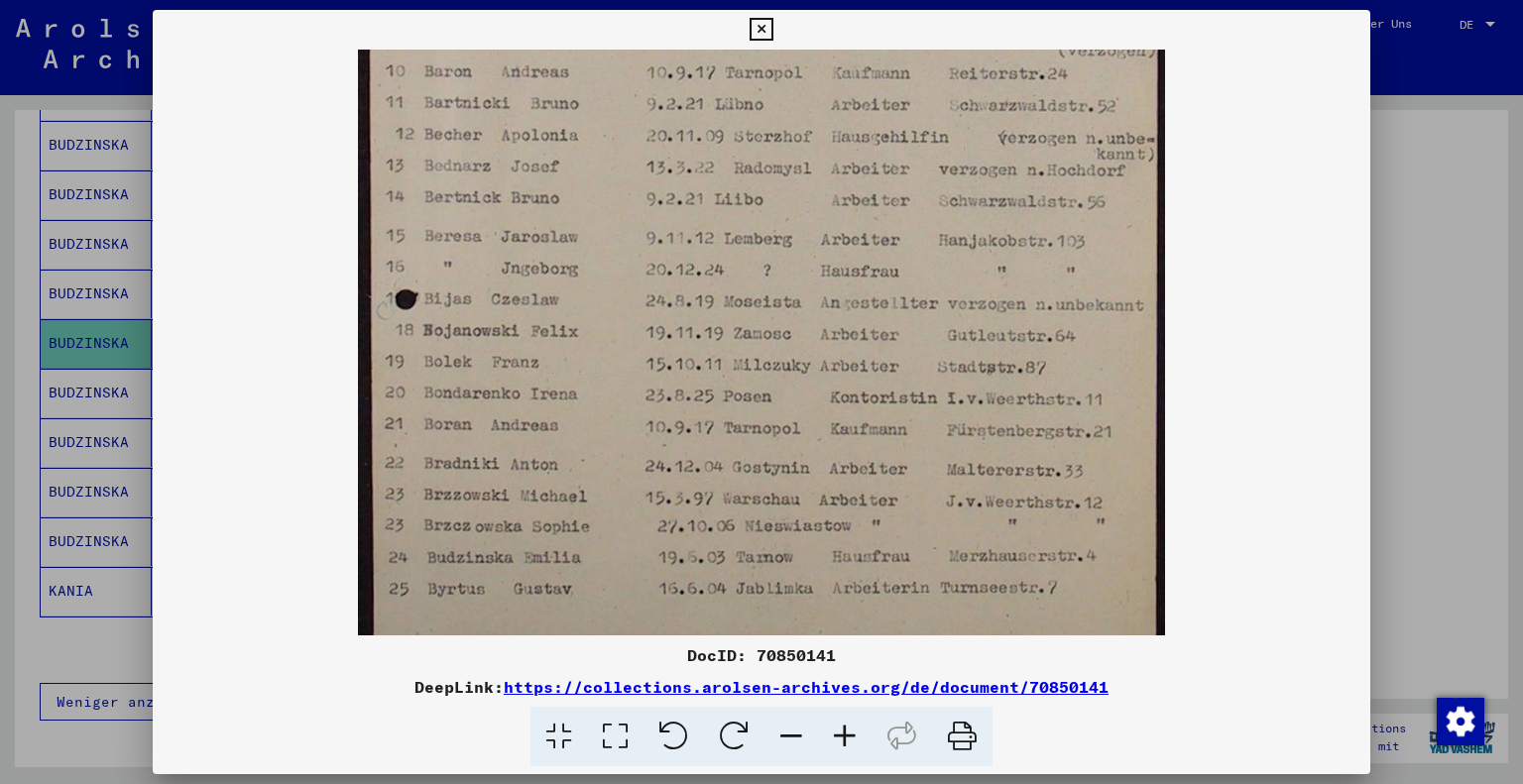 drag, startPoint x: 877, startPoint y: 384, endPoint x: 914, endPoint y: 268, distance: 121.75796 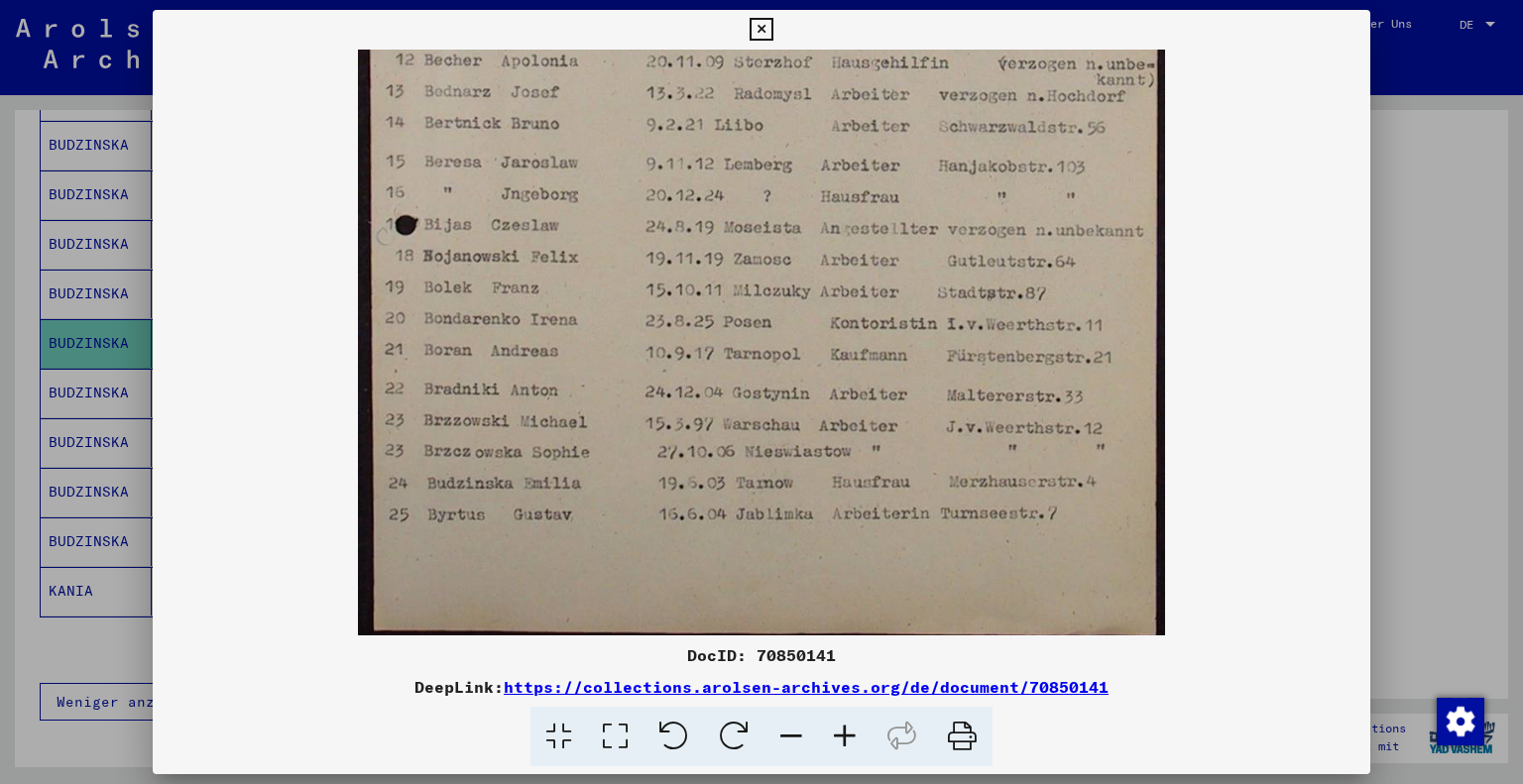 scroll, scrollTop: 543, scrollLeft: 0, axis: vertical 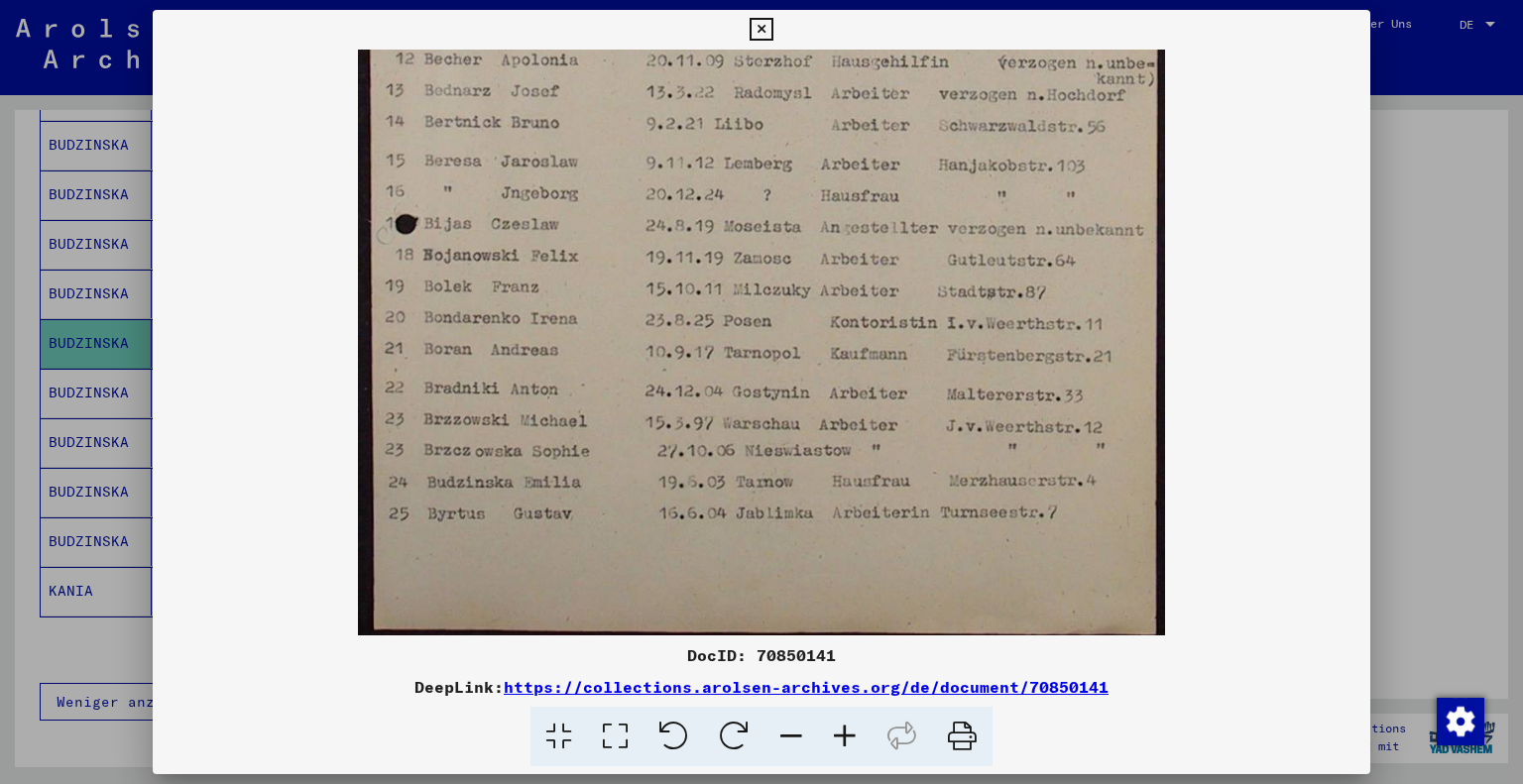 drag, startPoint x: 862, startPoint y: 388, endPoint x: 879, endPoint y: 319, distance: 71.063352 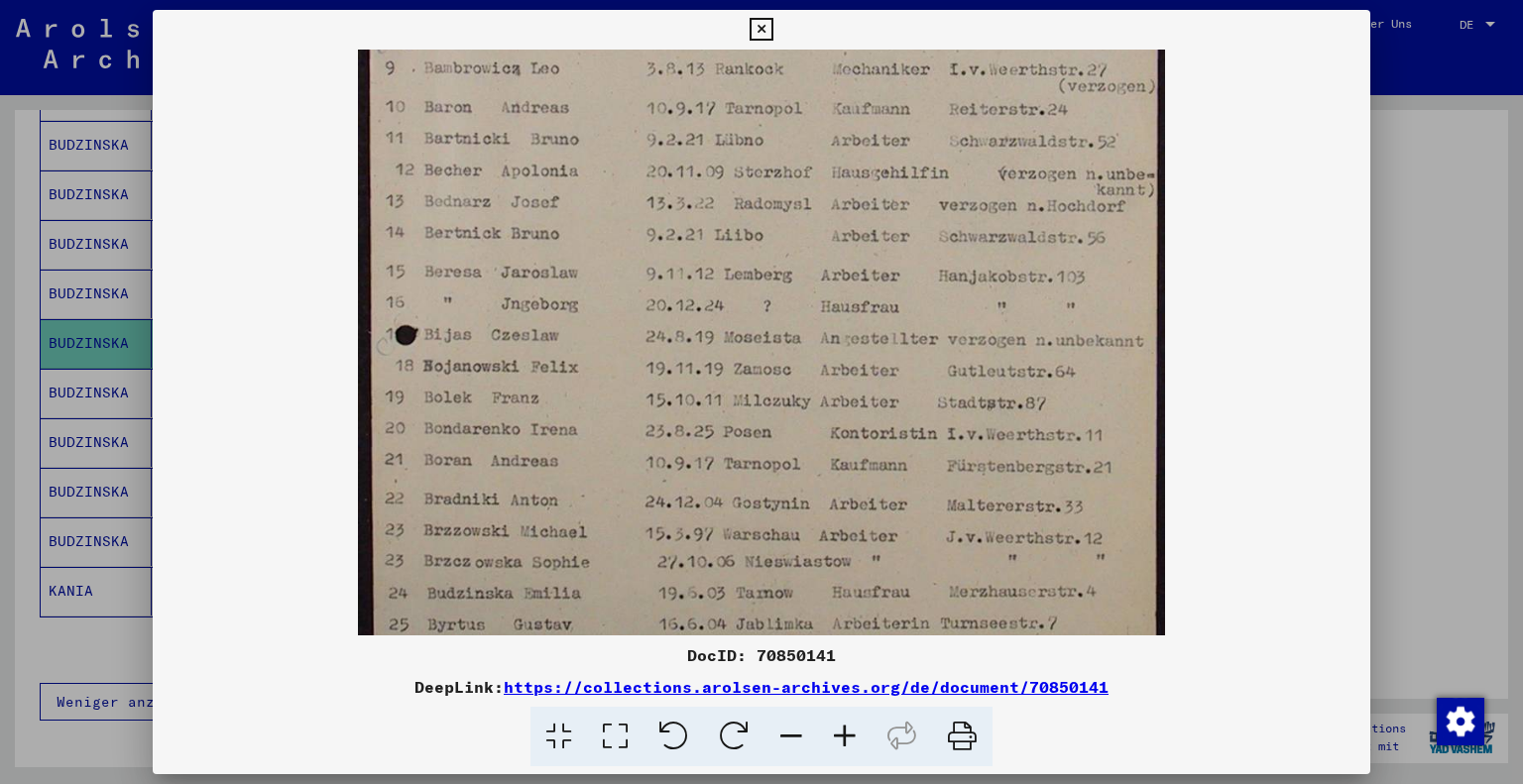 drag, startPoint x: 1003, startPoint y: 205, endPoint x: 965, endPoint y: 333, distance: 133.52153 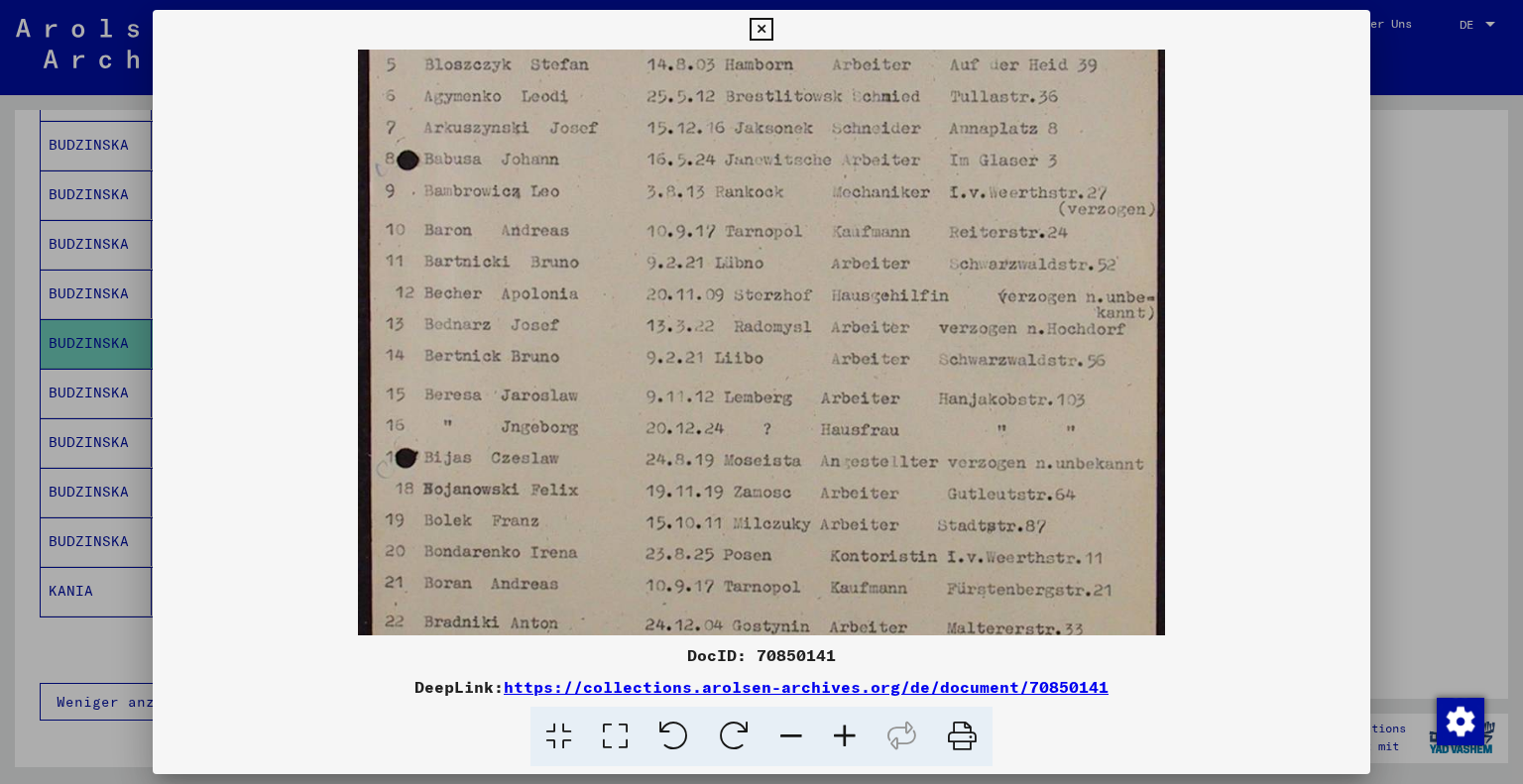 scroll, scrollTop: 306, scrollLeft: 0, axis: vertical 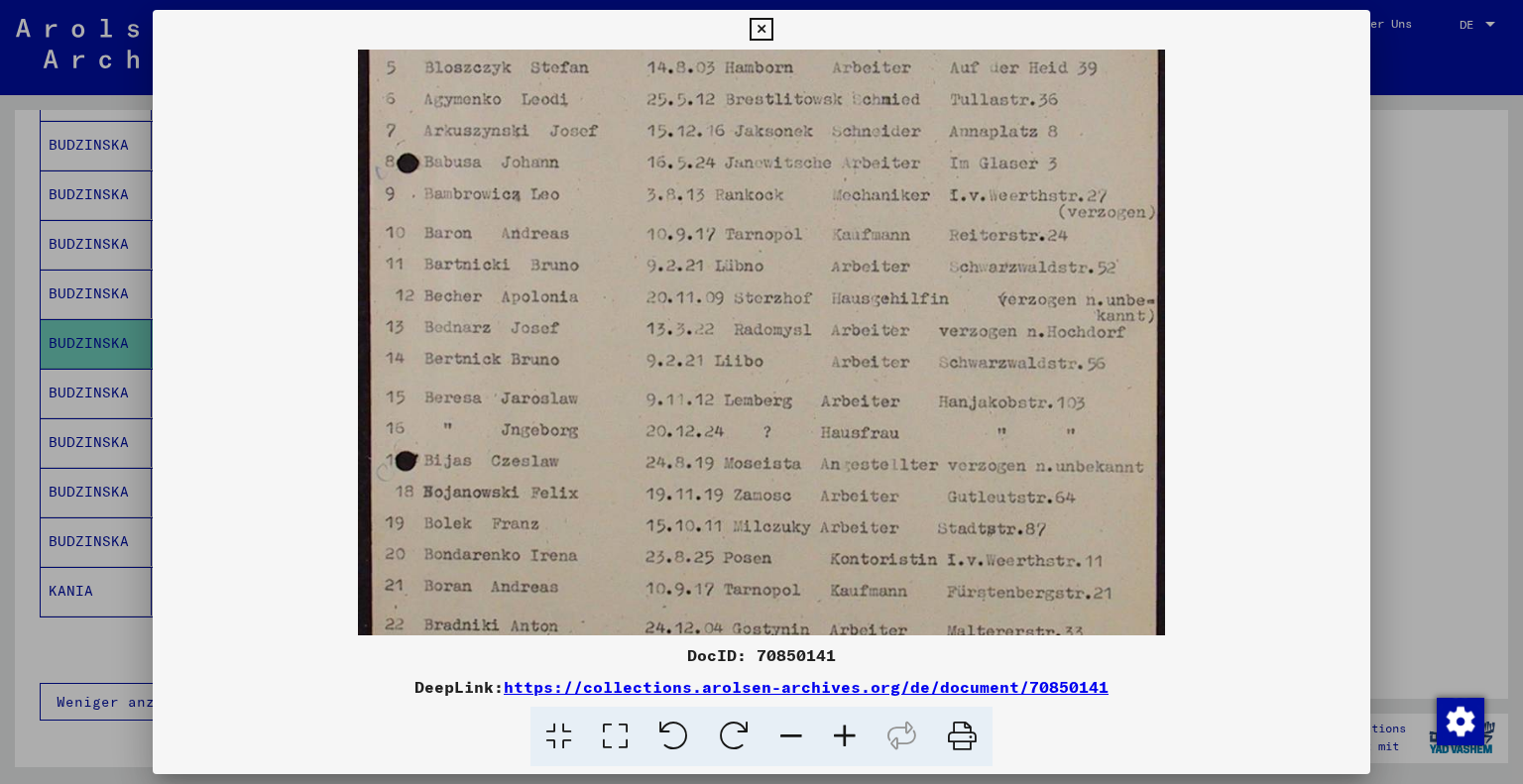 drag, startPoint x: 996, startPoint y: 231, endPoint x: 967, endPoint y: 376, distance: 147.87157 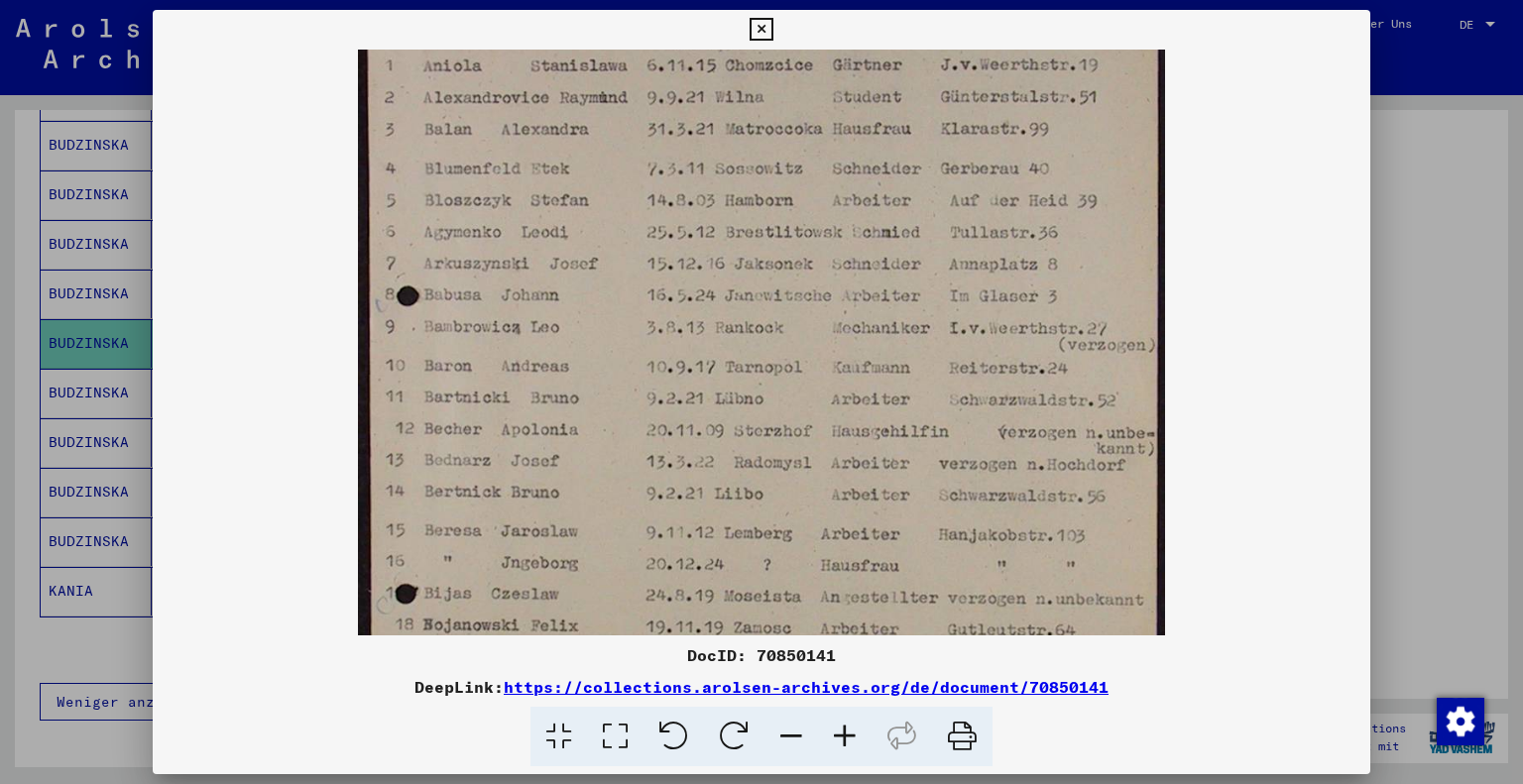 scroll, scrollTop: 165, scrollLeft: 0, axis: vertical 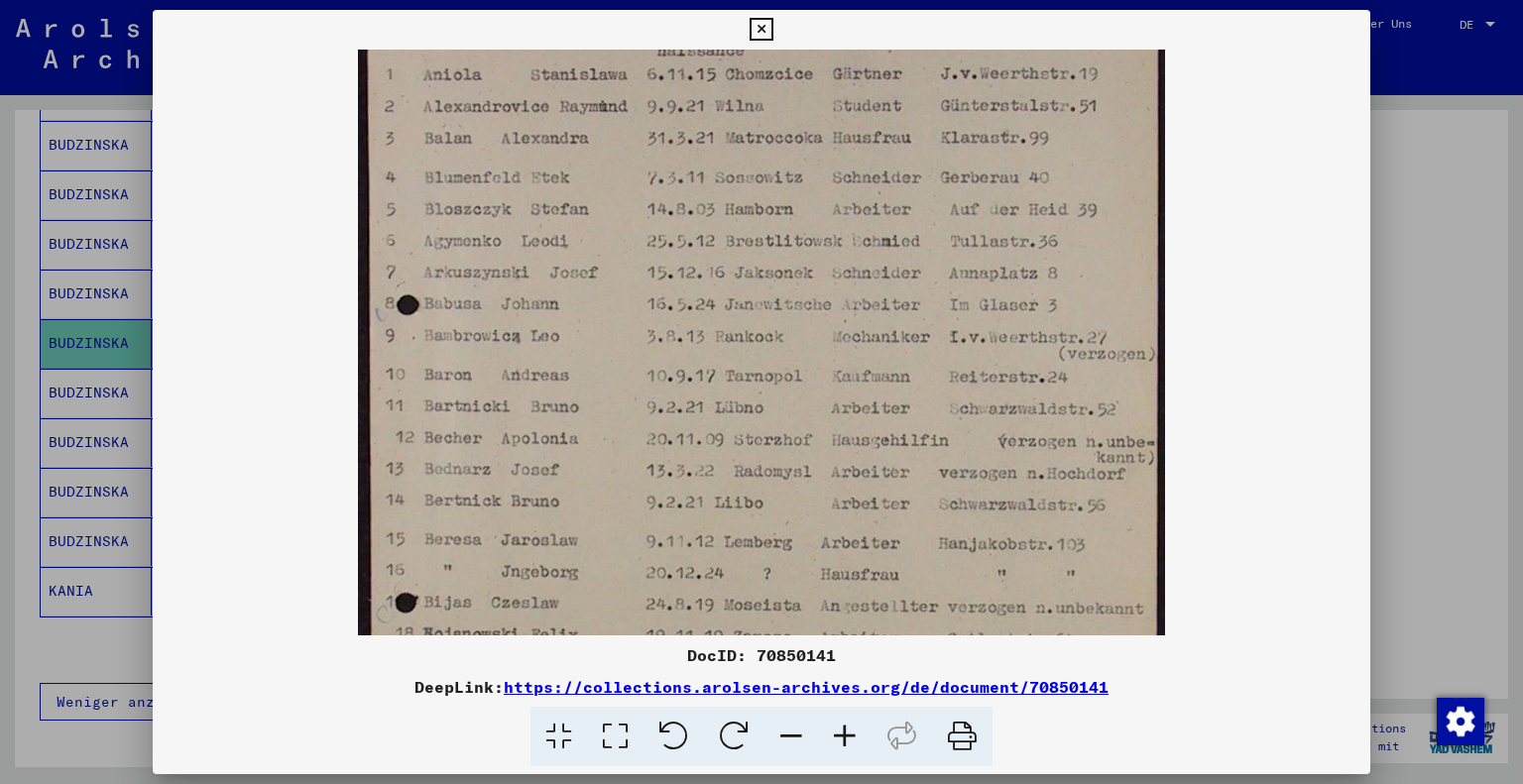 drag, startPoint x: 1010, startPoint y: 200, endPoint x: 988, endPoint y: 368, distance: 169.4344 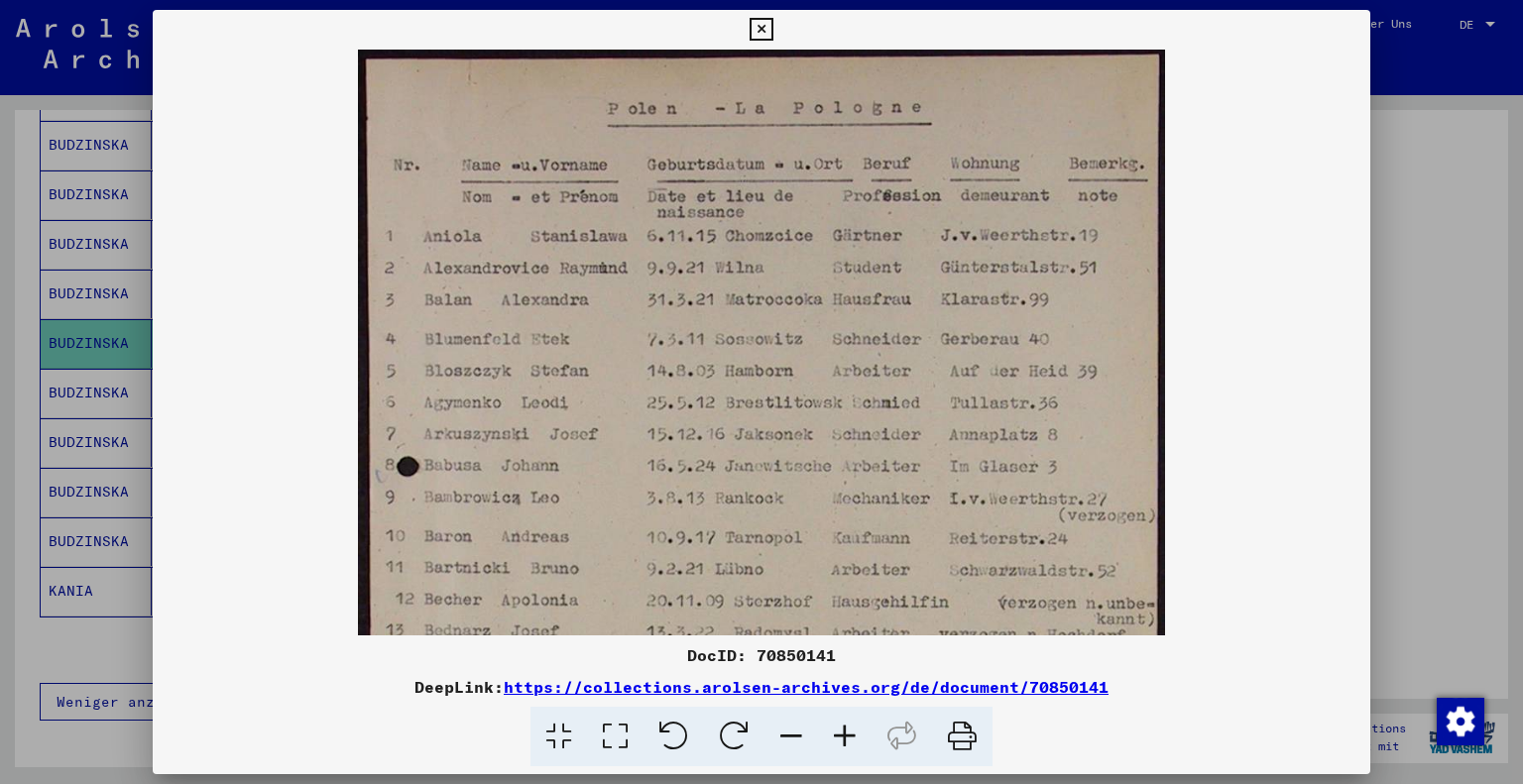 scroll, scrollTop: 0, scrollLeft: 0, axis: both 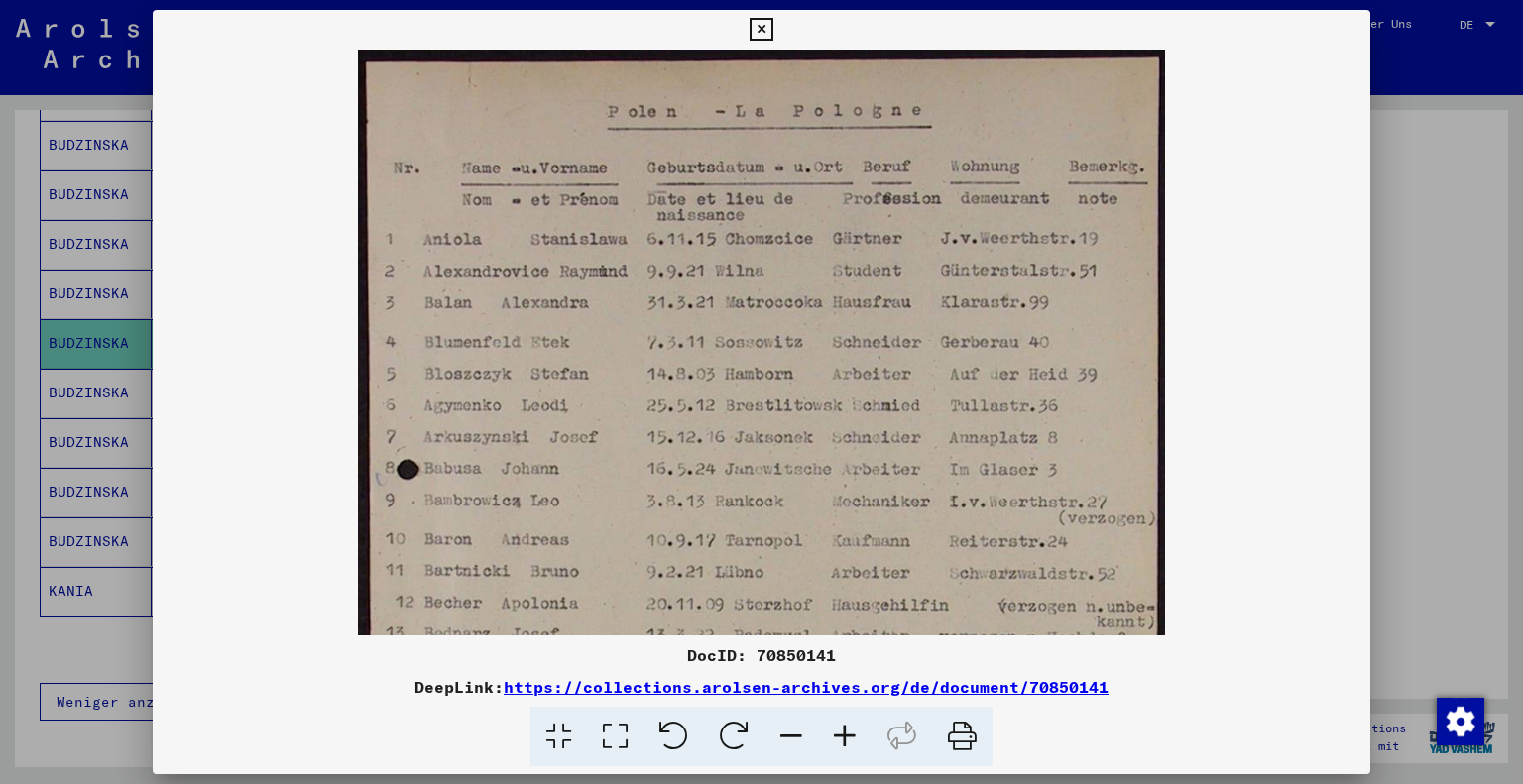 drag, startPoint x: 1015, startPoint y: 206, endPoint x: 1003, endPoint y: 372, distance: 166.43317 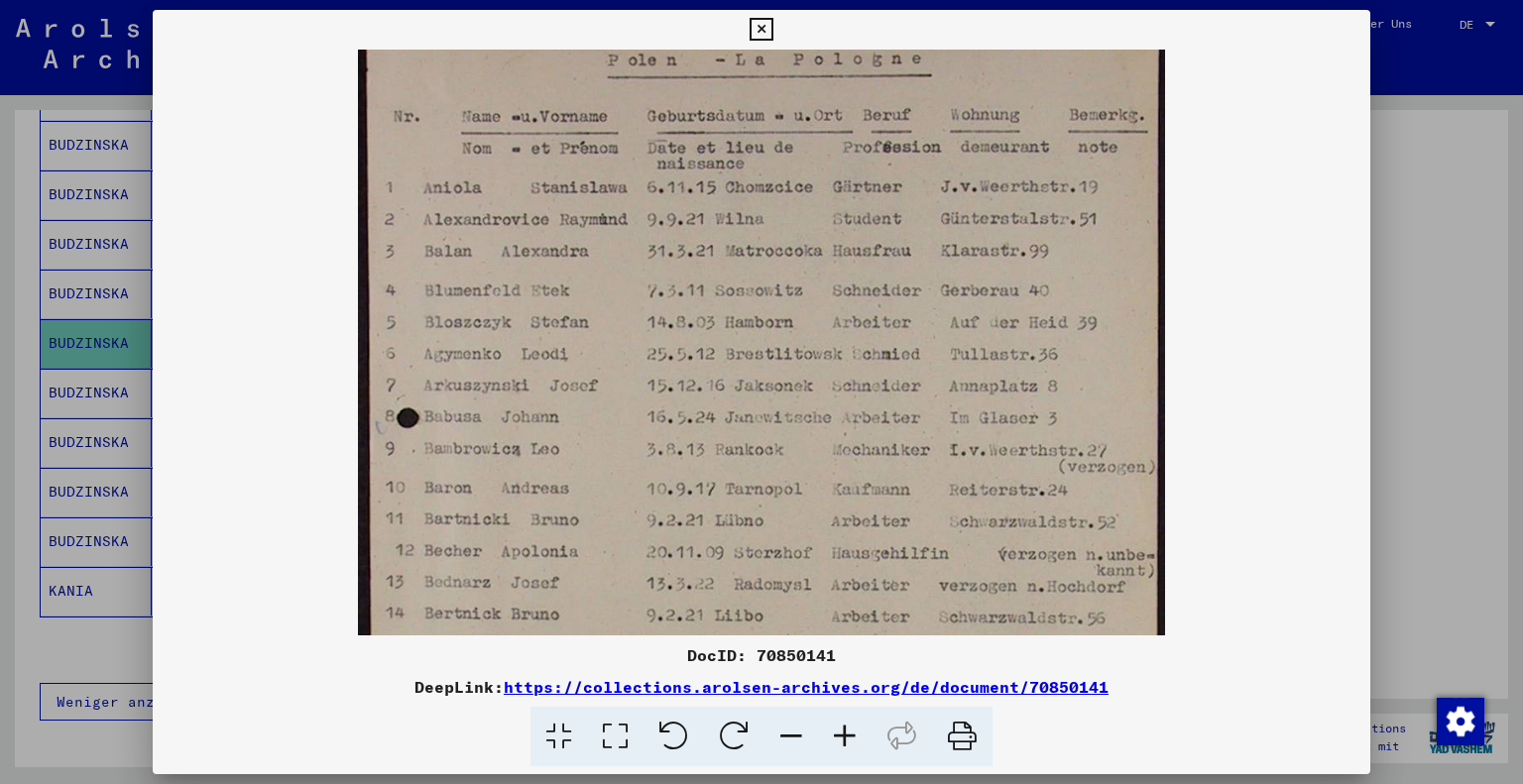 scroll, scrollTop: 98, scrollLeft: 0, axis: vertical 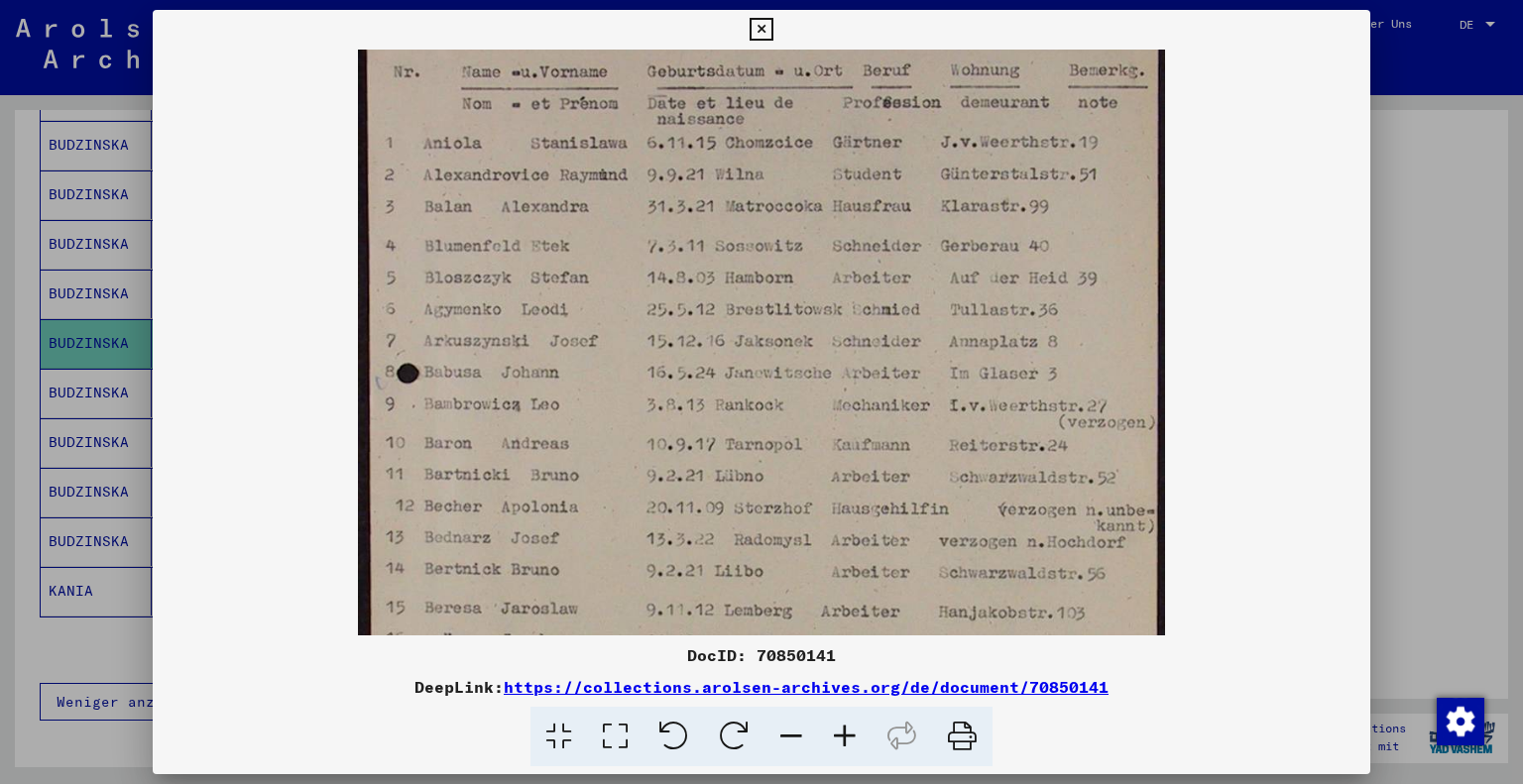 drag, startPoint x: 1011, startPoint y: 340, endPoint x: 1014, endPoint y: 243, distance: 97.046381 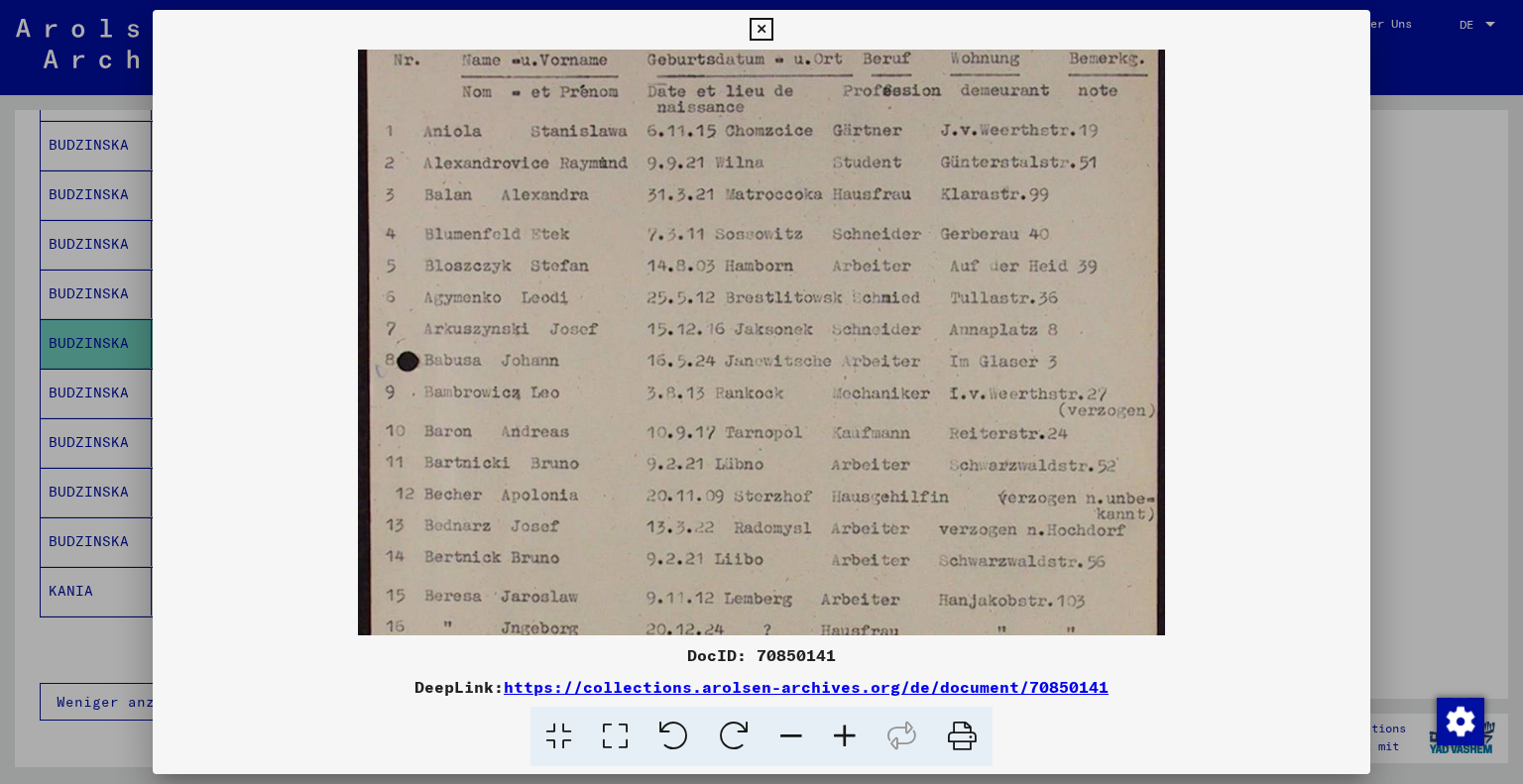 scroll, scrollTop: 131, scrollLeft: 0, axis: vertical 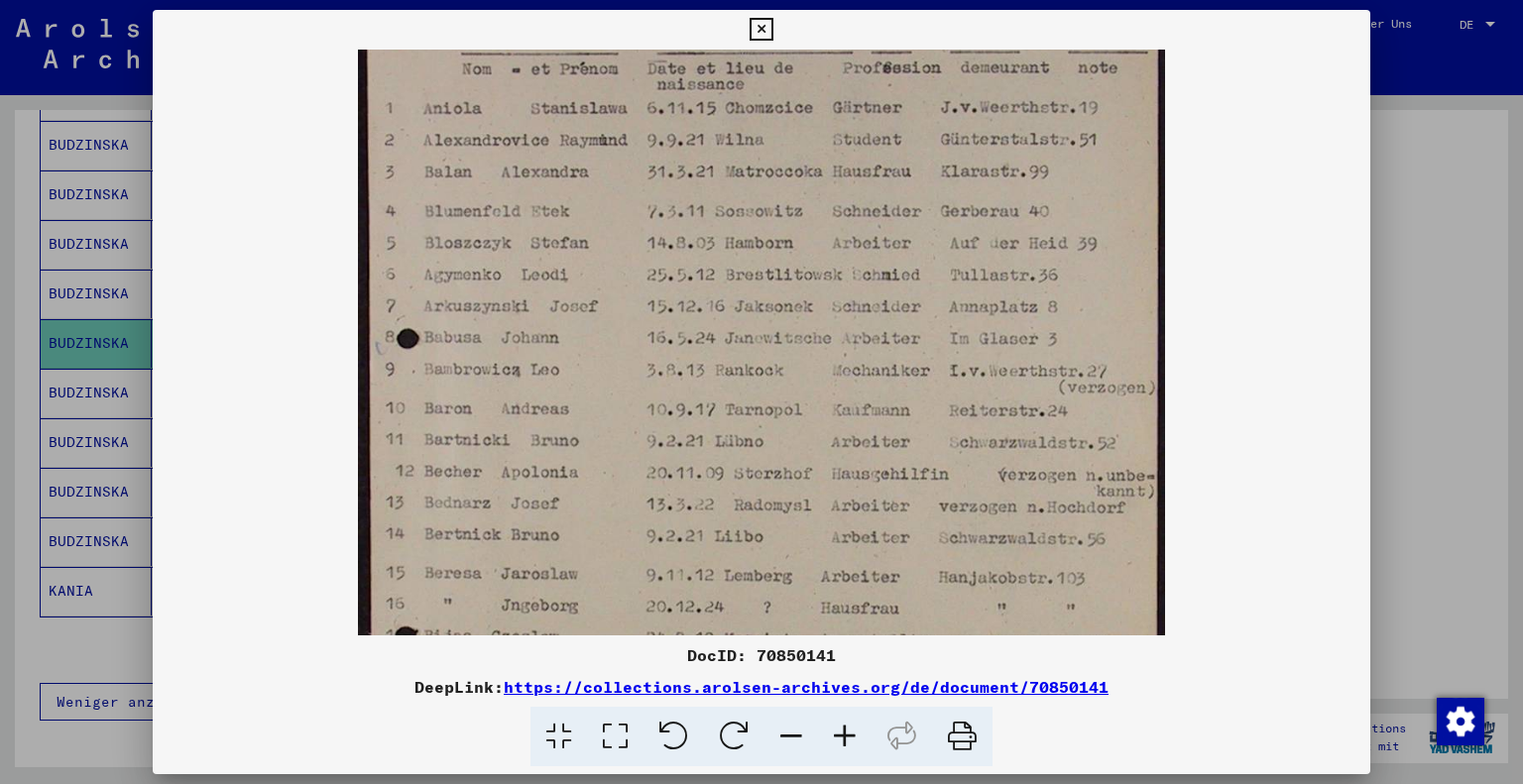drag, startPoint x: 936, startPoint y: 362, endPoint x: 948, endPoint y: 329, distance: 35.1141 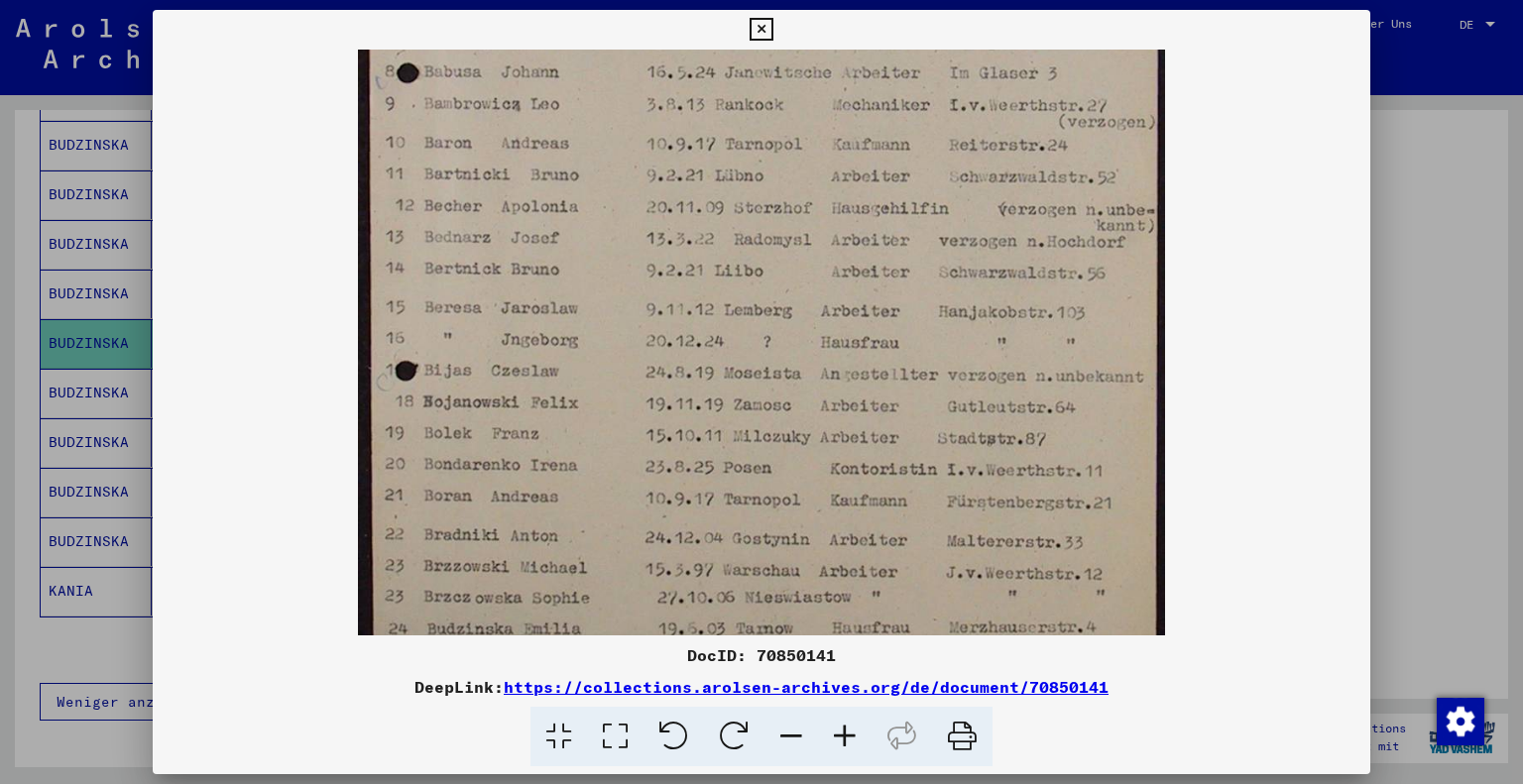 drag, startPoint x: 866, startPoint y: 447, endPoint x: 881, endPoint y: 186, distance: 261.43068 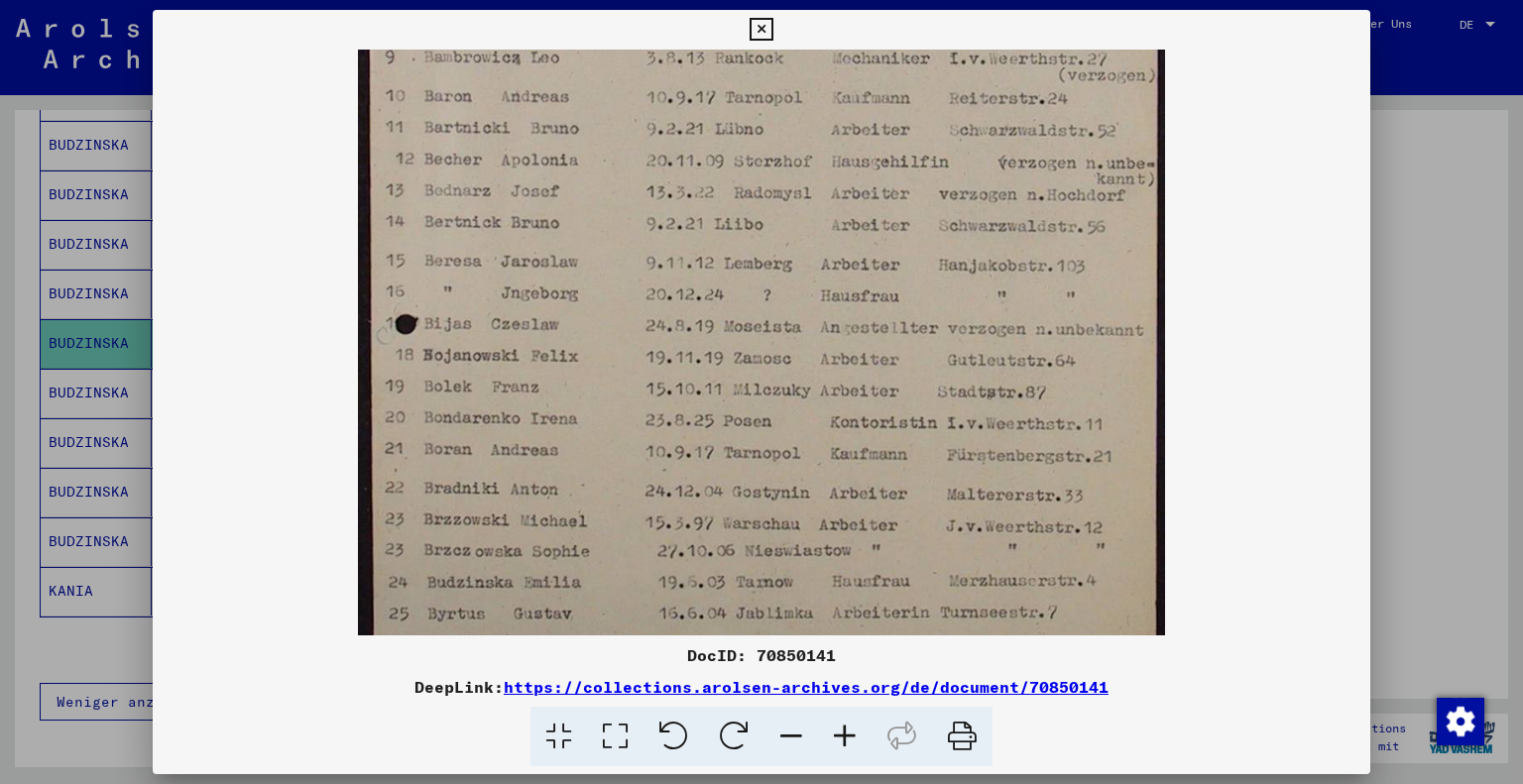 scroll, scrollTop: 544, scrollLeft: 0, axis: vertical 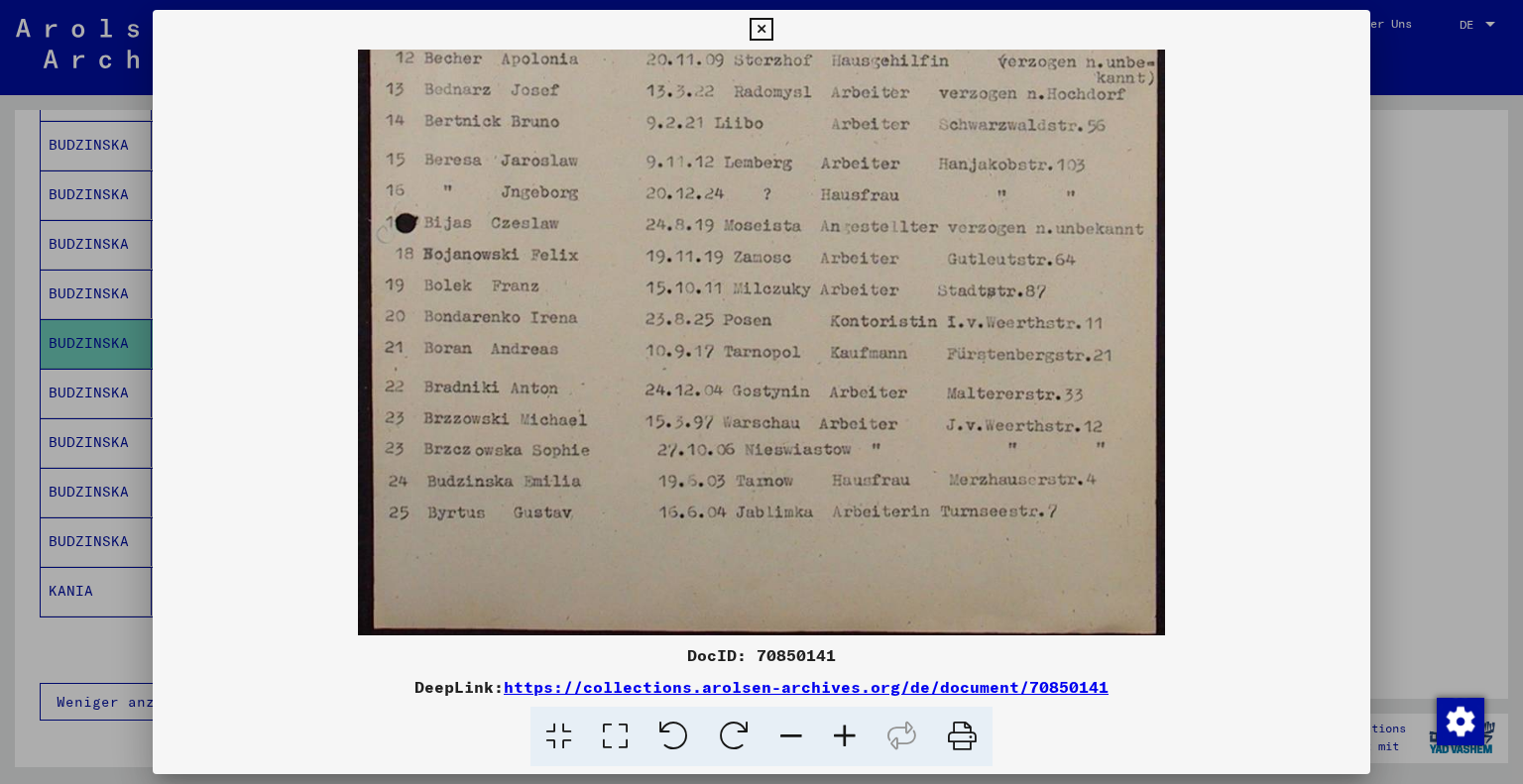 drag, startPoint x: 935, startPoint y: 500, endPoint x: 952, endPoint y: 227, distance: 273.52879 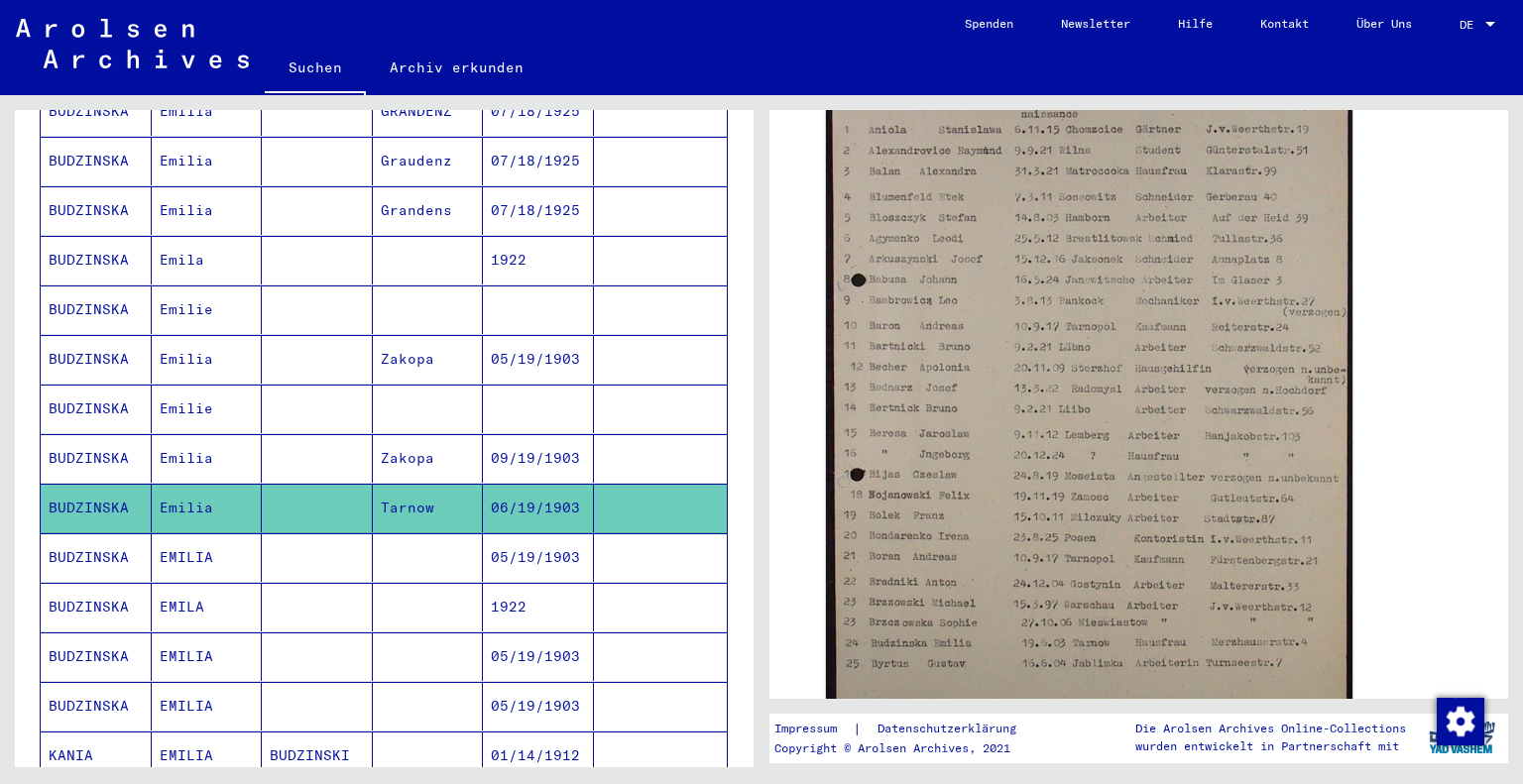 scroll, scrollTop: 301, scrollLeft: 0, axis: vertical 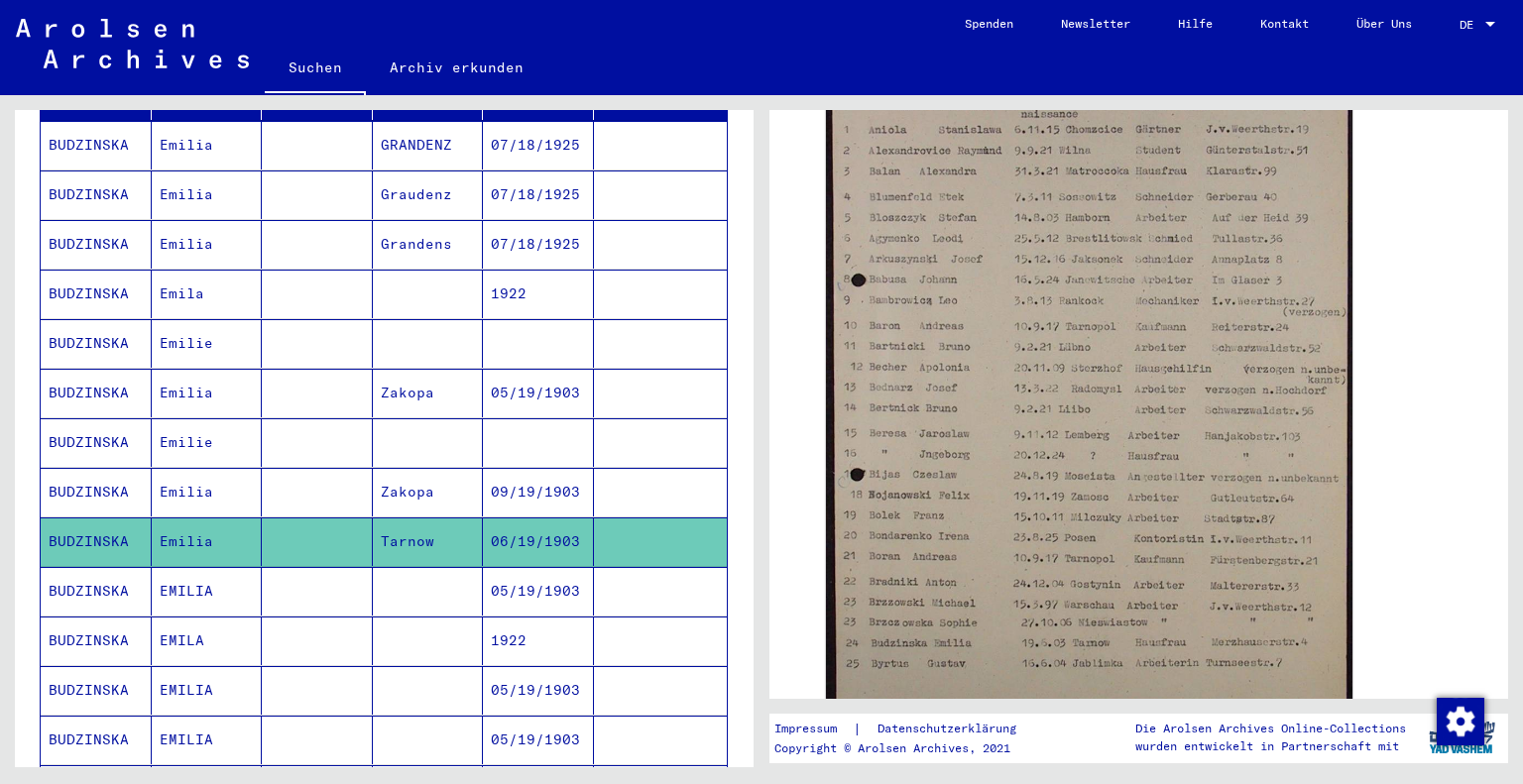 click on "Emilia" at bounding box center (207, 442) 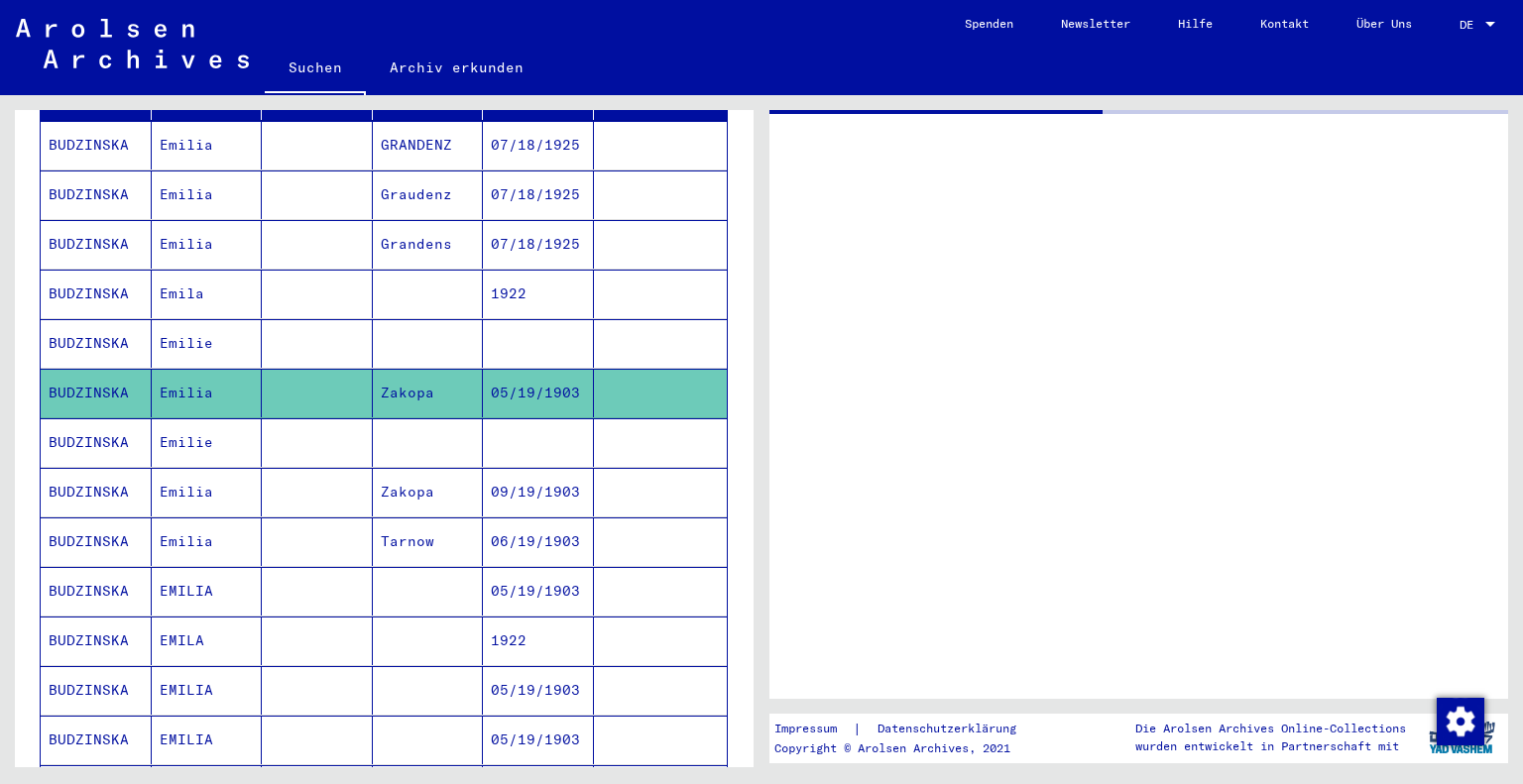 scroll, scrollTop: 0, scrollLeft: 0, axis: both 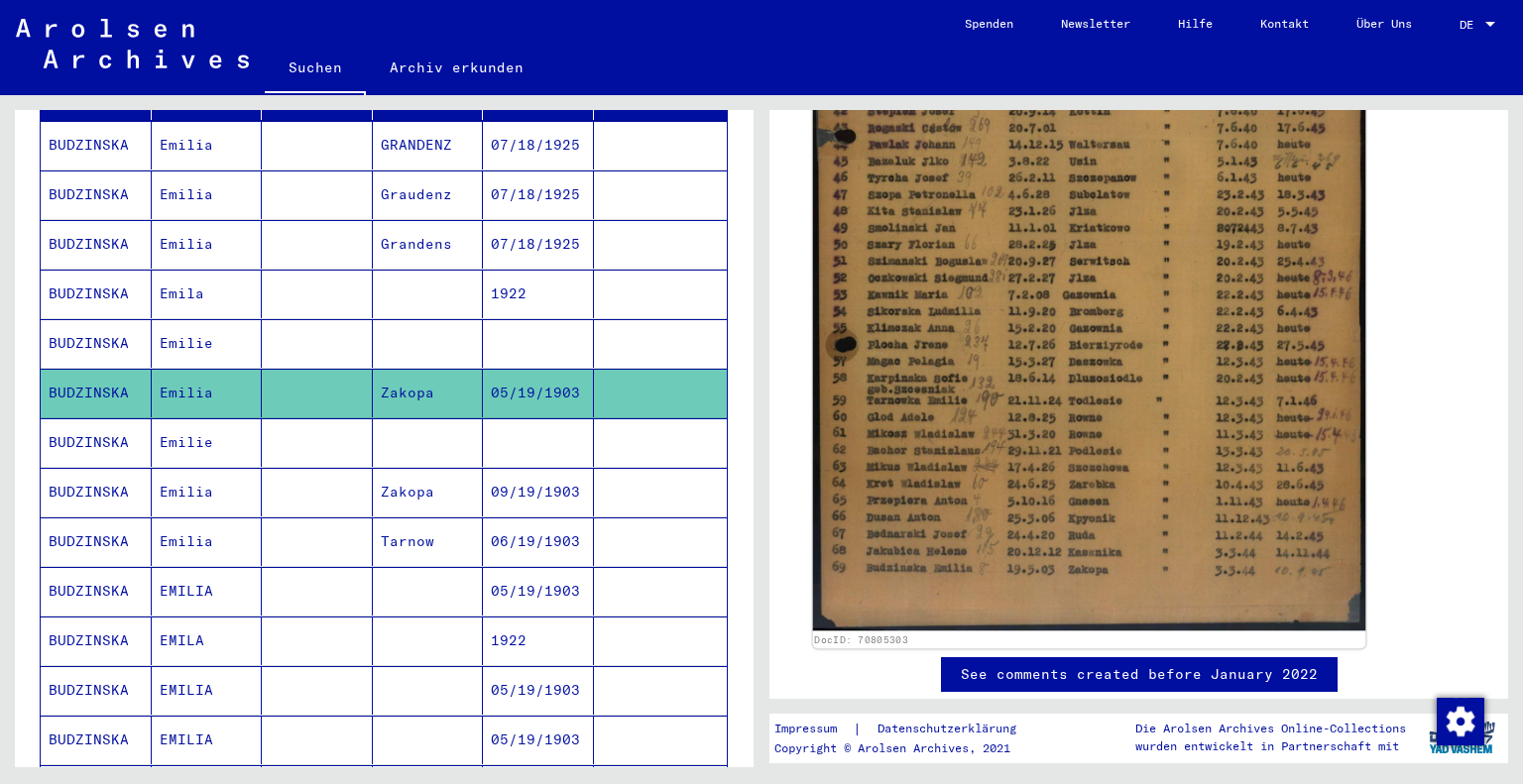 click 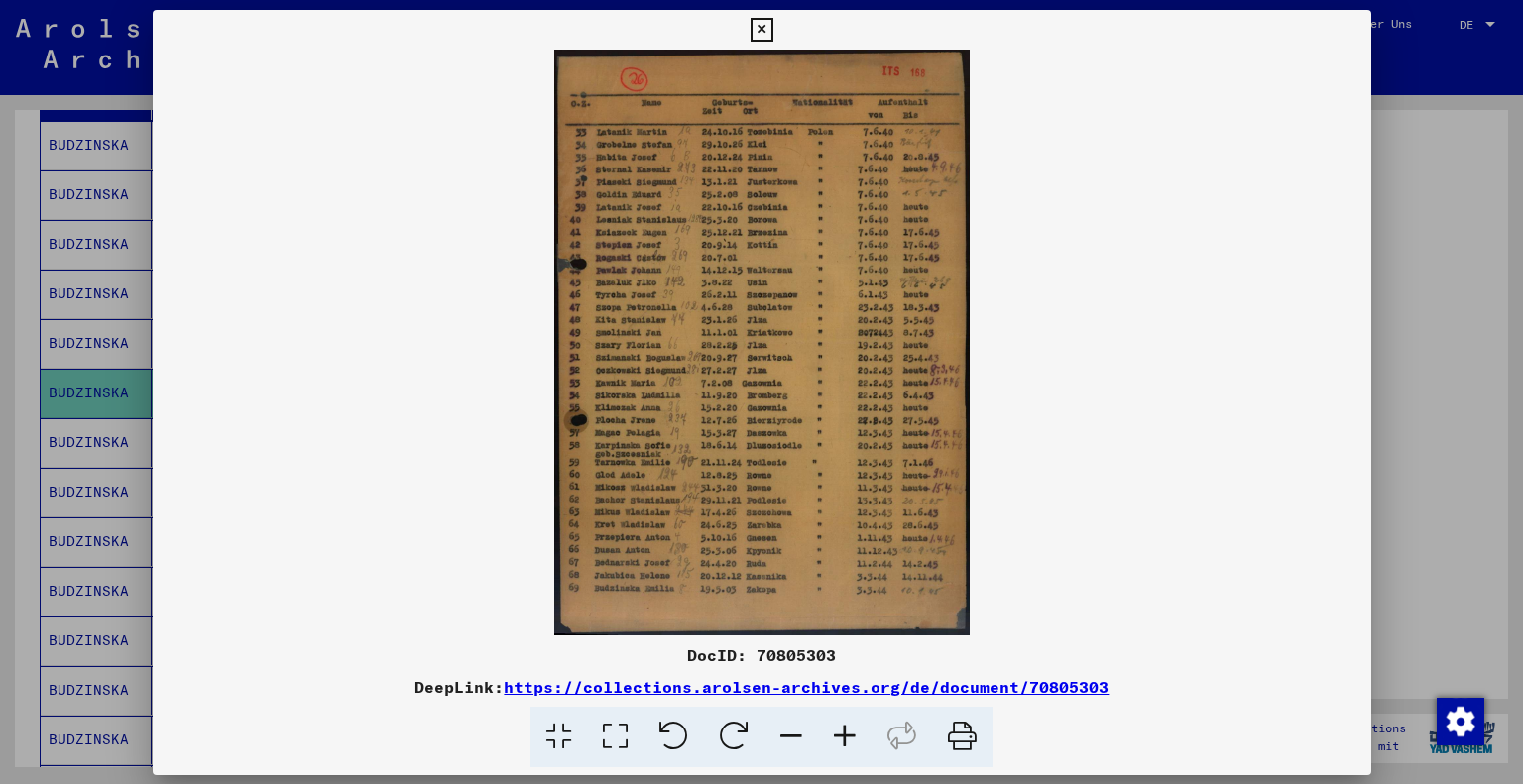 click at bounding box center (762, 342) 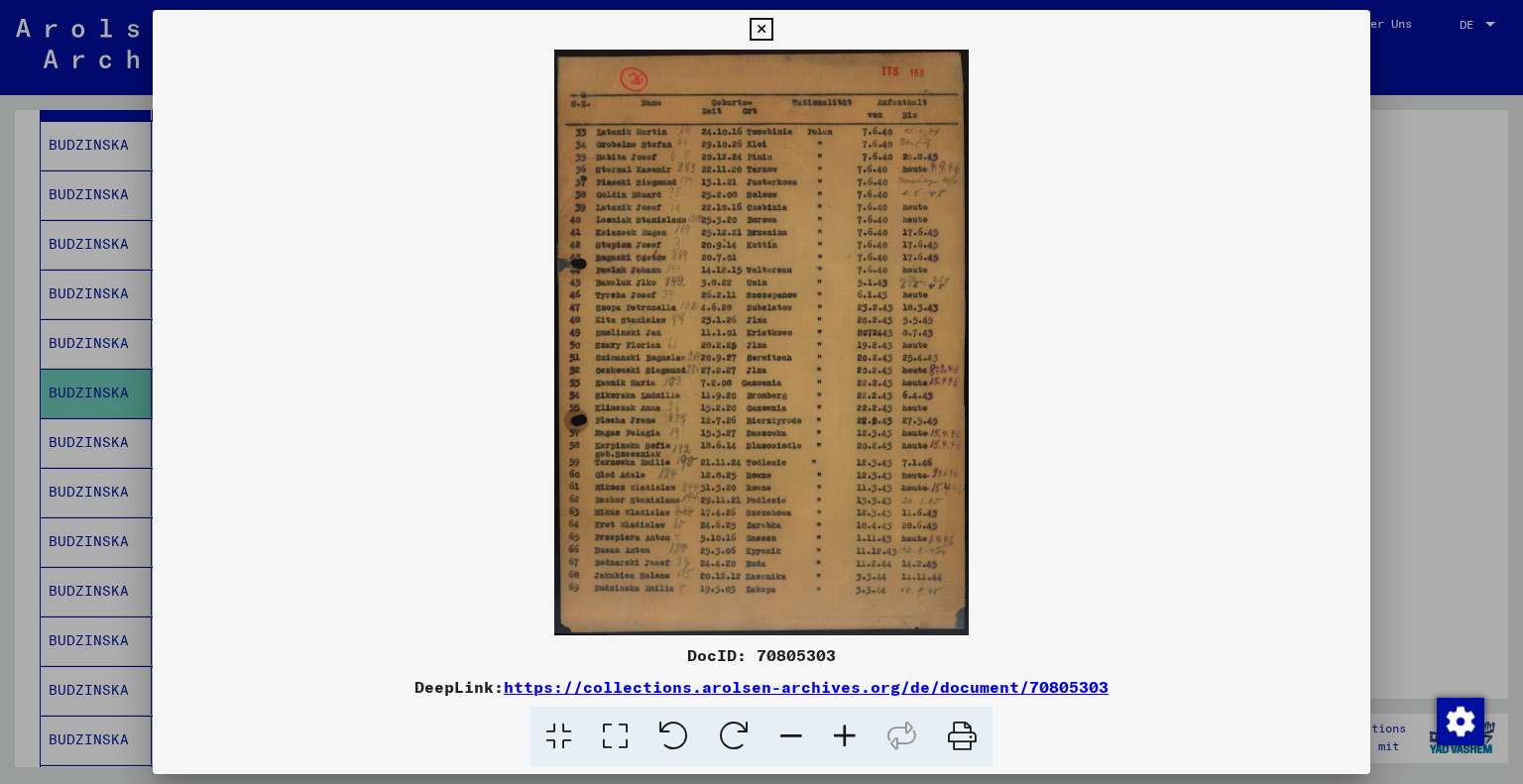 click at bounding box center (845, 736) 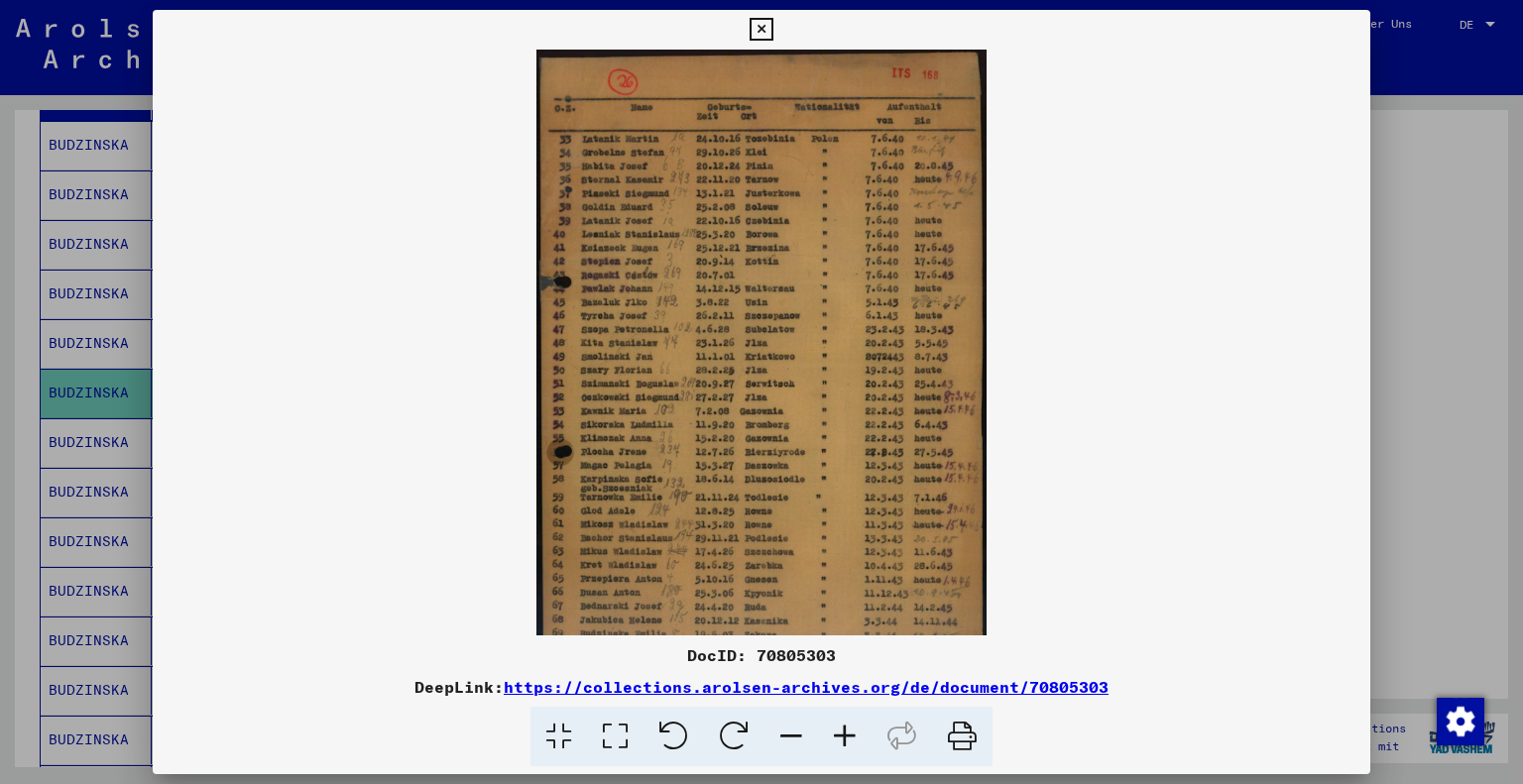 click at bounding box center [845, 736] 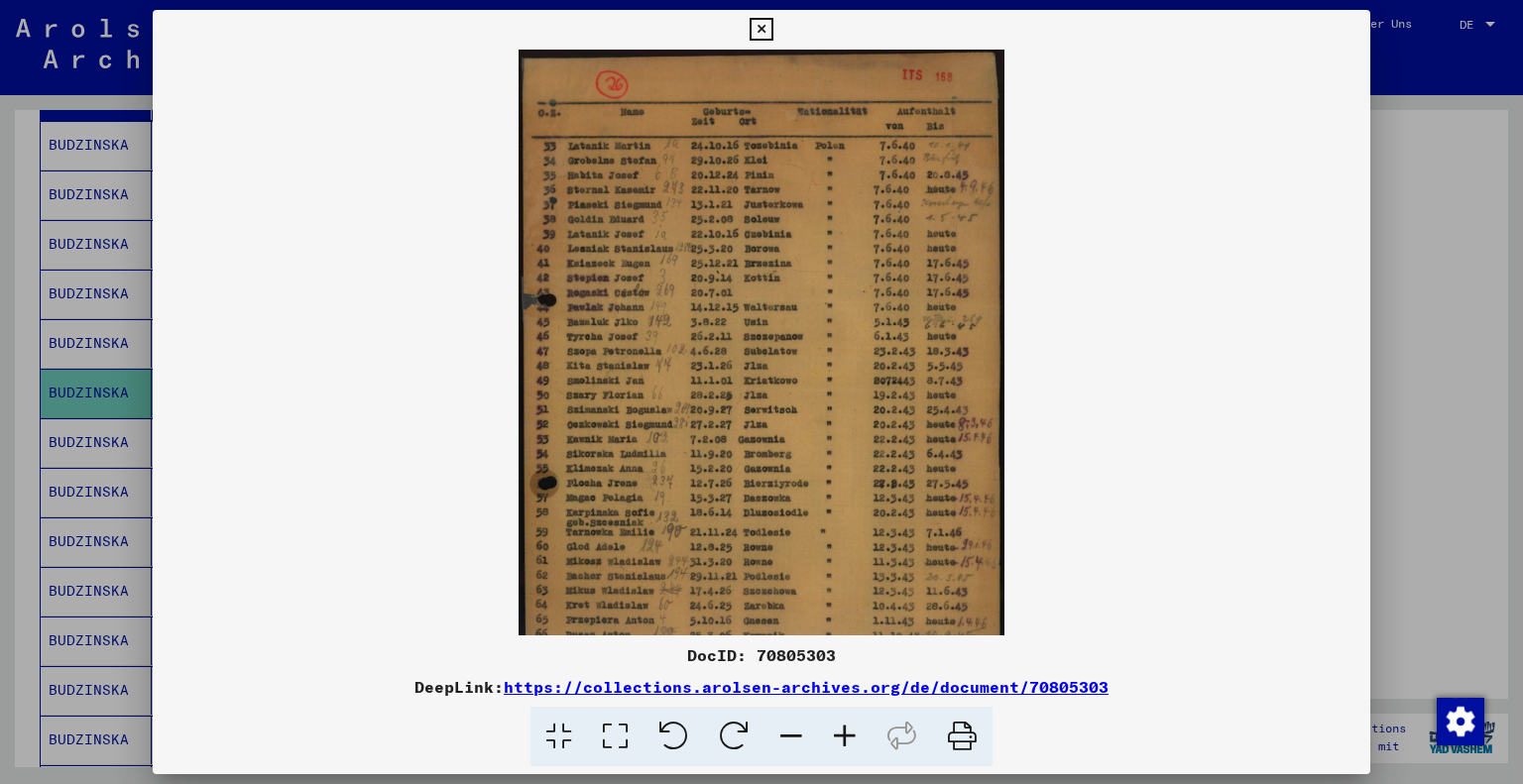 click at bounding box center [845, 736] 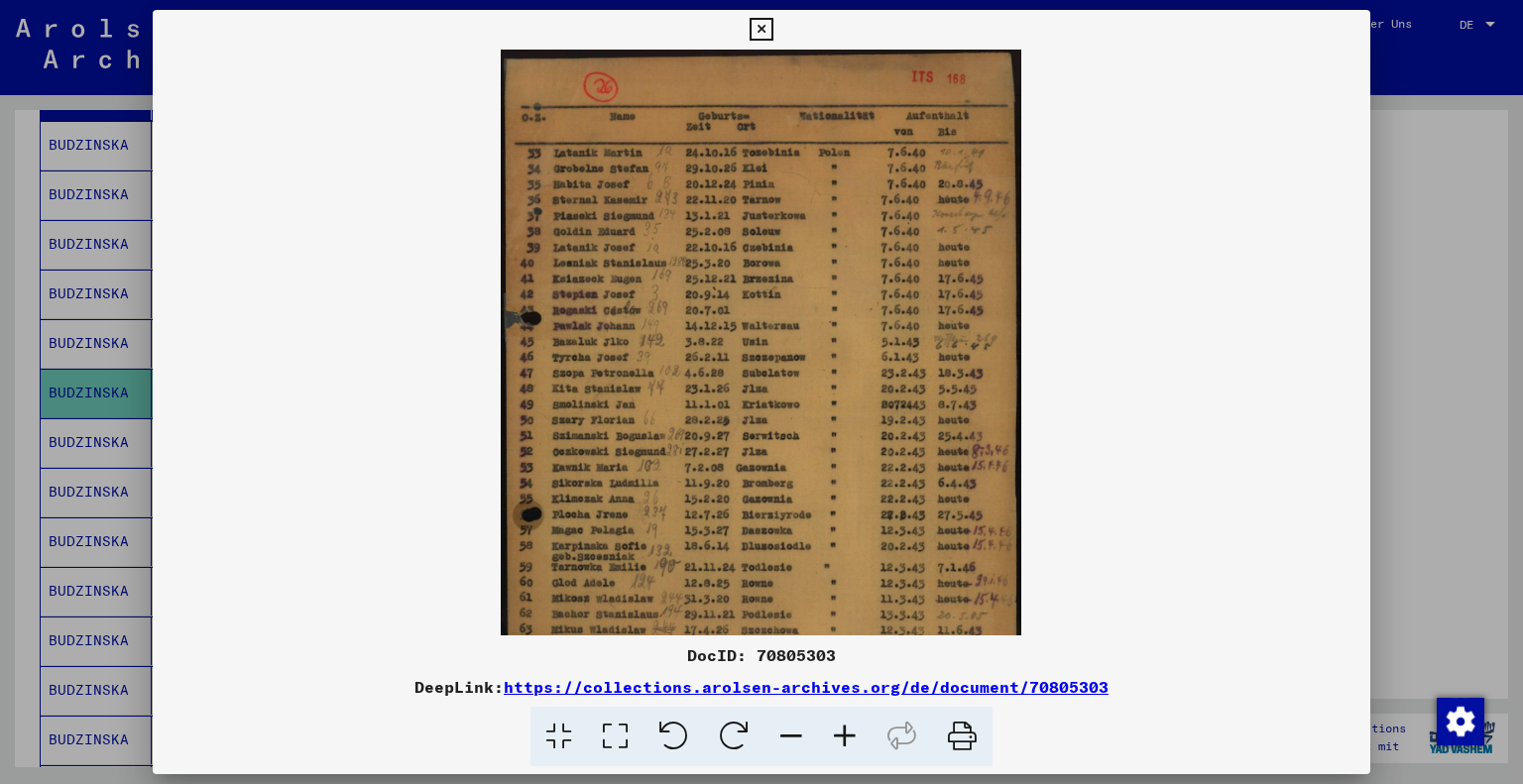 click at bounding box center (845, 736) 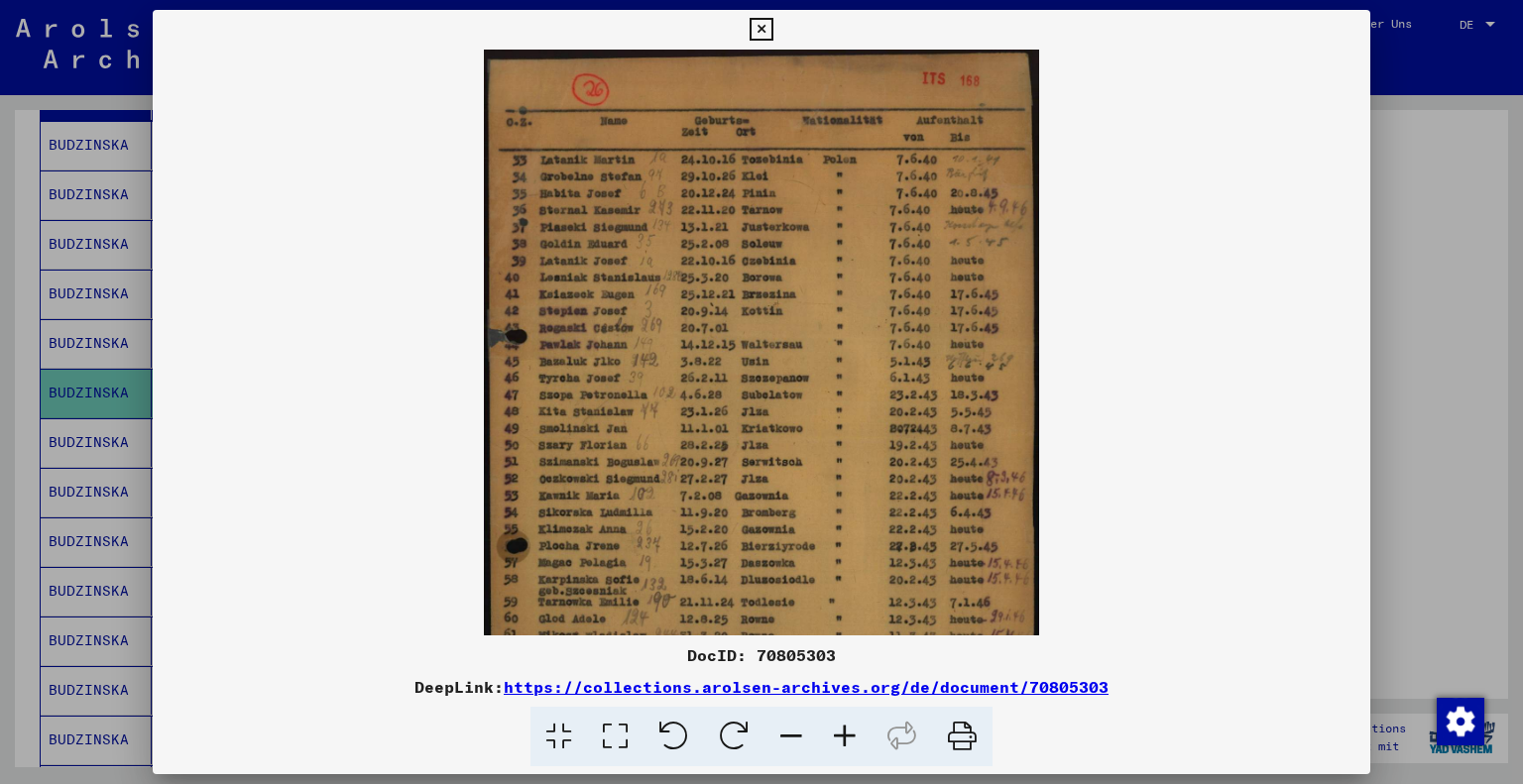 click at bounding box center (845, 736) 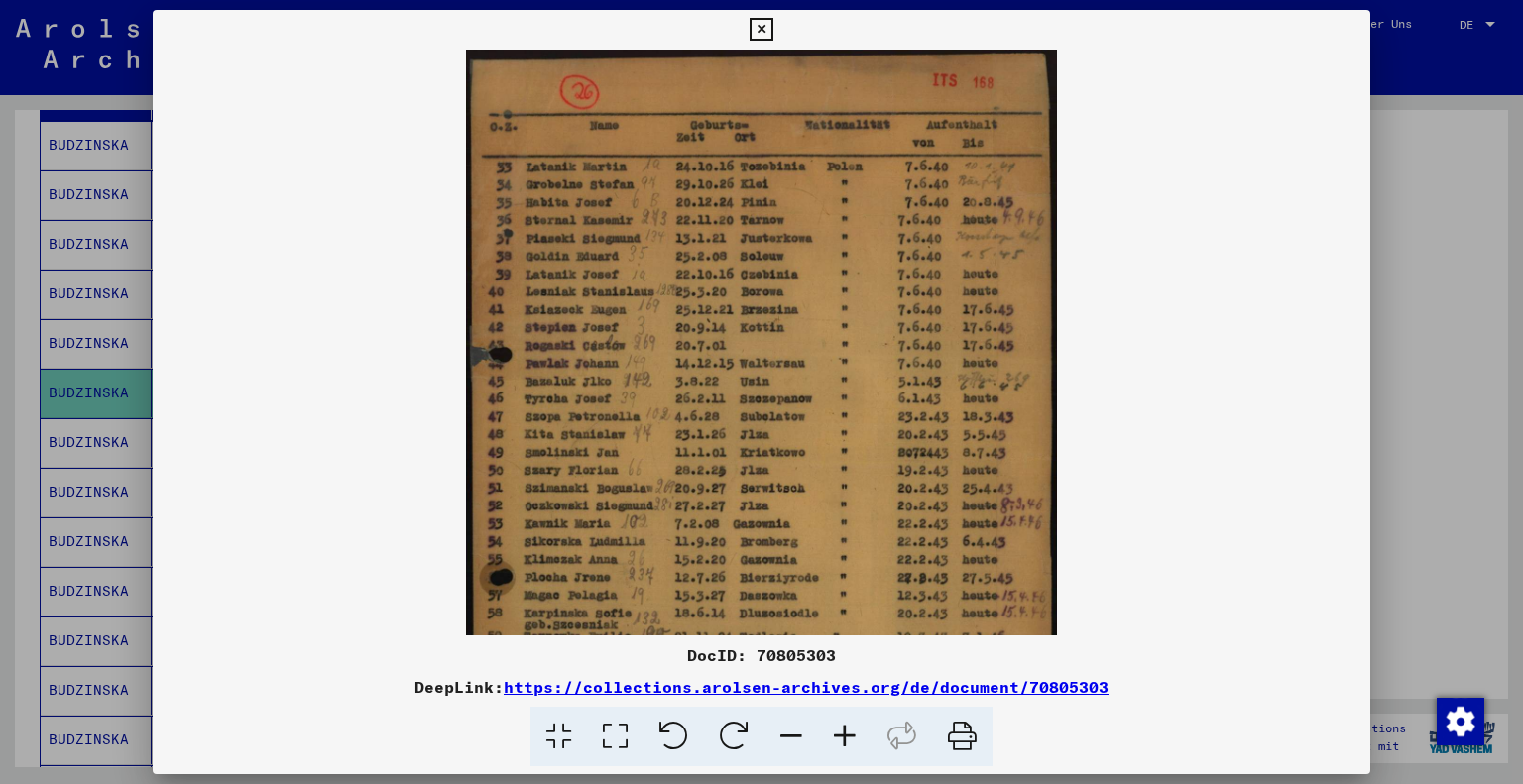 click at bounding box center (845, 736) 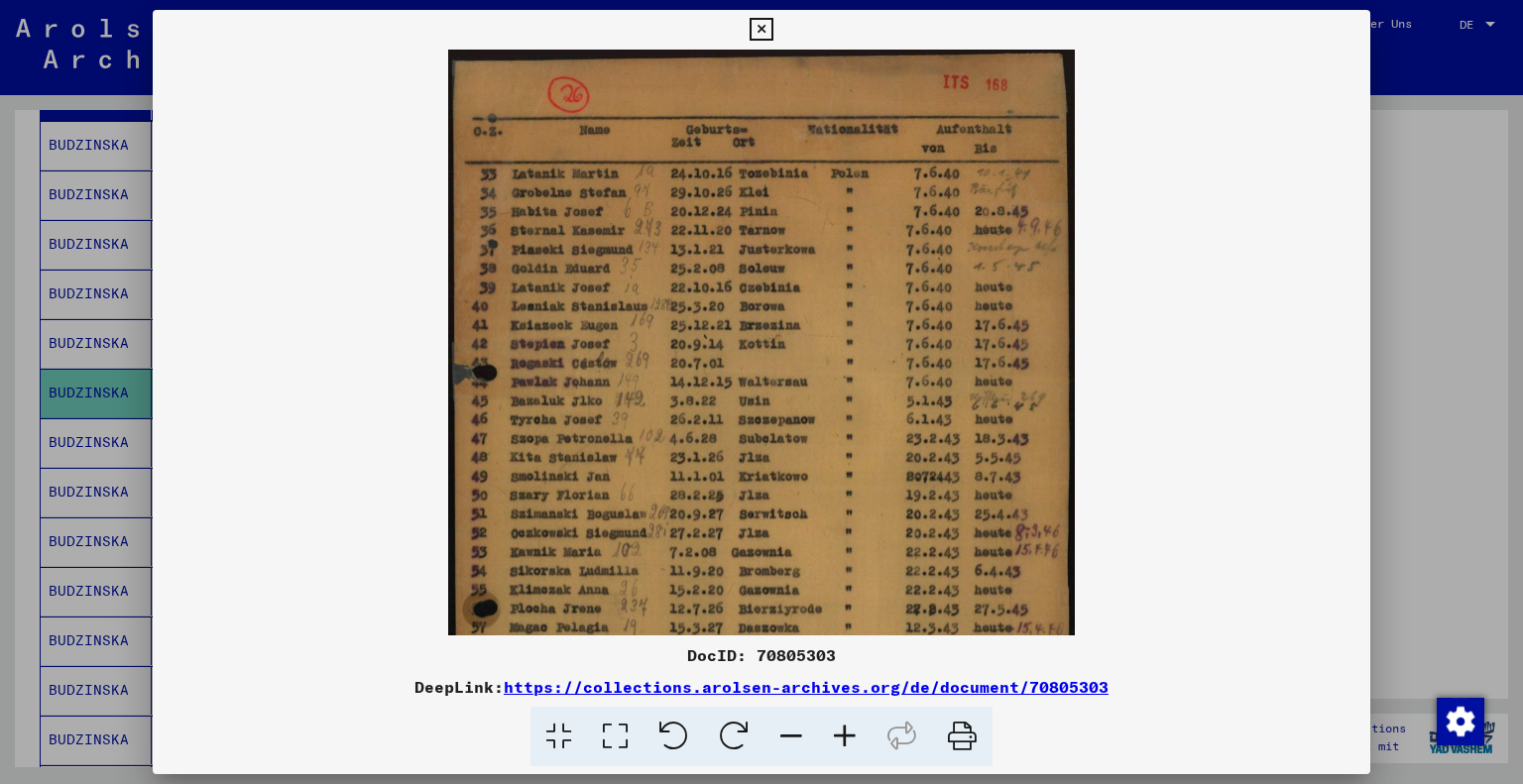 click at bounding box center [845, 736] 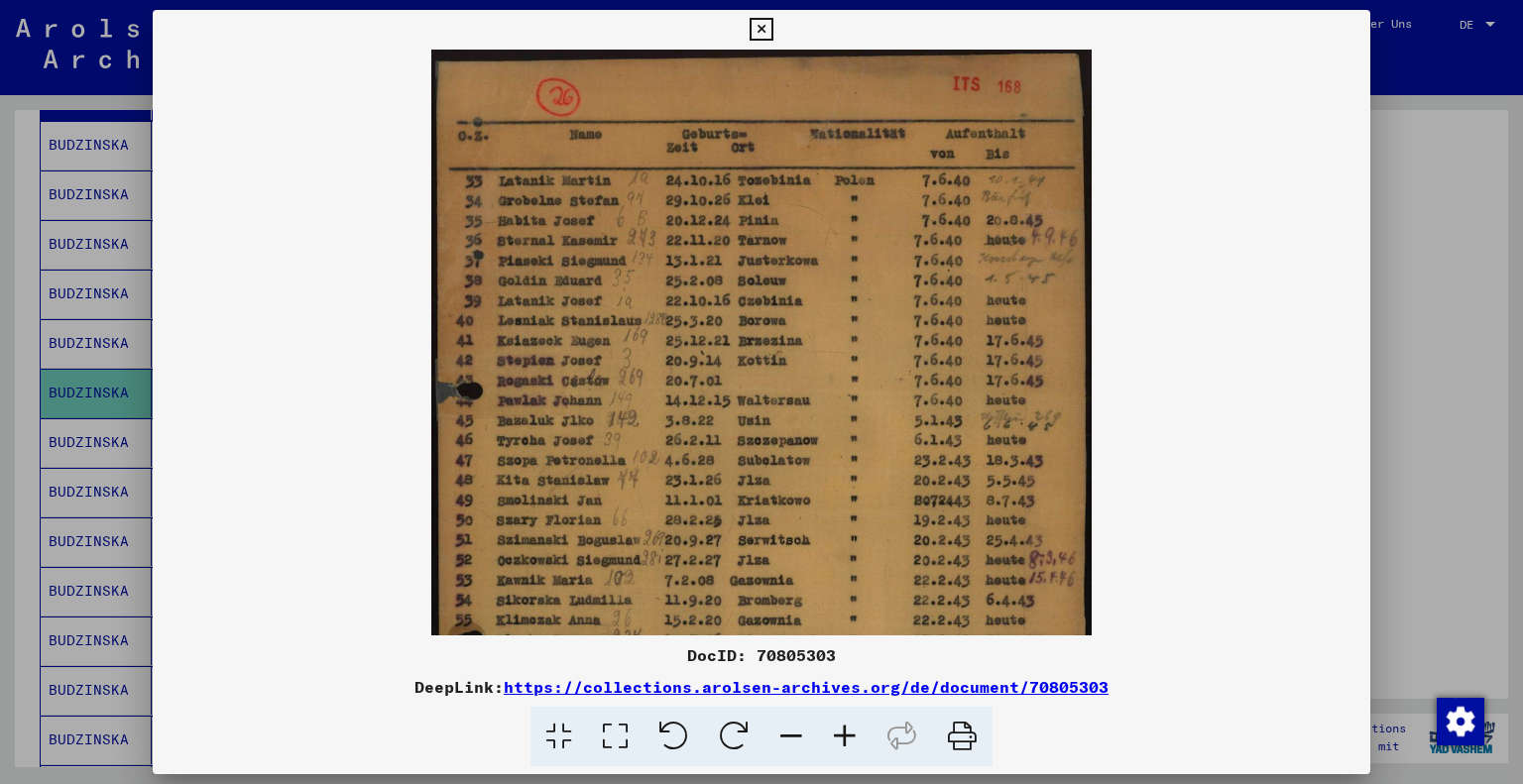 click at bounding box center (845, 736) 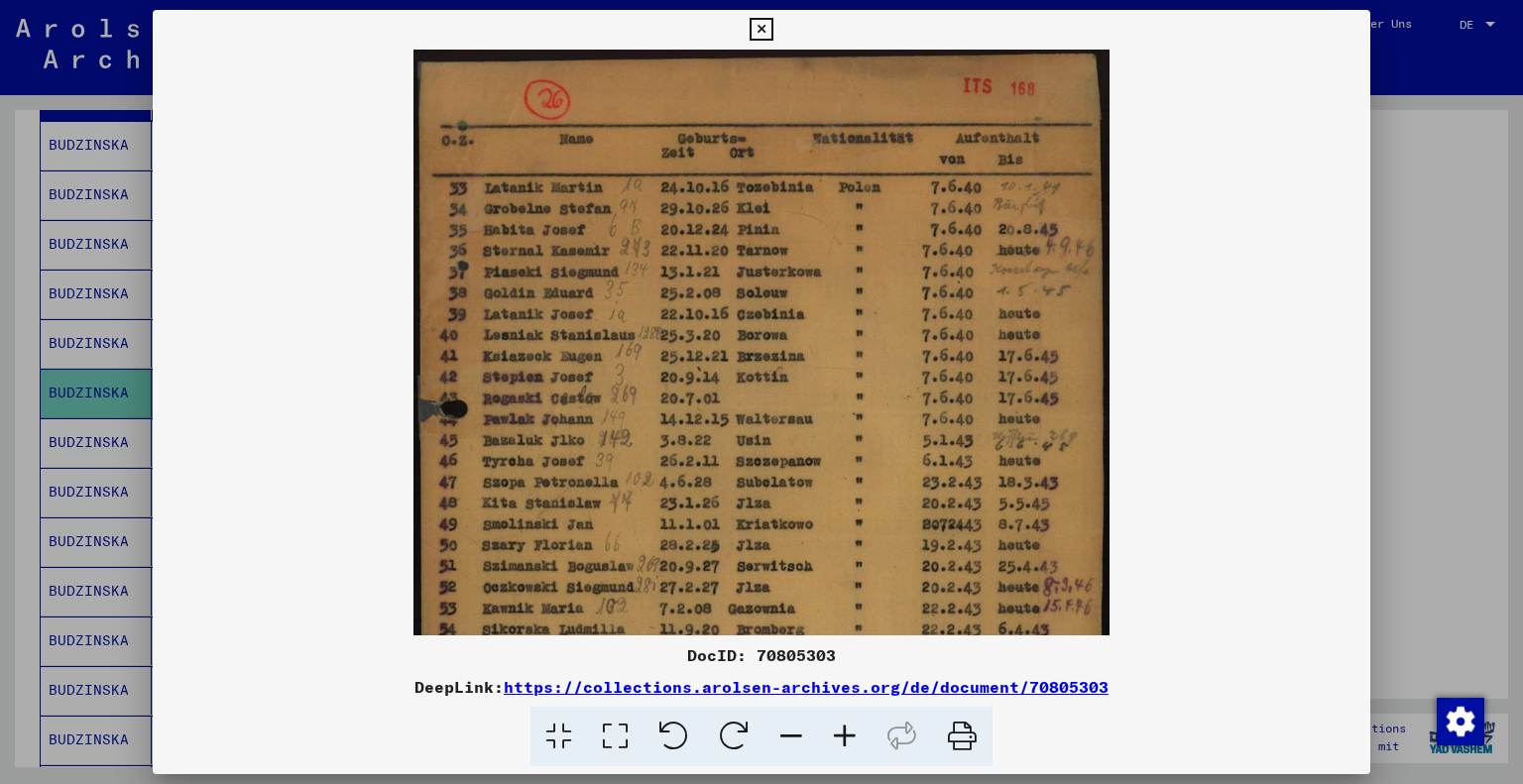 click at bounding box center [845, 736] 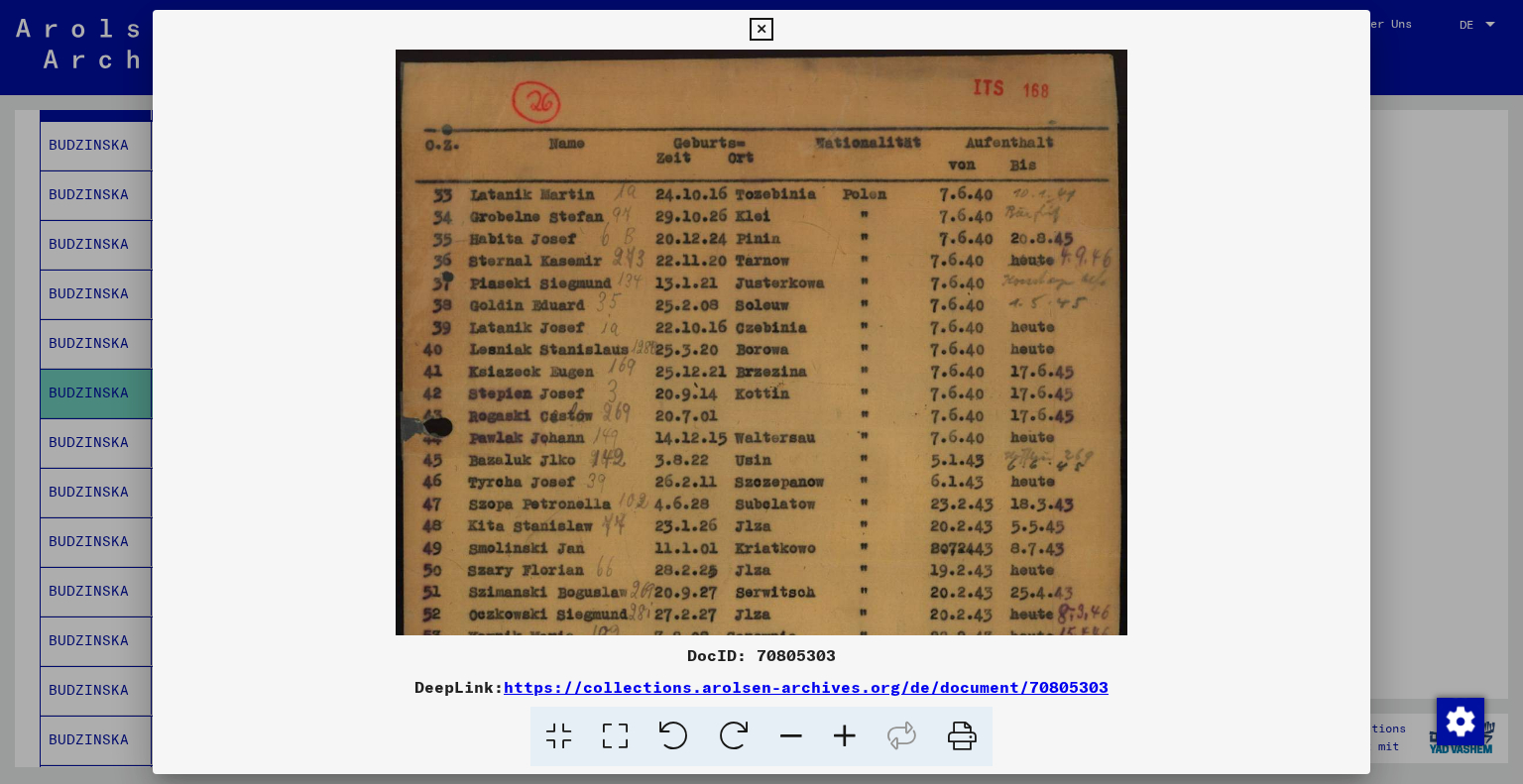 click at bounding box center [845, 736] 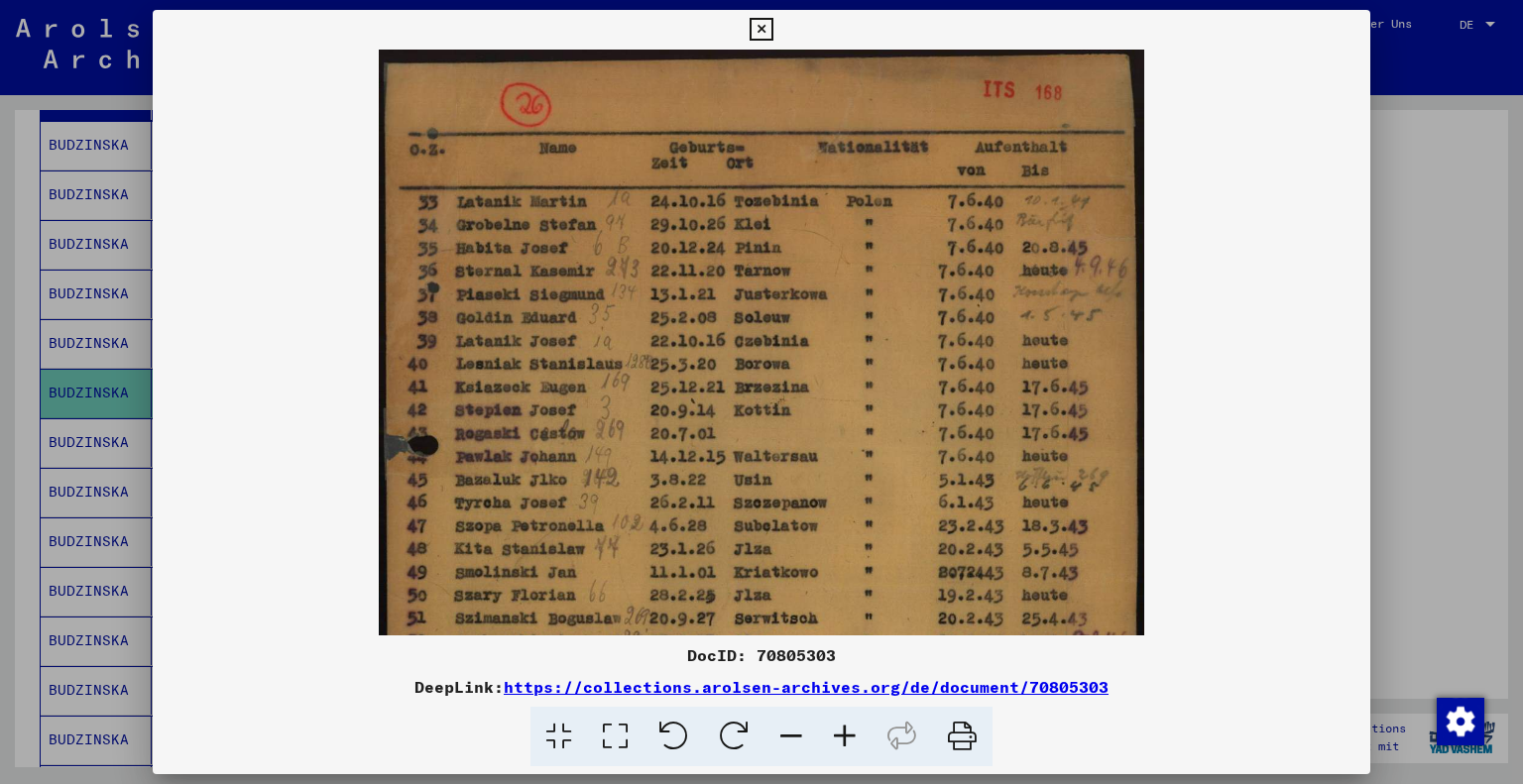 click at bounding box center [845, 736] 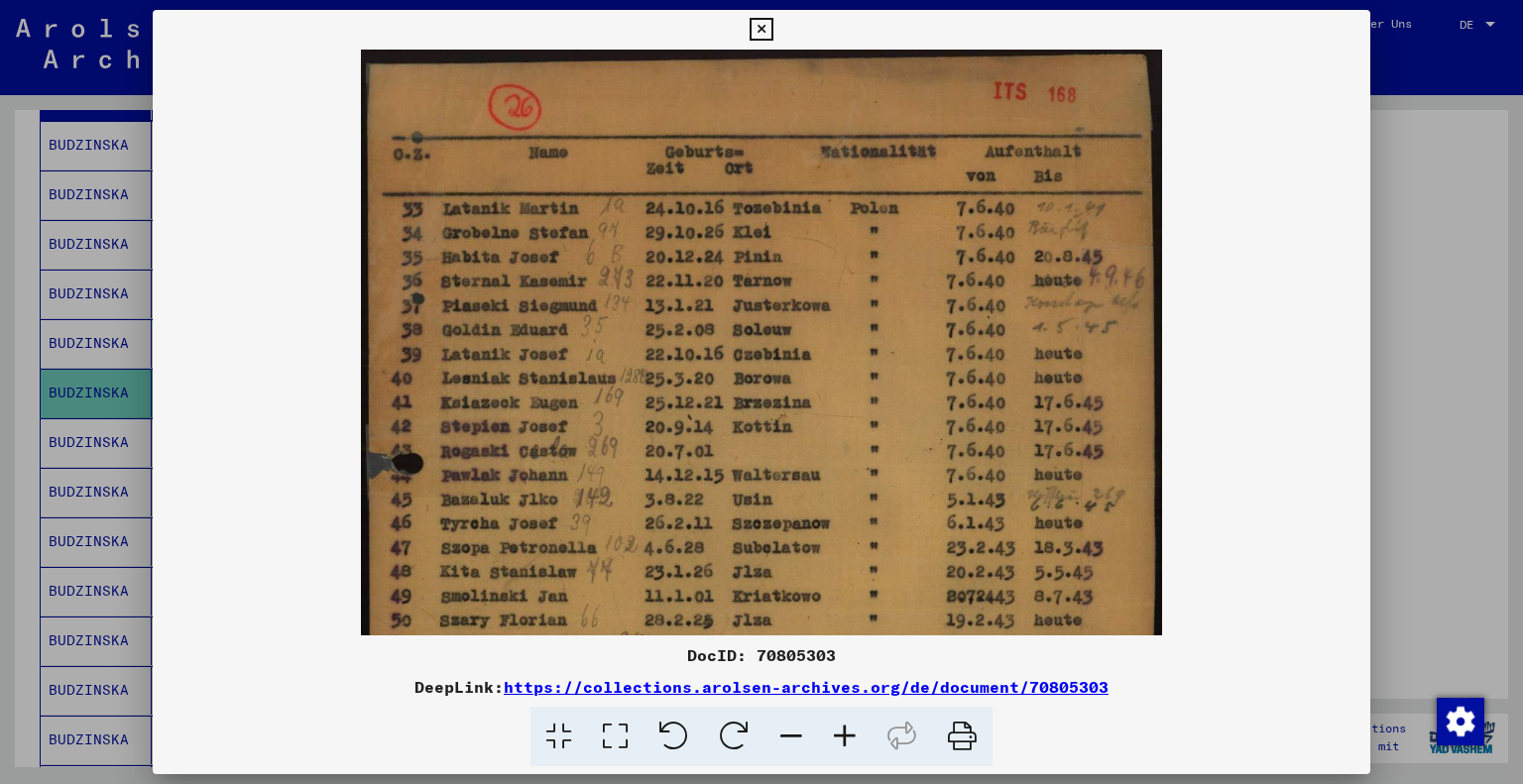 click at bounding box center [845, 736] 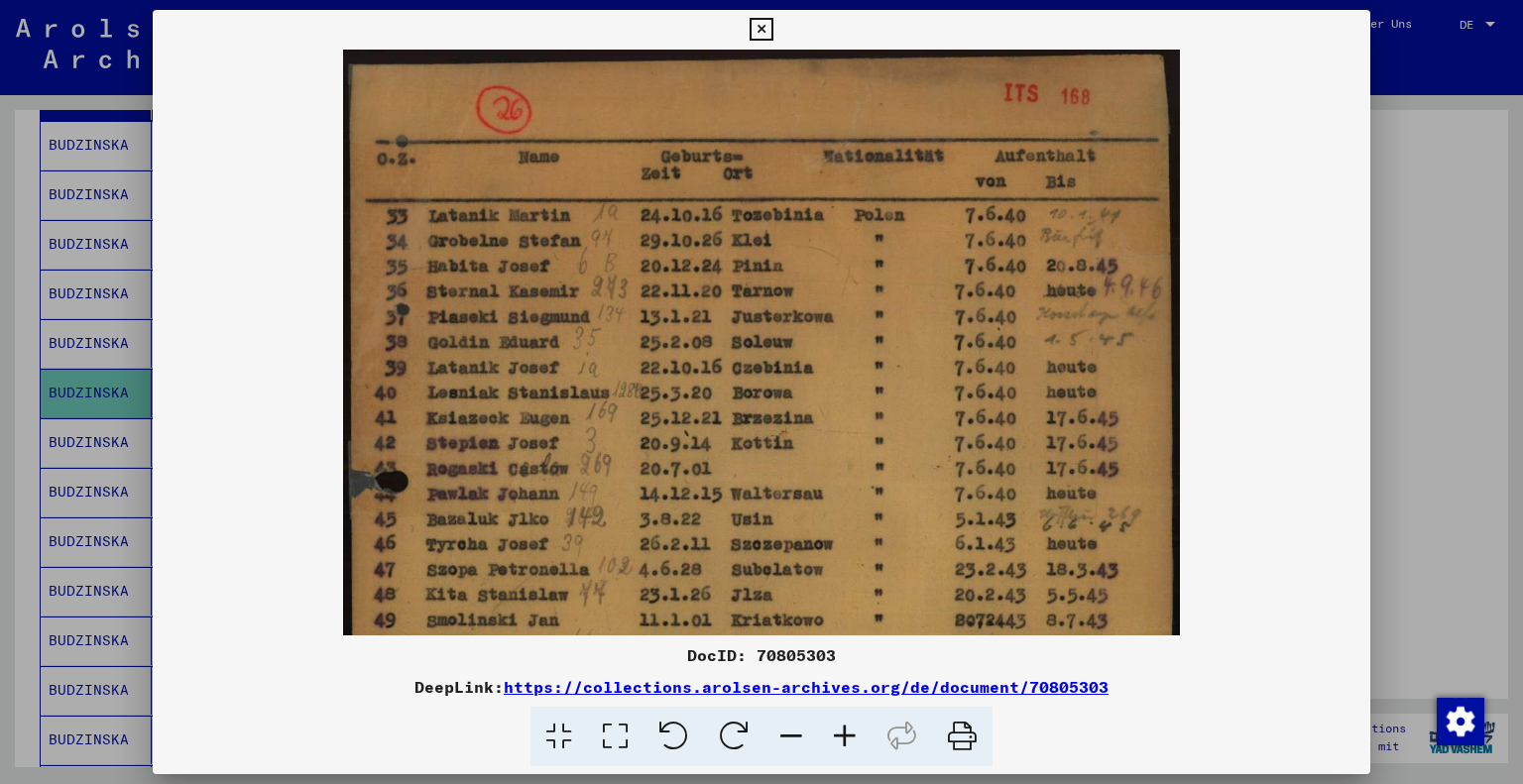 click at bounding box center [845, 736] 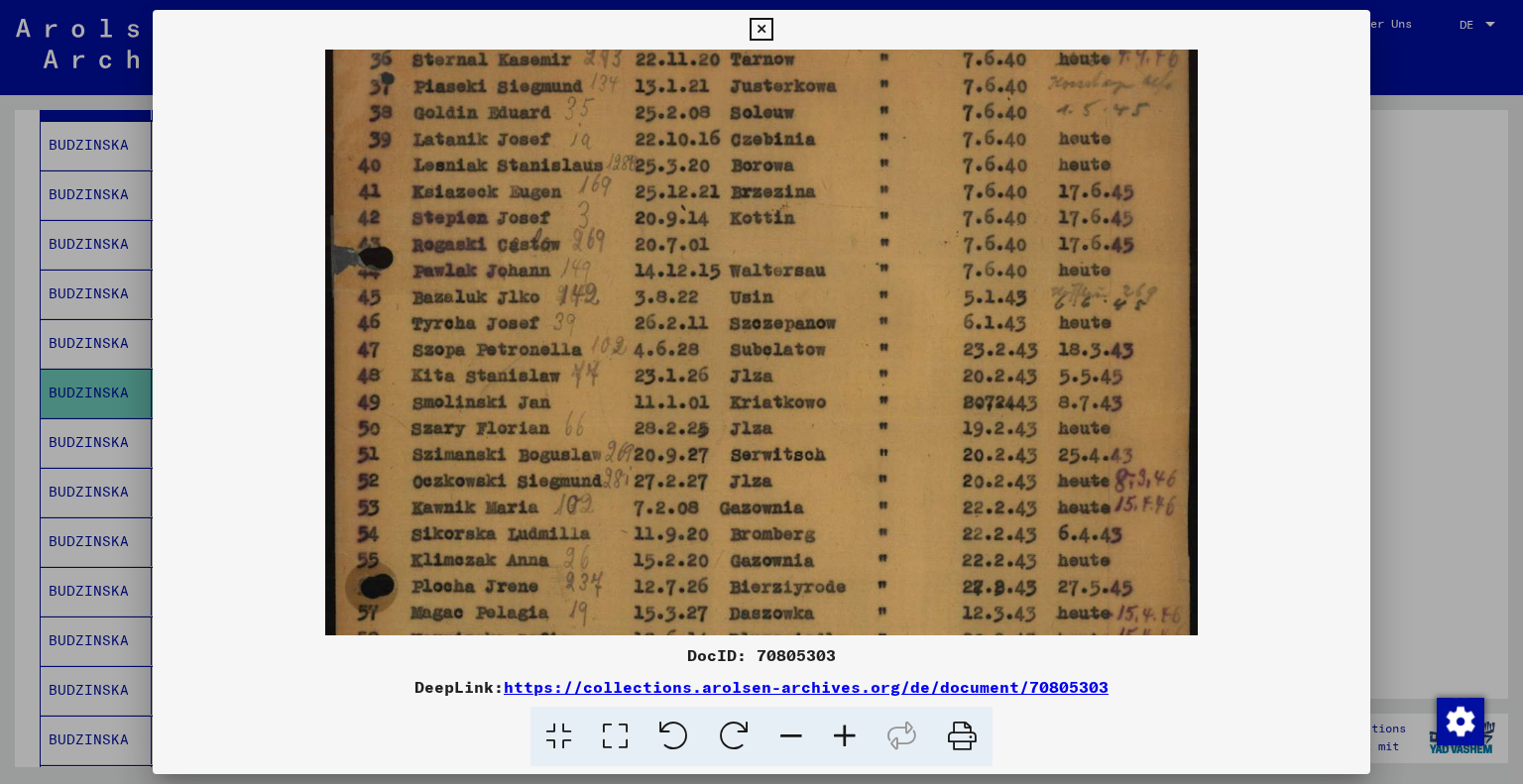 drag, startPoint x: 818, startPoint y: 451, endPoint x: 916, endPoint y: 176, distance: 291.94006 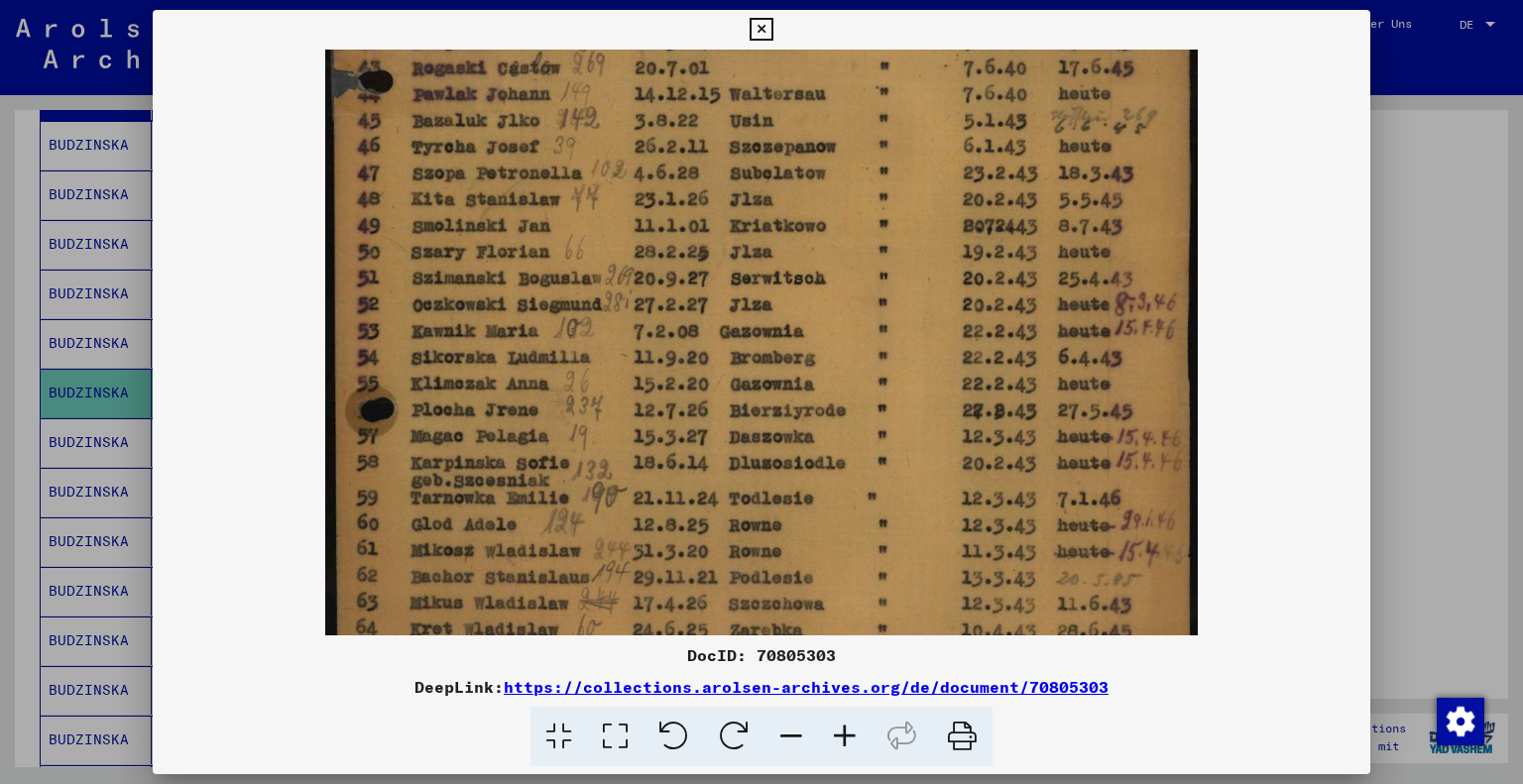 drag, startPoint x: 773, startPoint y: 359, endPoint x: 824, endPoint y: 205, distance: 162.22515 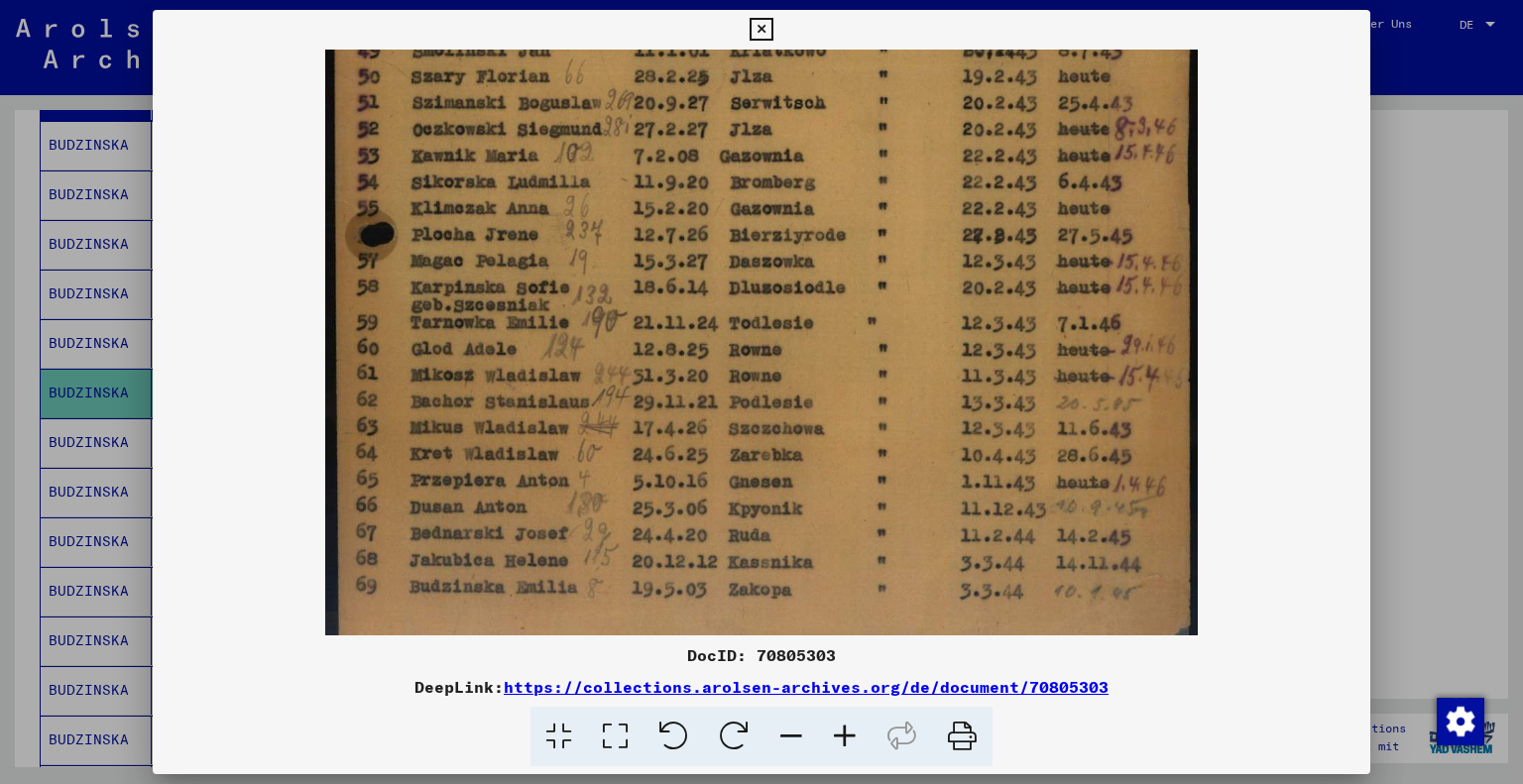 scroll, scrollTop: 606, scrollLeft: 0, axis: vertical 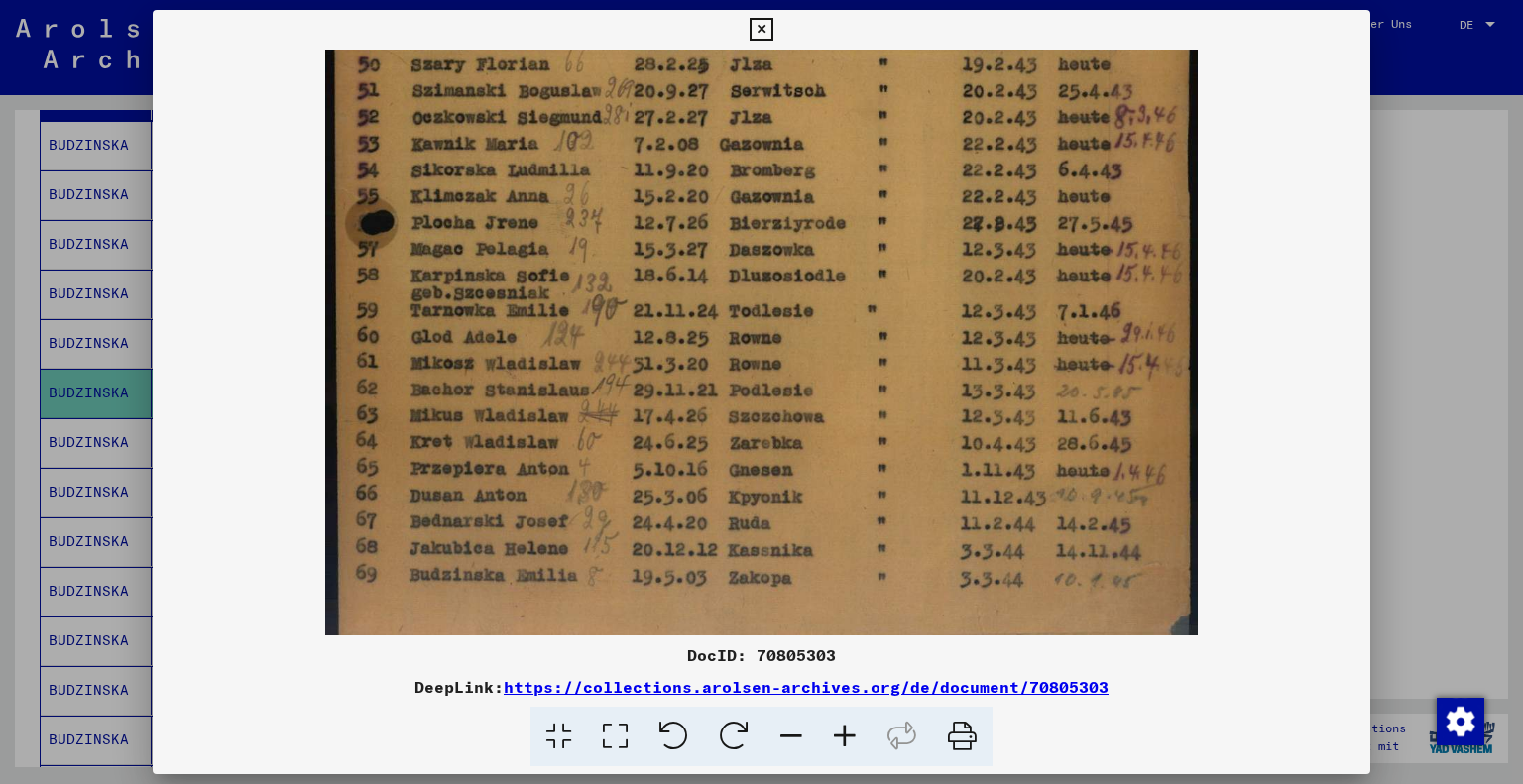 drag, startPoint x: 780, startPoint y: 373, endPoint x: 813, endPoint y: 198, distance: 178.08425 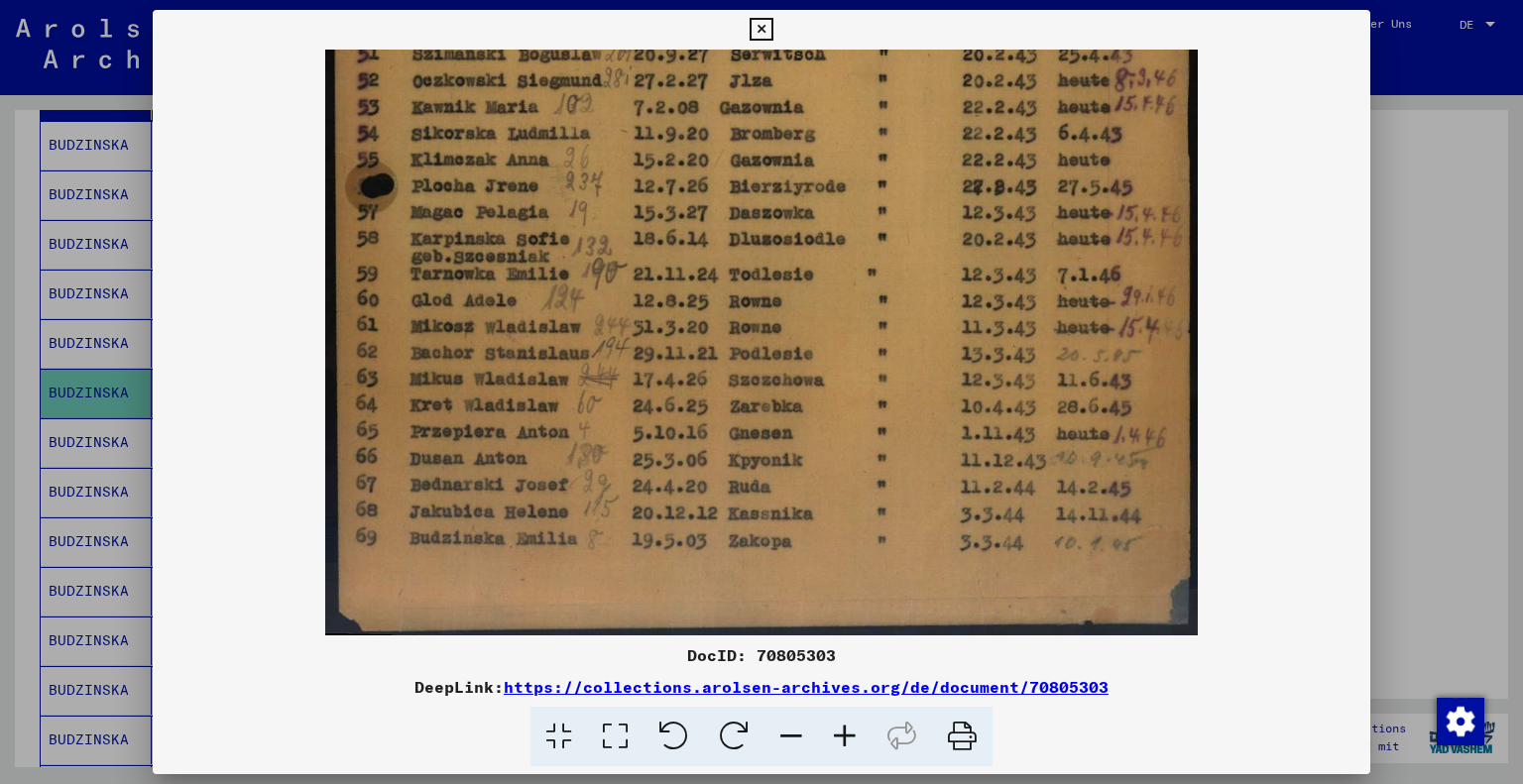scroll, scrollTop: 643, scrollLeft: 0, axis: vertical 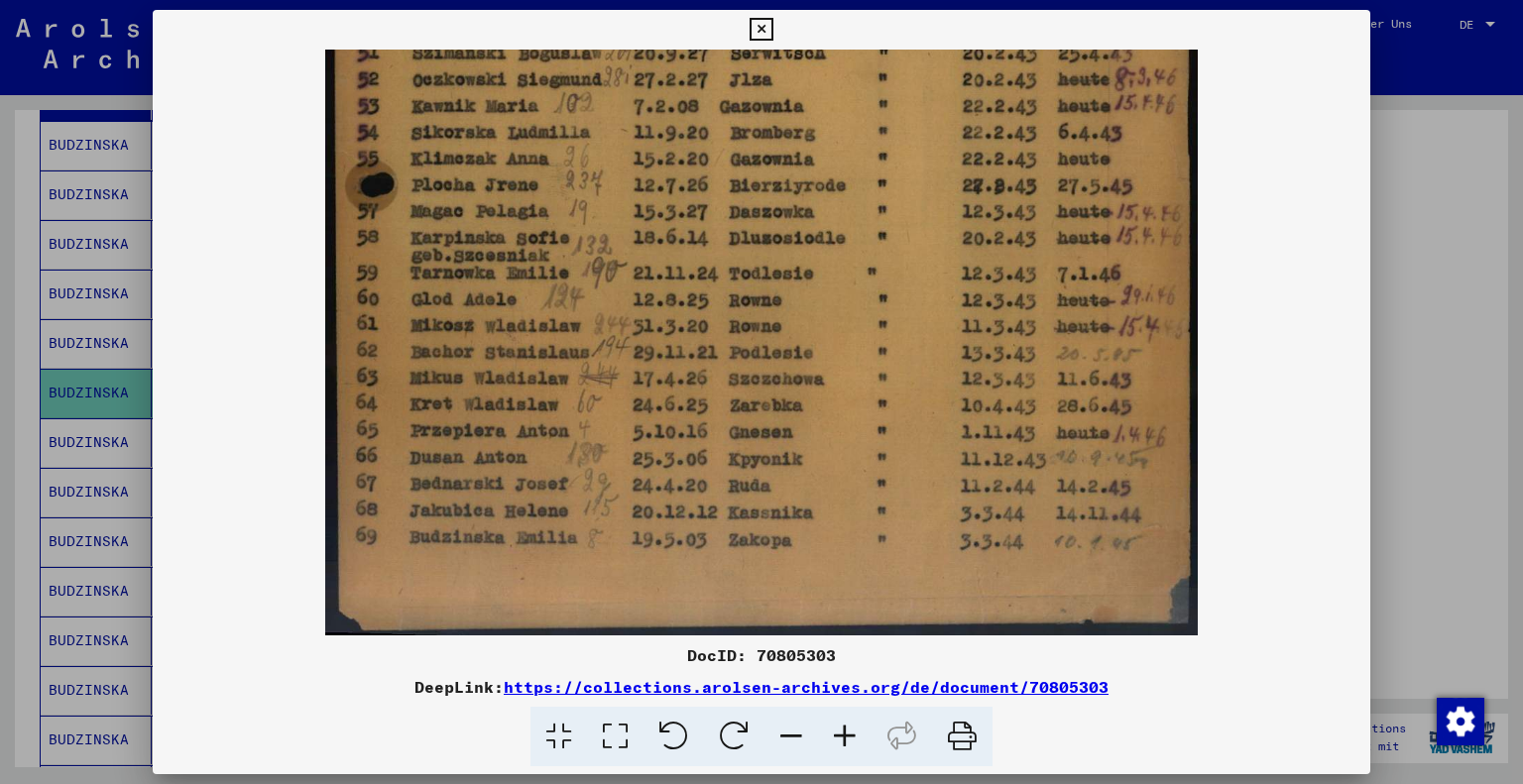 drag, startPoint x: 793, startPoint y: 363, endPoint x: 796, endPoint y: 280, distance: 83.0542 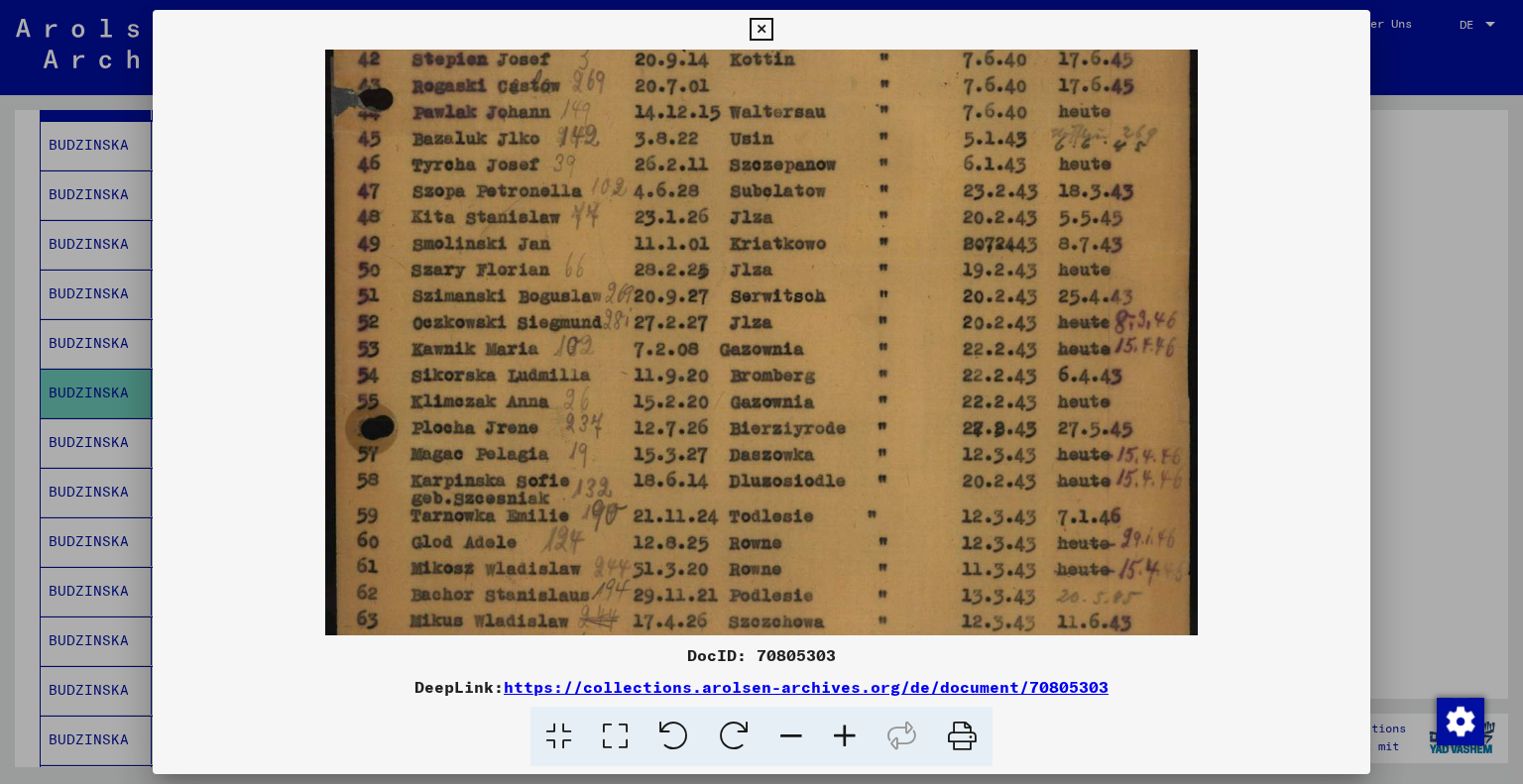 drag, startPoint x: 1143, startPoint y: 190, endPoint x: 1106, endPoint y: 445, distance: 257.67033 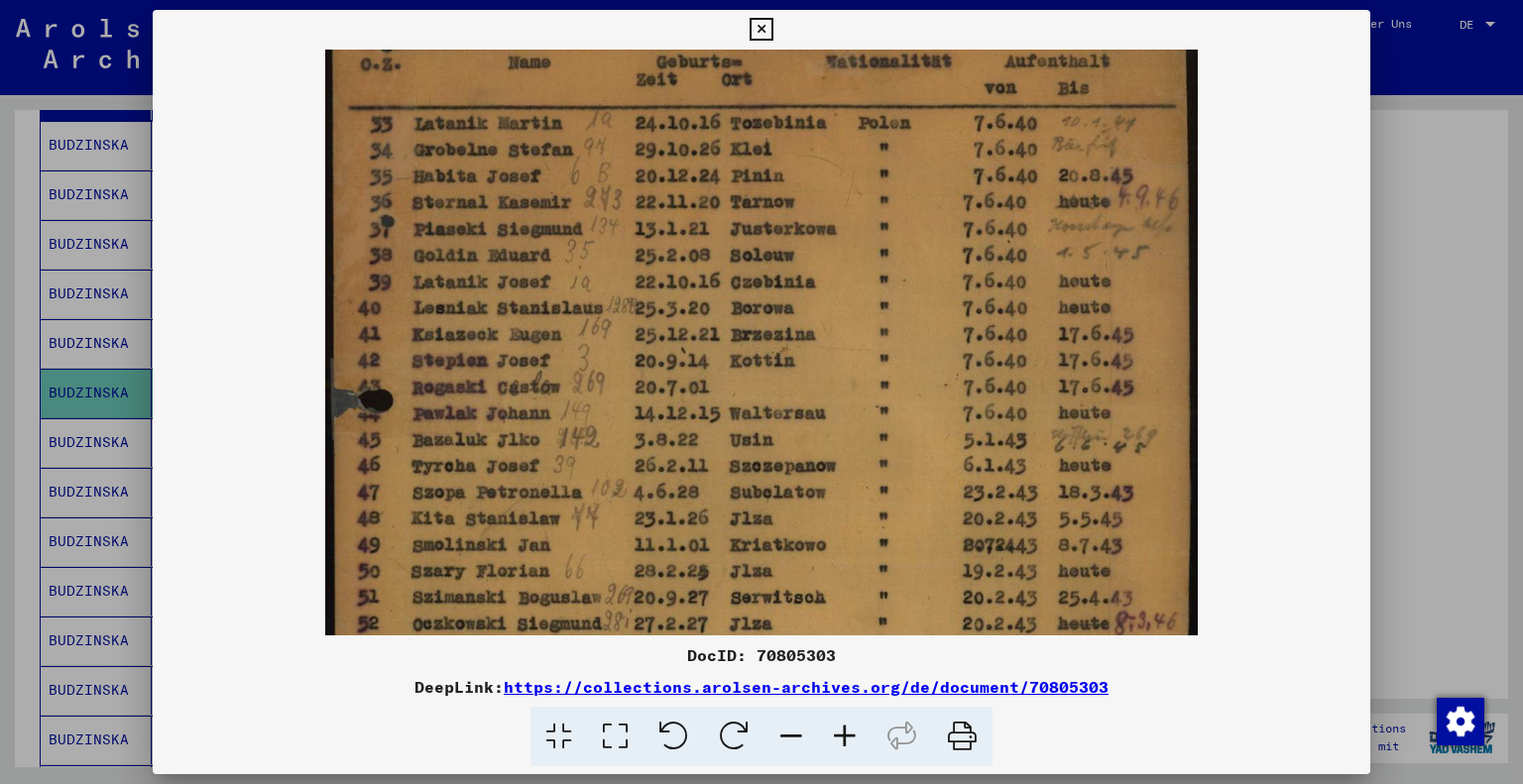 drag, startPoint x: 1134, startPoint y: 280, endPoint x: 1079, endPoint y: 491, distance: 218.05045 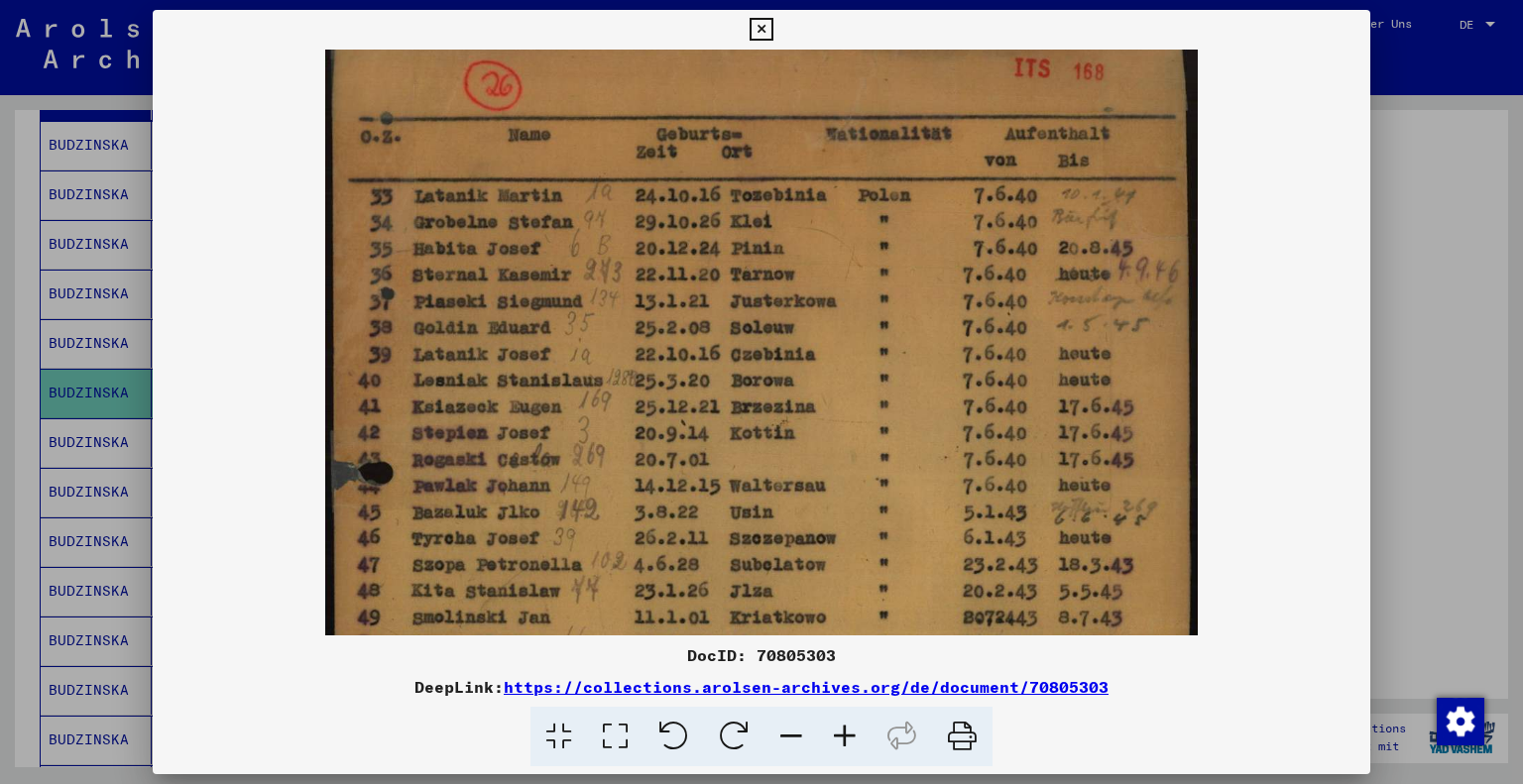scroll, scrollTop: 0, scrollLeft: 0, axis: both 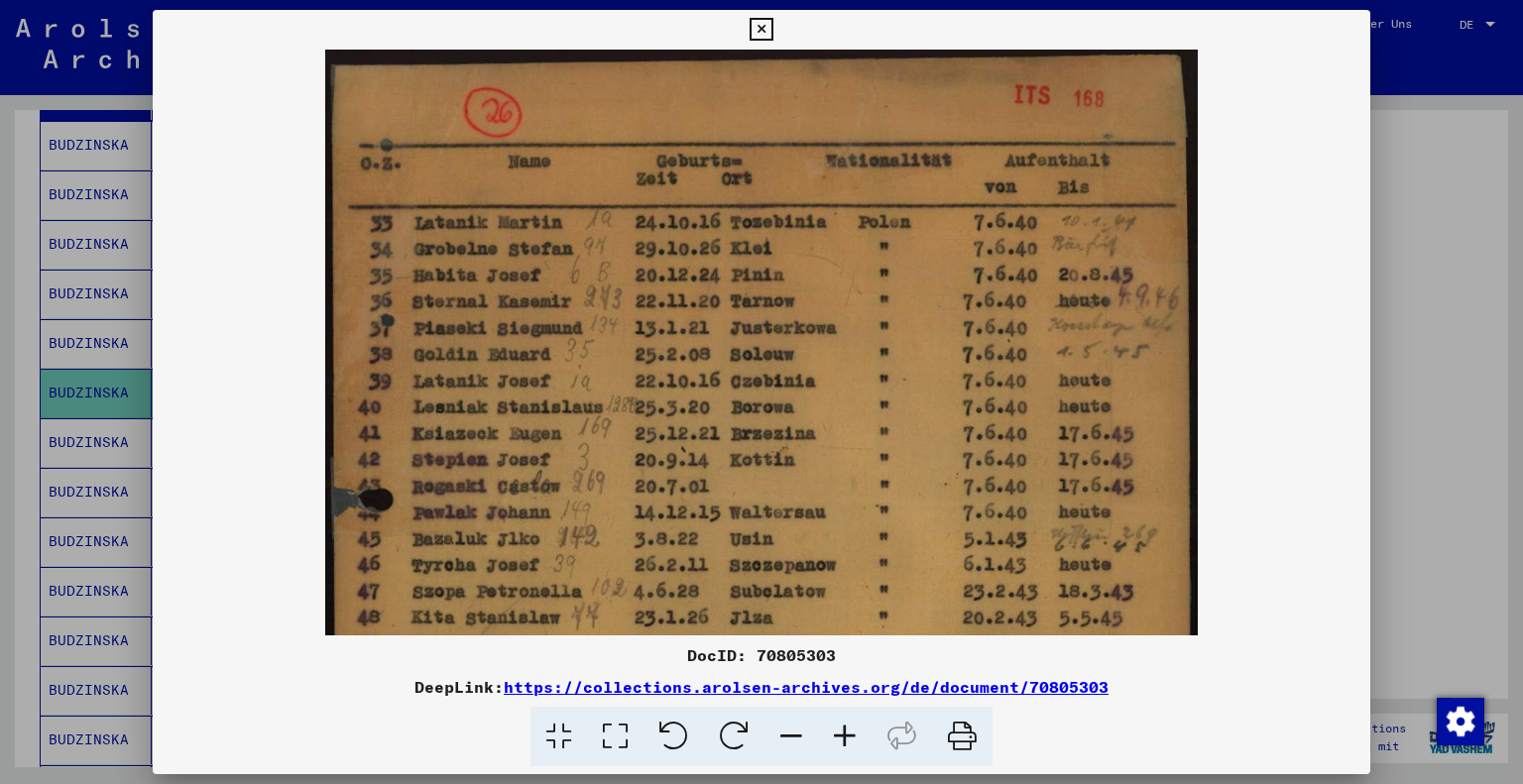 drag, startPoint x: 1126, startPoint y: 281, endPoint x: 1079, endPoint y: 401, distance: 128.87591 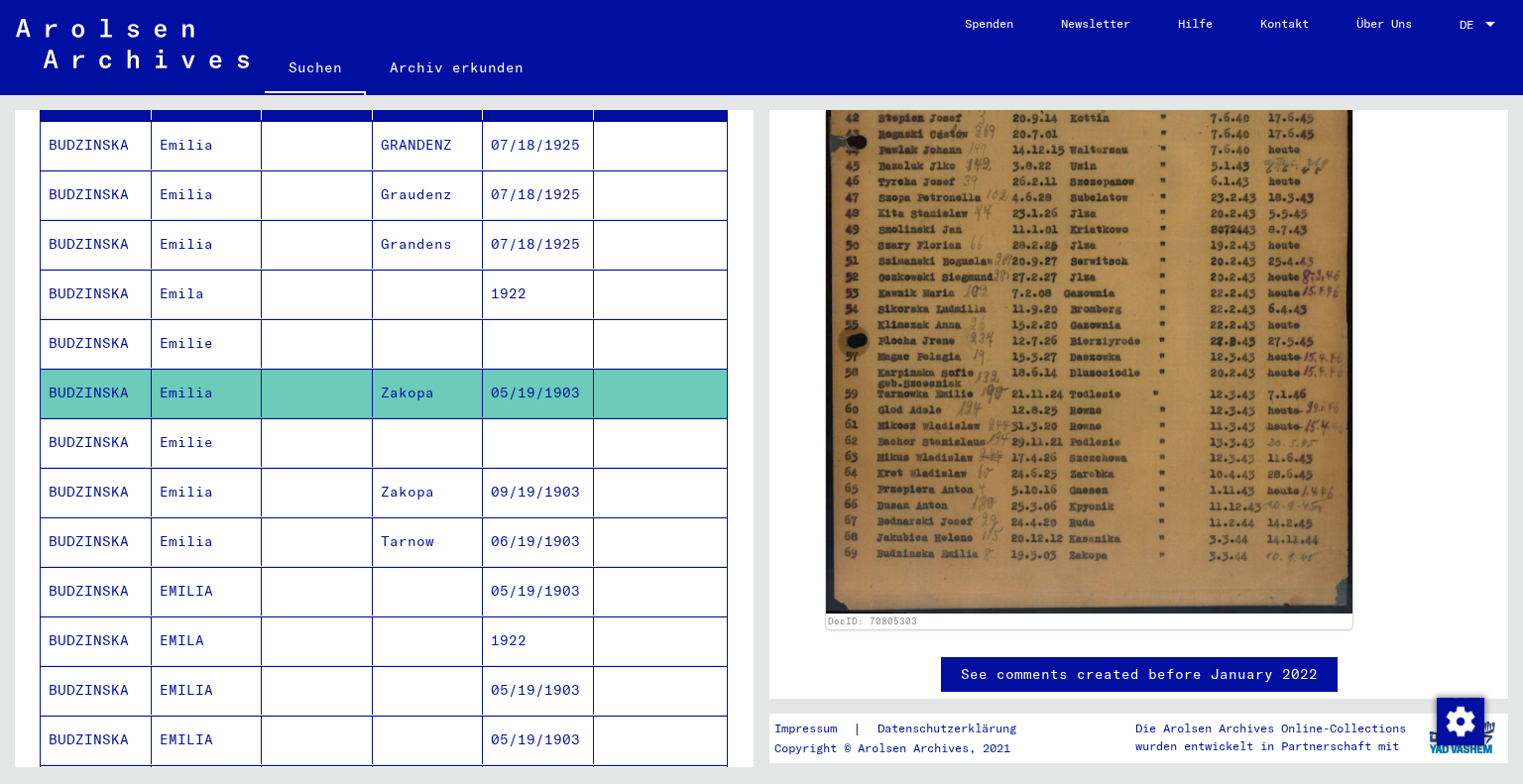 scroll, scrollTop: 202, scrollLeft: 0, axis: vertical 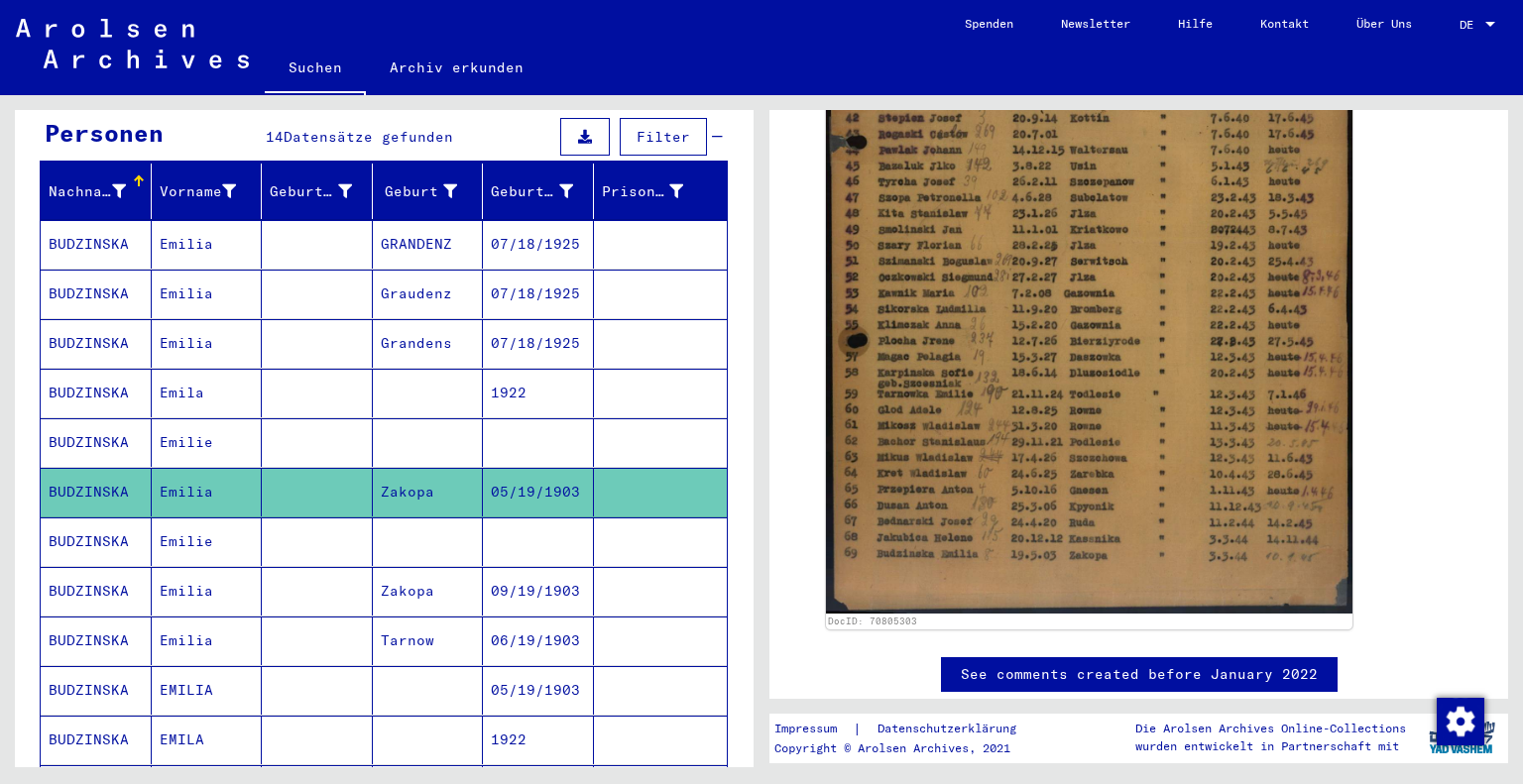 drag, startPoint x: 557, startPoint y: 333, endPoint x: 566, endPoint y: 300, distance: 34.20526 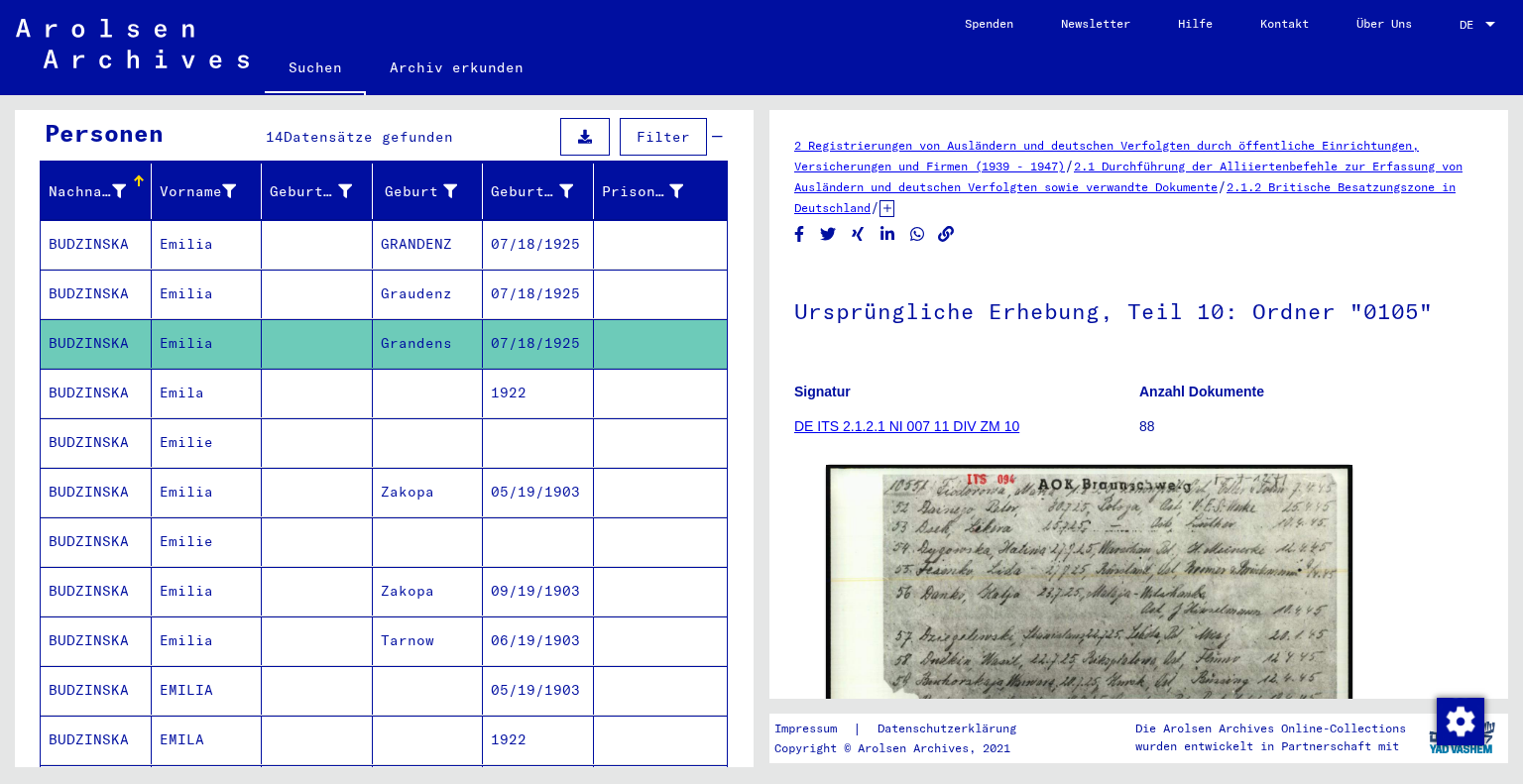 scroll, scrollTop: 0, scrollLeft: 0, axis: both 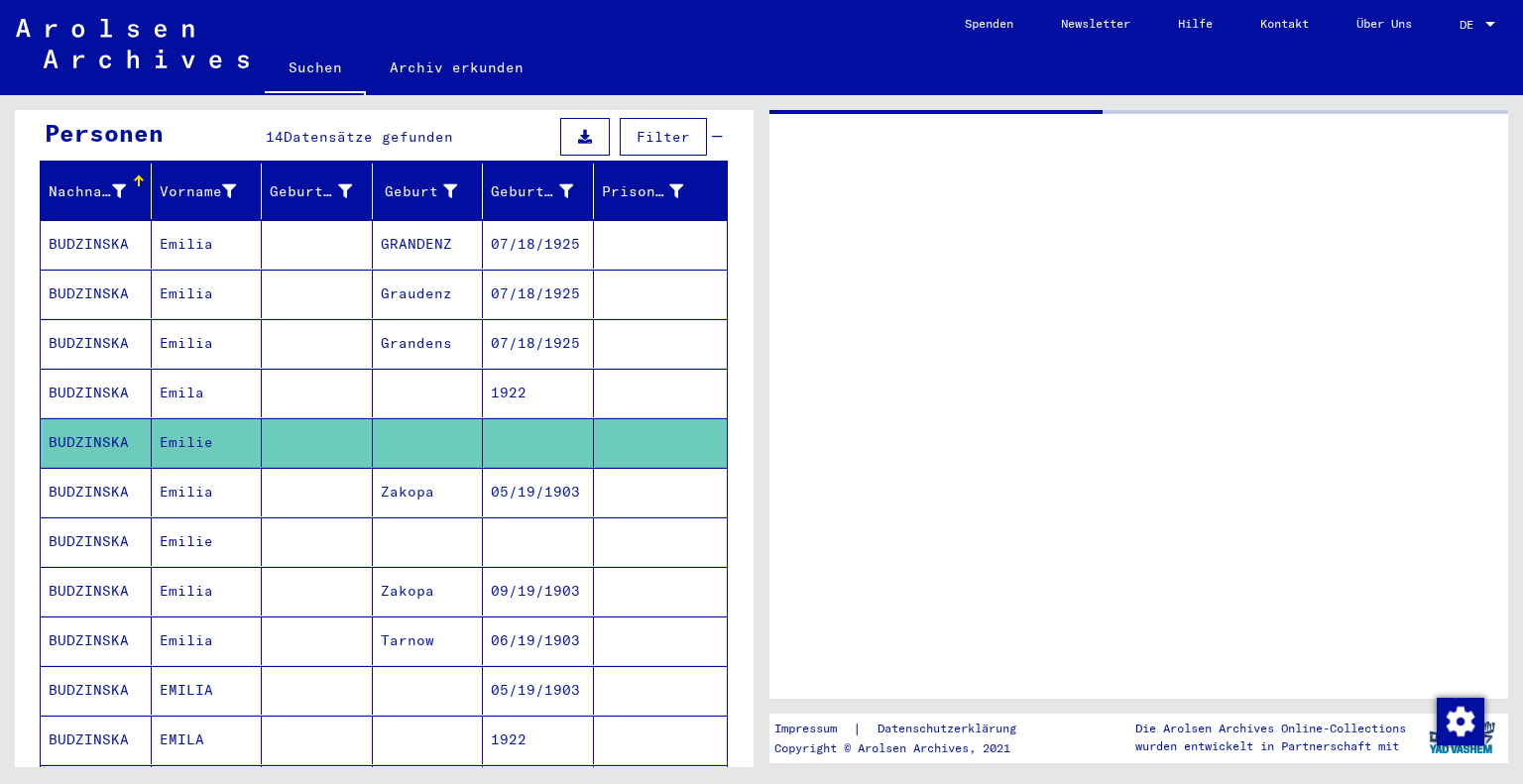 click on "BUDZINSKA" 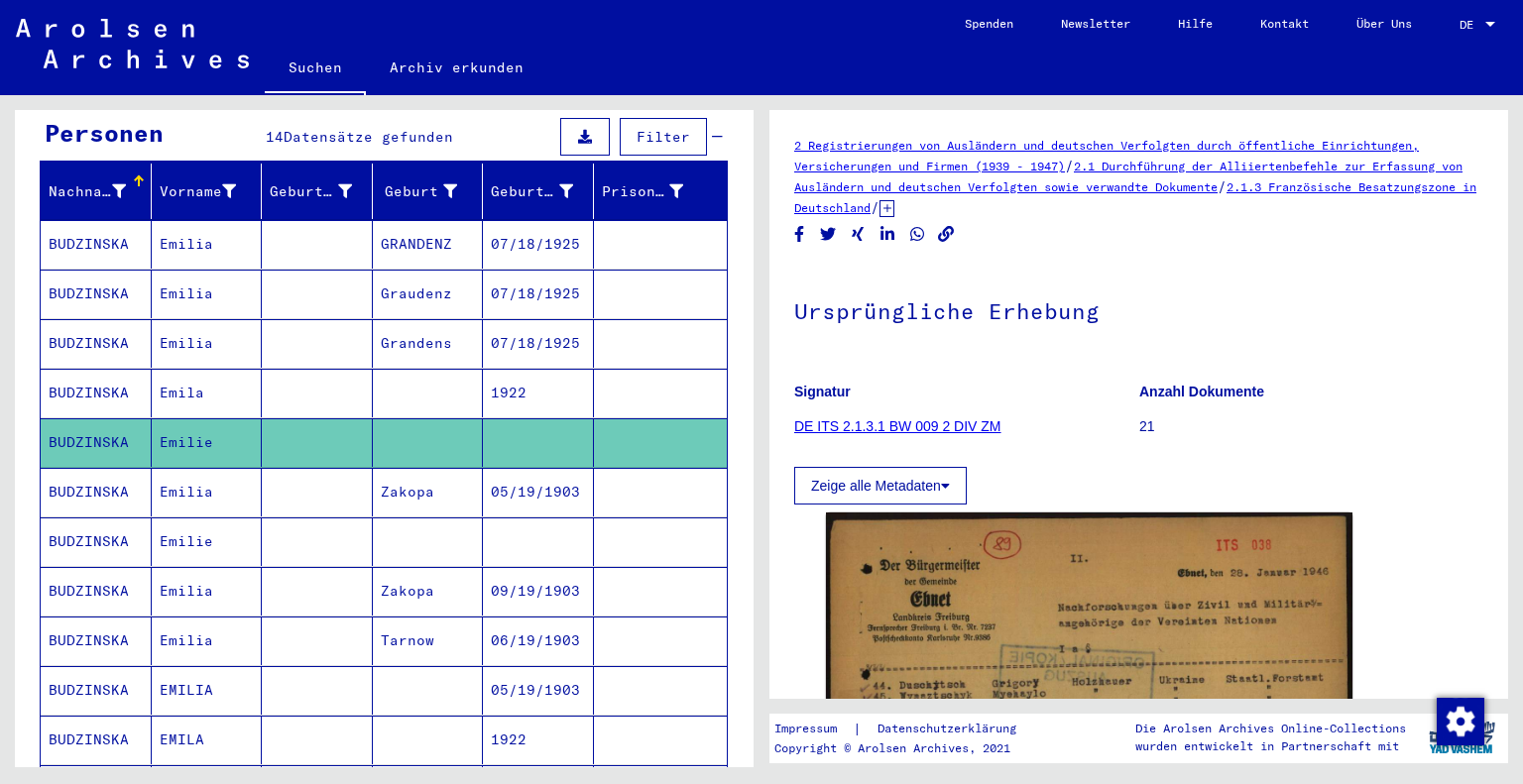 scroll, scrollTop: 0, scrollLeft: 0, axis: both 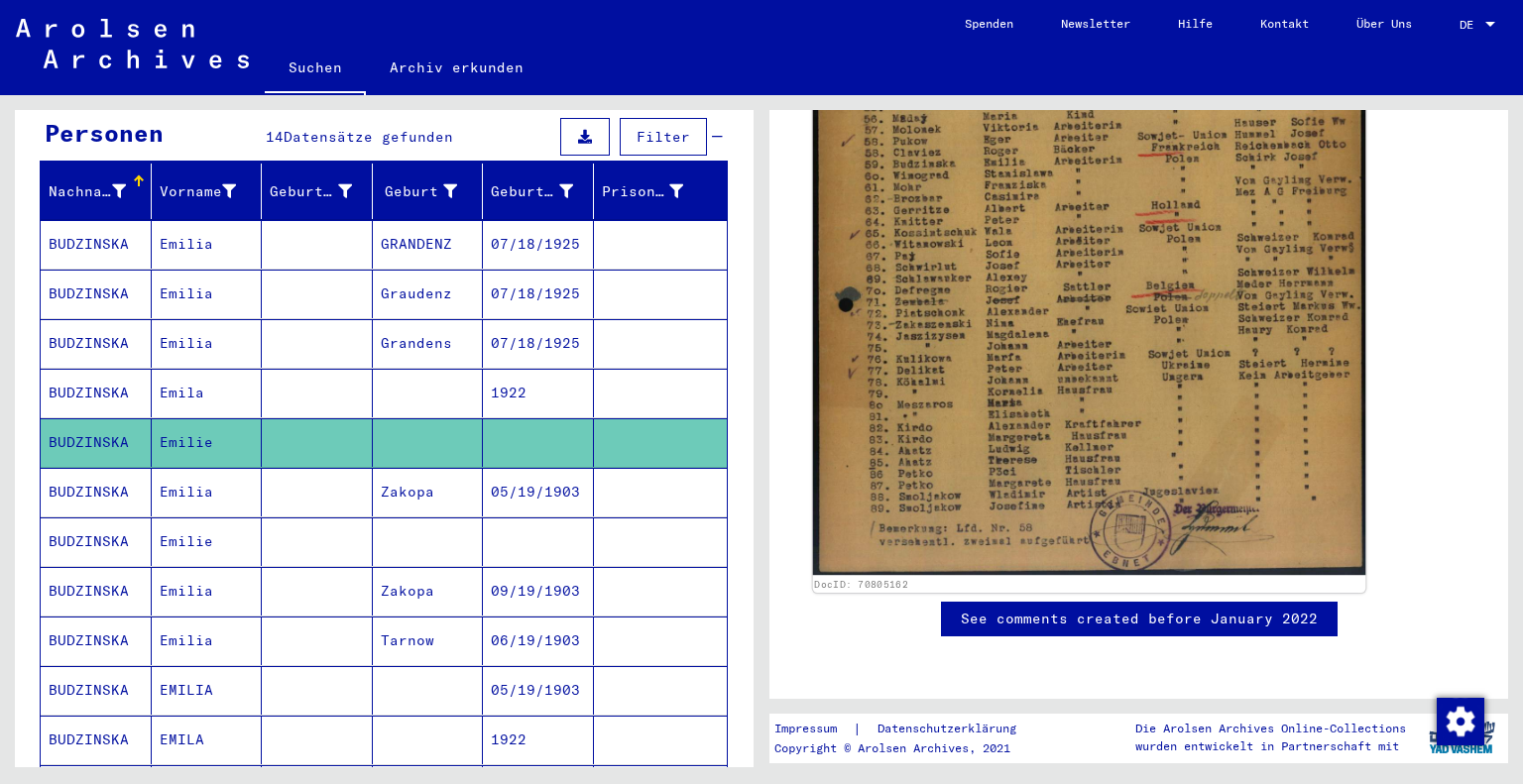 click 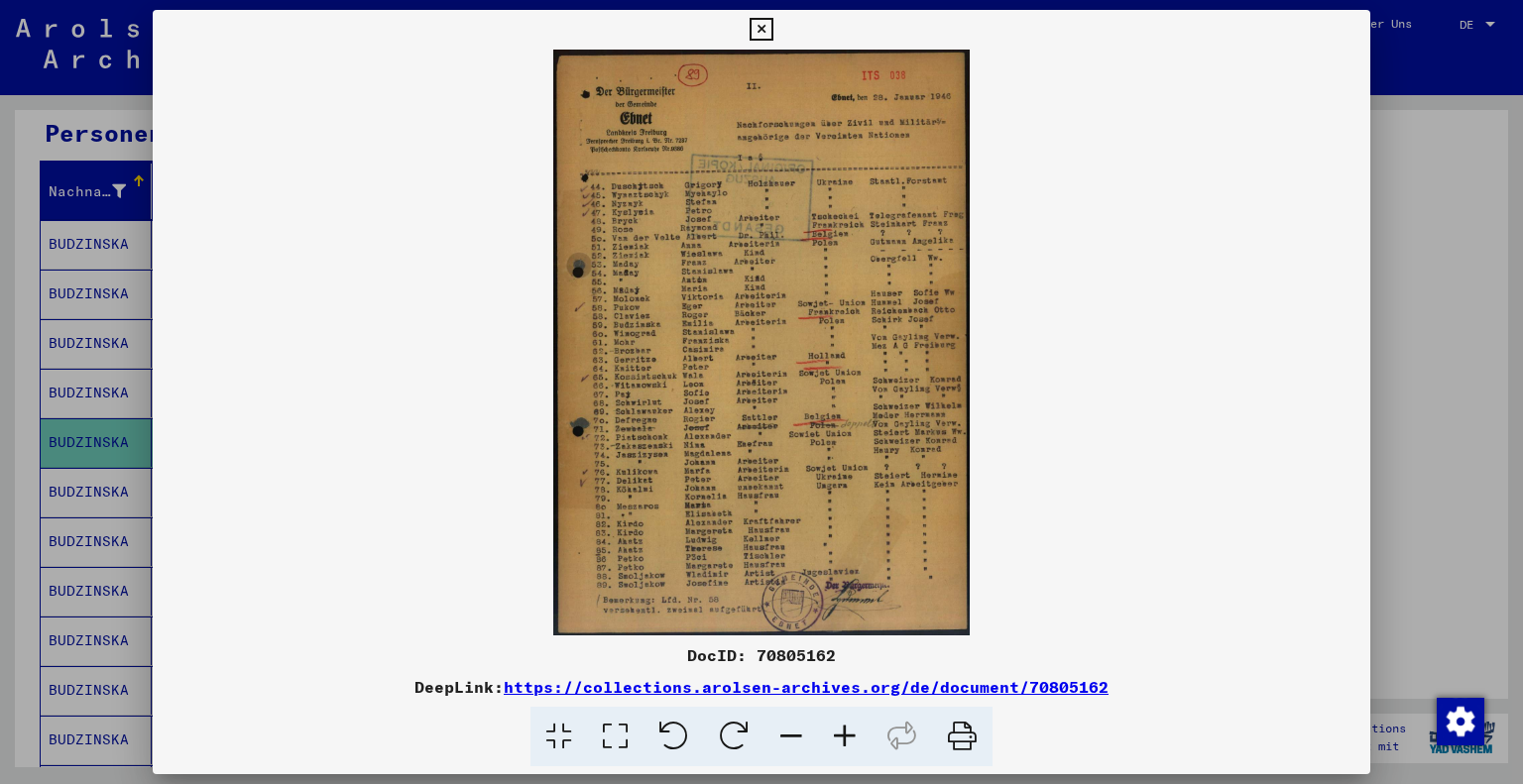 click at bounding box center (762, 342) 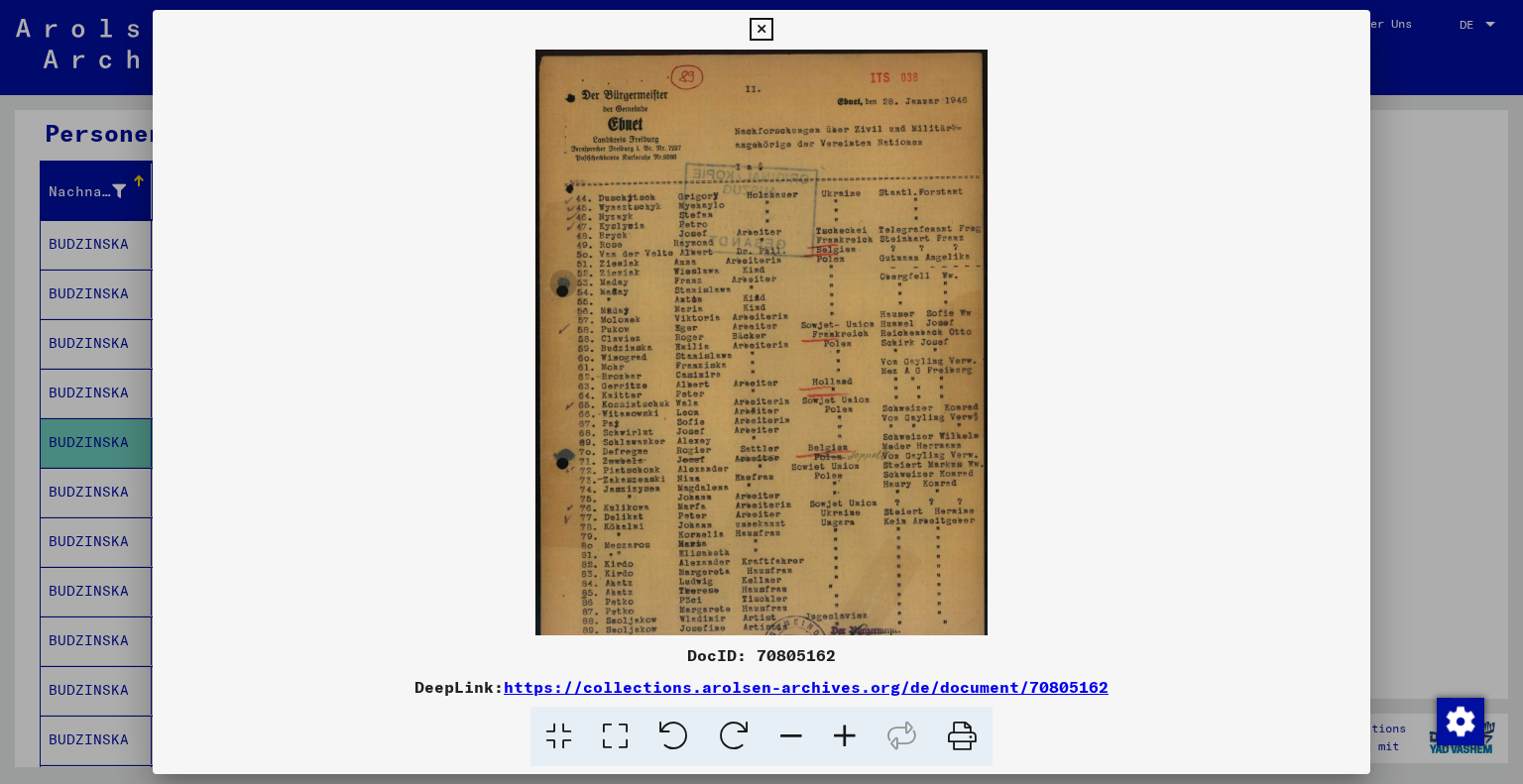 click at bounding box center [845, 736] 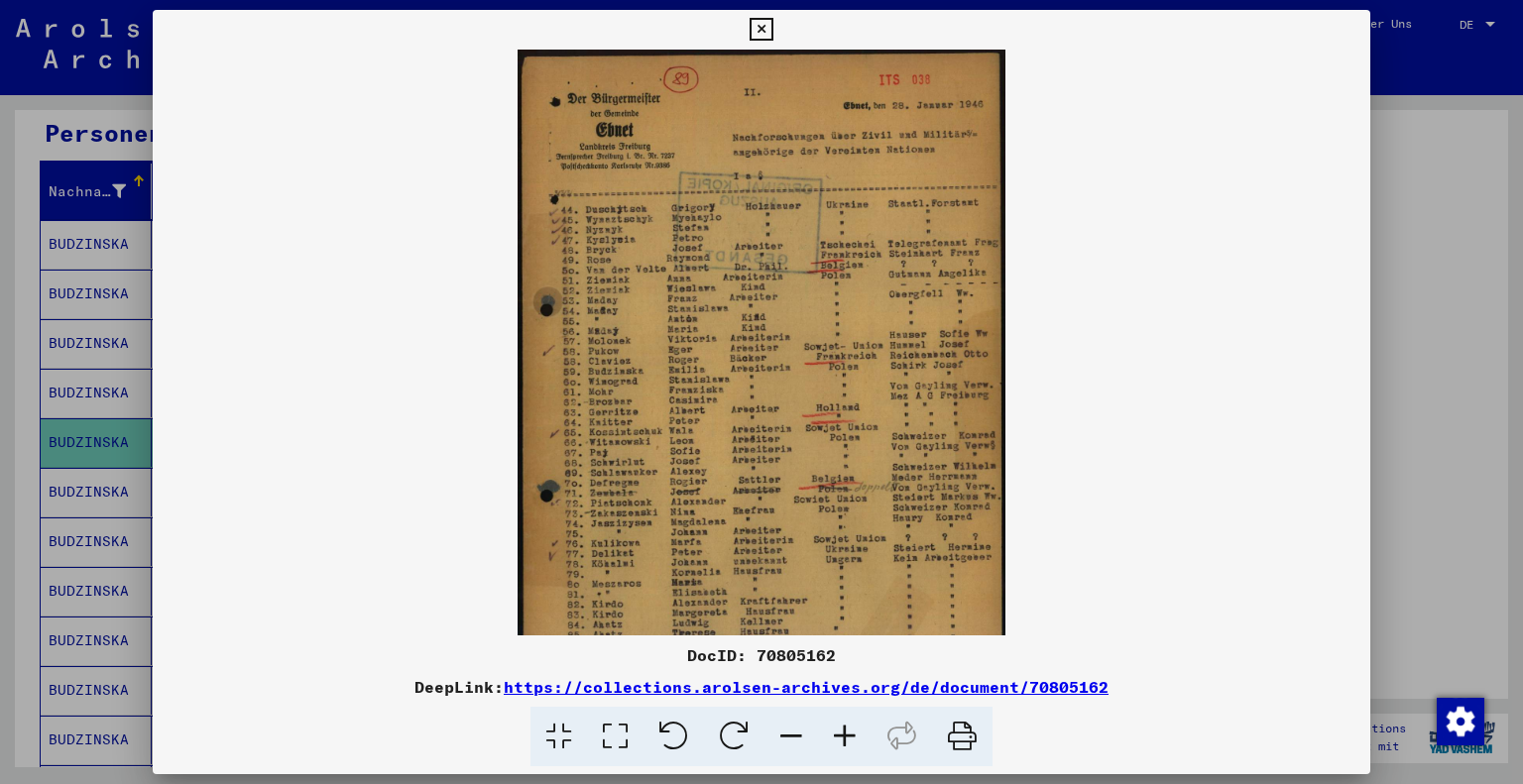 click at bounding box center (845, 736) 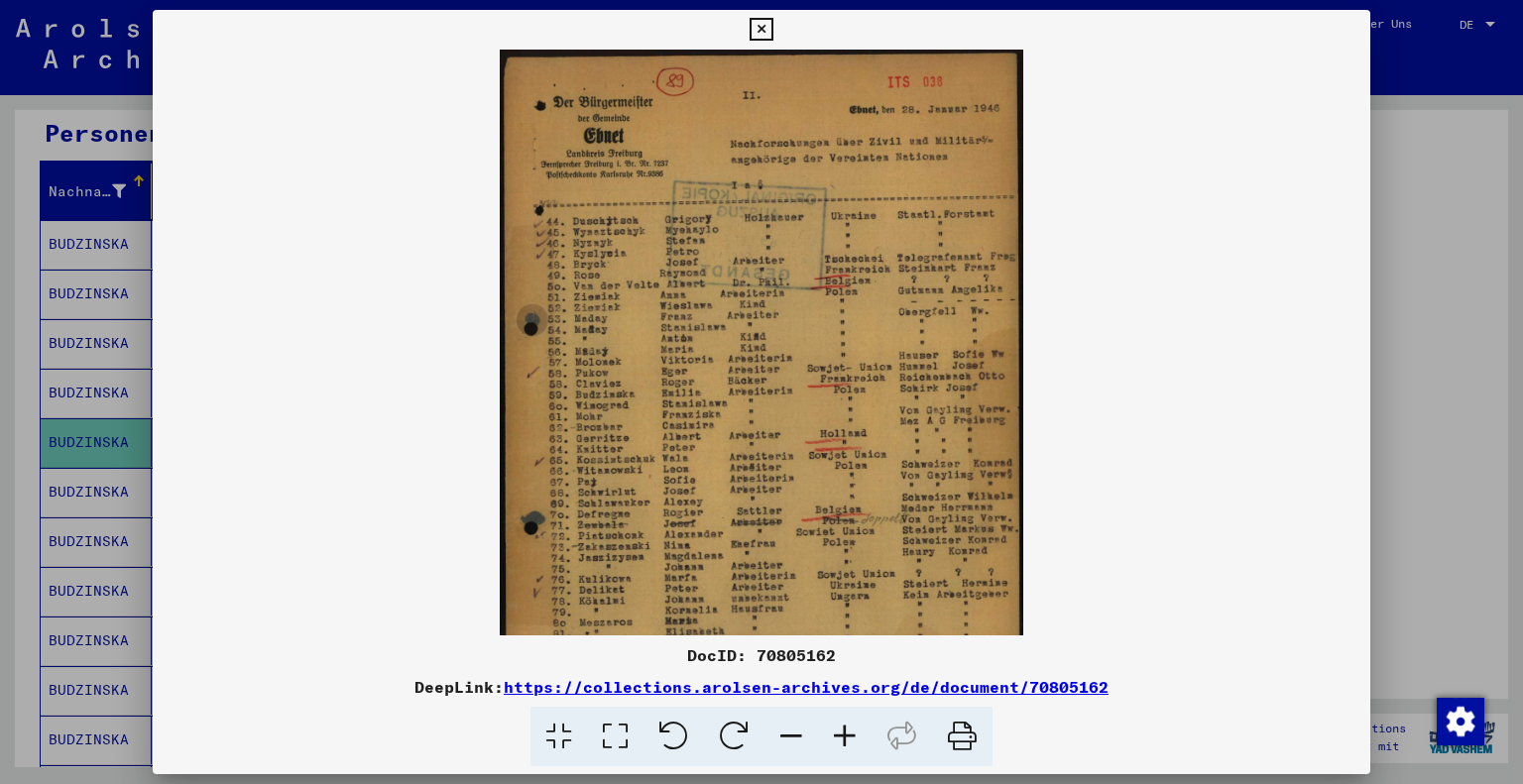 click at bounding box center [845, 736] 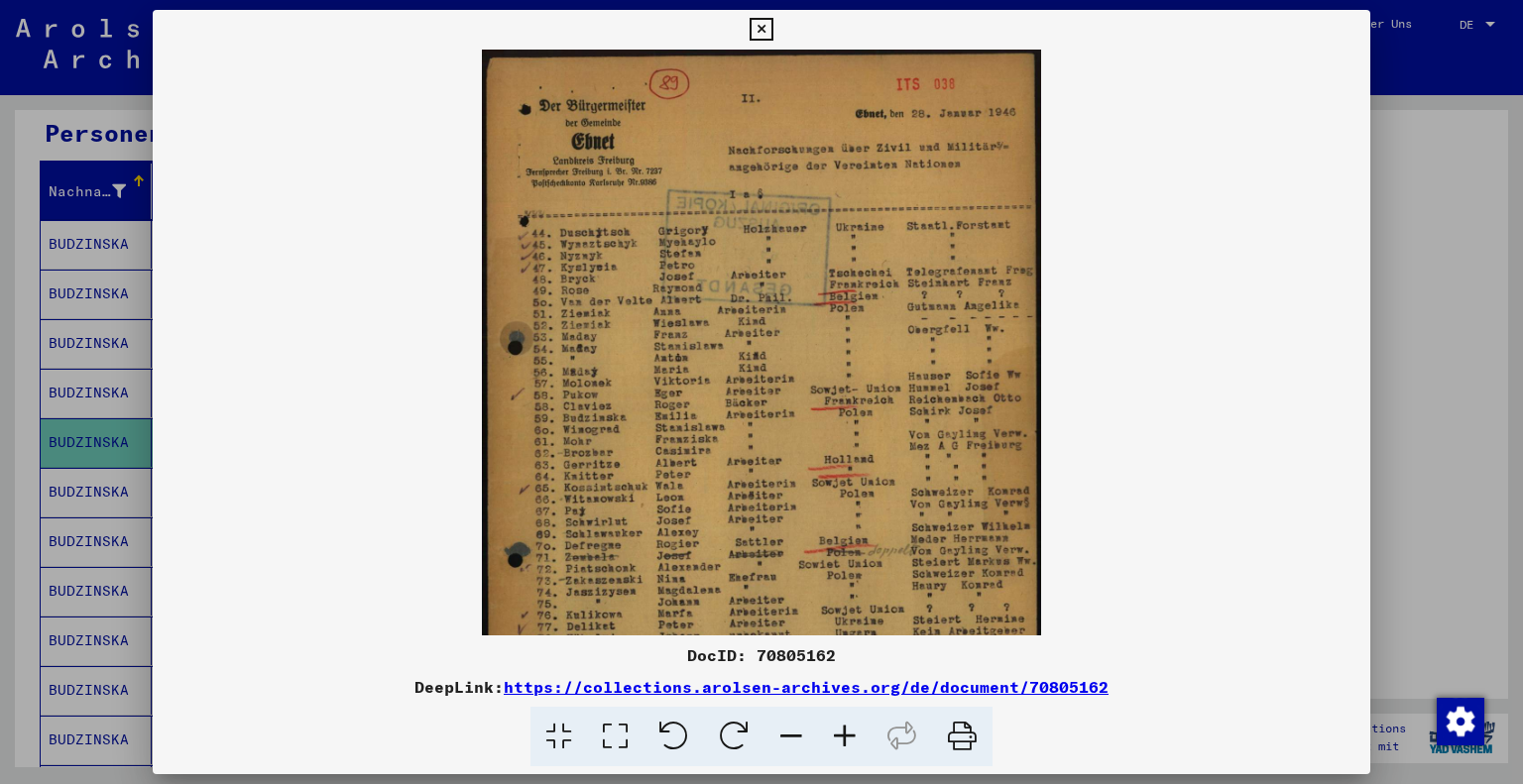 click at bounding box center (845, 736) 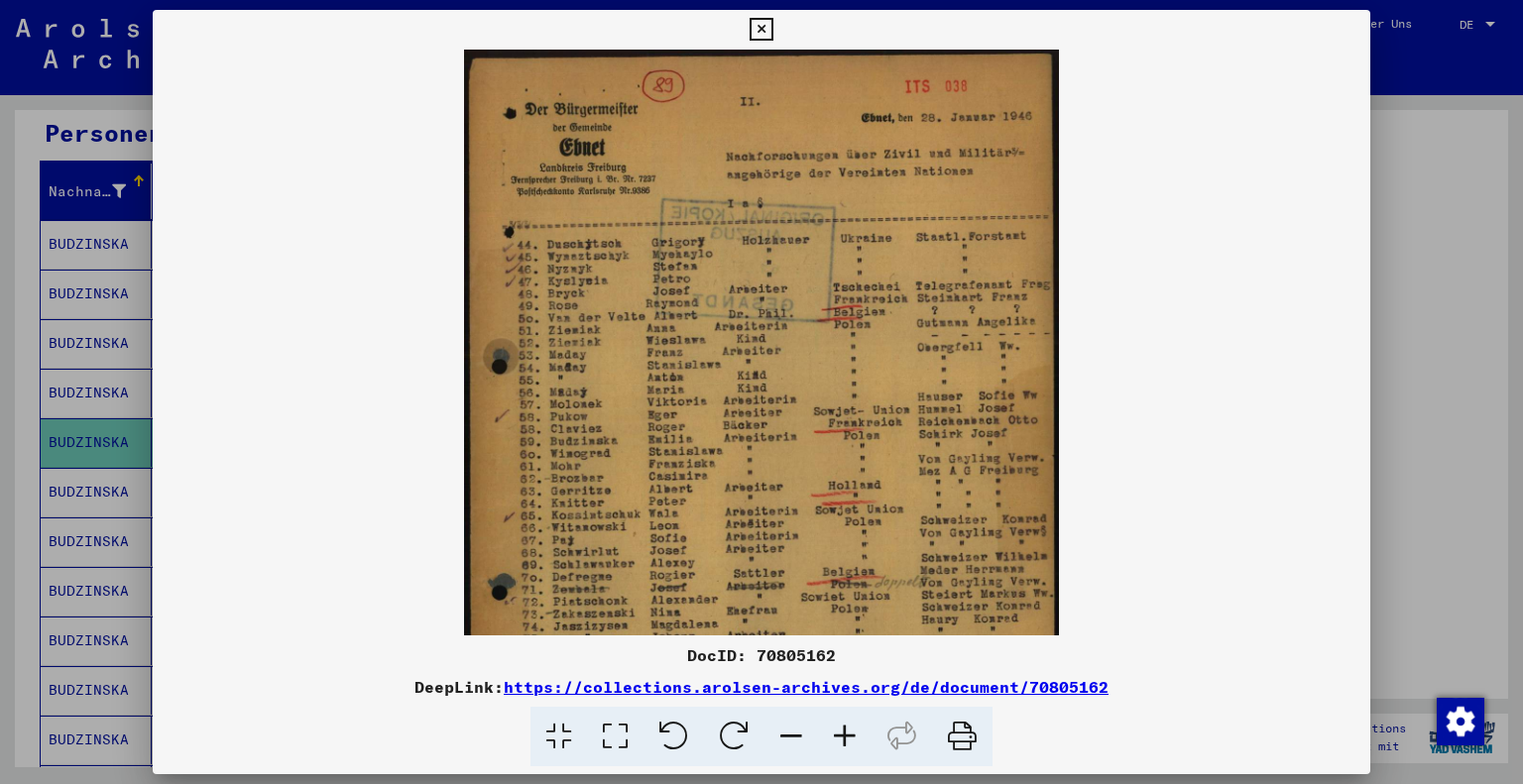 click at bounding box center [845, 736] 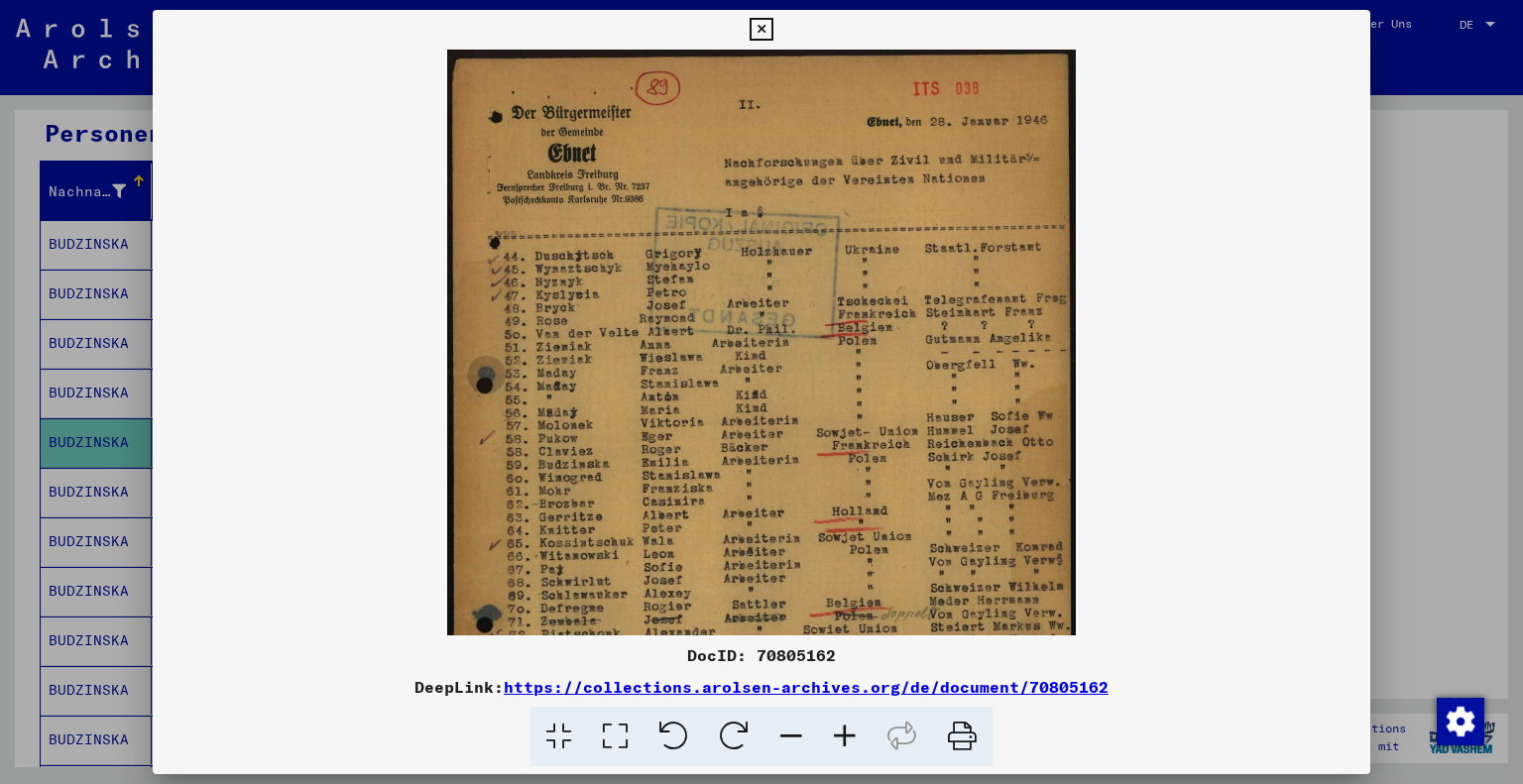 click at bounding box center (845, 736) 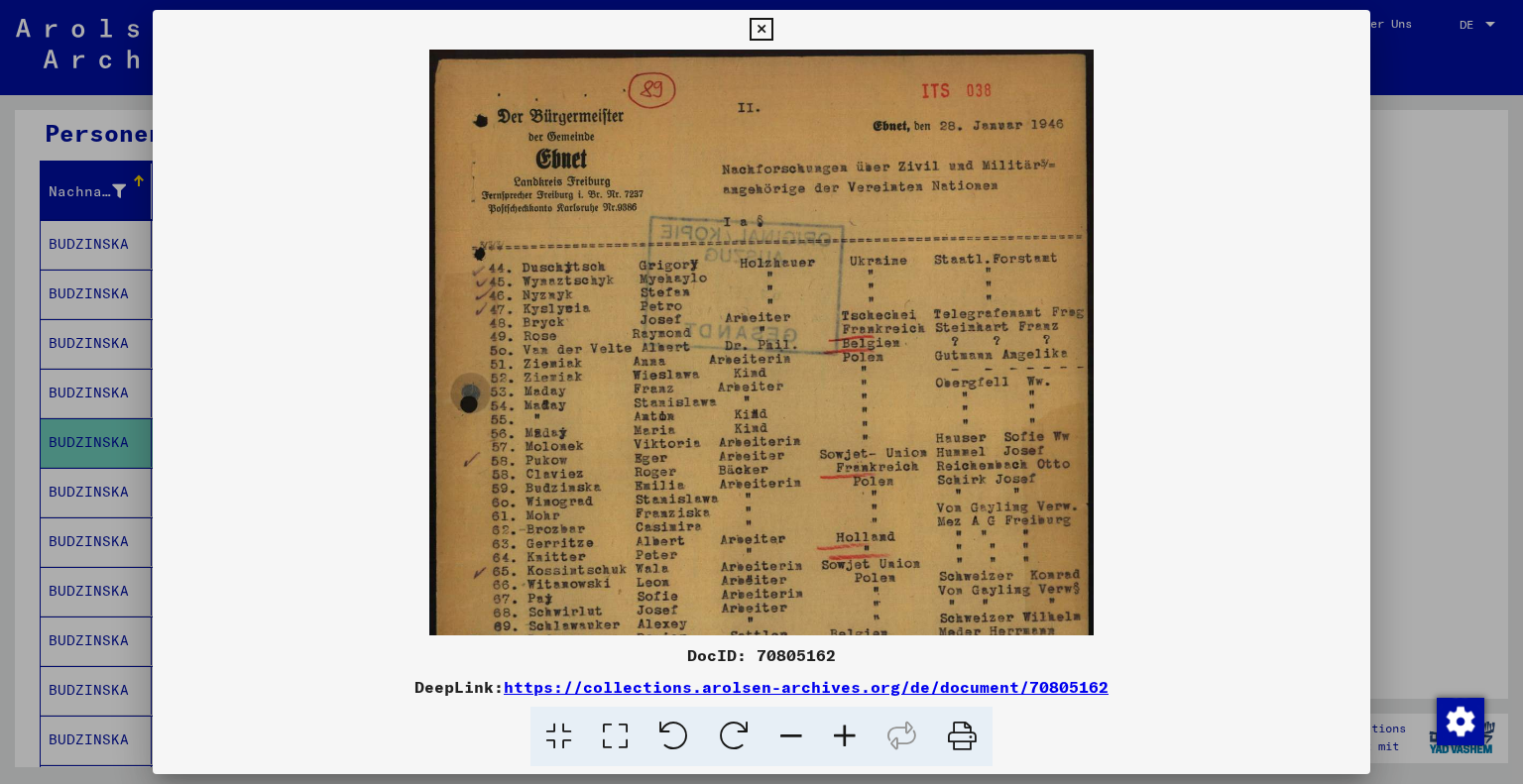 click at bounding box center (845, 736) 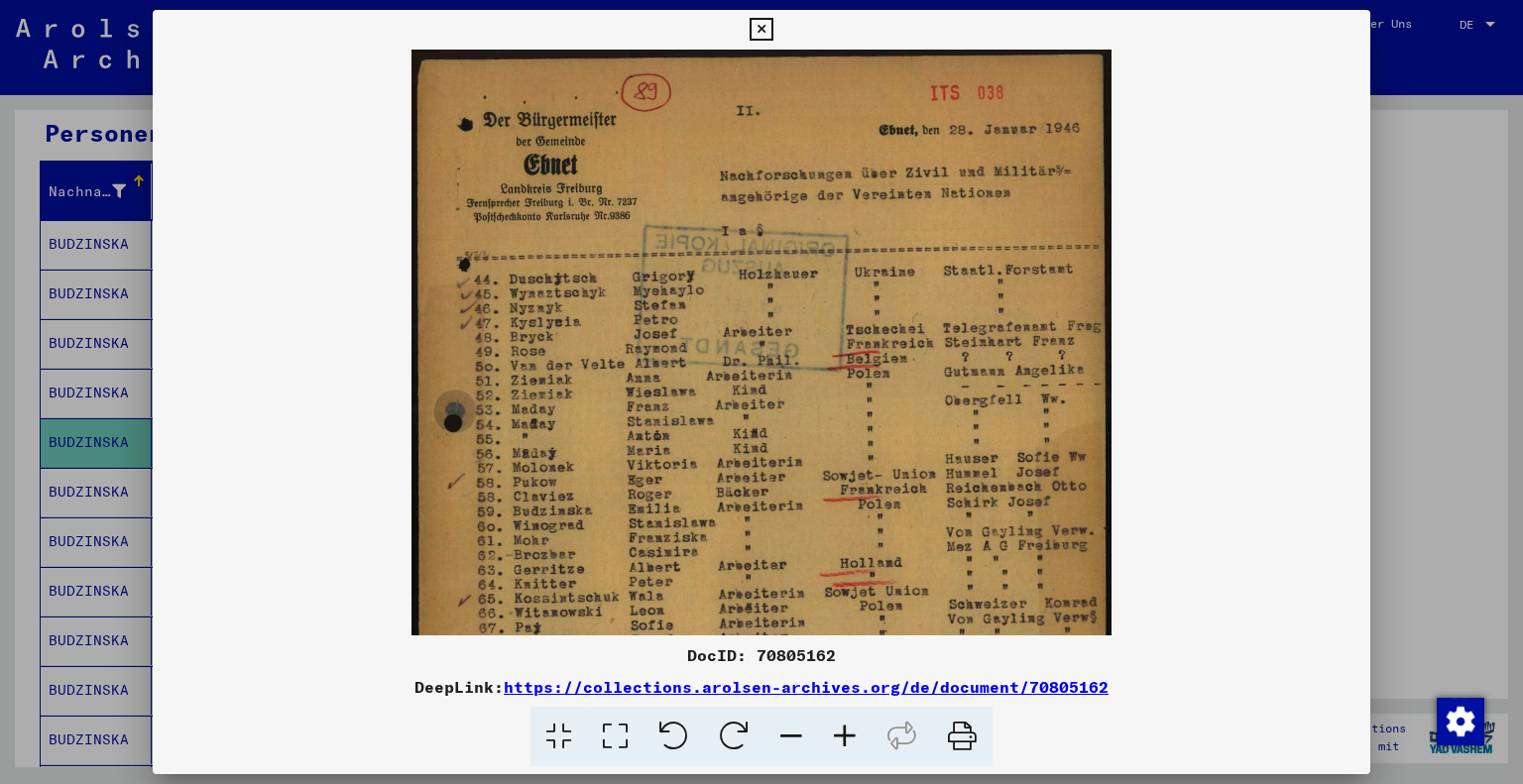 click at bounding box center [845, 736] 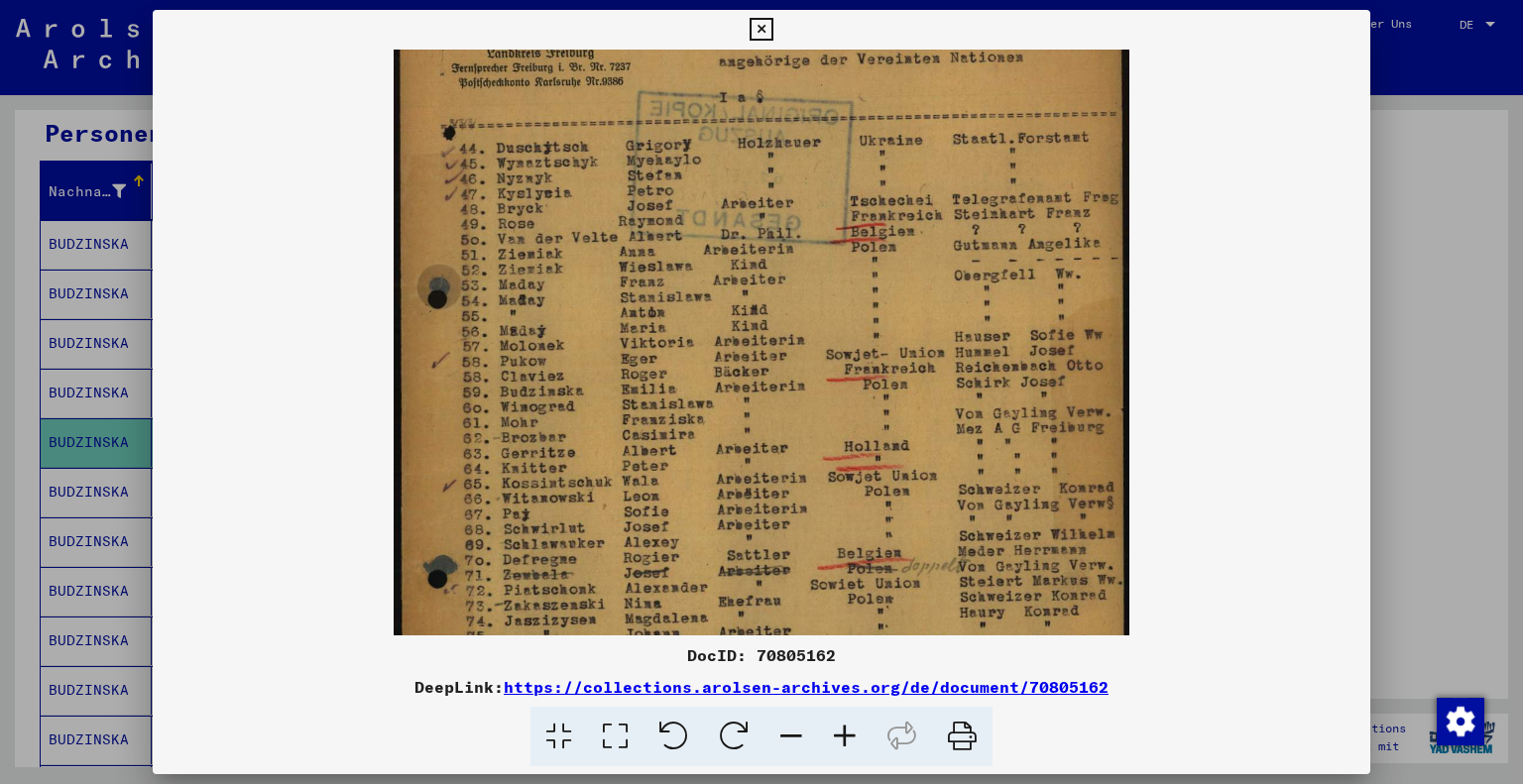 drag, startPoint x: 891, startPoint y: 499, endPoint x: 928, endPoint y: 376, distance: 128.44454 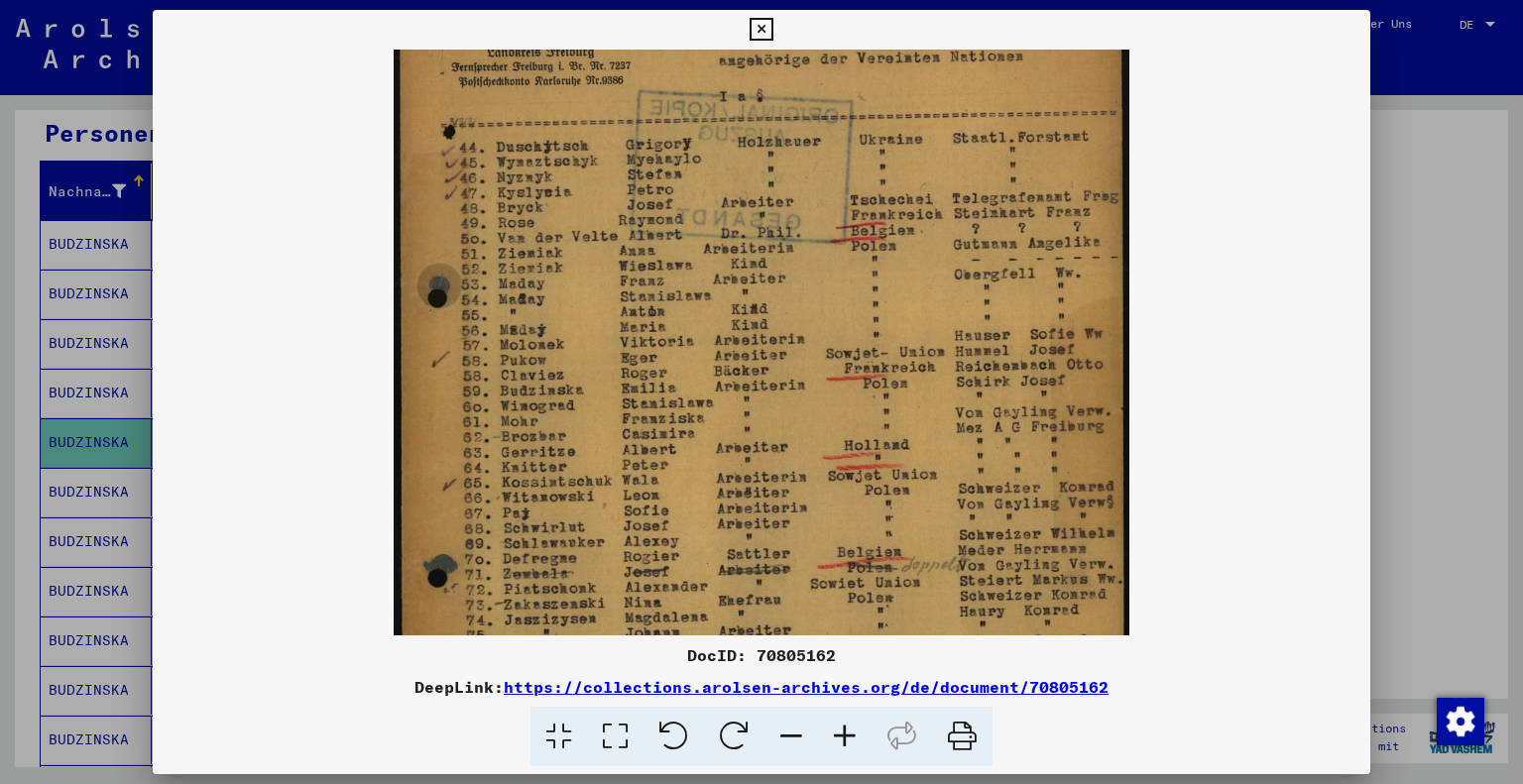 click at bounding box center (845, 736) 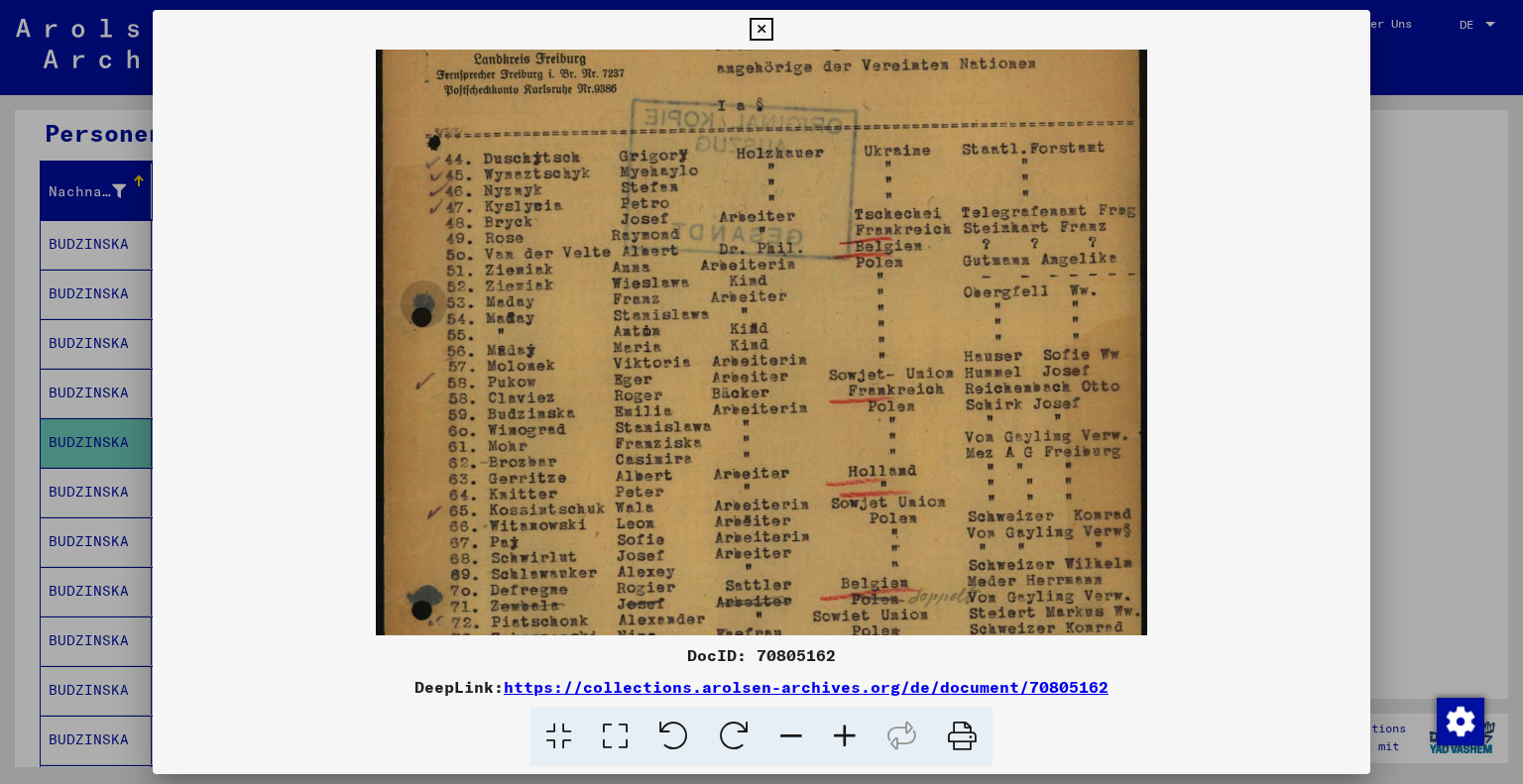 click at bounding box center [845, 736] 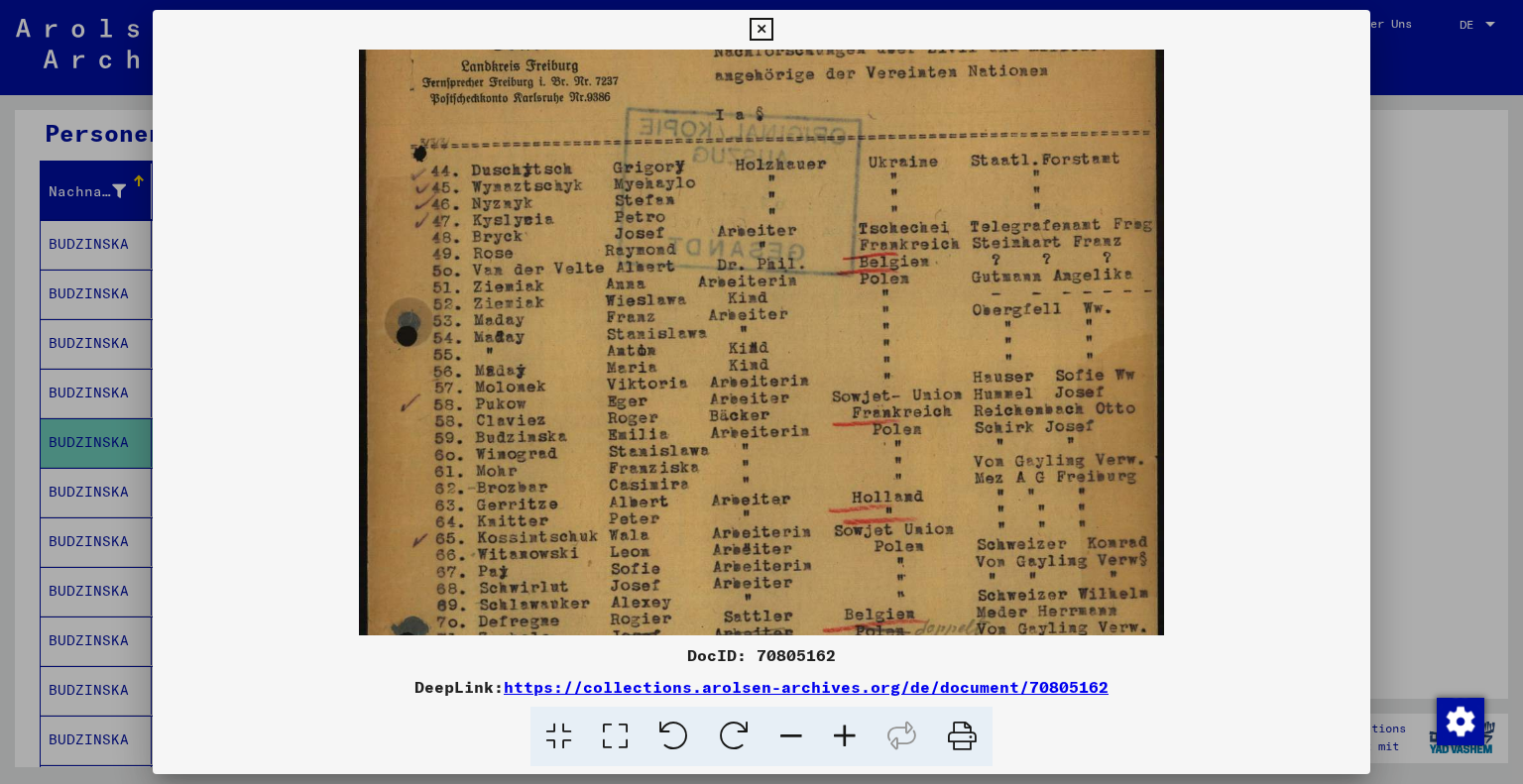 click at bounding box center (845, 736) 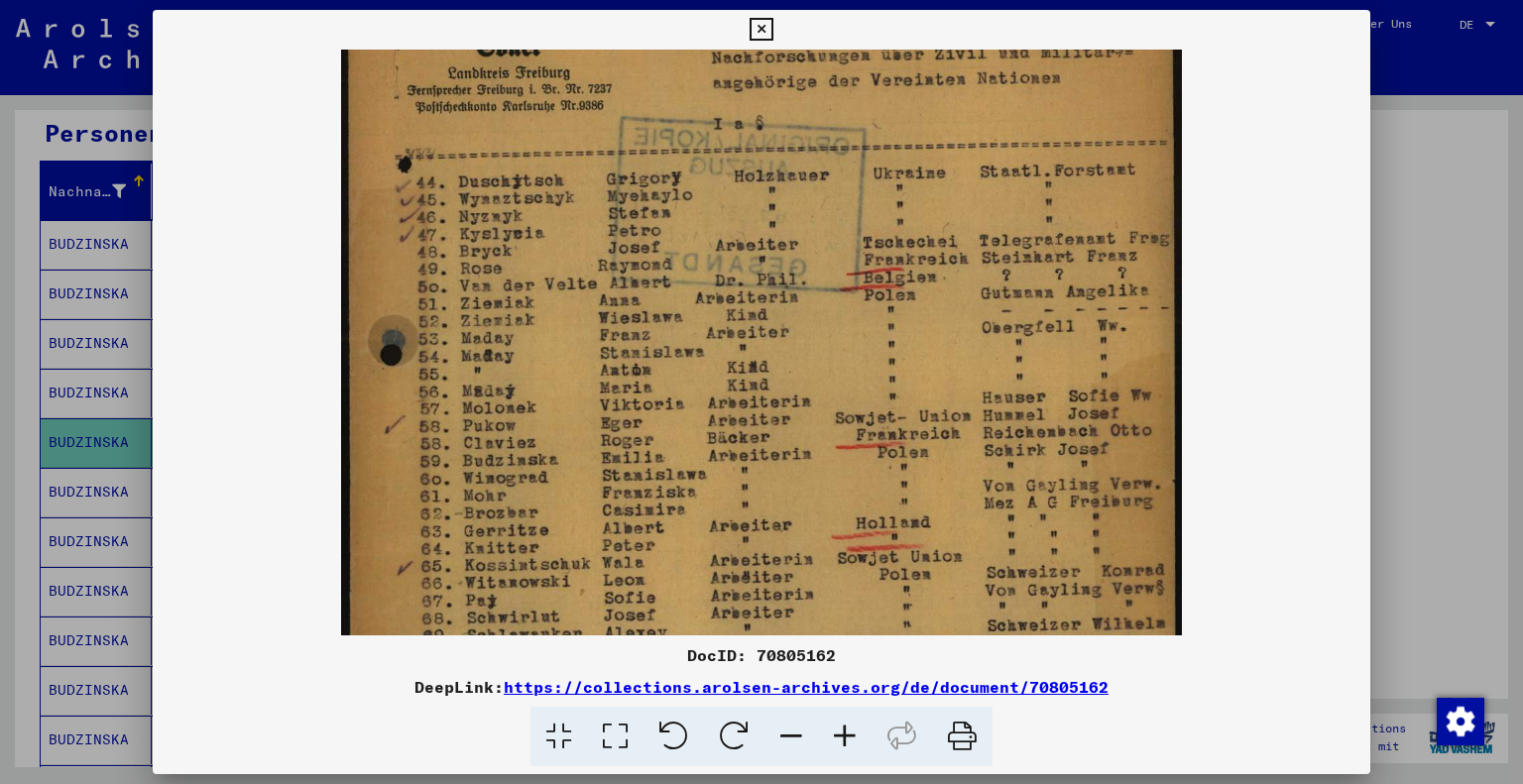click at bounding box center [761, 30] 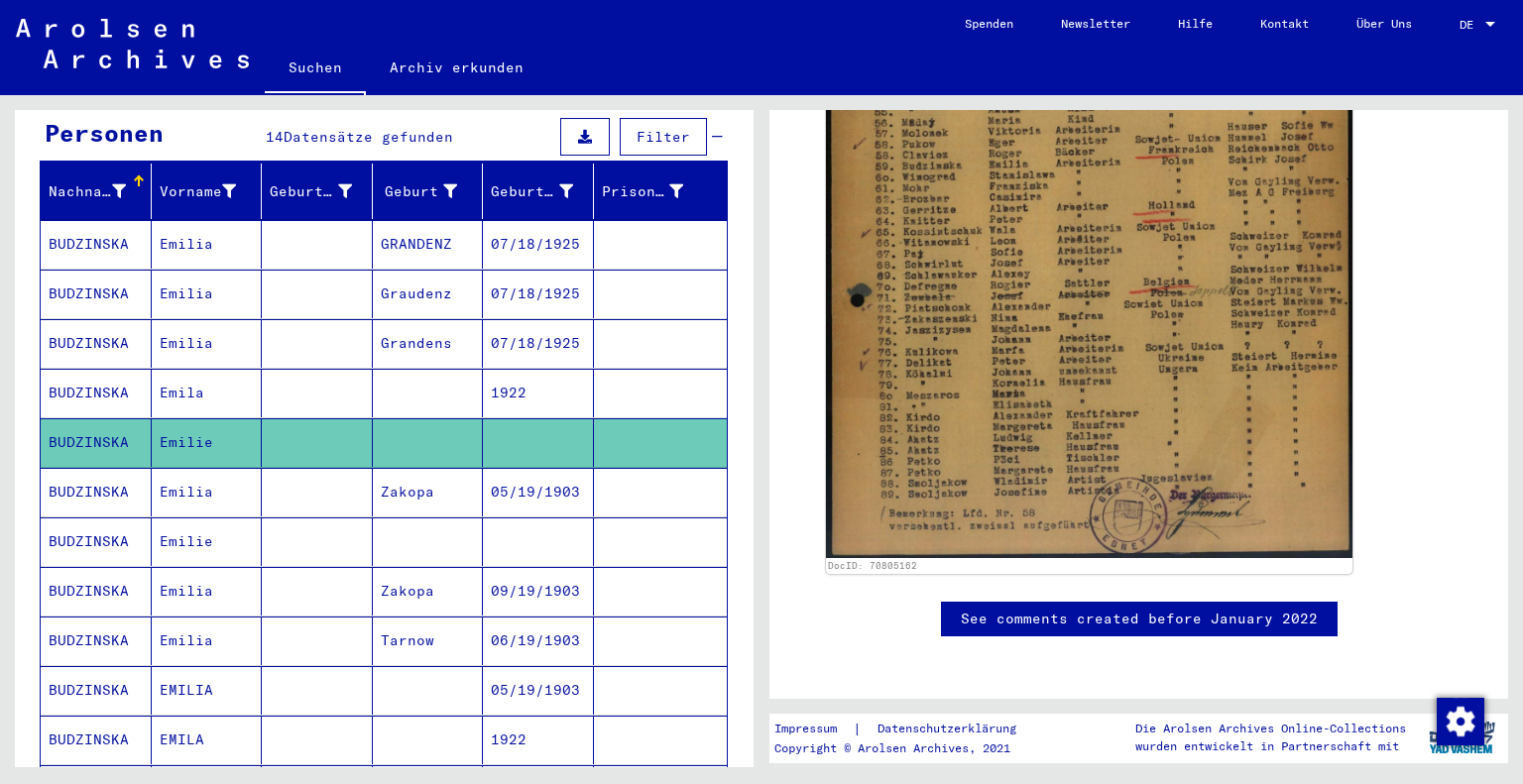 click on "BUDZINSKA" at bounding box center (96, 640) 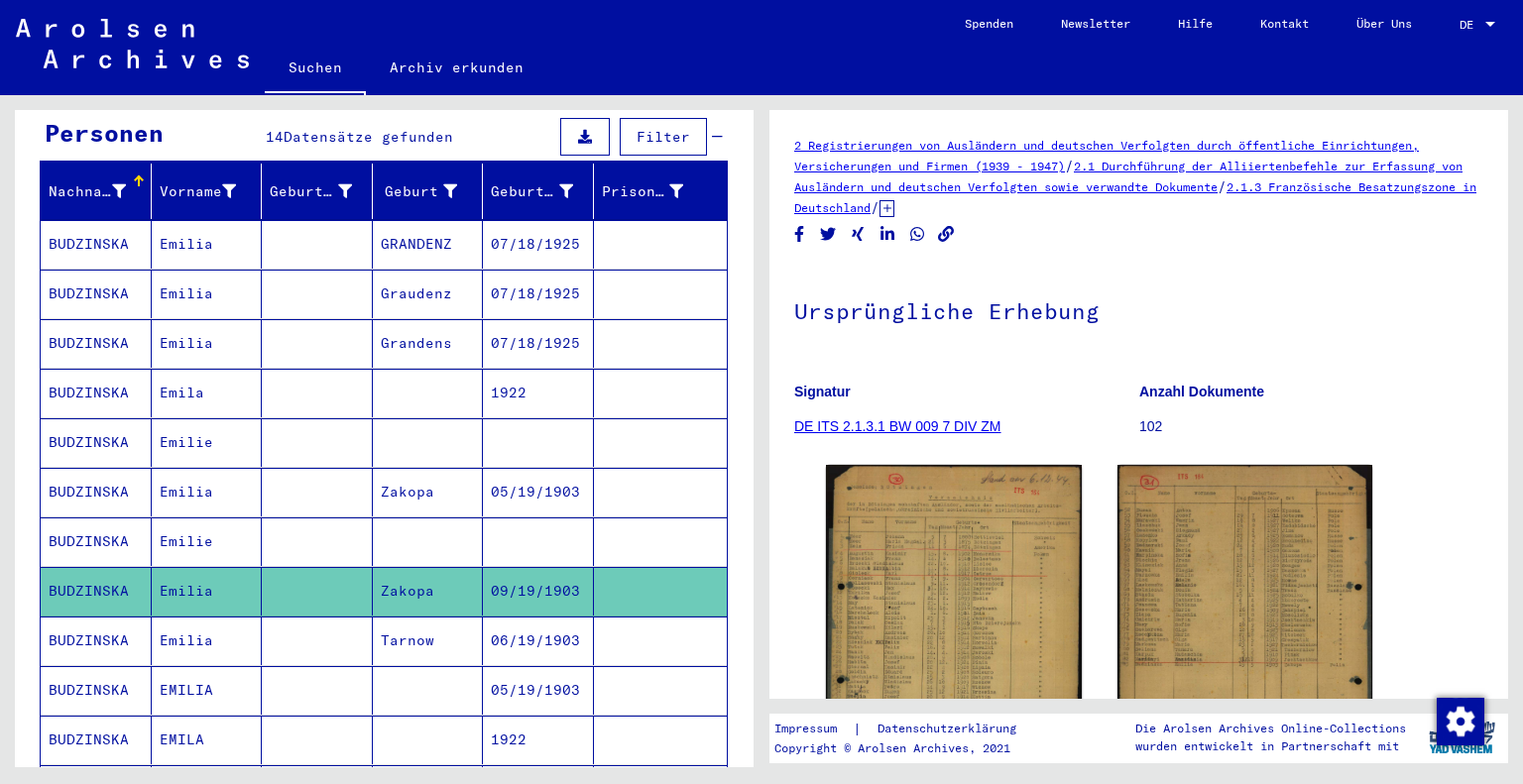 scroll, scrollTop: 0, scrollLeft: 0, axis: both 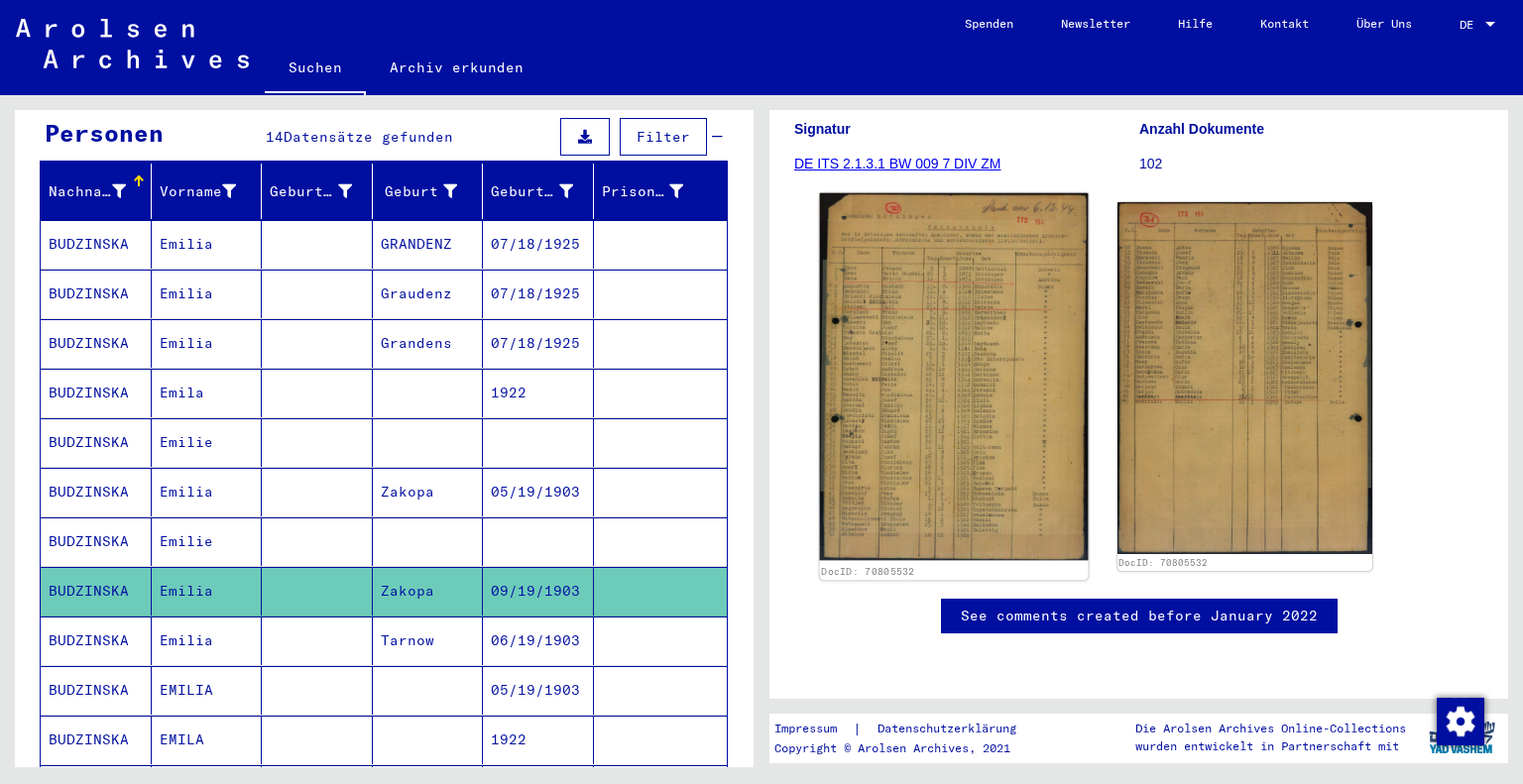click 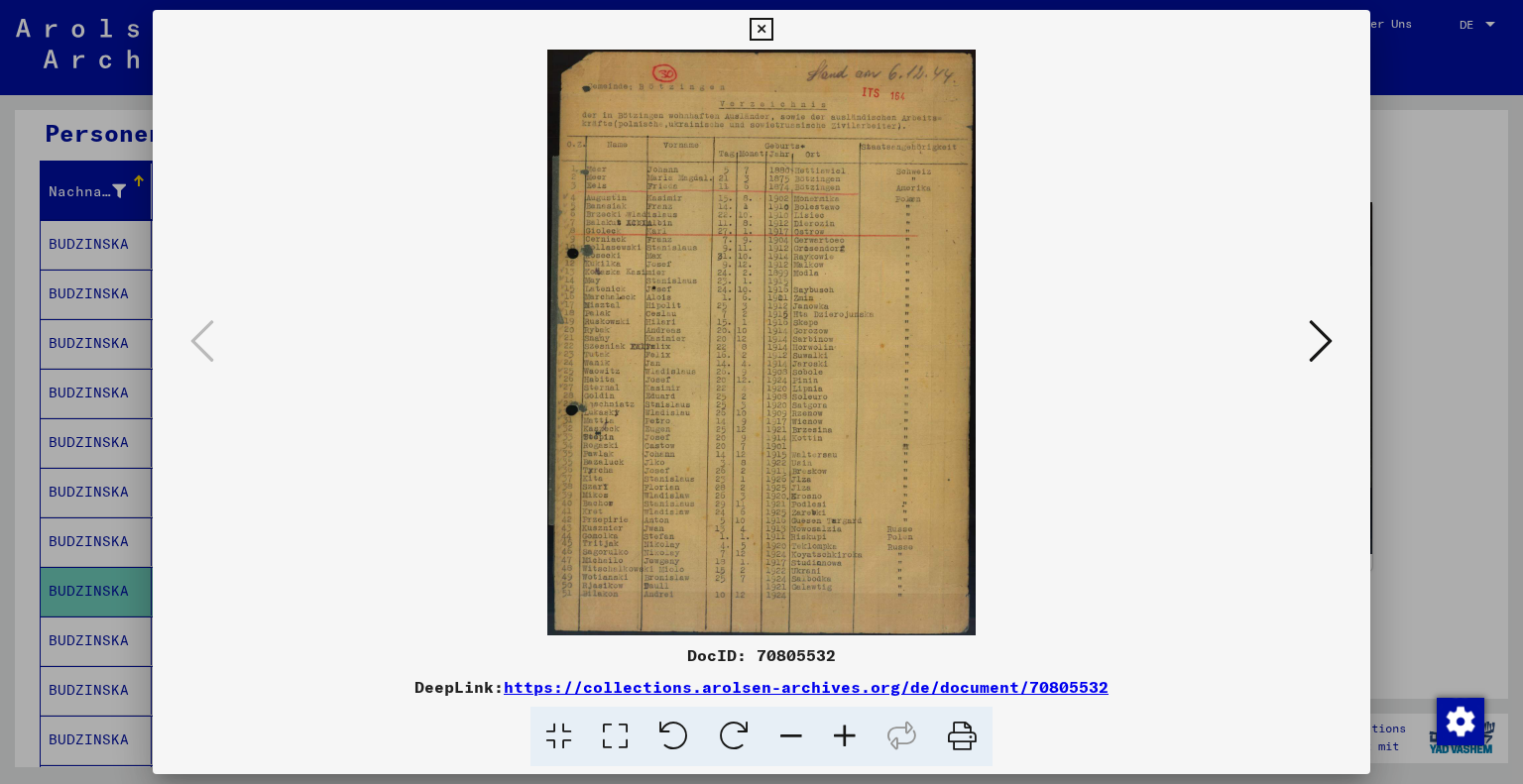 click at bounding box center (762, 342) 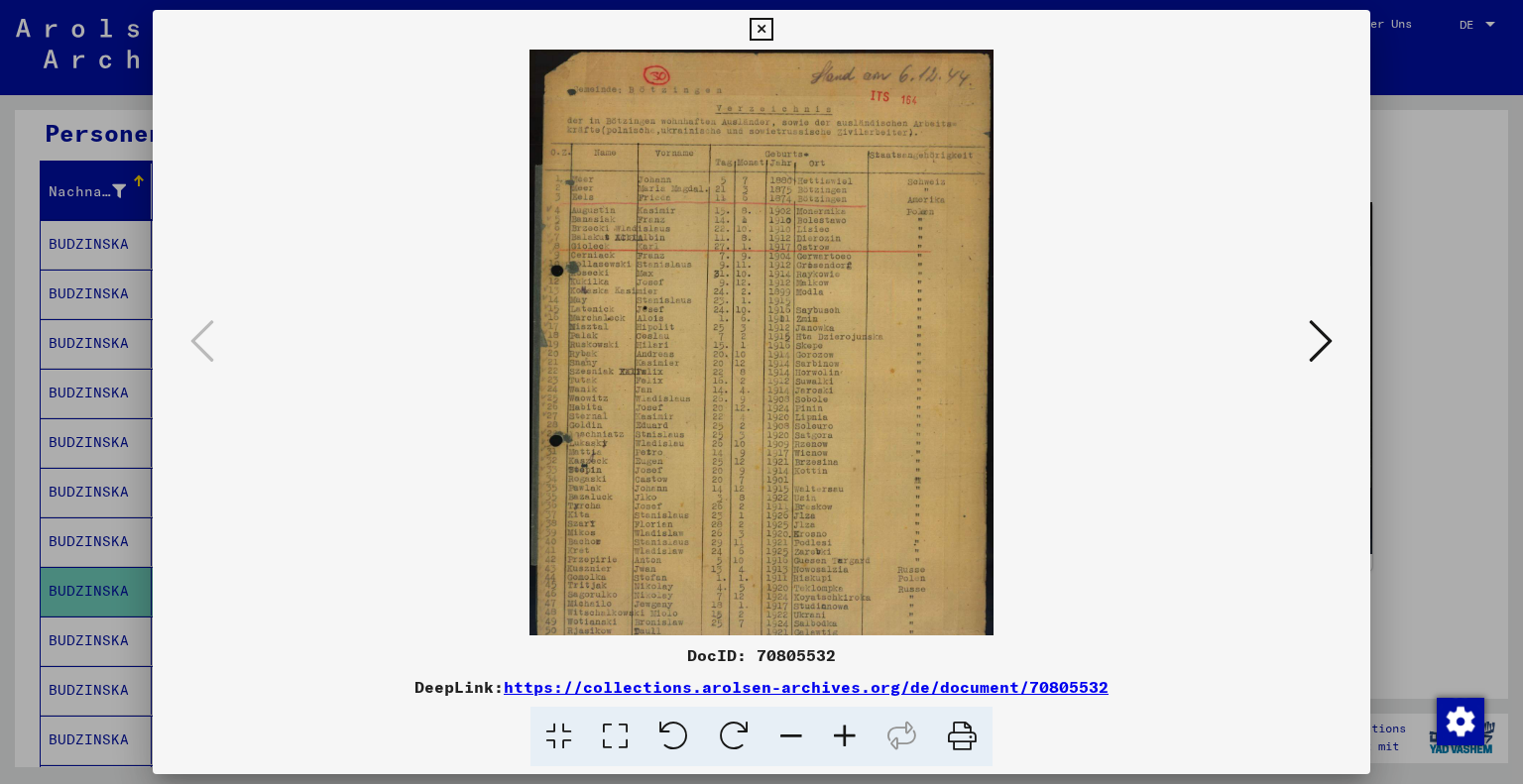 click at bounding box center [845, 736] 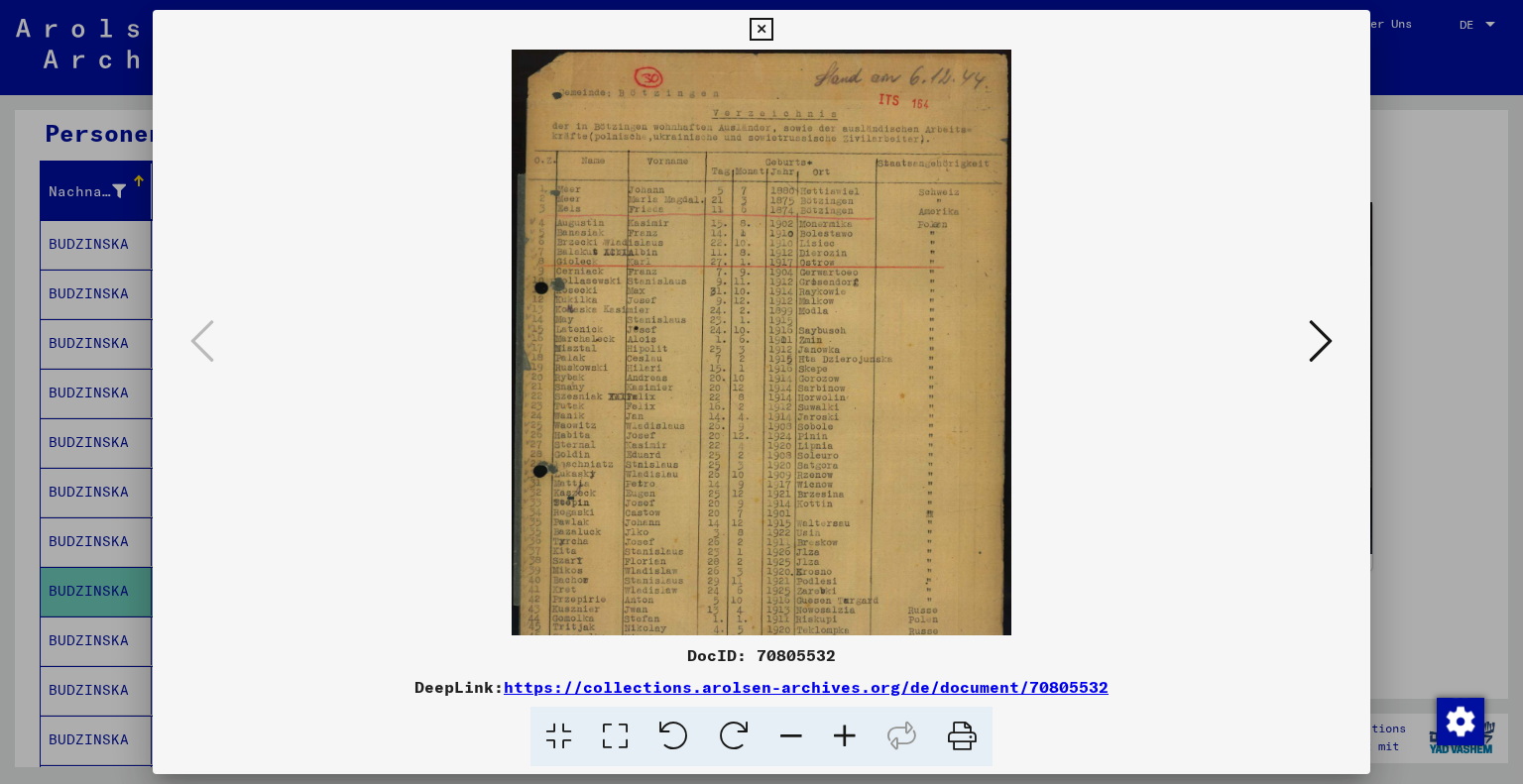 click at bounding box center [845, 736] 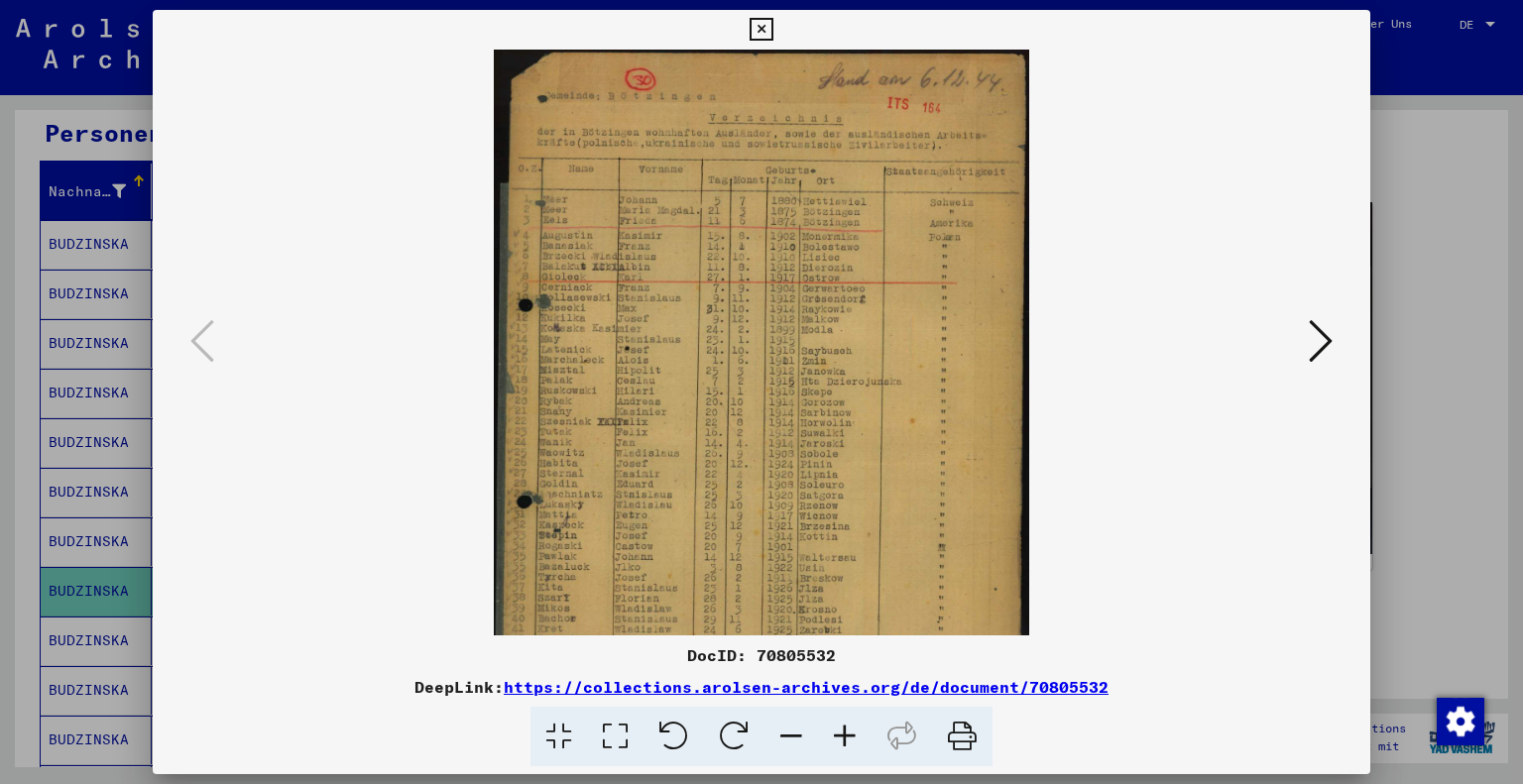 click at bounding box center (845, 736) 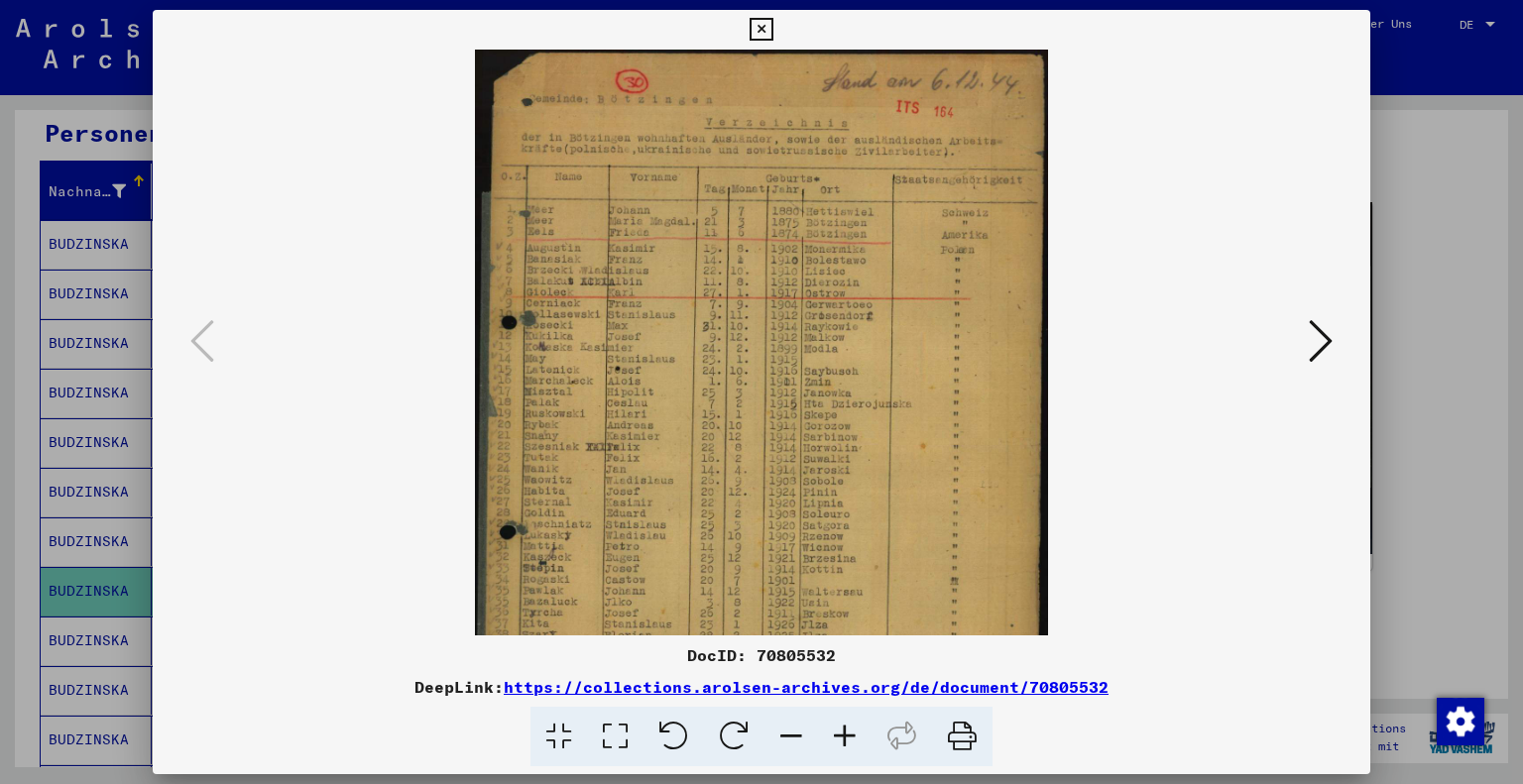 click at bounding box center (845, 736) 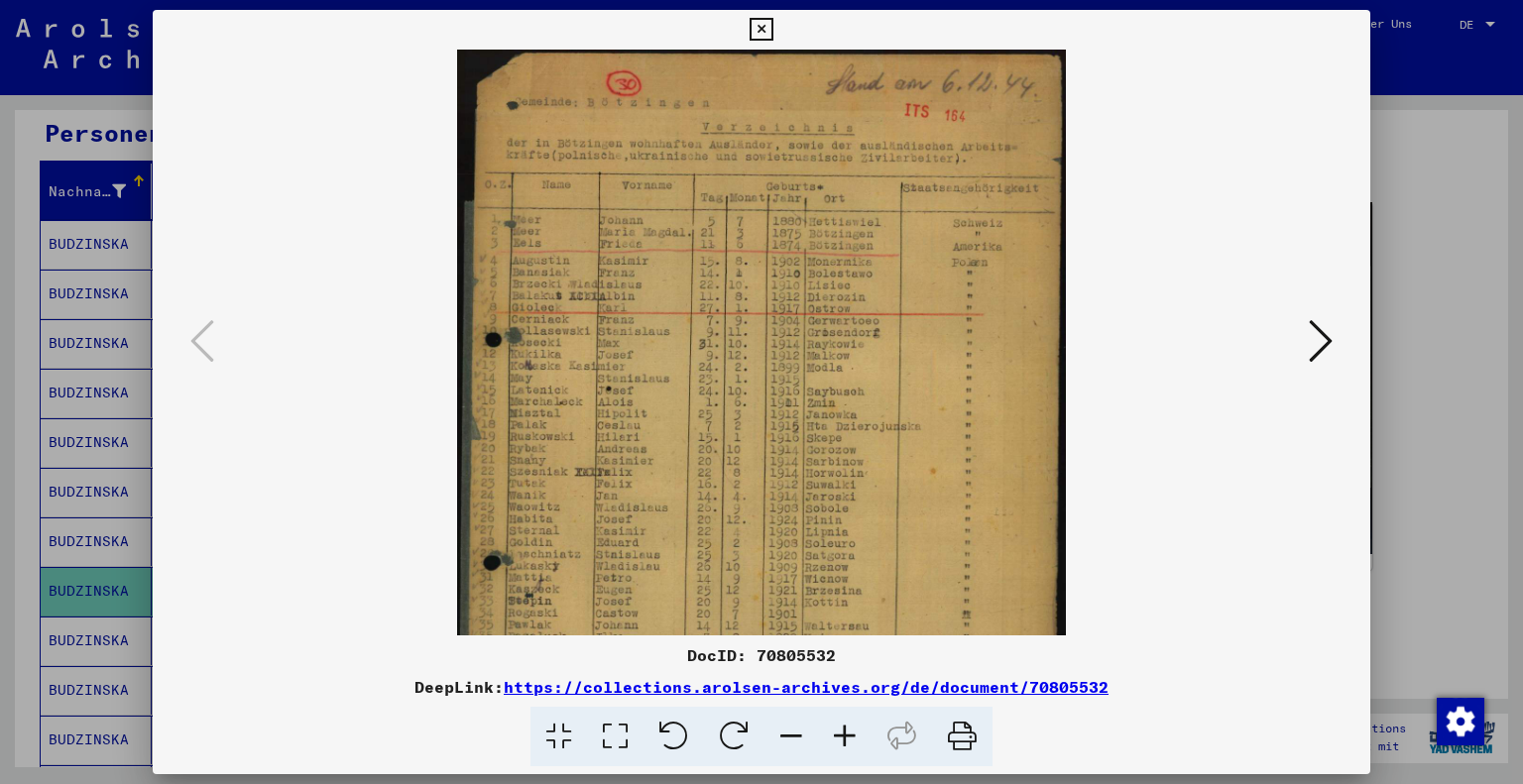 click at bounding box center [845, 736] 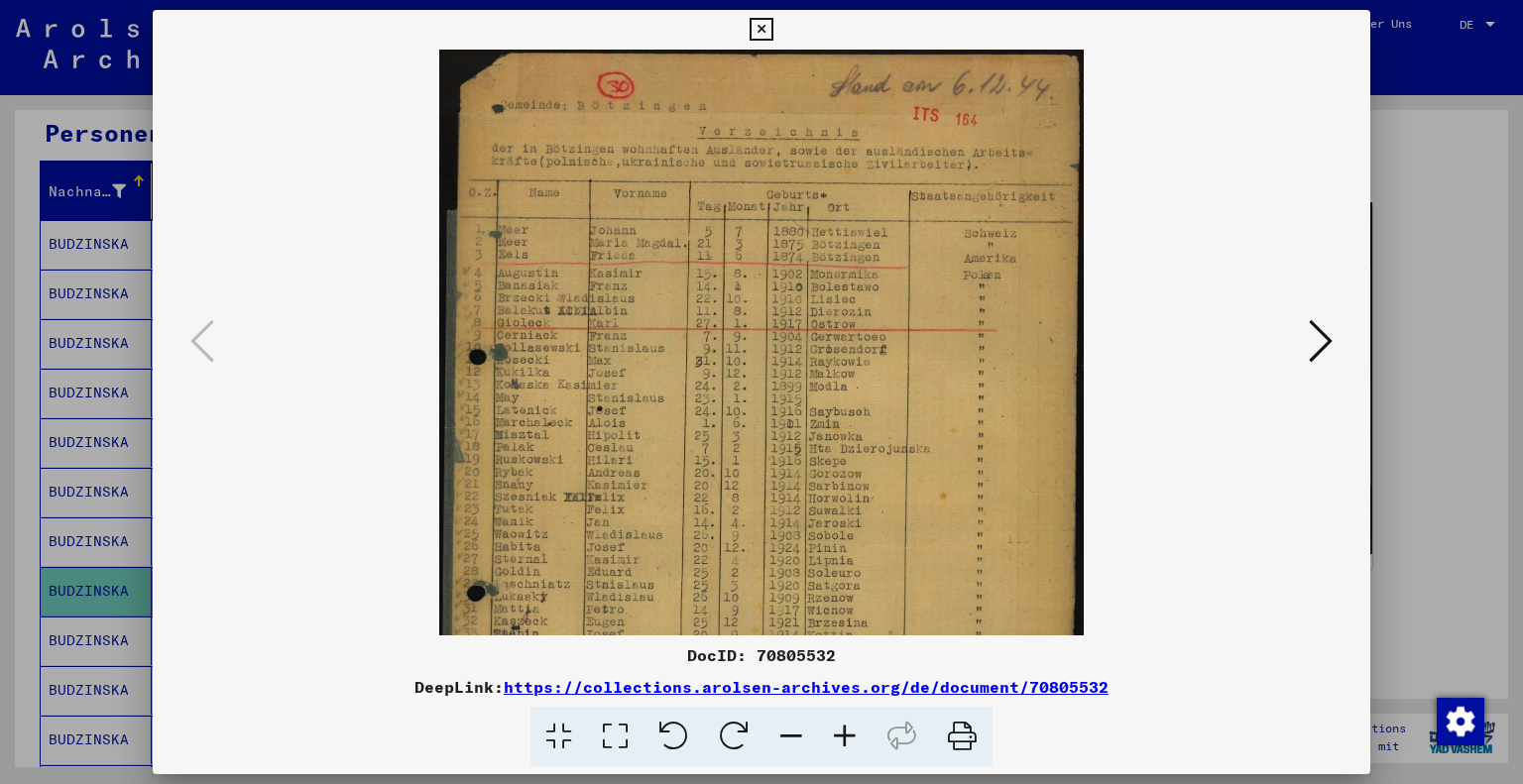 click at bounding box center [845, 736] 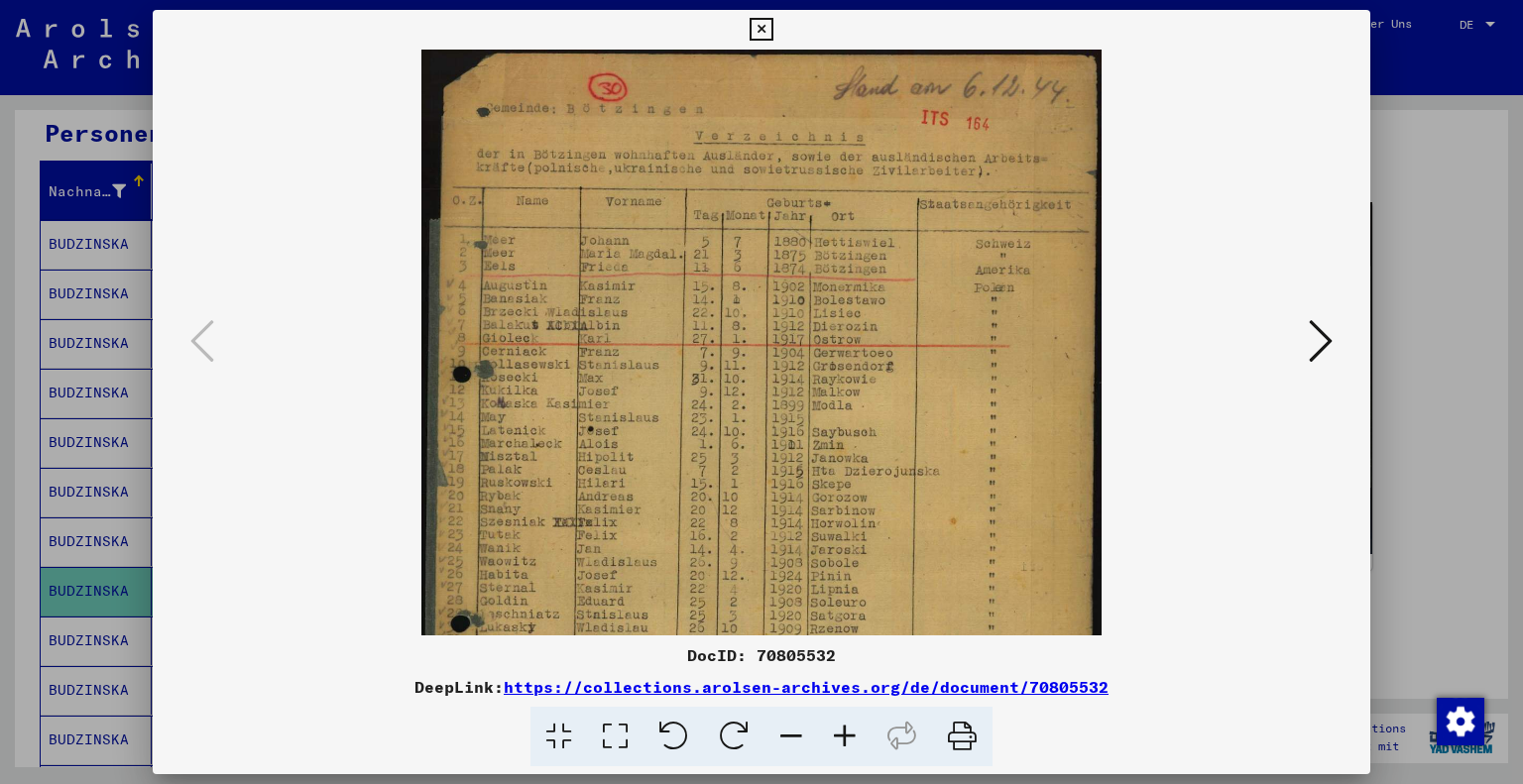 click at bounding box center [845, 736] 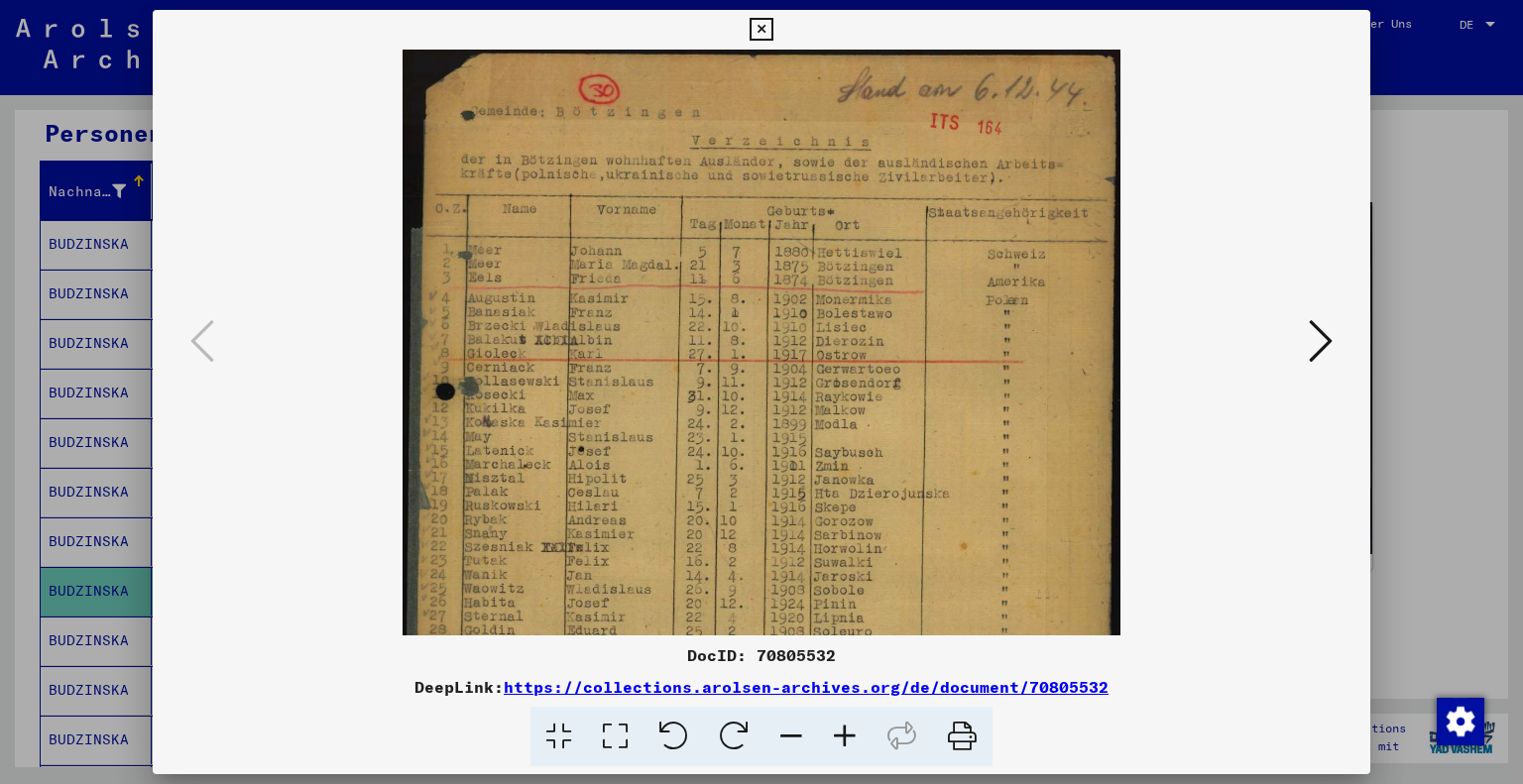 click at bounding box center (845, 736) 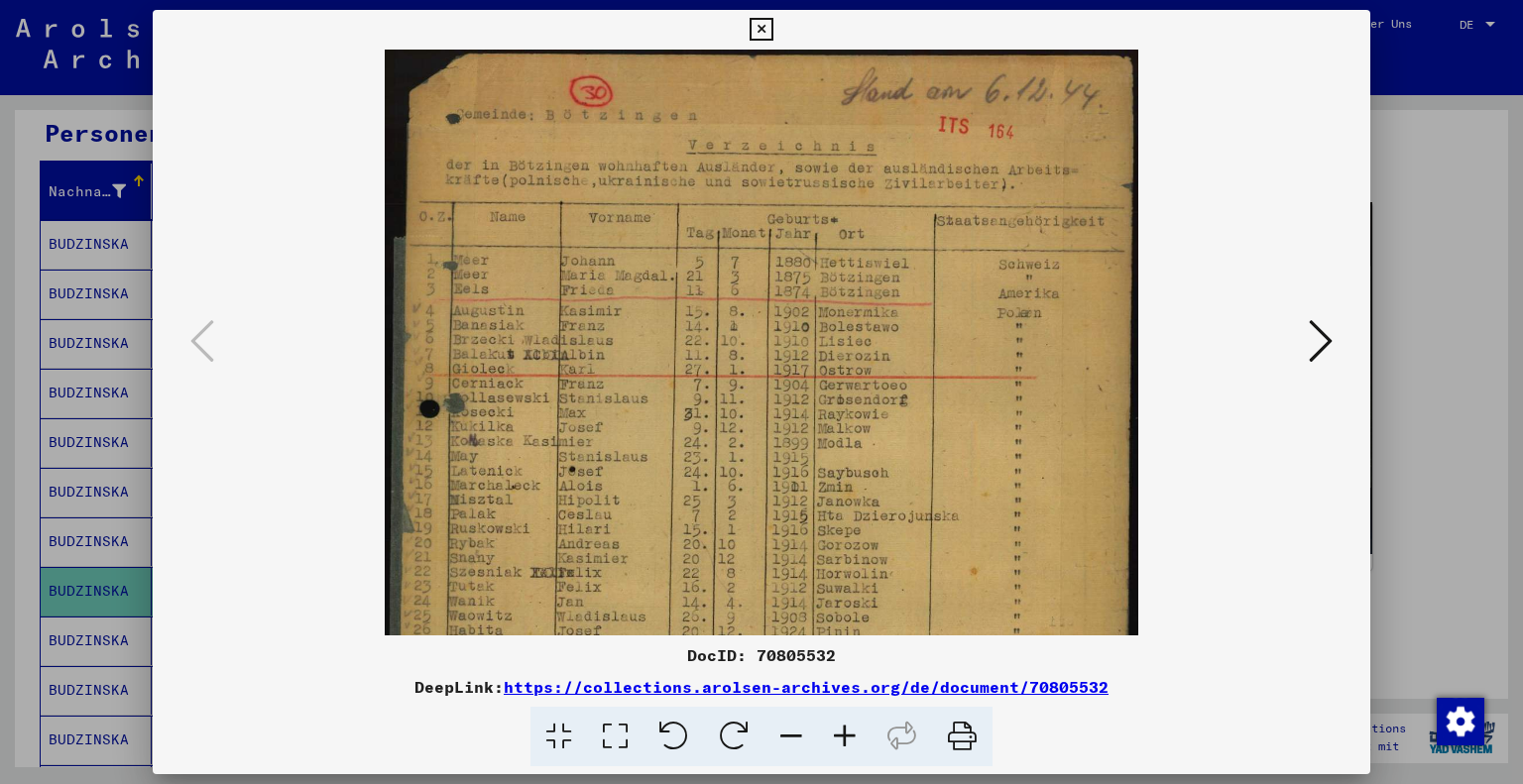 click at bounding box center (845, 736) 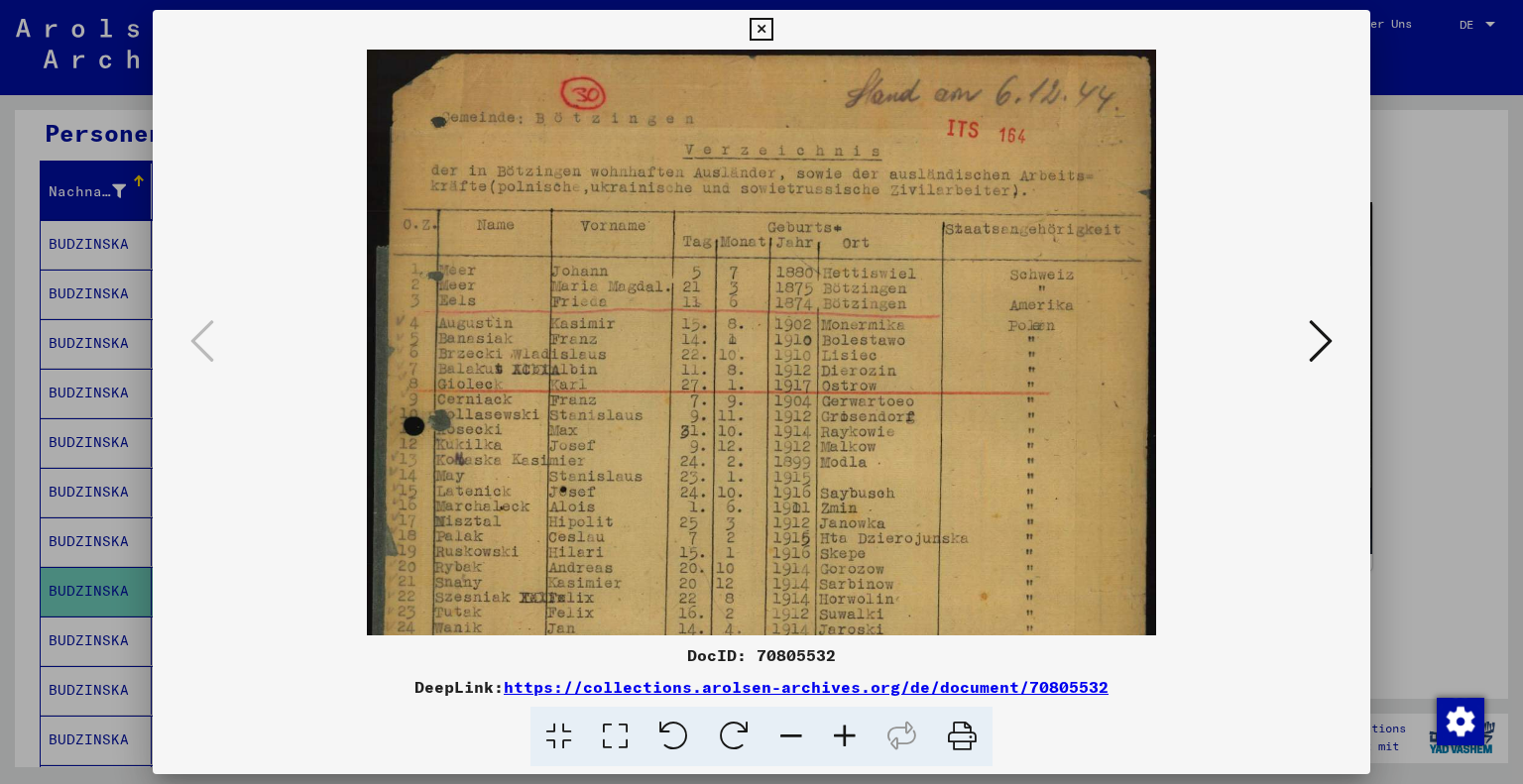 click at bounding box center (845, 736) 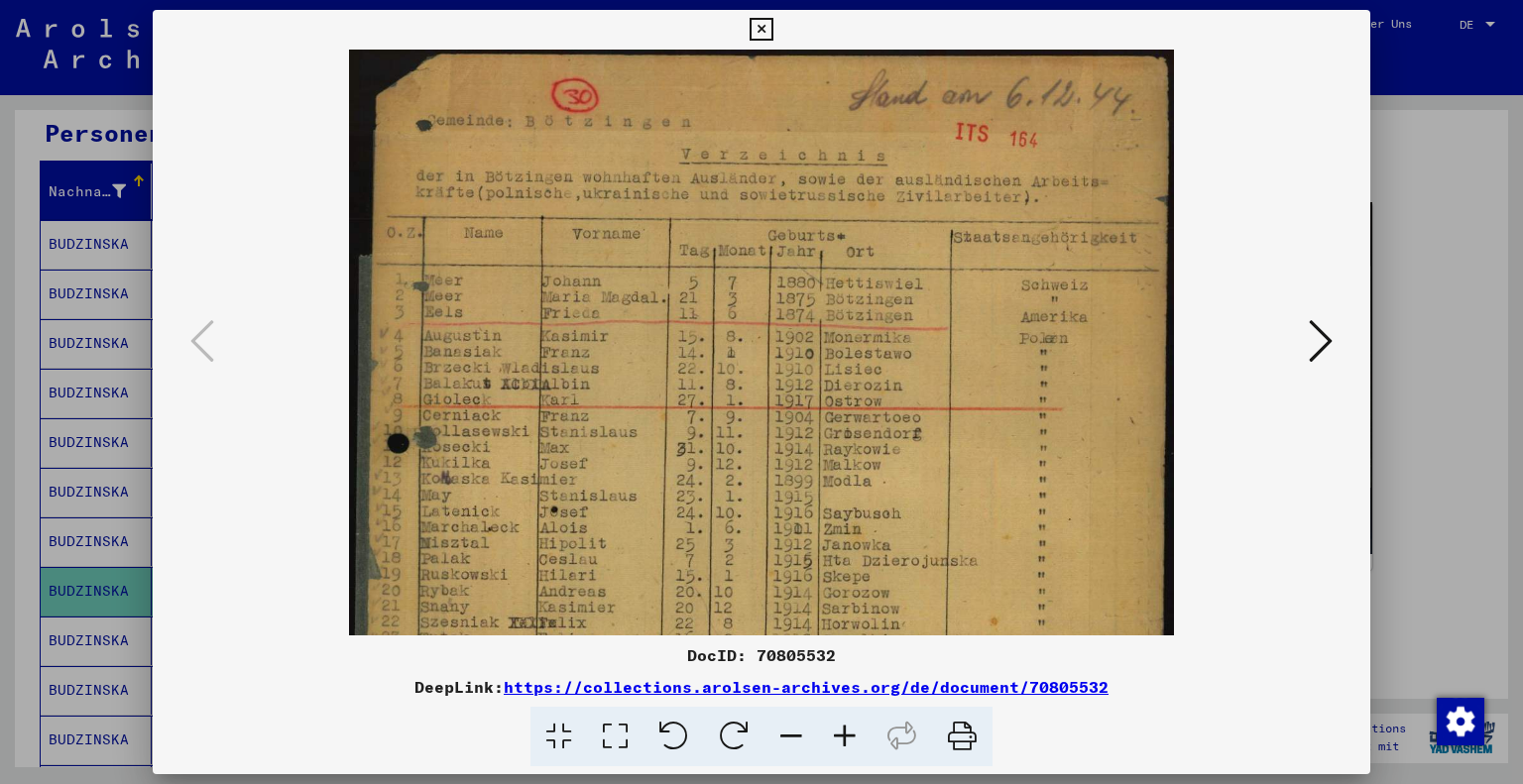 click at bounding box center (845, 736) 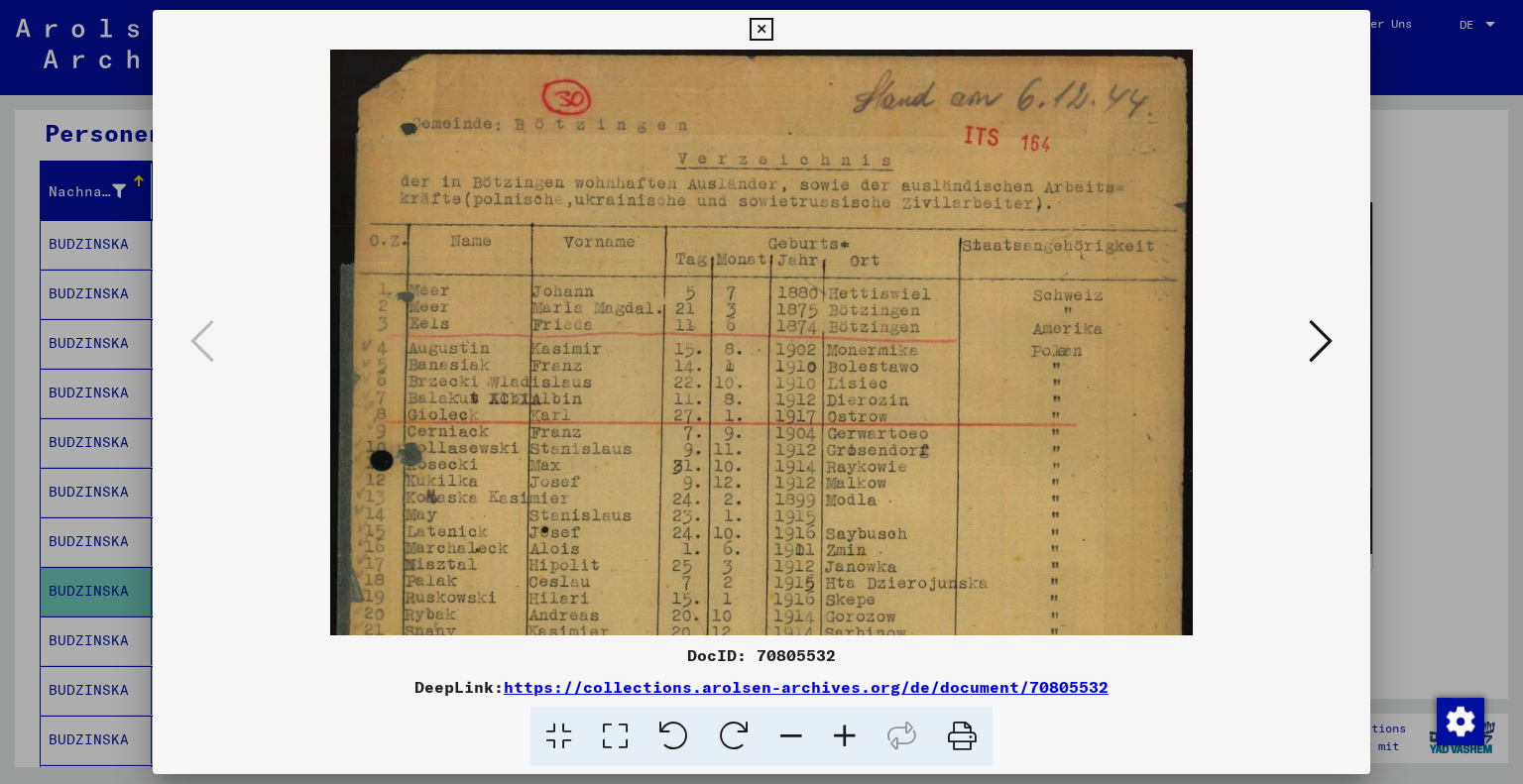 click at bounding box center [845, 736] 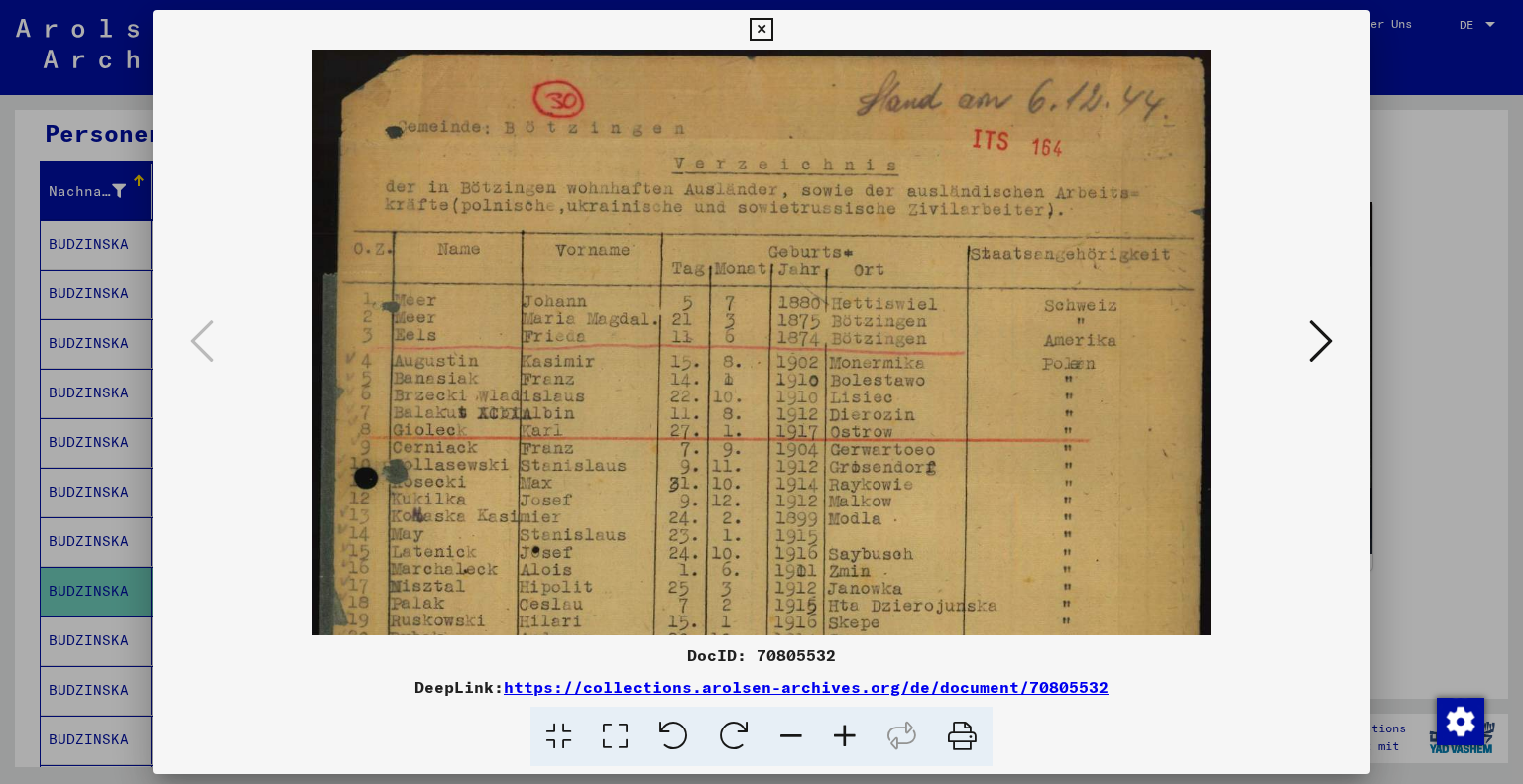 click at bounding box center (845, 736) 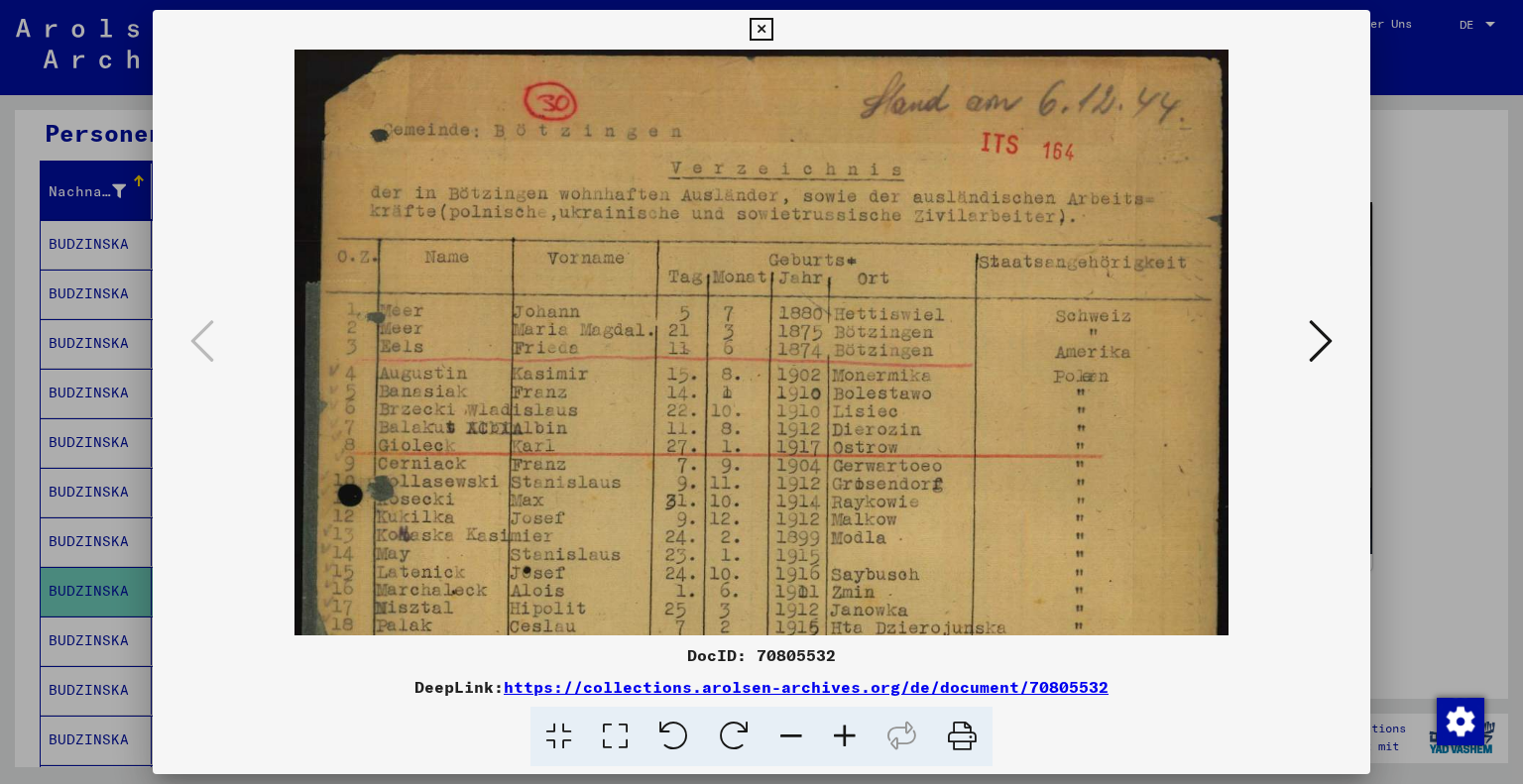 click at bounding box center [845, 736] 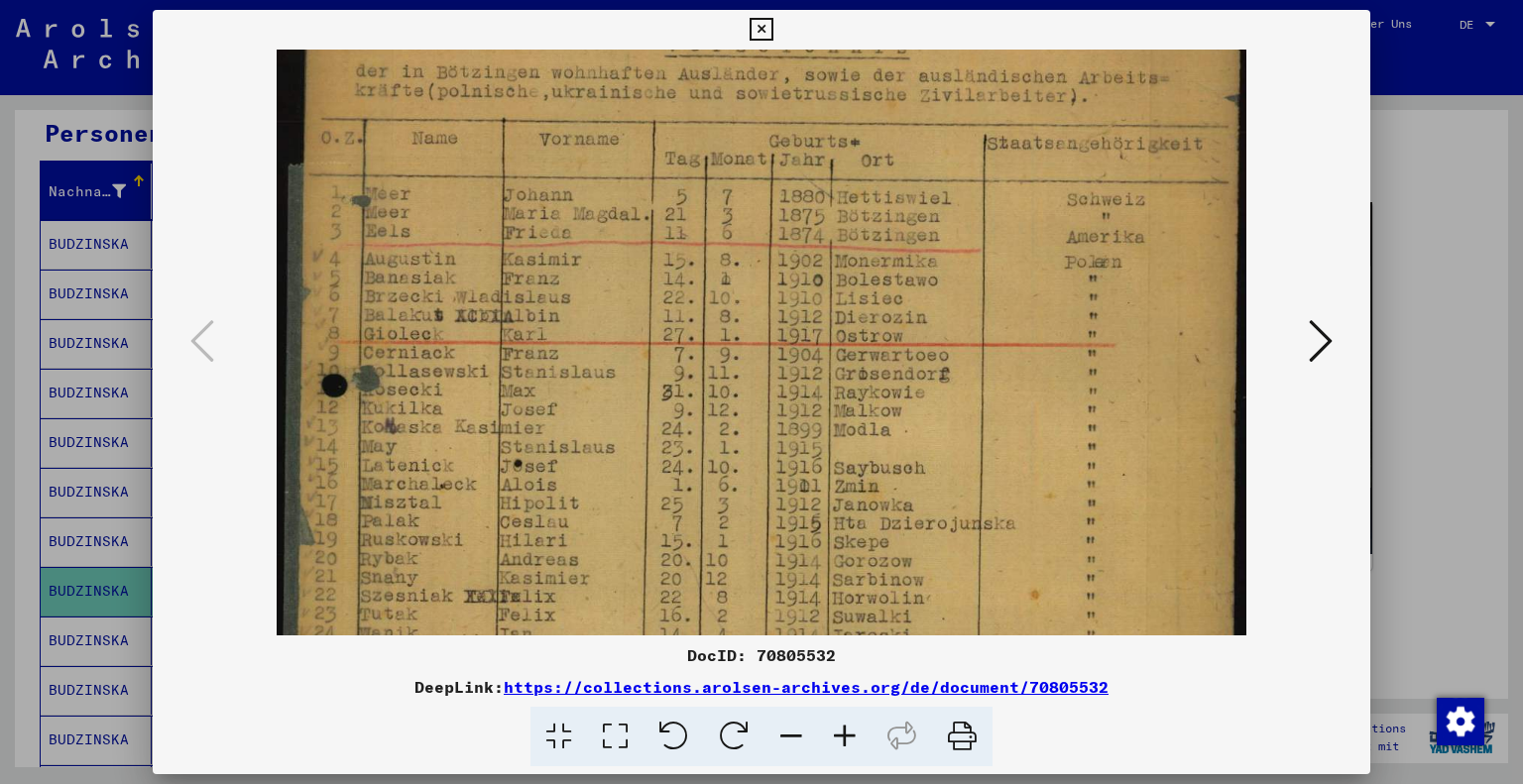 drag, startPoint x: 843, startPoint y: 510, endPoint x: 906, endPoint y: 392, distance: 134 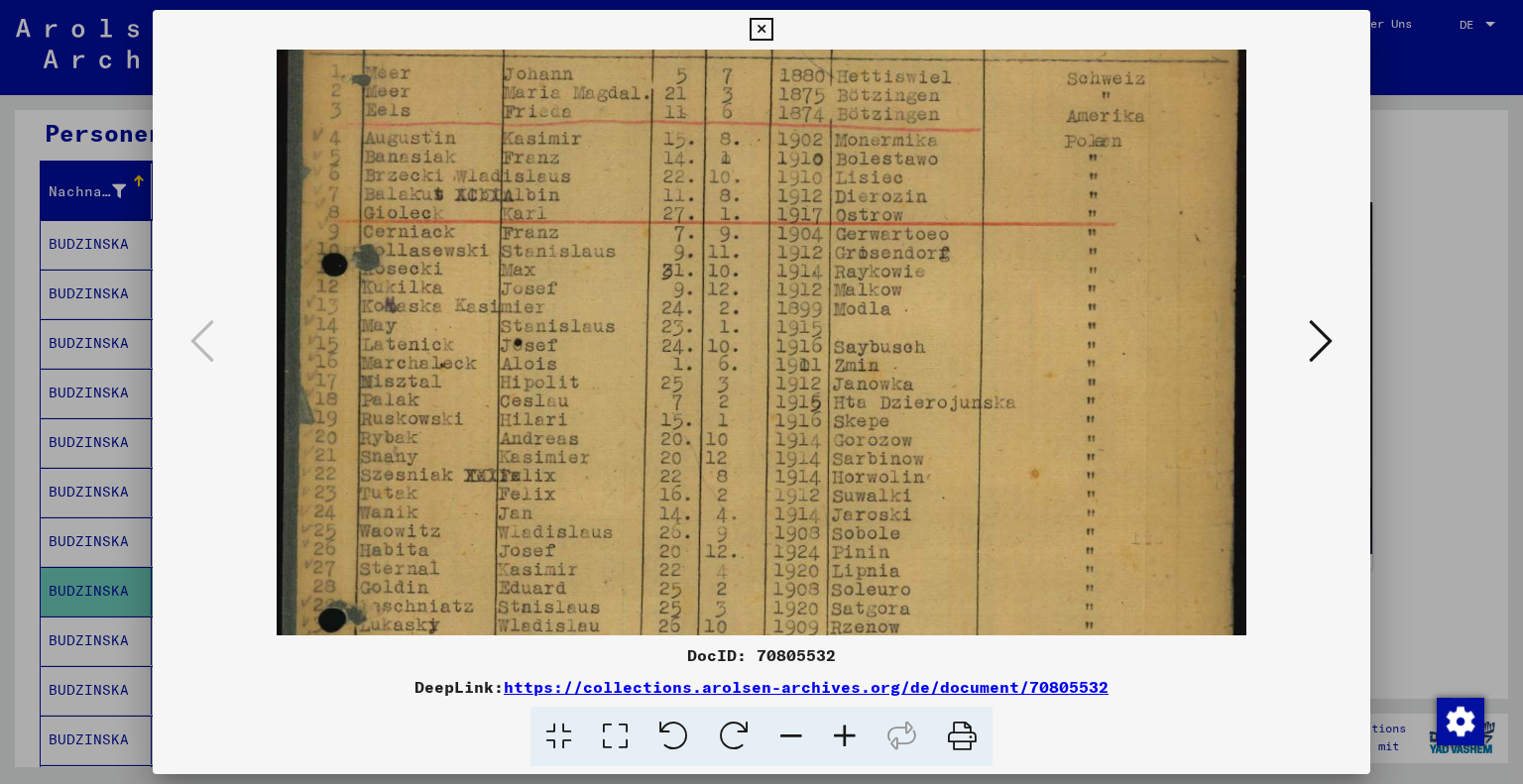 scroll, scrollTop: 250, scrollLeft: 0, axis: vertical 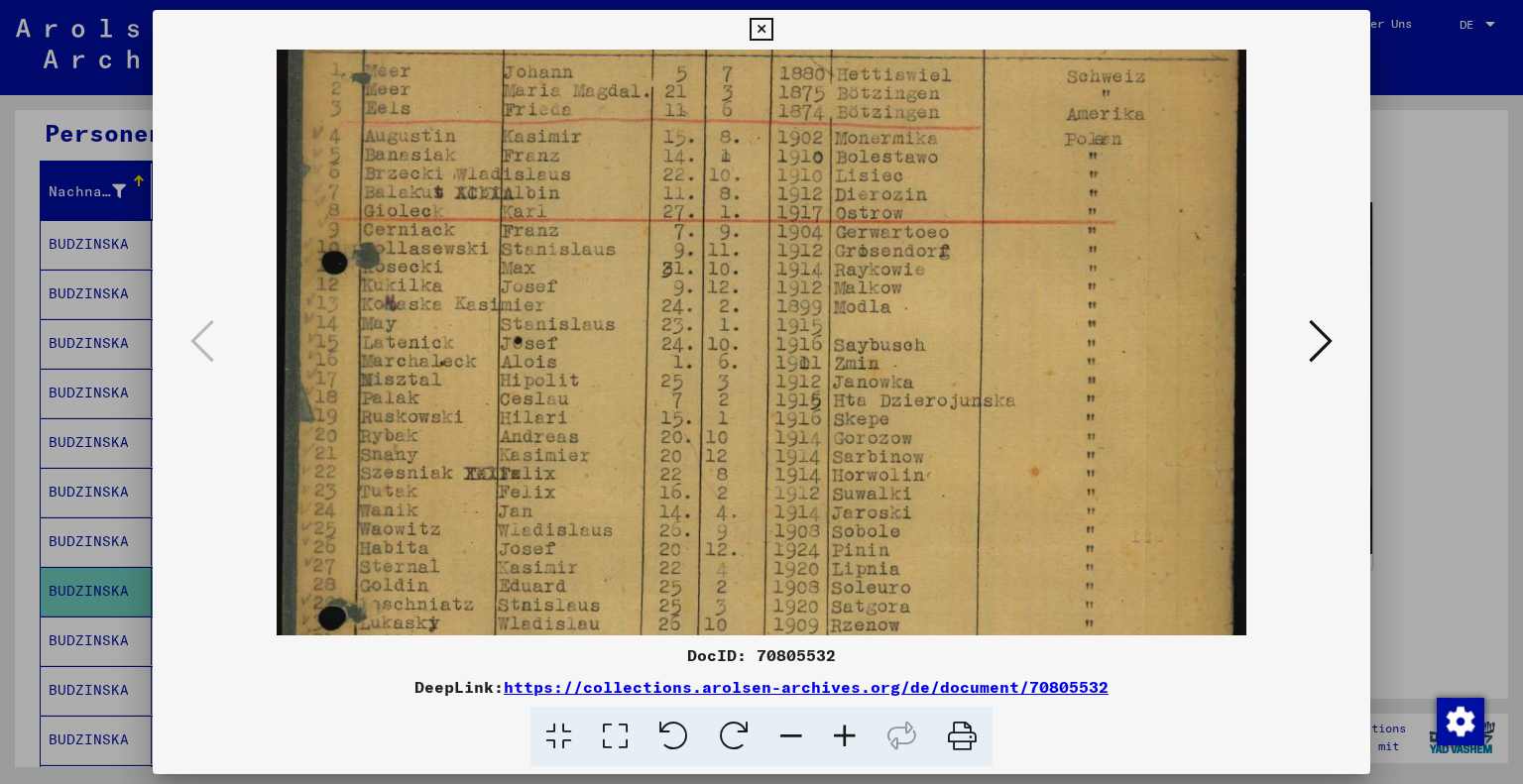 drag, startPoint x: 928, startPoint y: 532, endPoint x: 946, endPoint y: 418, distance: 115.4123 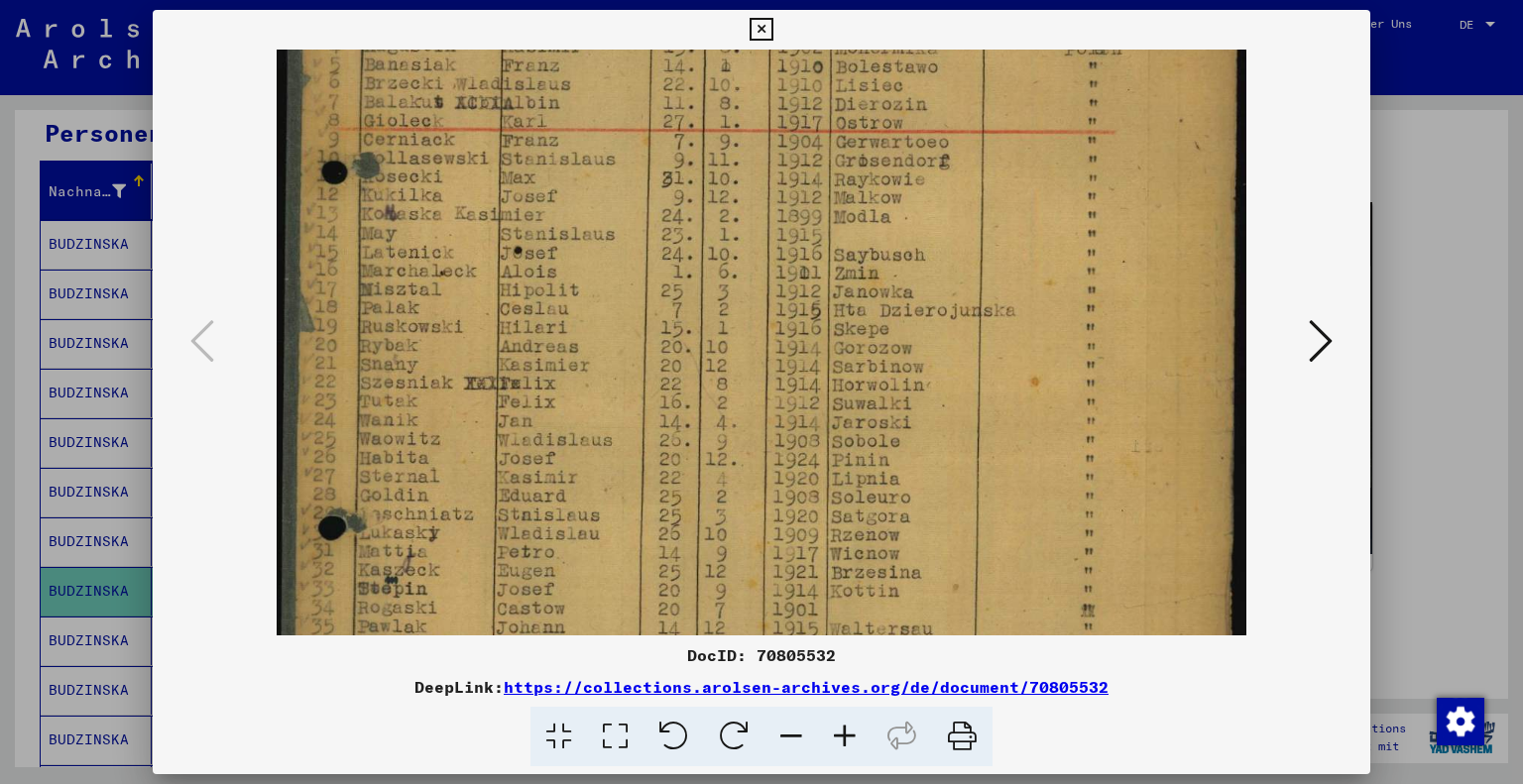 drag, startPoint x: 934, startPoint y: 543, endPoint x: 964, endPoint y: 454, distance: 93.92018 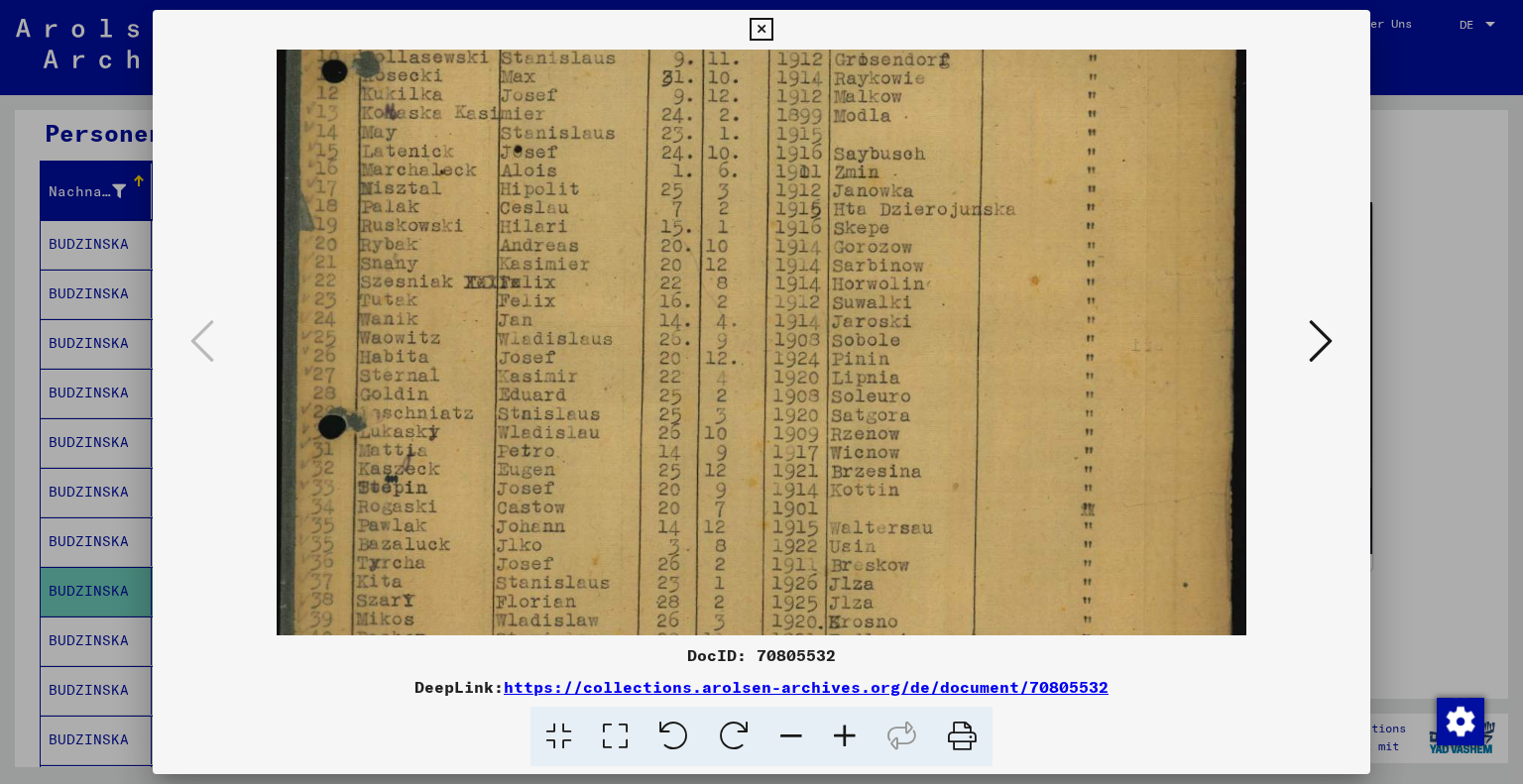drag, startPoint x: 996, startPoint y: 527, endPoint x: 1027, endPoint y: 428, distance: 103.74006 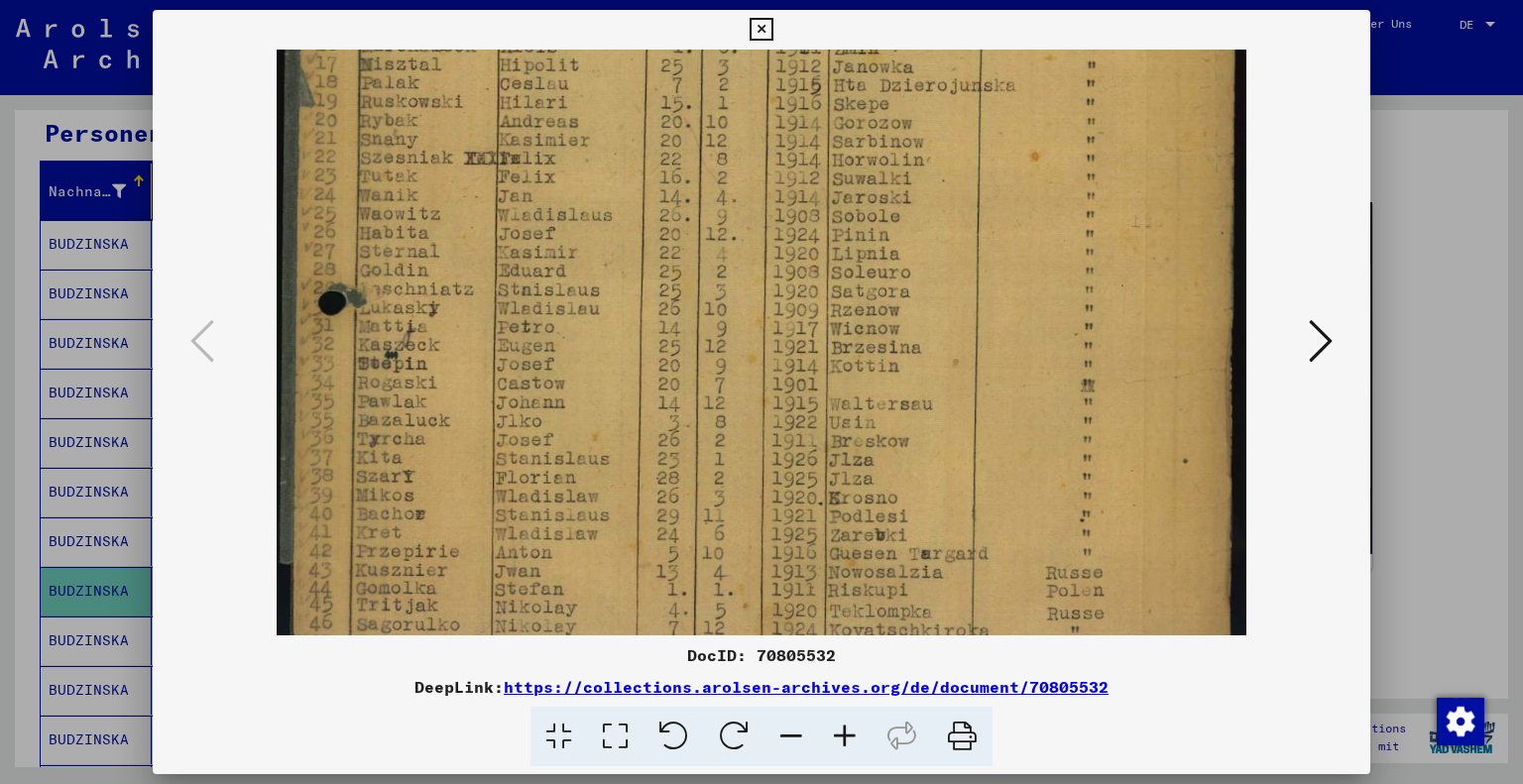 drag, startPoint x: 1005, startPoint y: 539, endPoint x: 1024, endPoint y: 423, distance: 117.5457 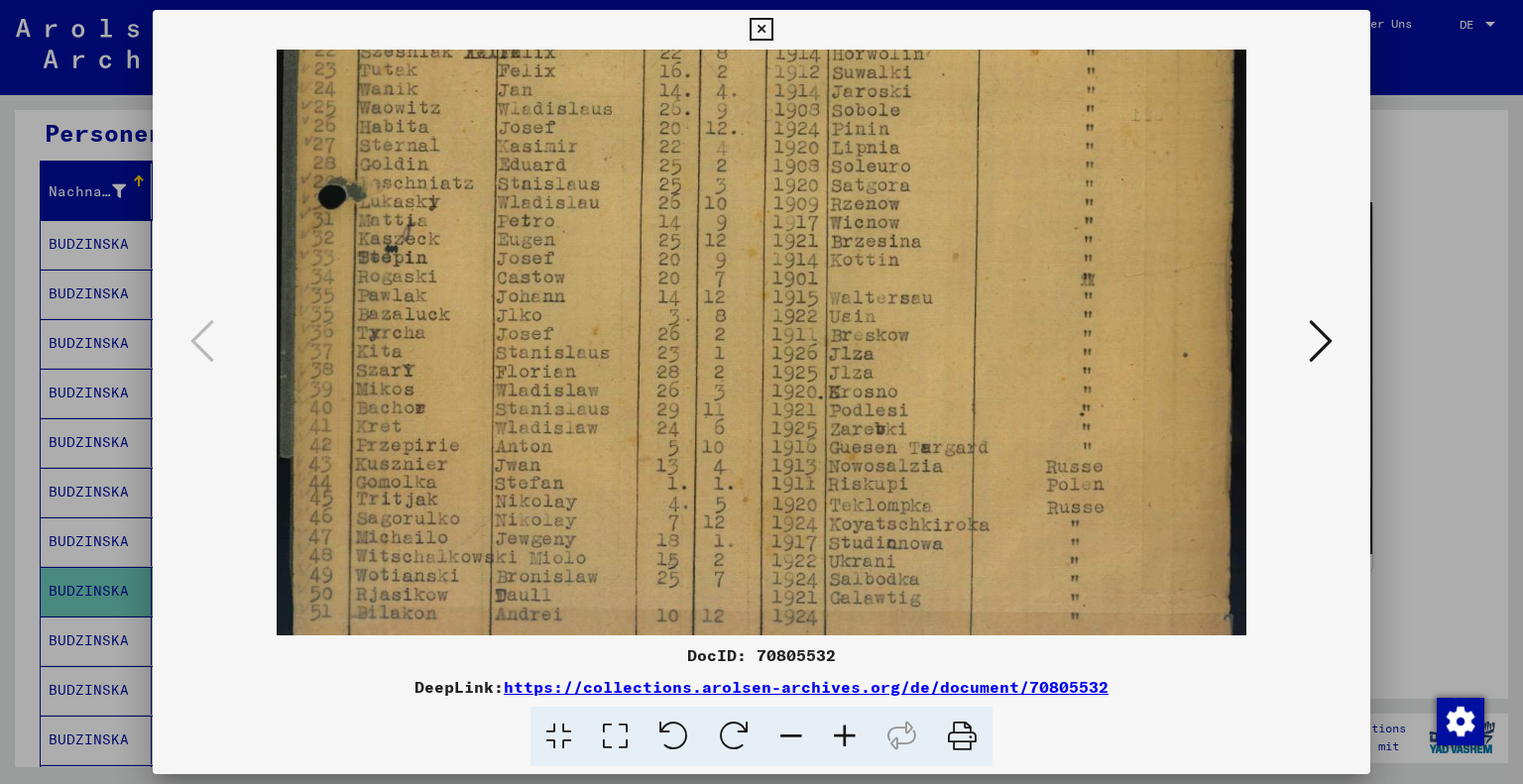 drag, startPoint x: 971, startPoint y: 541, endPoint x: 1004, endPoint y: 426, distance: 119.64113 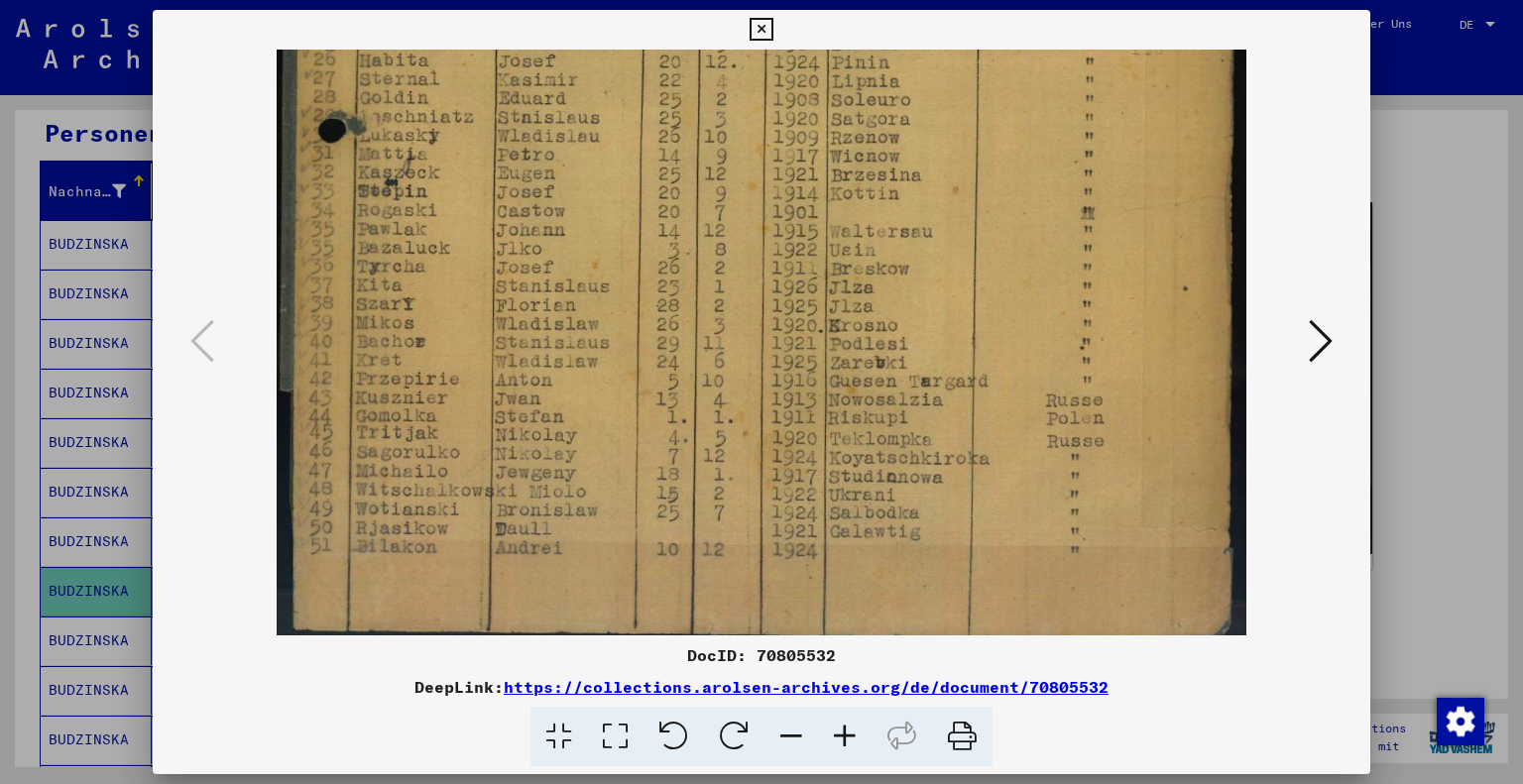 drag, startPoint x: 991, startPoint y: 551, endPoint x: 994, endPoint y: 499, distance: 52.08647 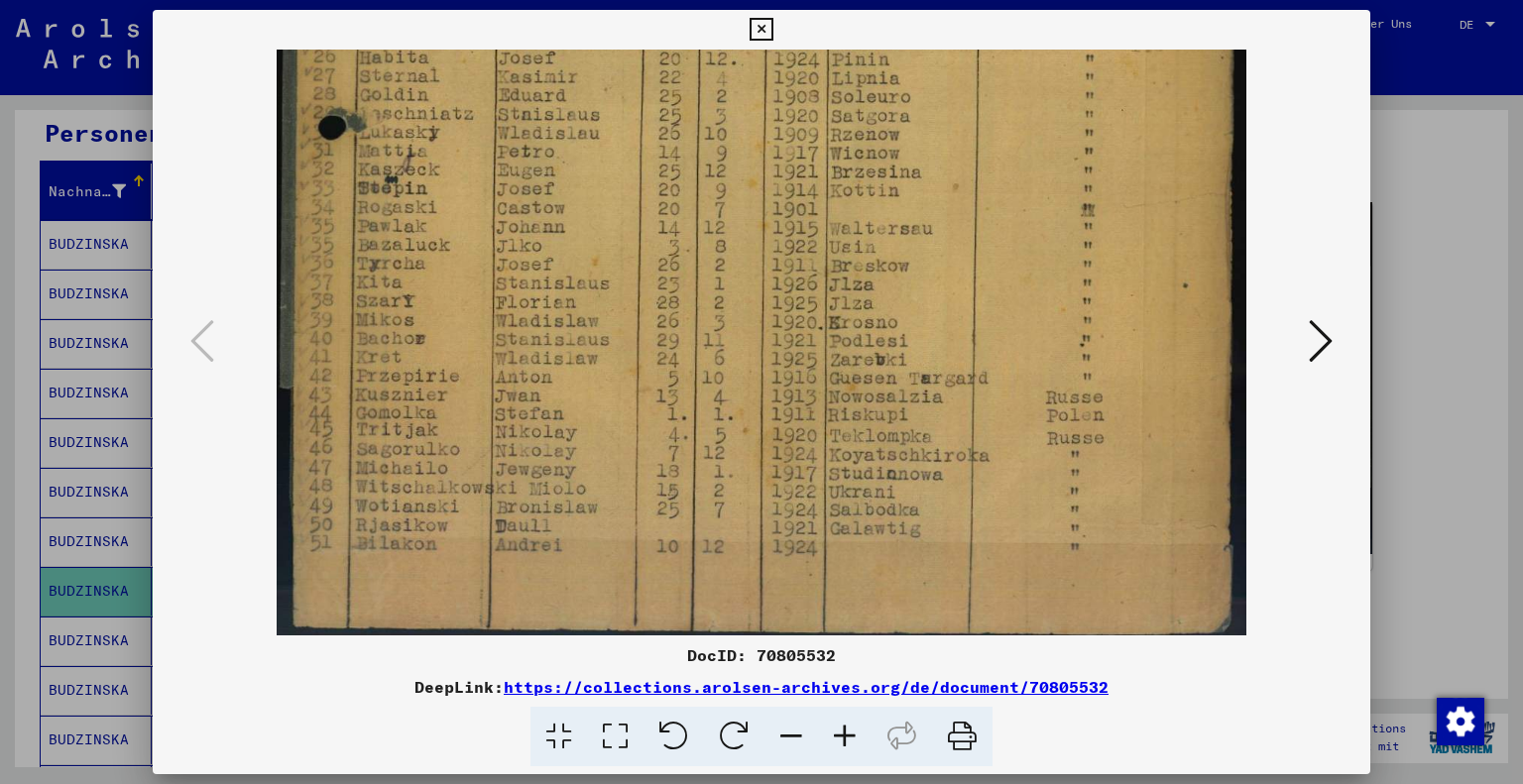 scroll, scrollTop: 742, scrollLeft: 0, axis: vertical 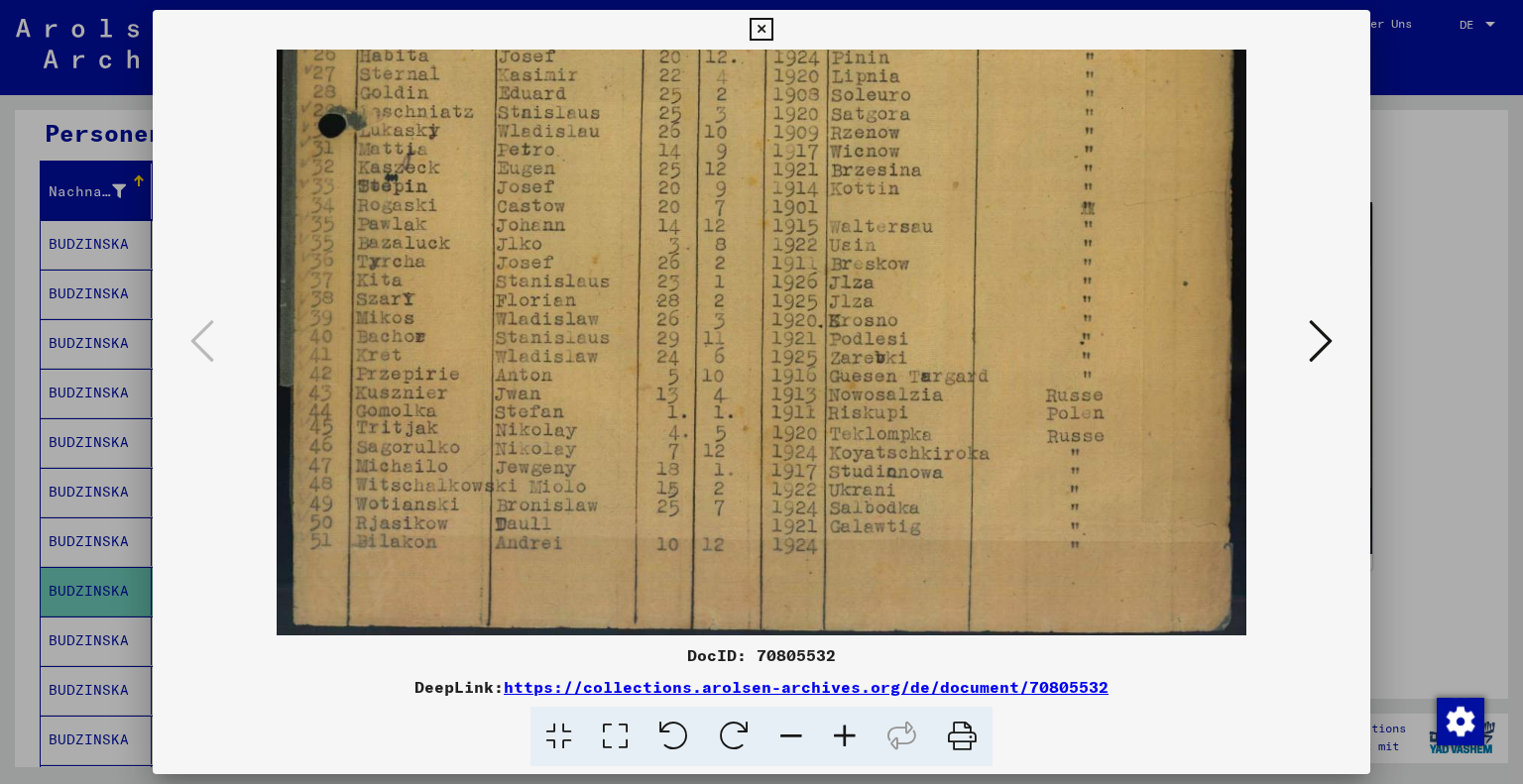 drag, startPoint x: 976, startPoint y: 536, endPoint x: 975, endPoint y: 503, distance: 33.0151 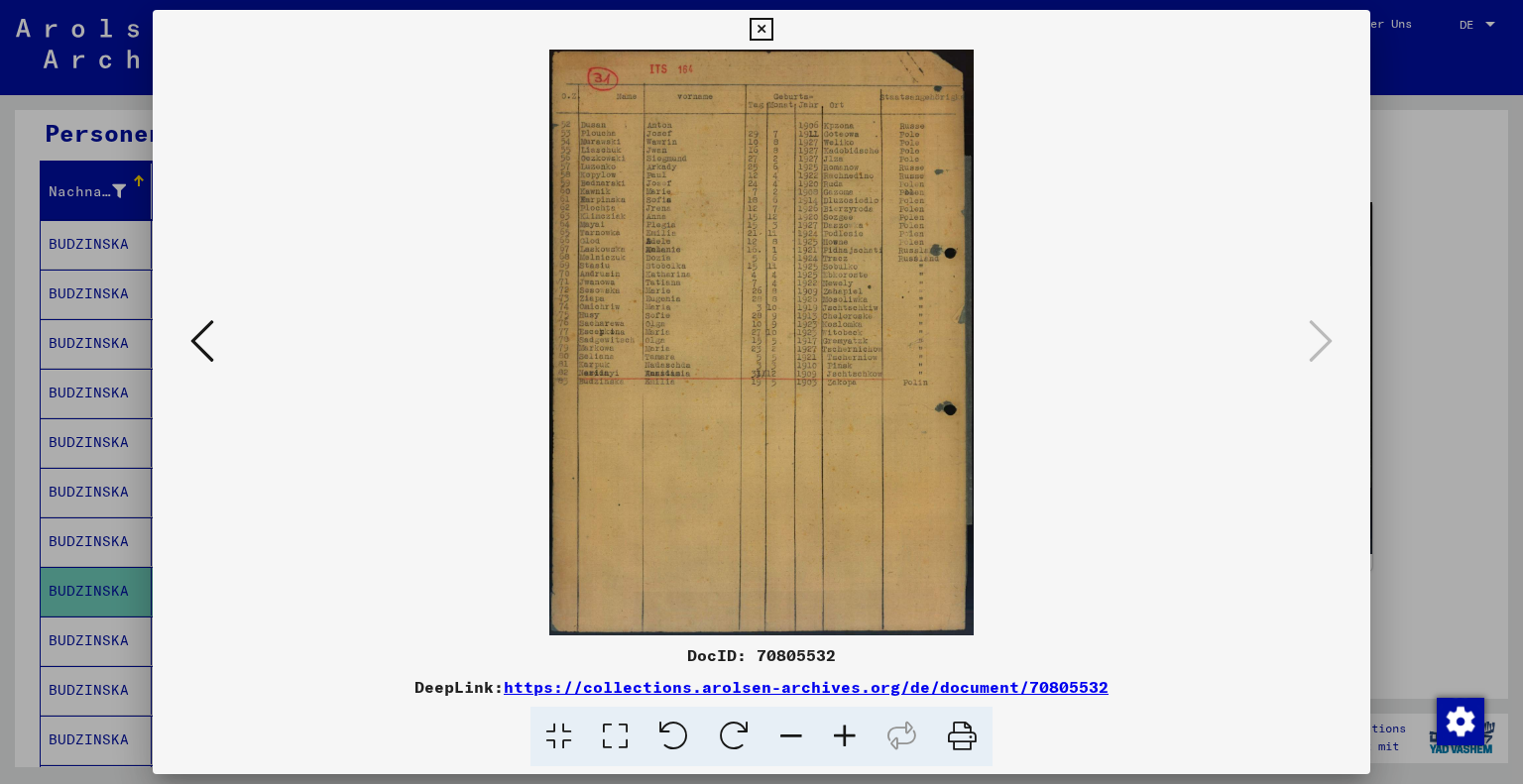 click at bounding box center [845, 736] 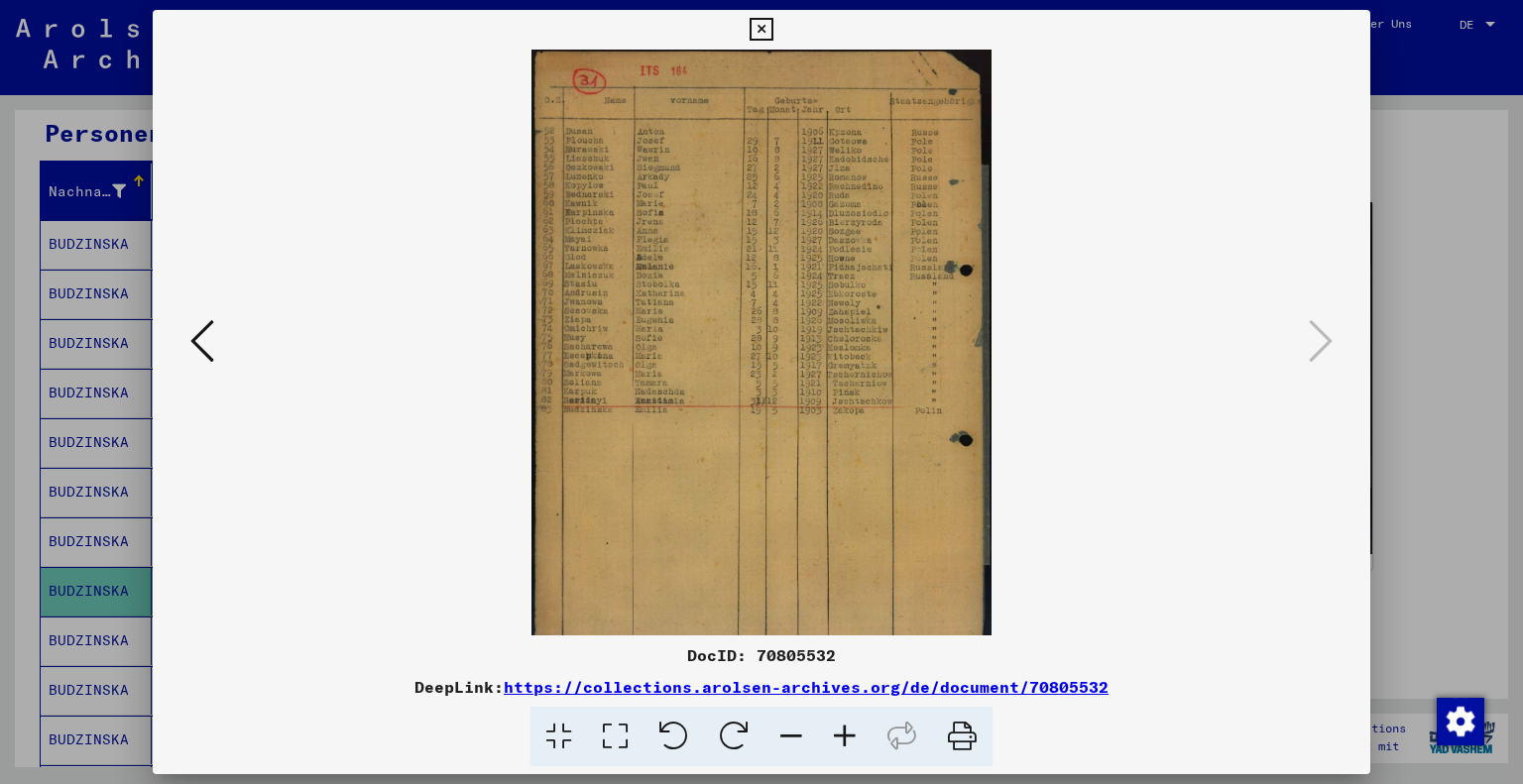 click at bounding box center (845, 736) 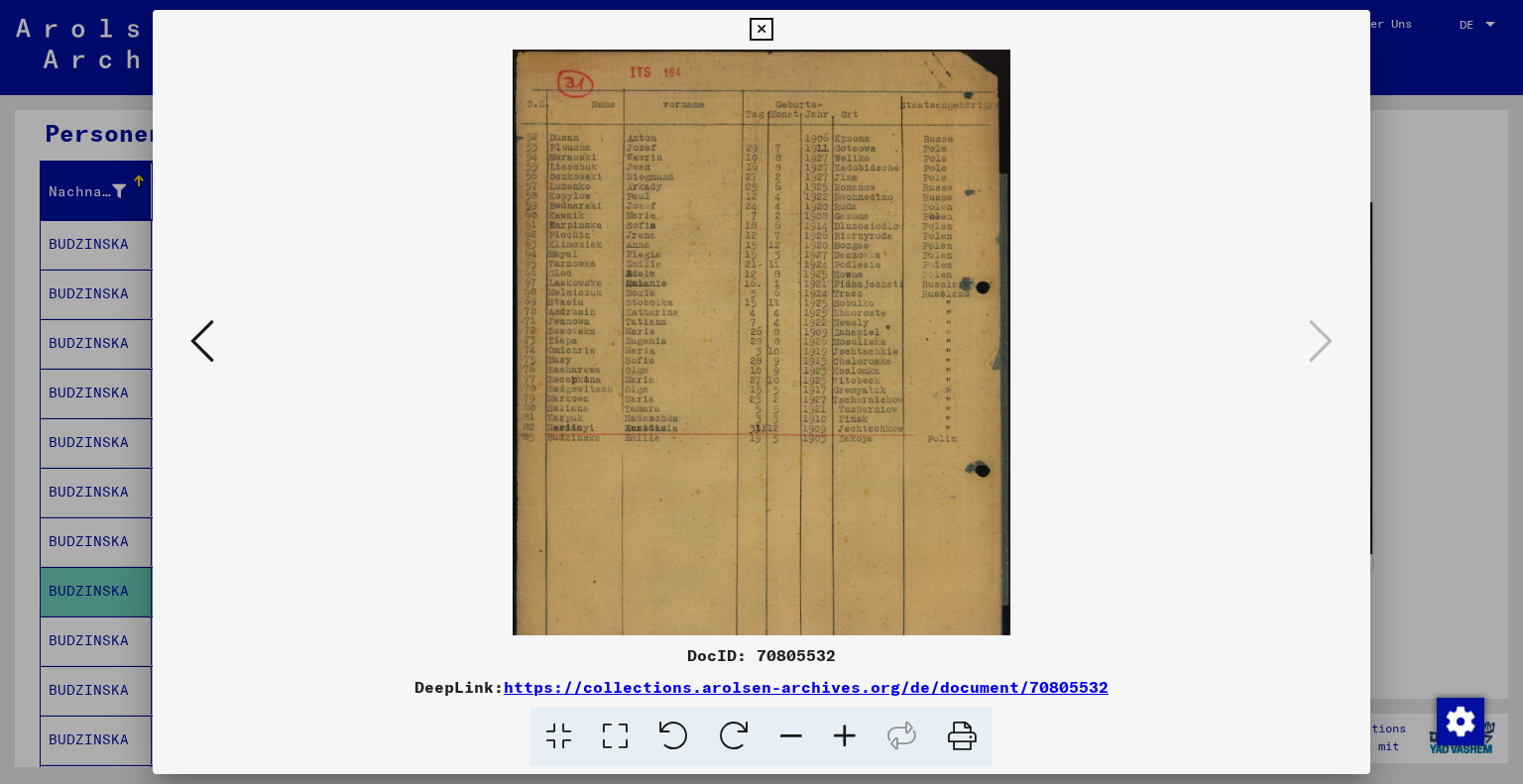 click at bounding box center (845, 736) 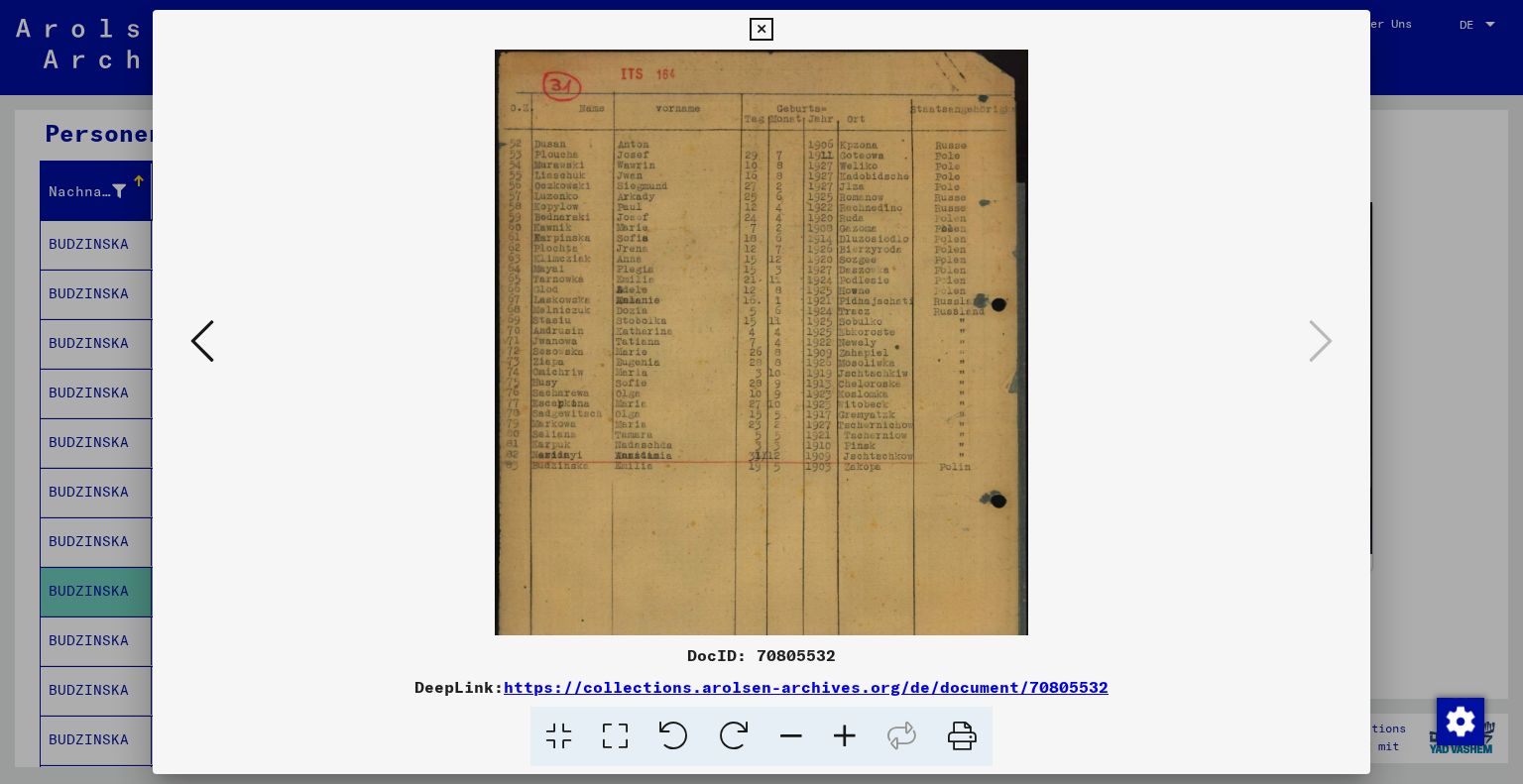 click at bounding box center [845, 736] 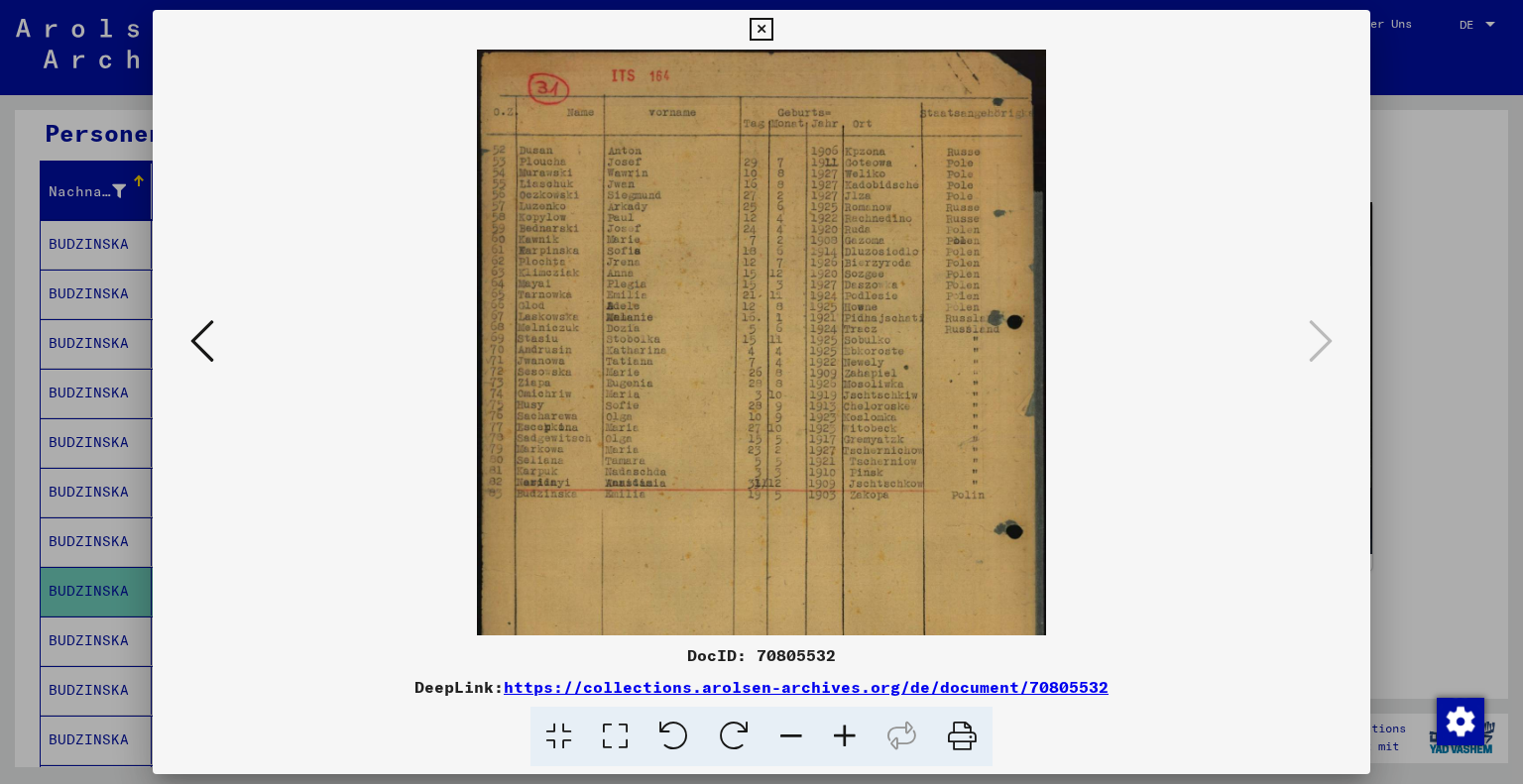 click at bounding box center [845, 736] 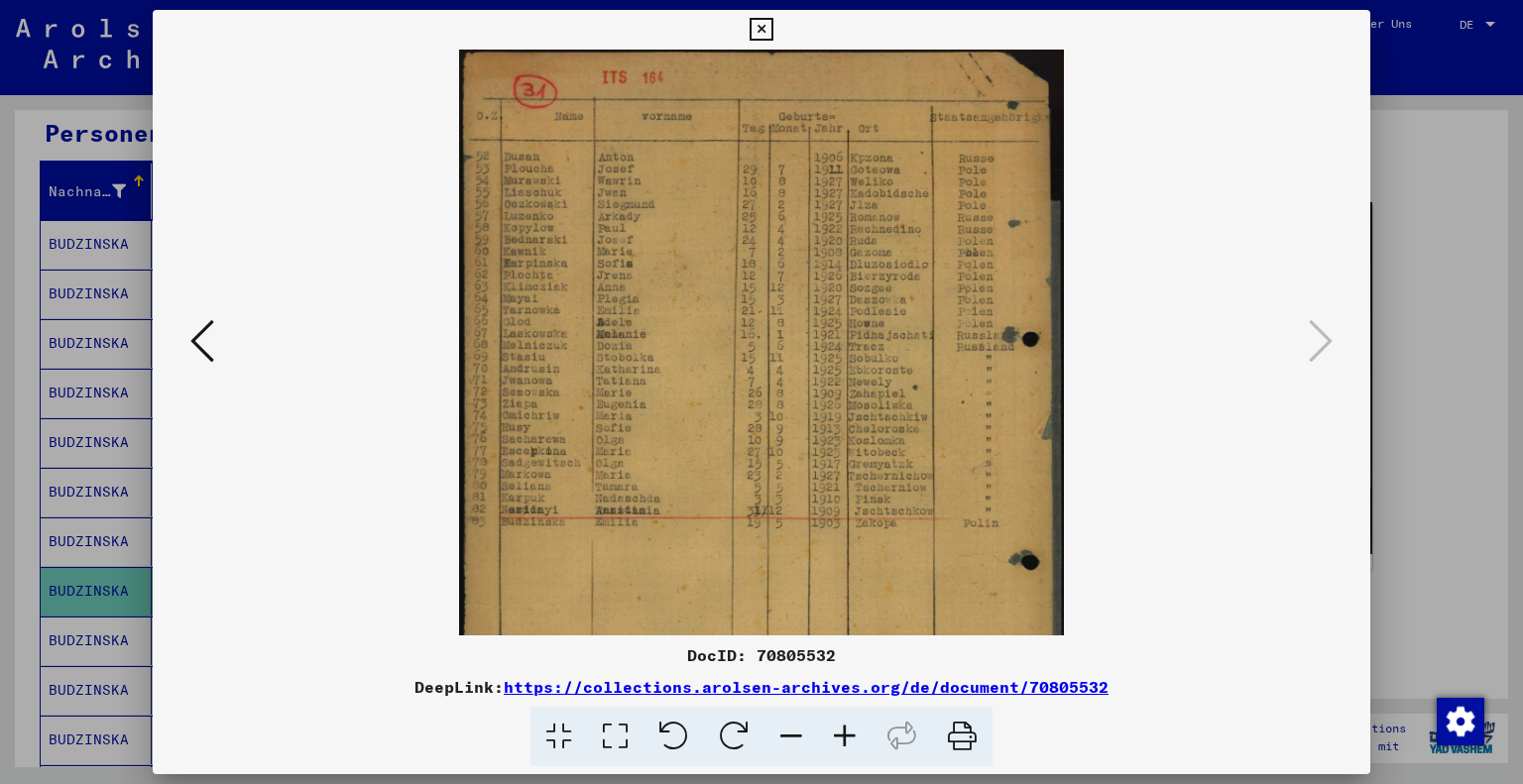 click at bounding box center (845, 736) 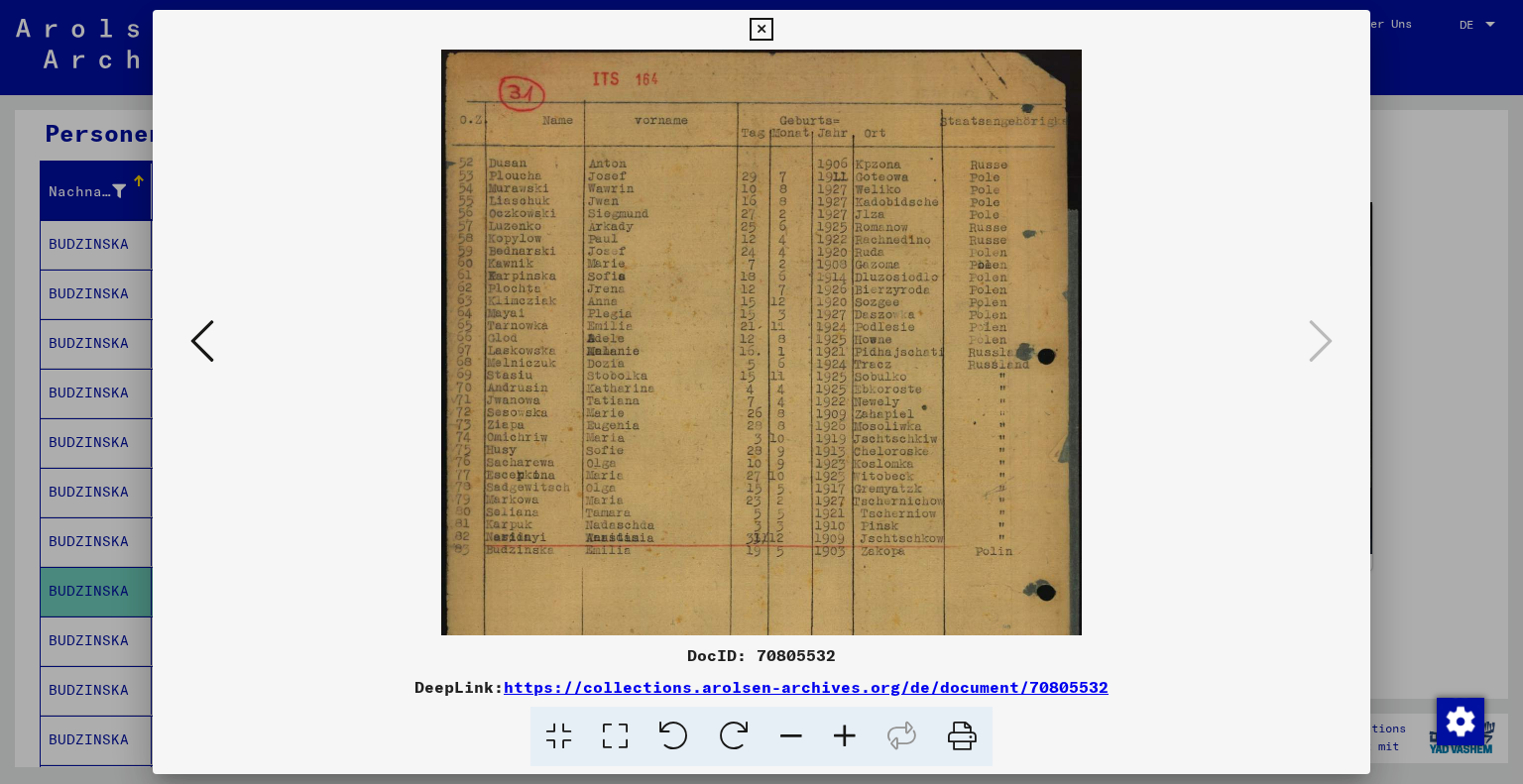click at bounding box center (845, 736) 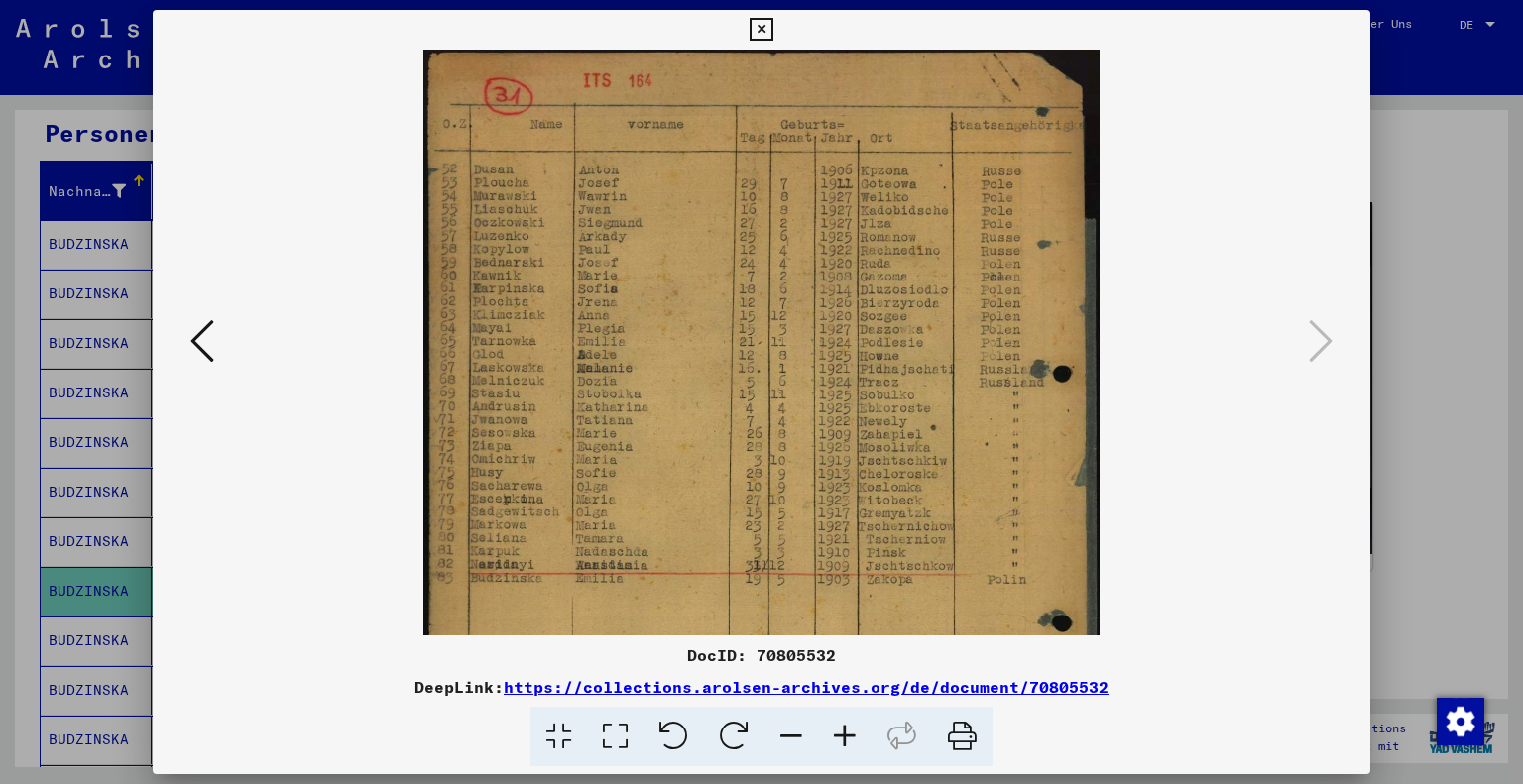 click at bounding box center (845, 736) 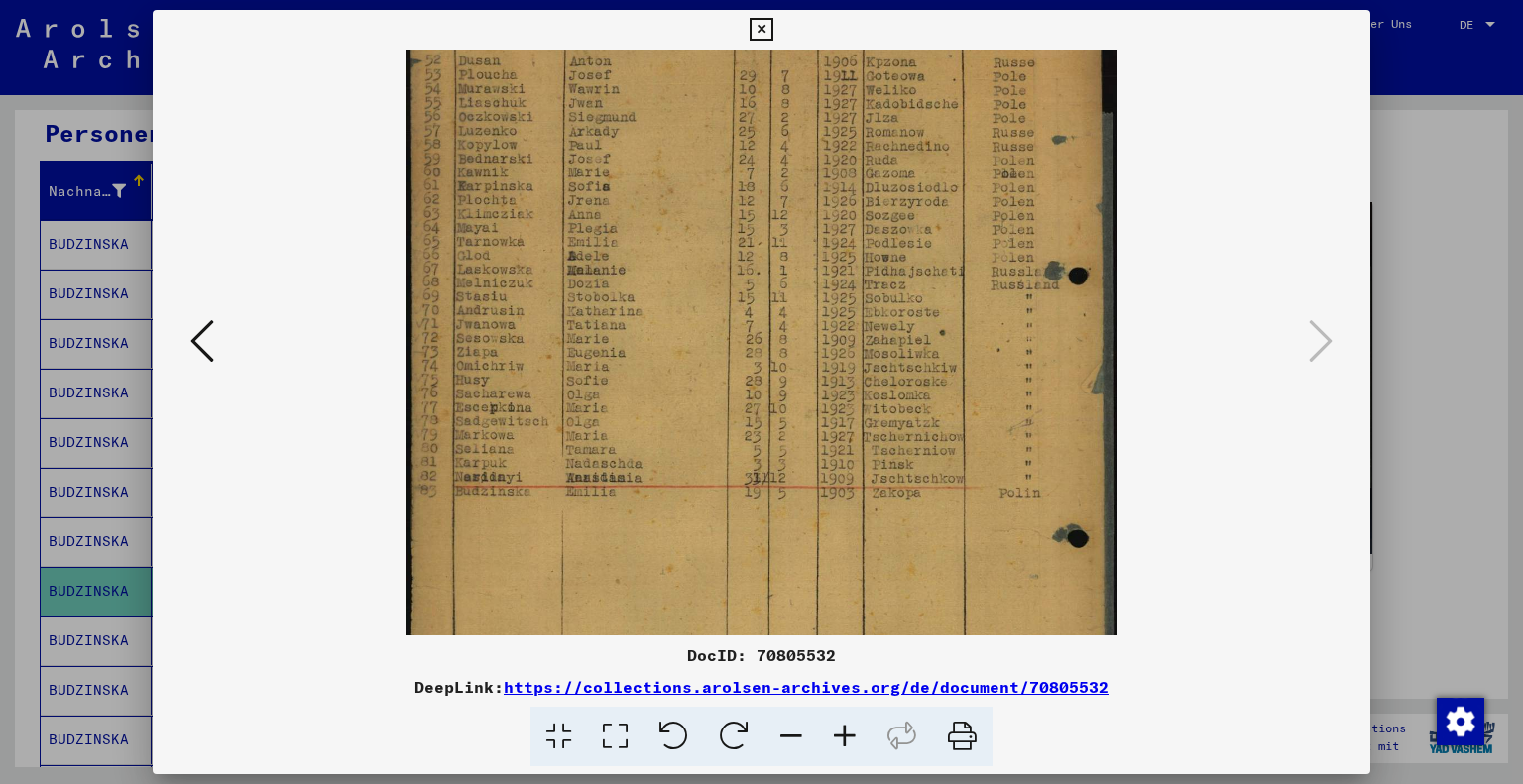 drag, startPoint x: 858, startPoint y: 565, endPoint x: 895, endPoint y: 446, distance: 124.619421 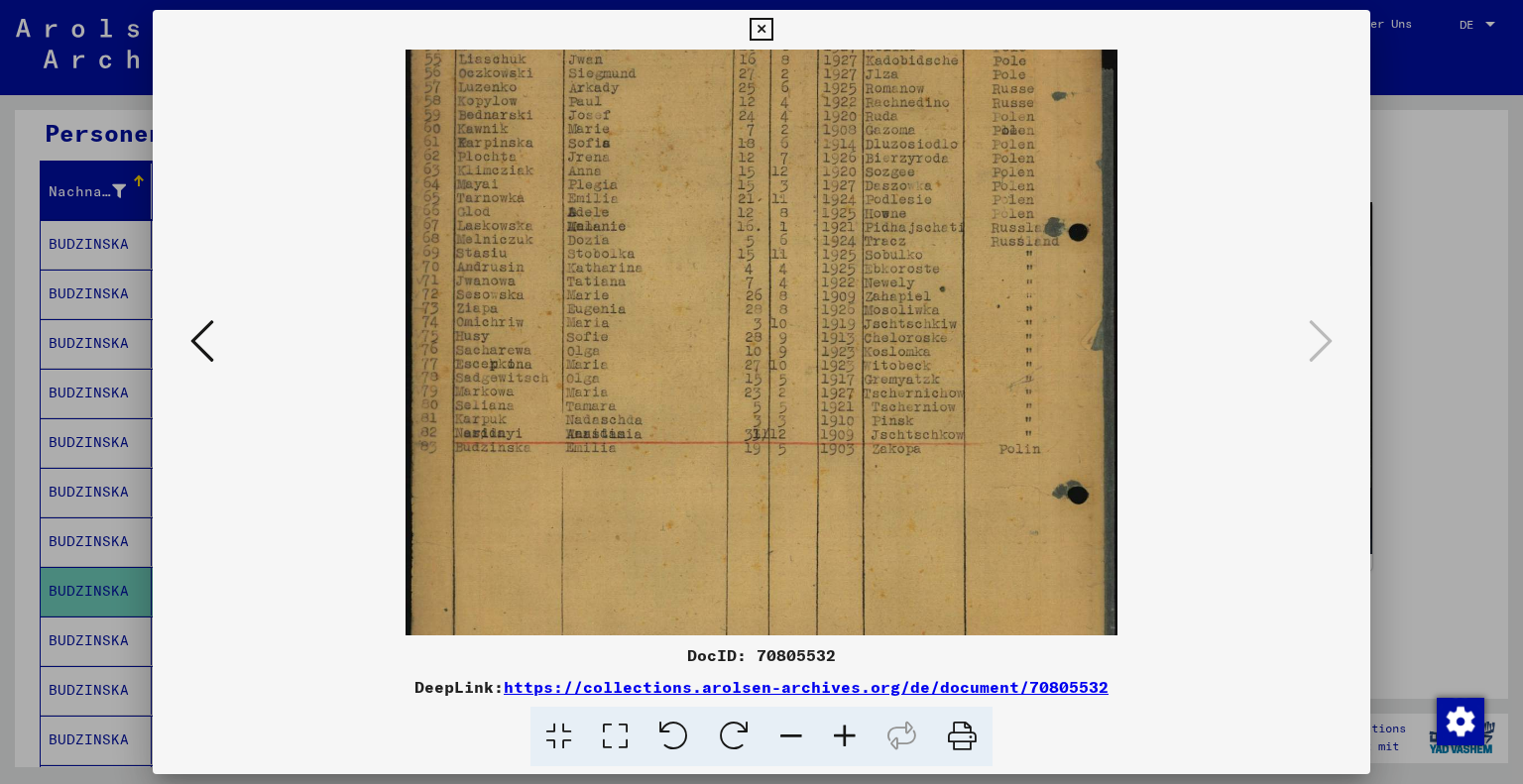 scroll, scrollTop: 181, scrollLeft: 0, axis: vertical 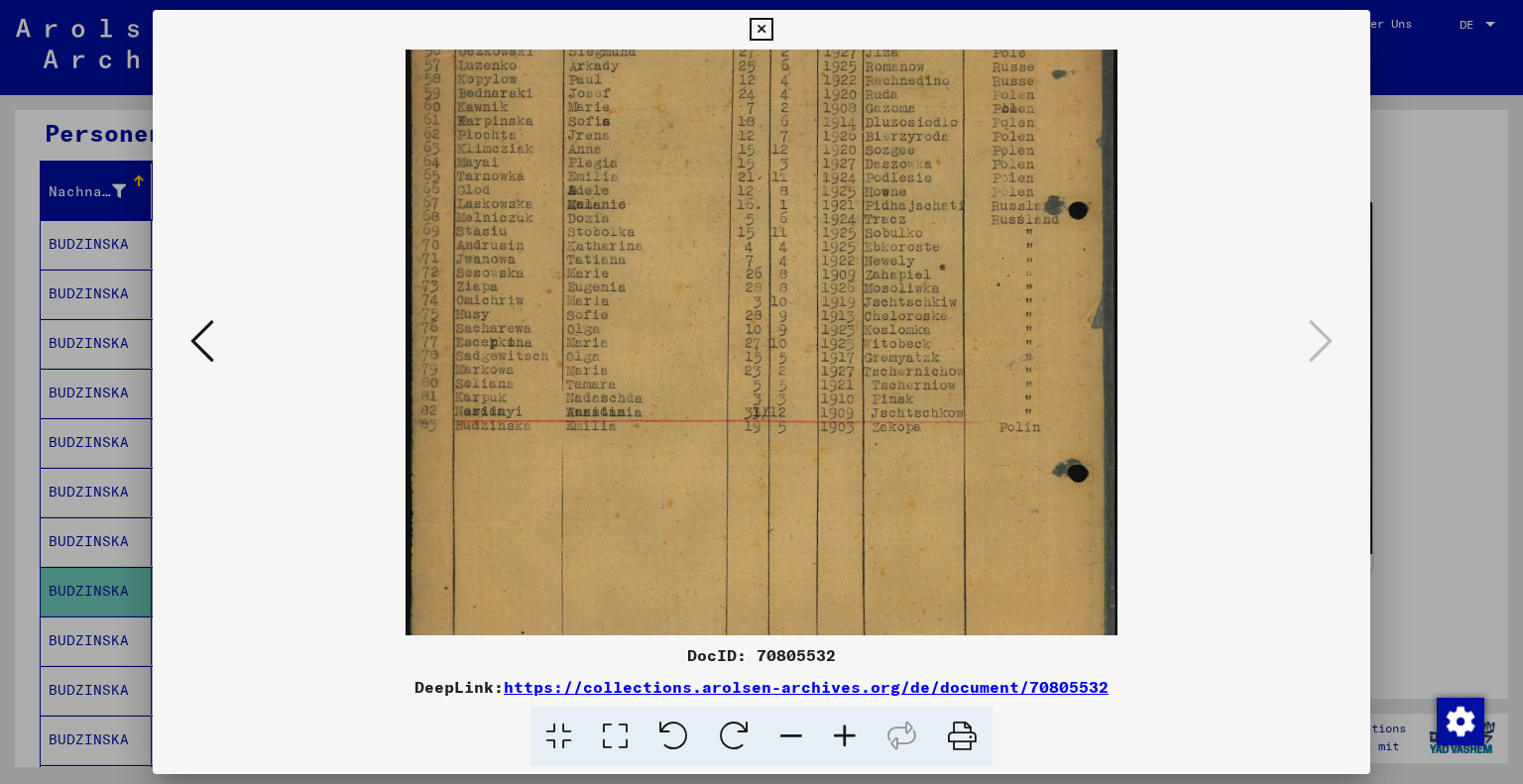 drag, startPoint x: 931, startPoint y: 590, endPoint x: 942, endPoint y: 525, distance: 65.9242 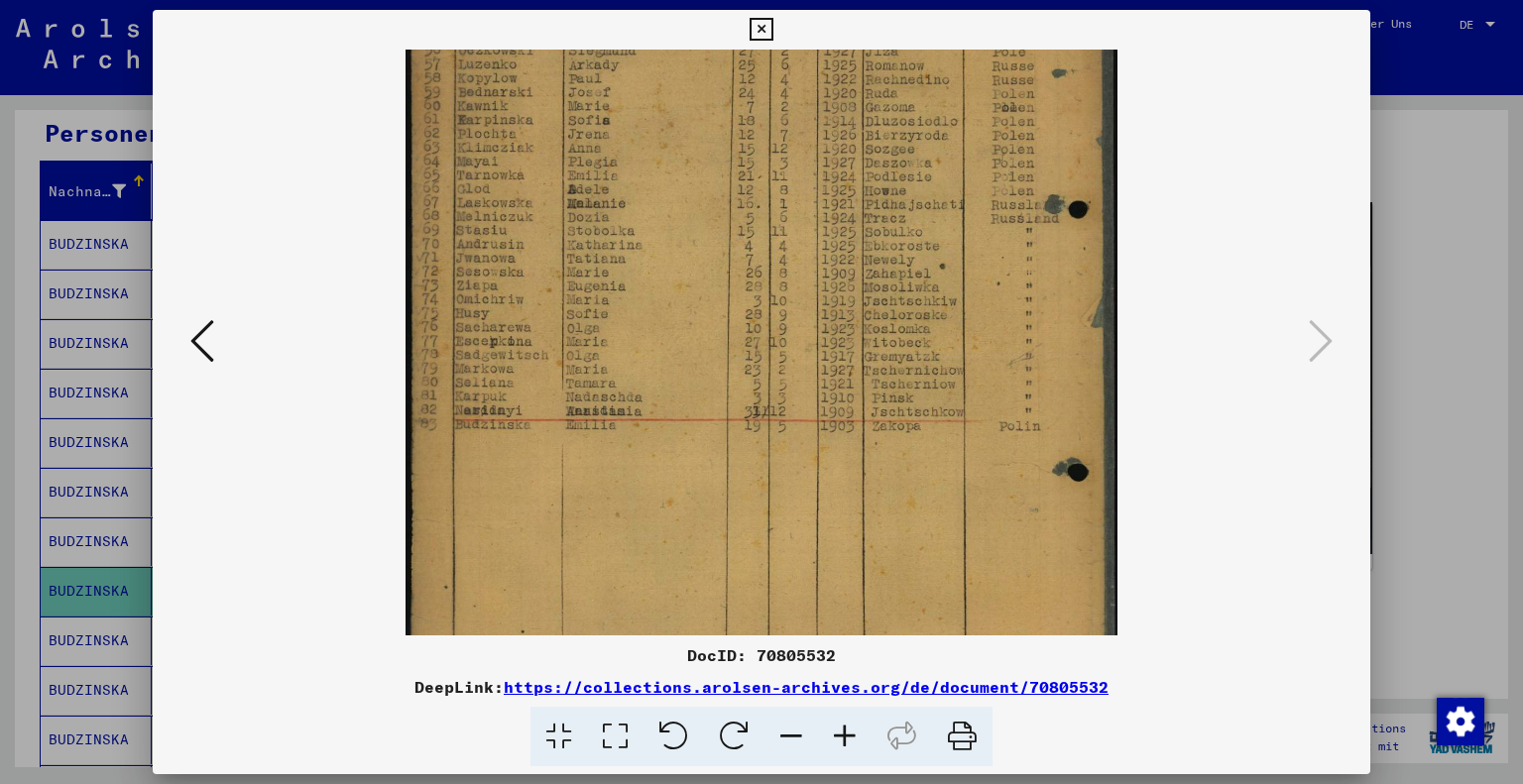 click at bounding box center [761, 30] 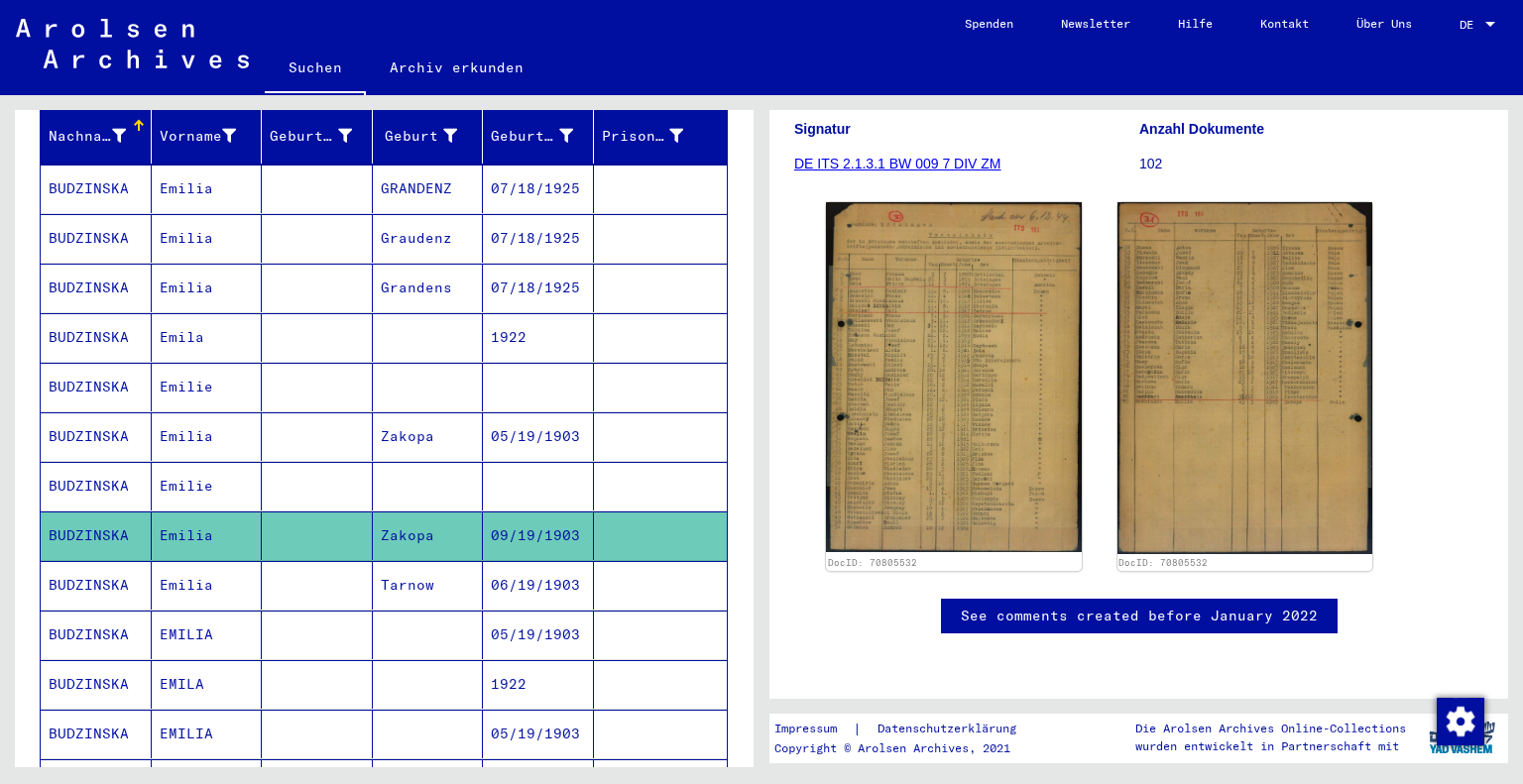 scroll, scrollTop: 301, scrollLeft: 0, axis: vertical 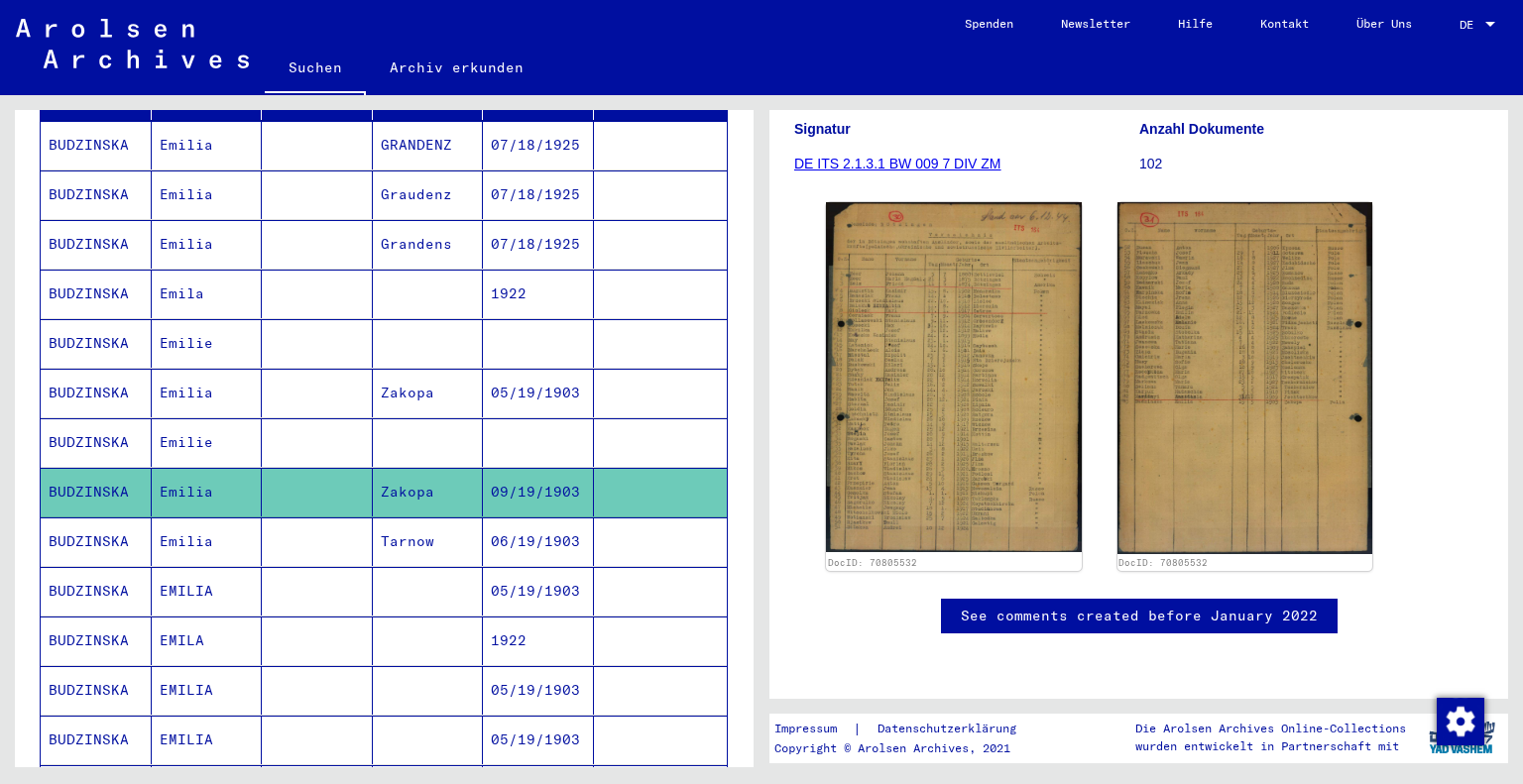 click on "BUDZINSKA" at bounding box center (96, 640) 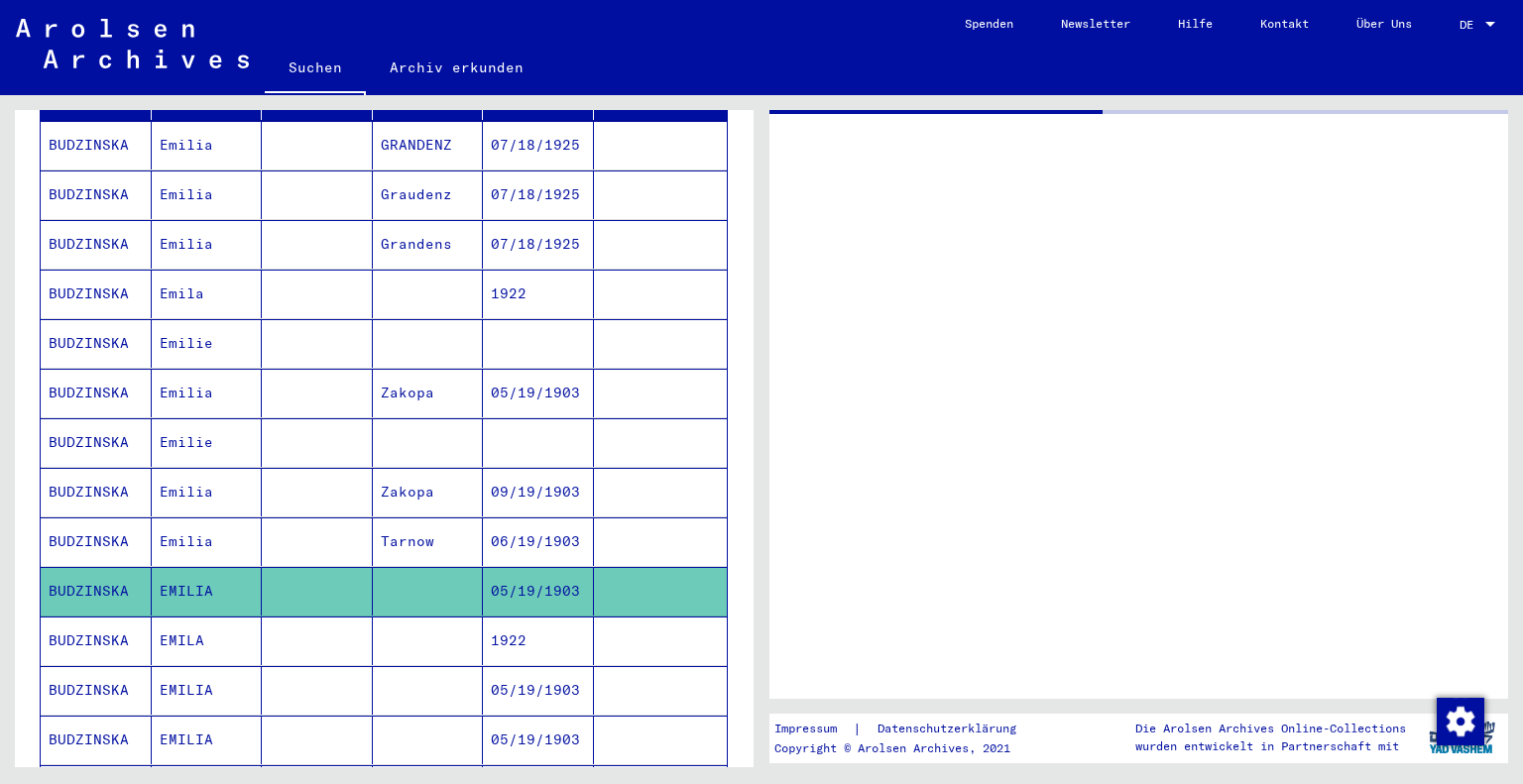 click on "BUDZINSKA" 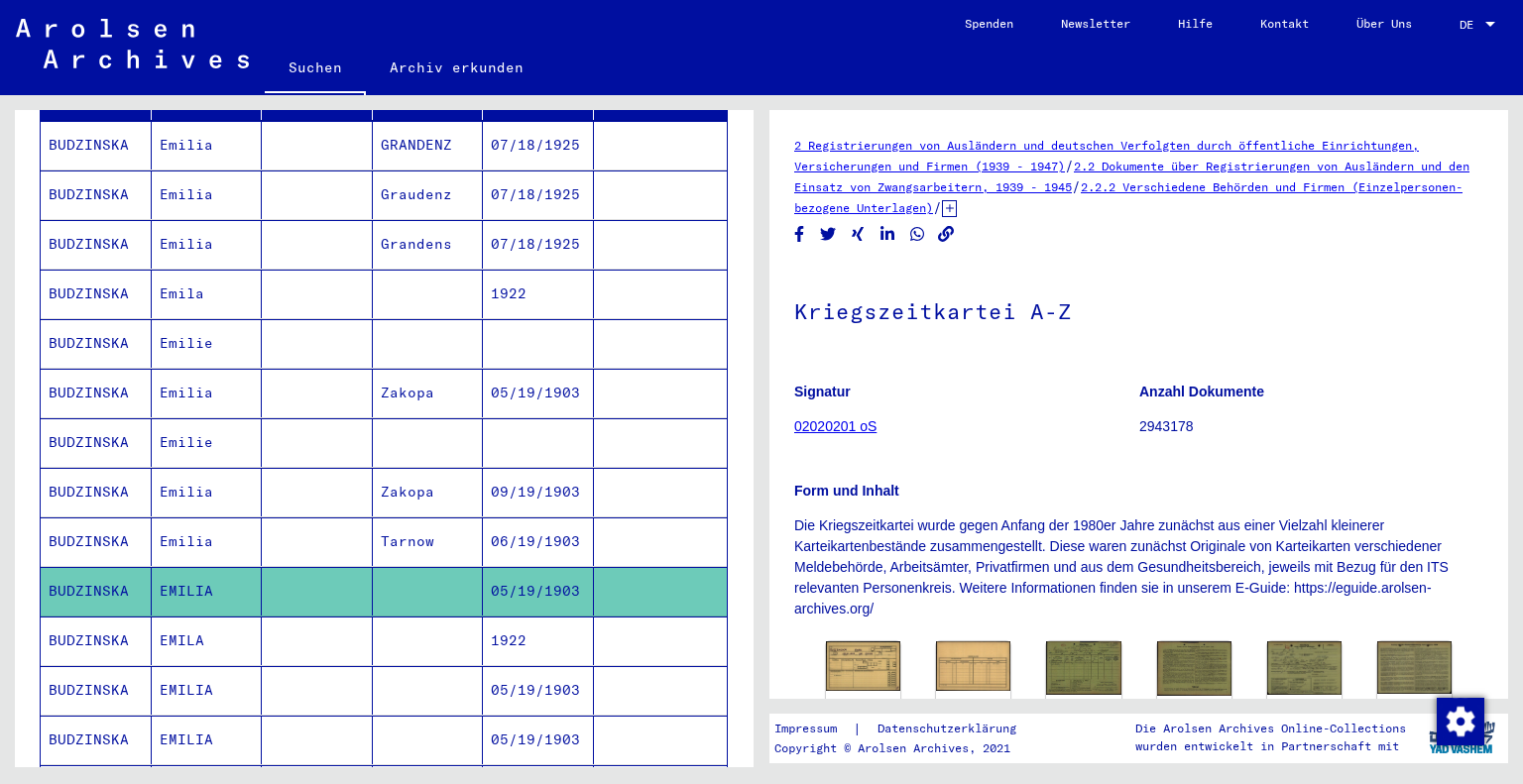 scroll, scrollTop: 0, scrollLeft: 0, axis: both 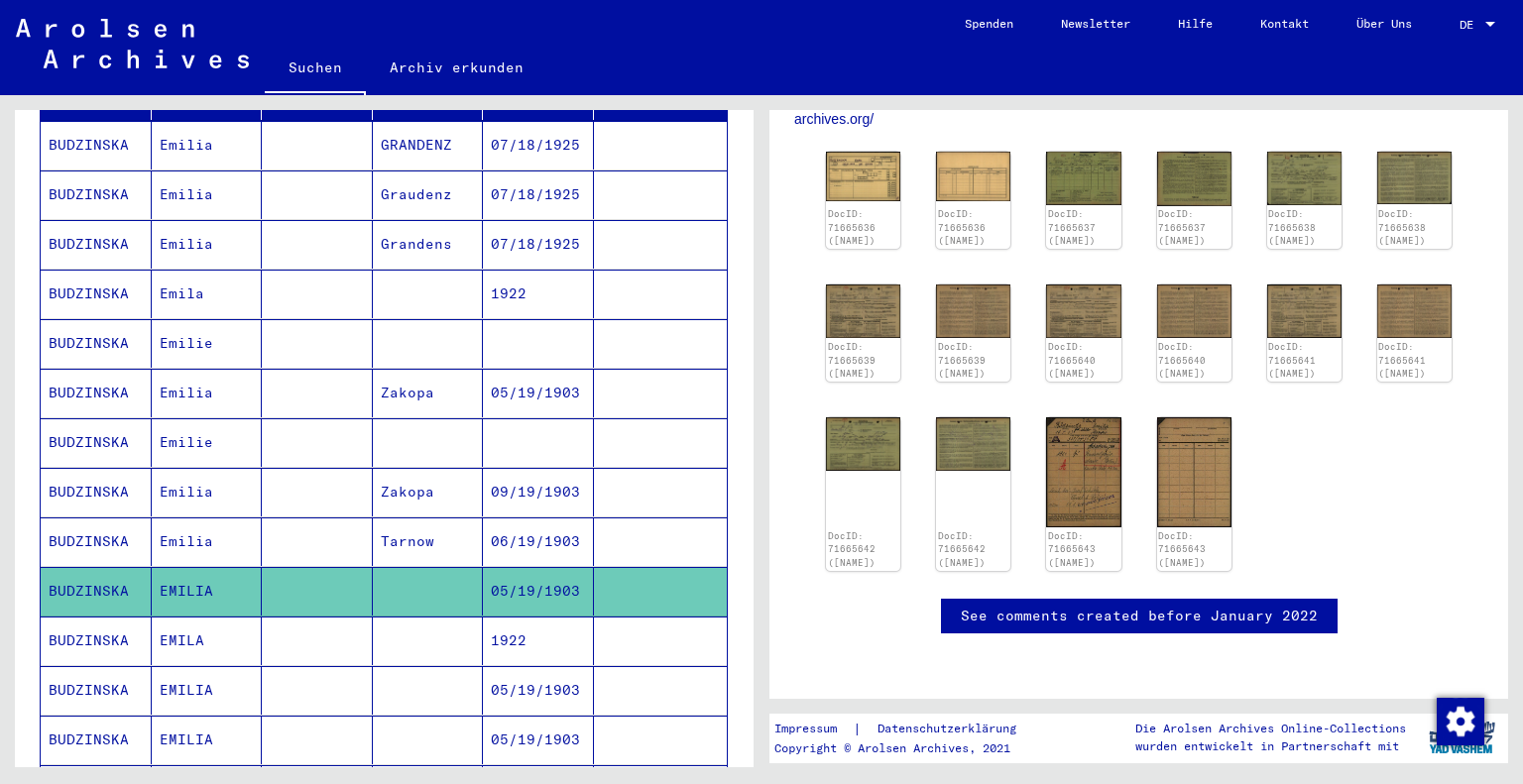 click on "BUDZINSKA" at bounding box center [96, 739] 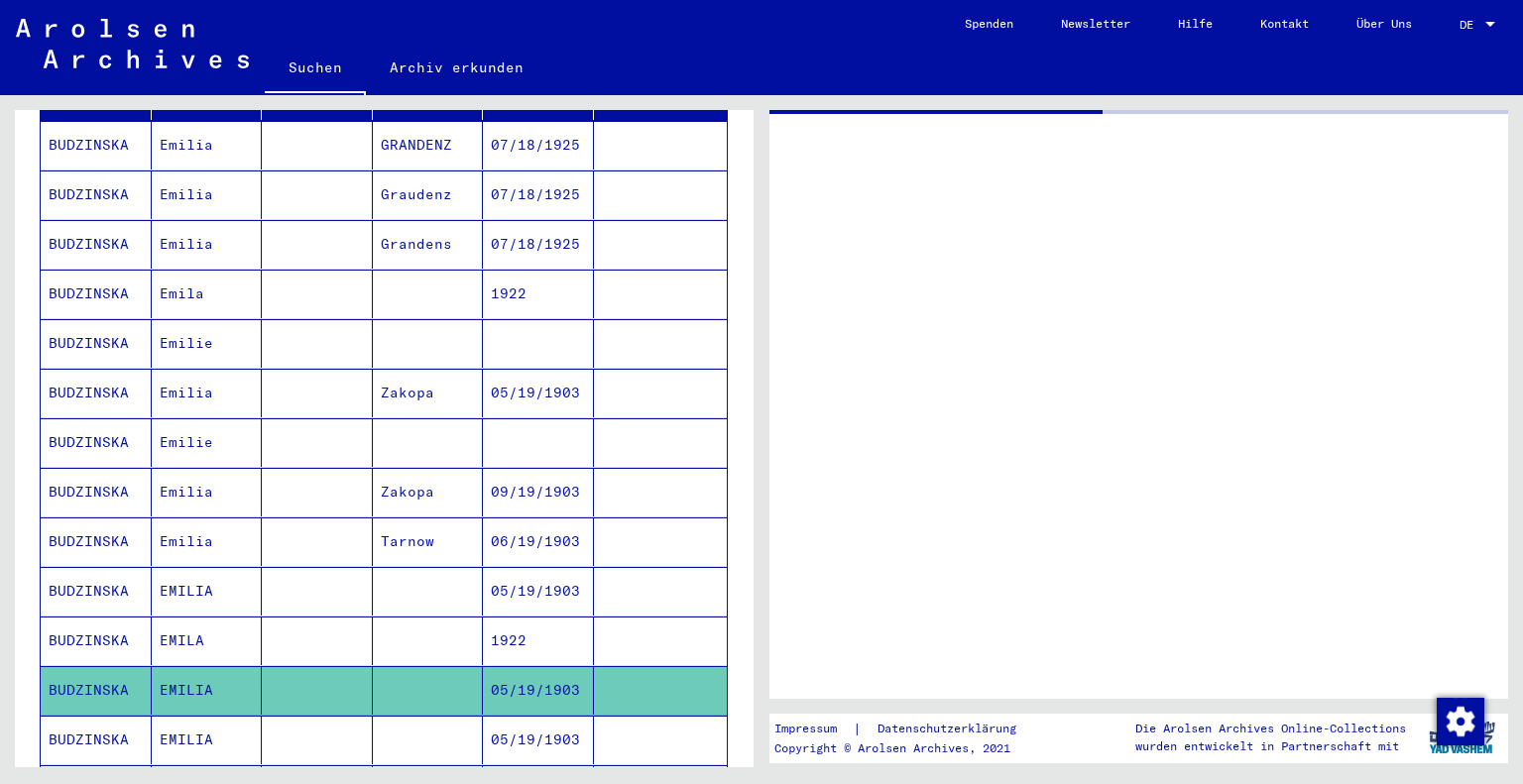 scroll, scrollTop: 0, scrollLeft: 0, axis: both 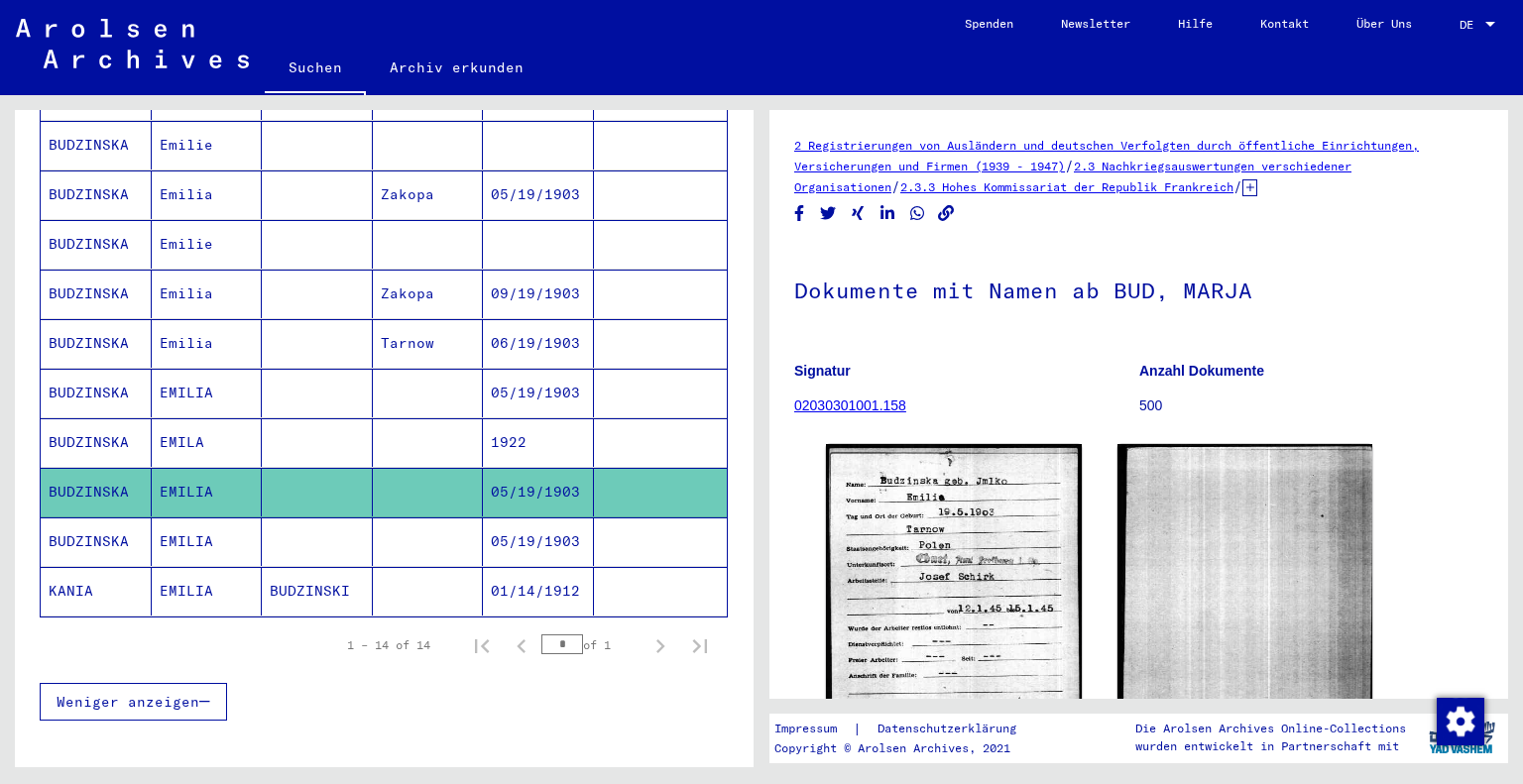 click on "BUDZINSKA" at bounding box center (96, 591) 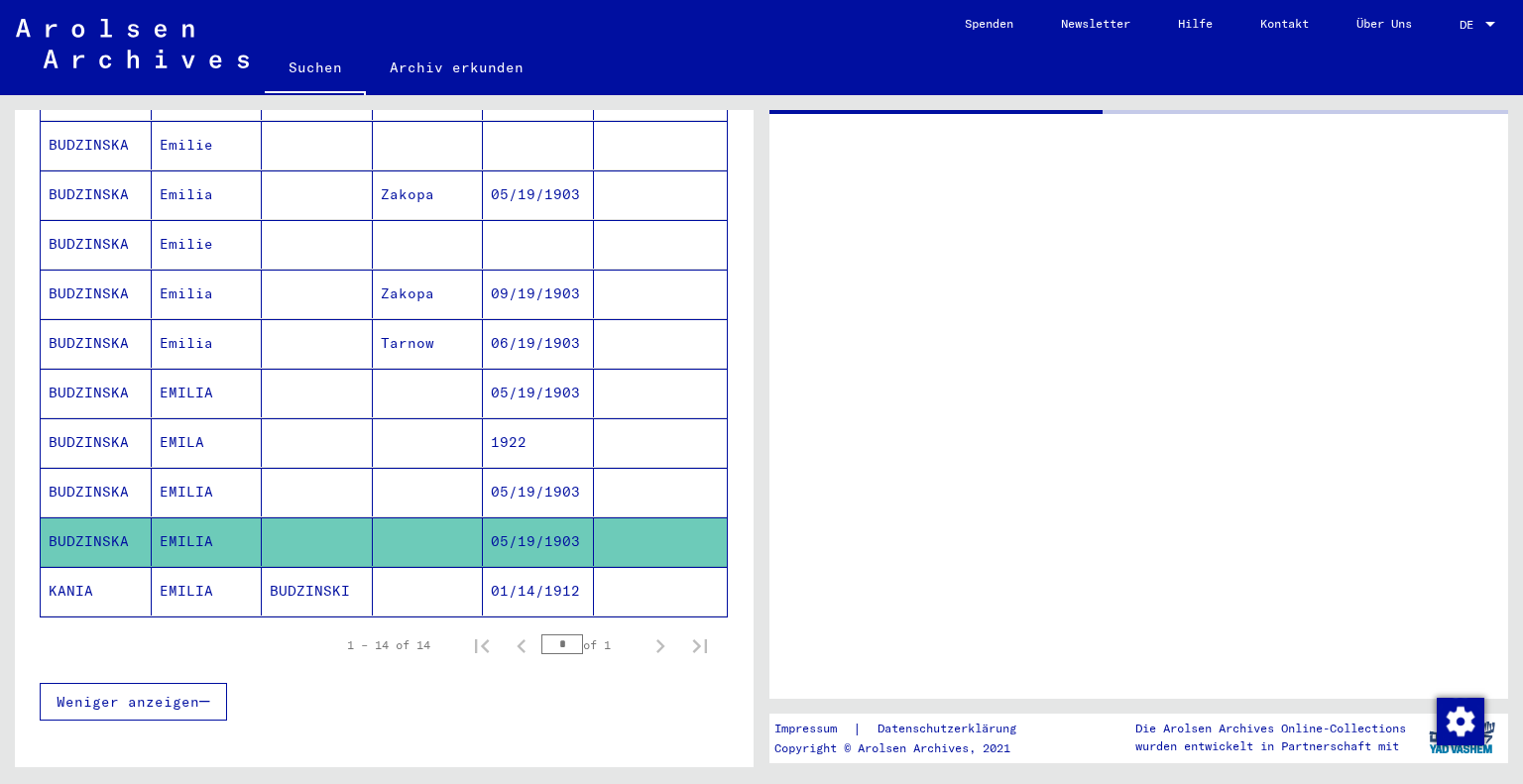 click on "BUDZINSKA" 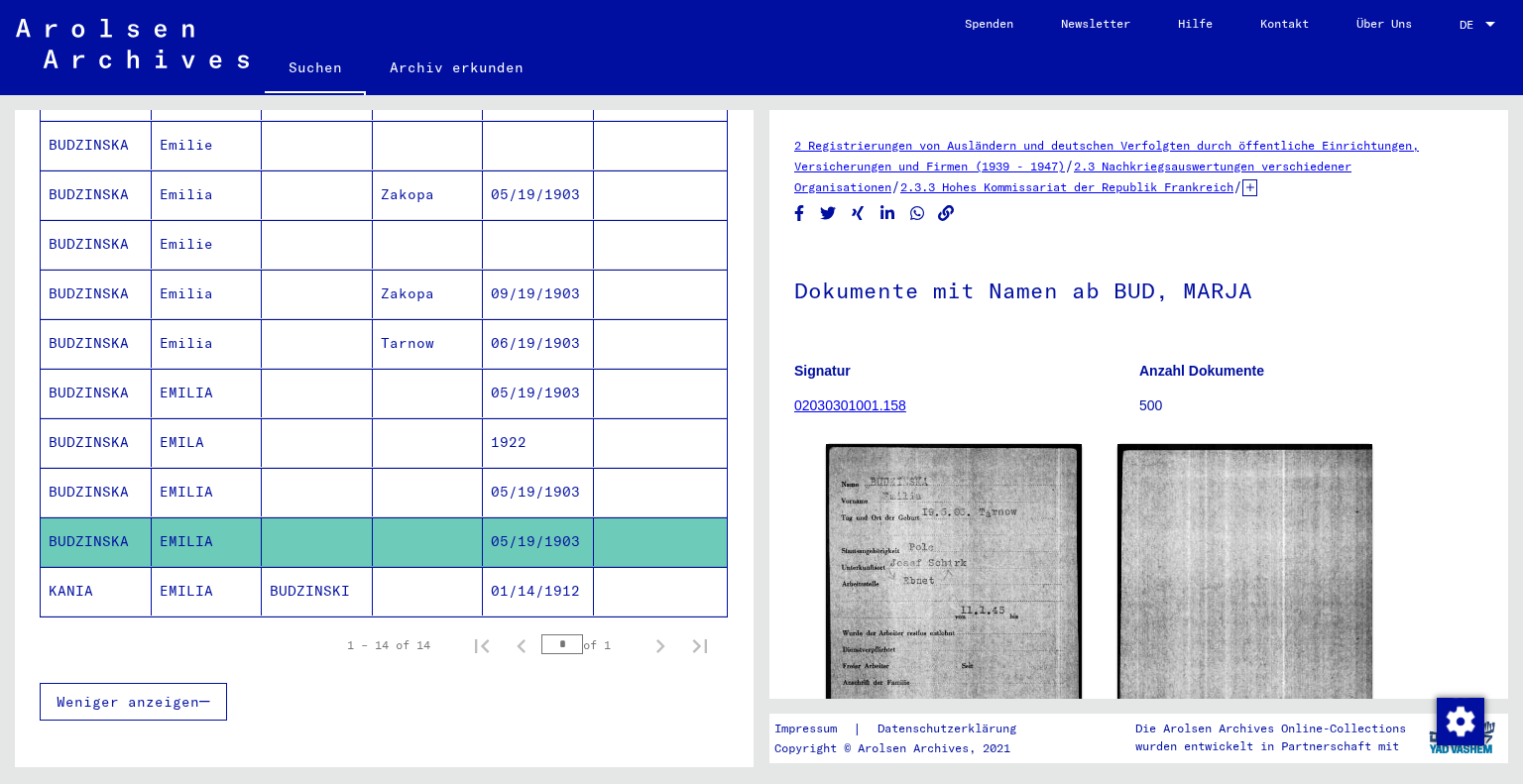 scroll, scrollTop: 0, scrollLeft: 0, axis: both 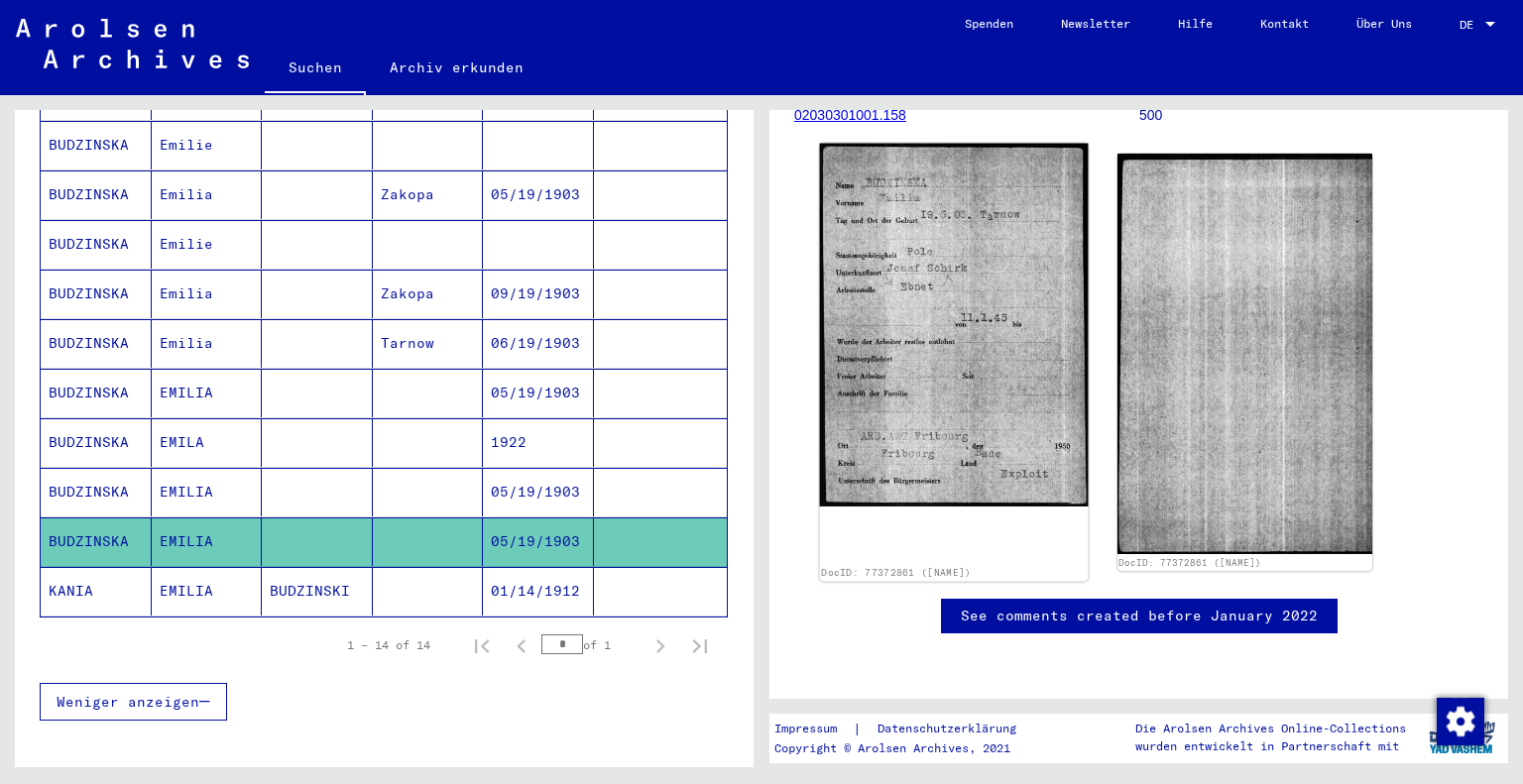 click 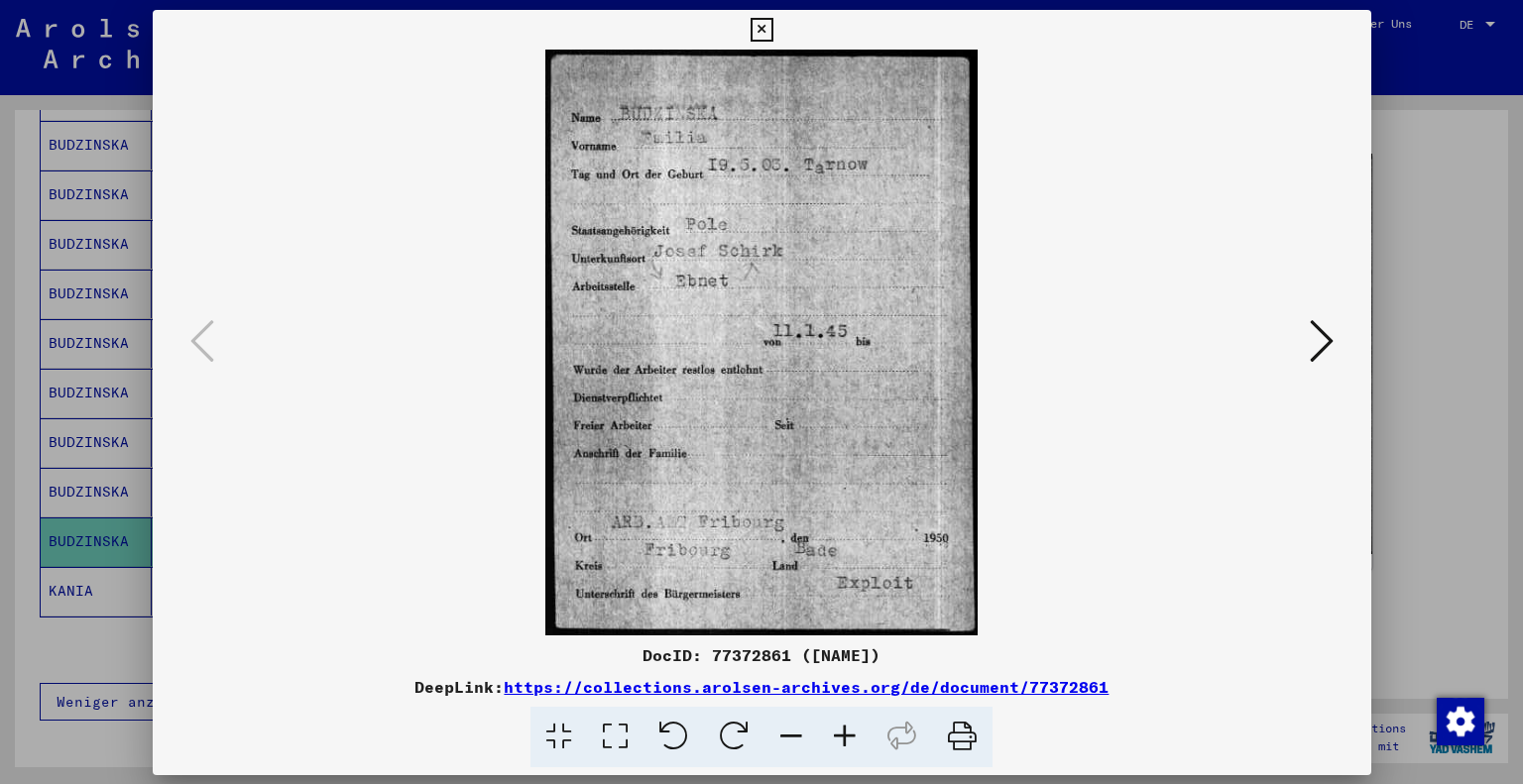 click at bounding box center [762, 342] 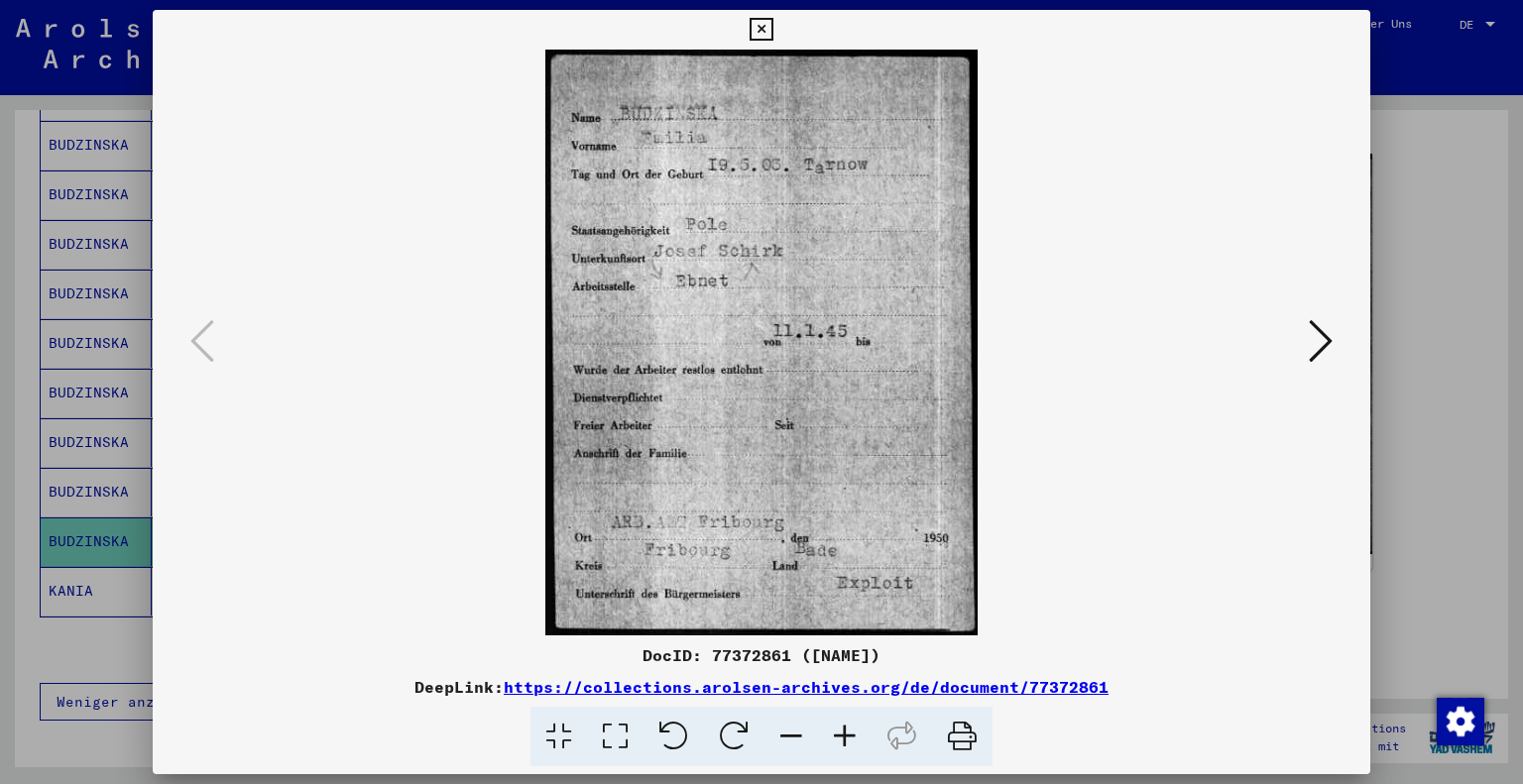 click at bounding box center (845, 736) 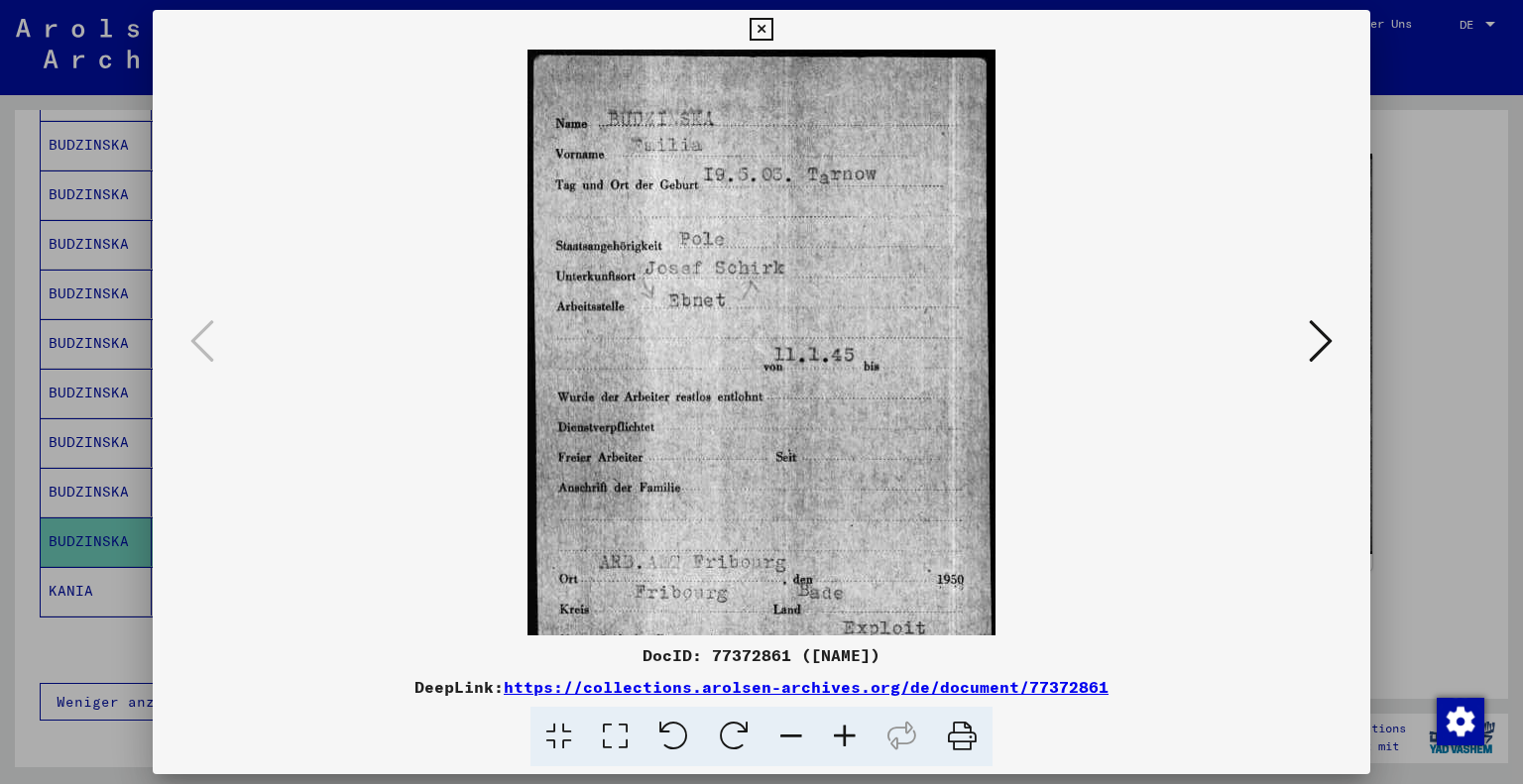 click at bounding box center [845, 736] 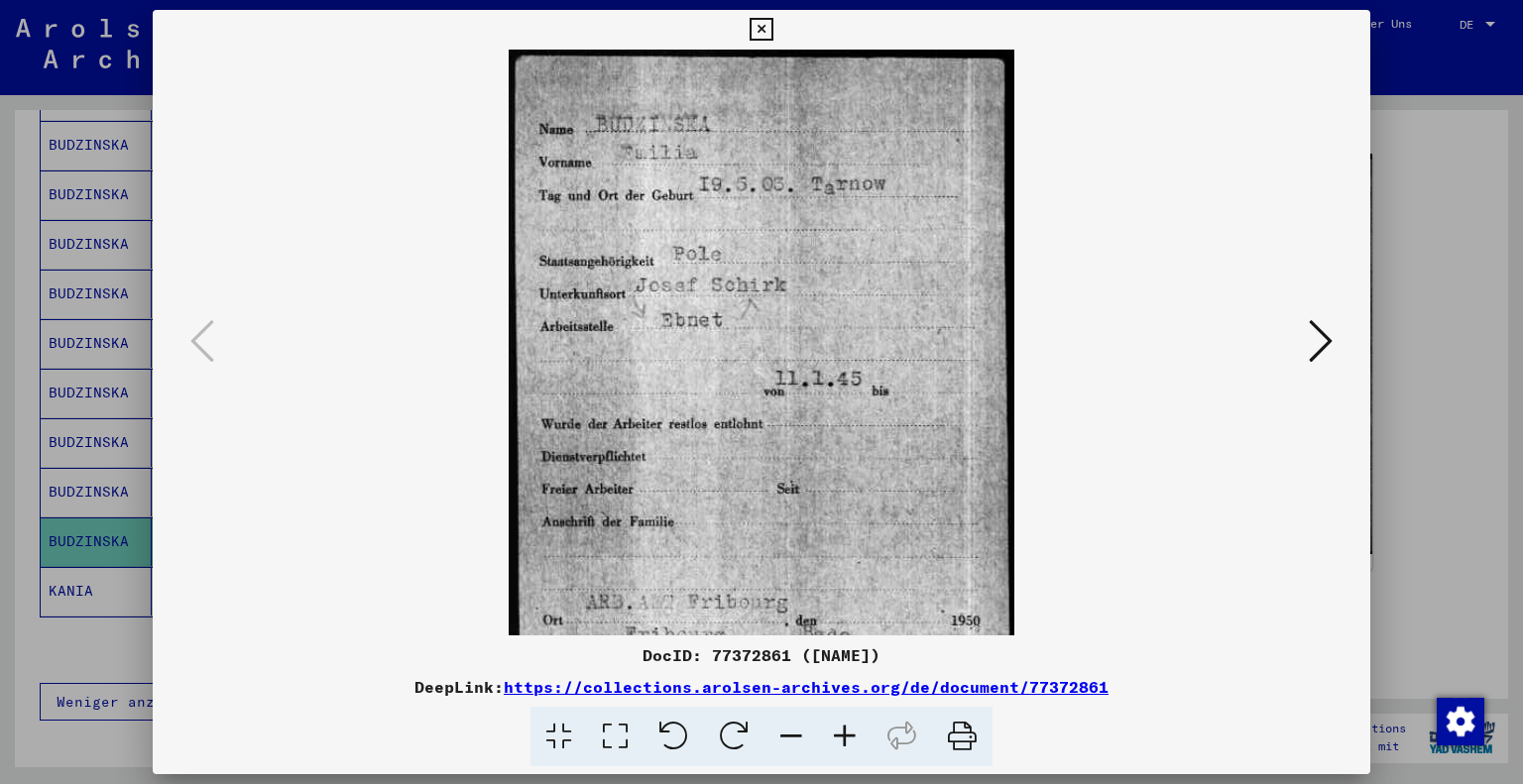 click at bounding box center (845, 736) 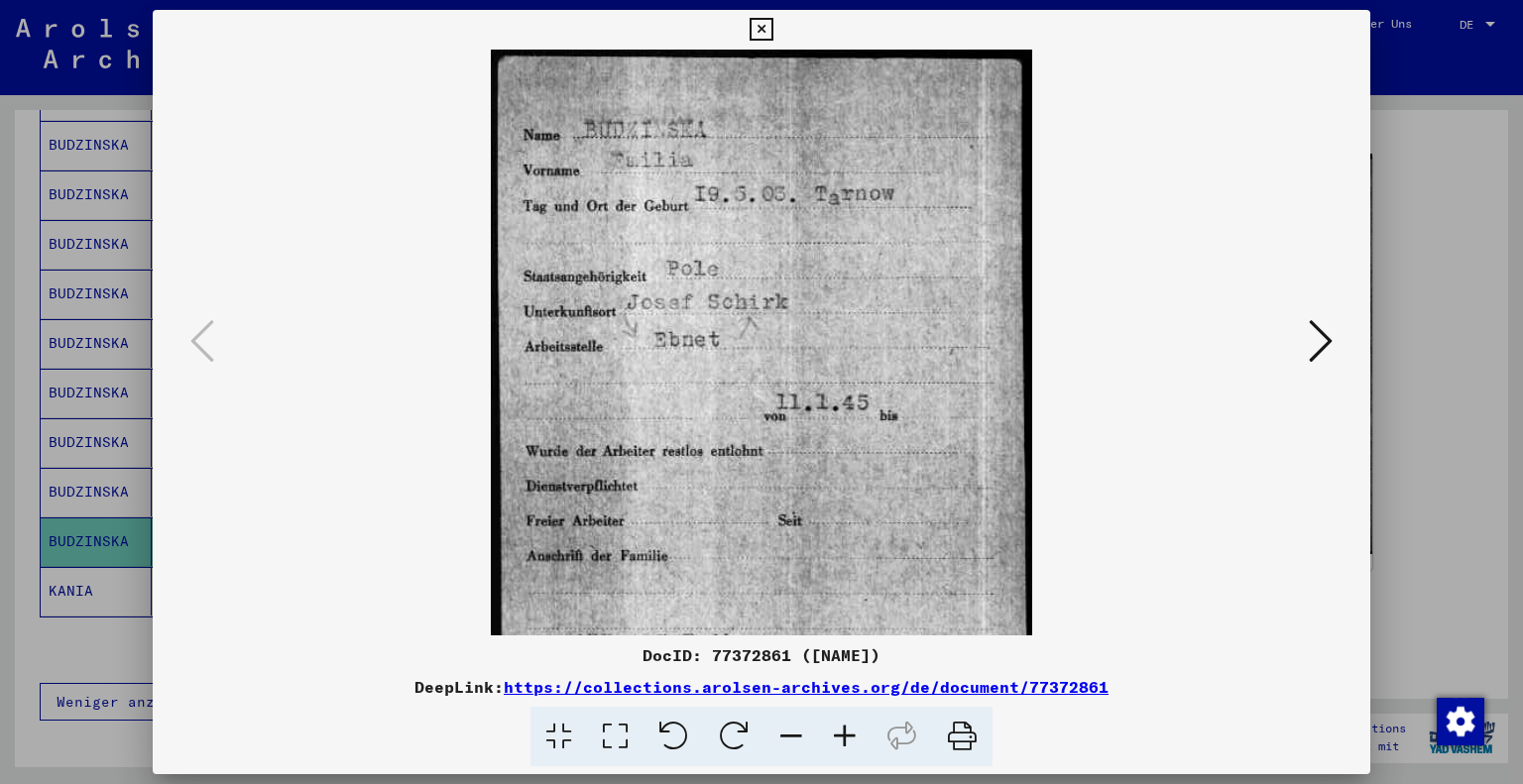 click at bounding box center [845, 736] 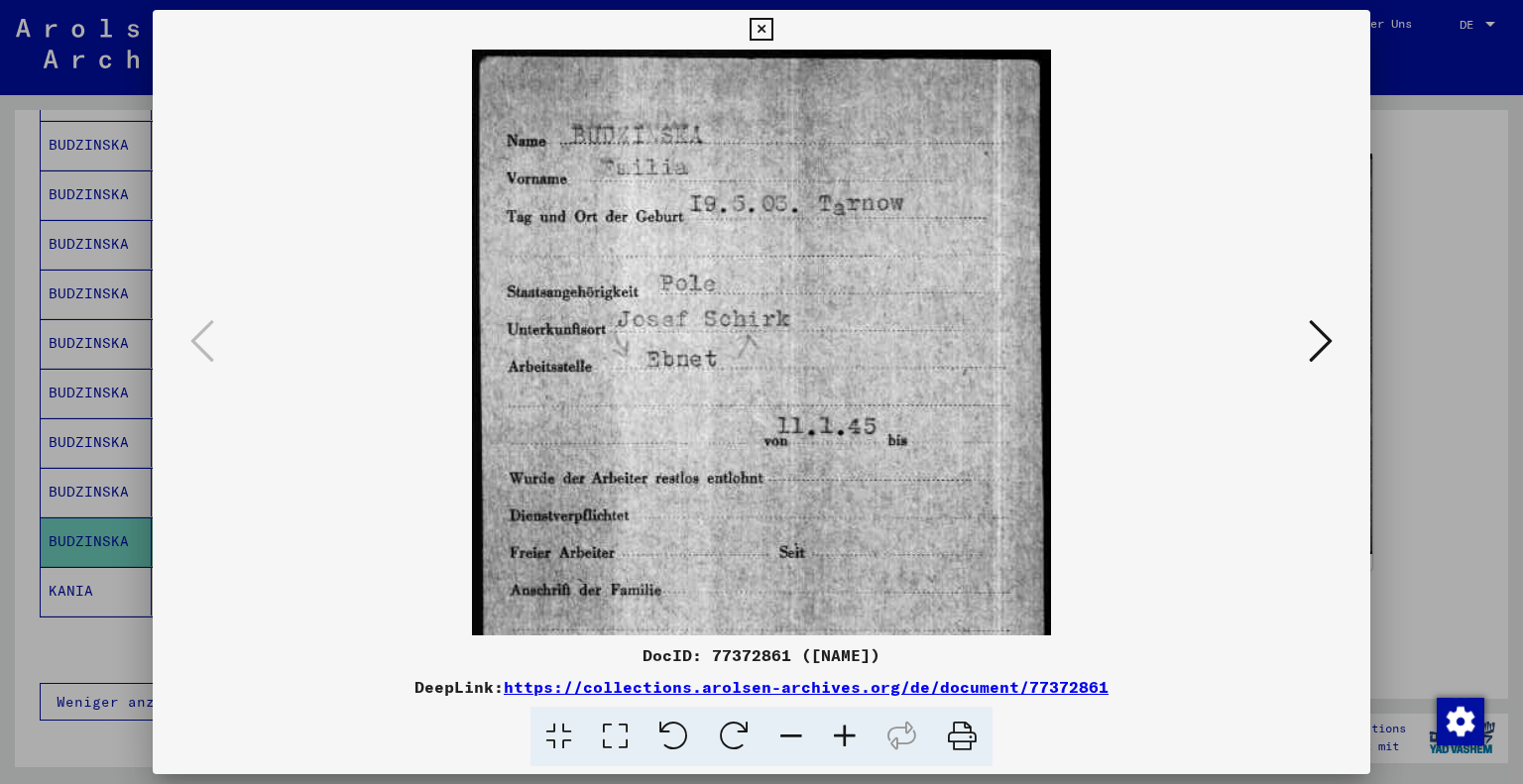 click at bounding box center [845, 736] 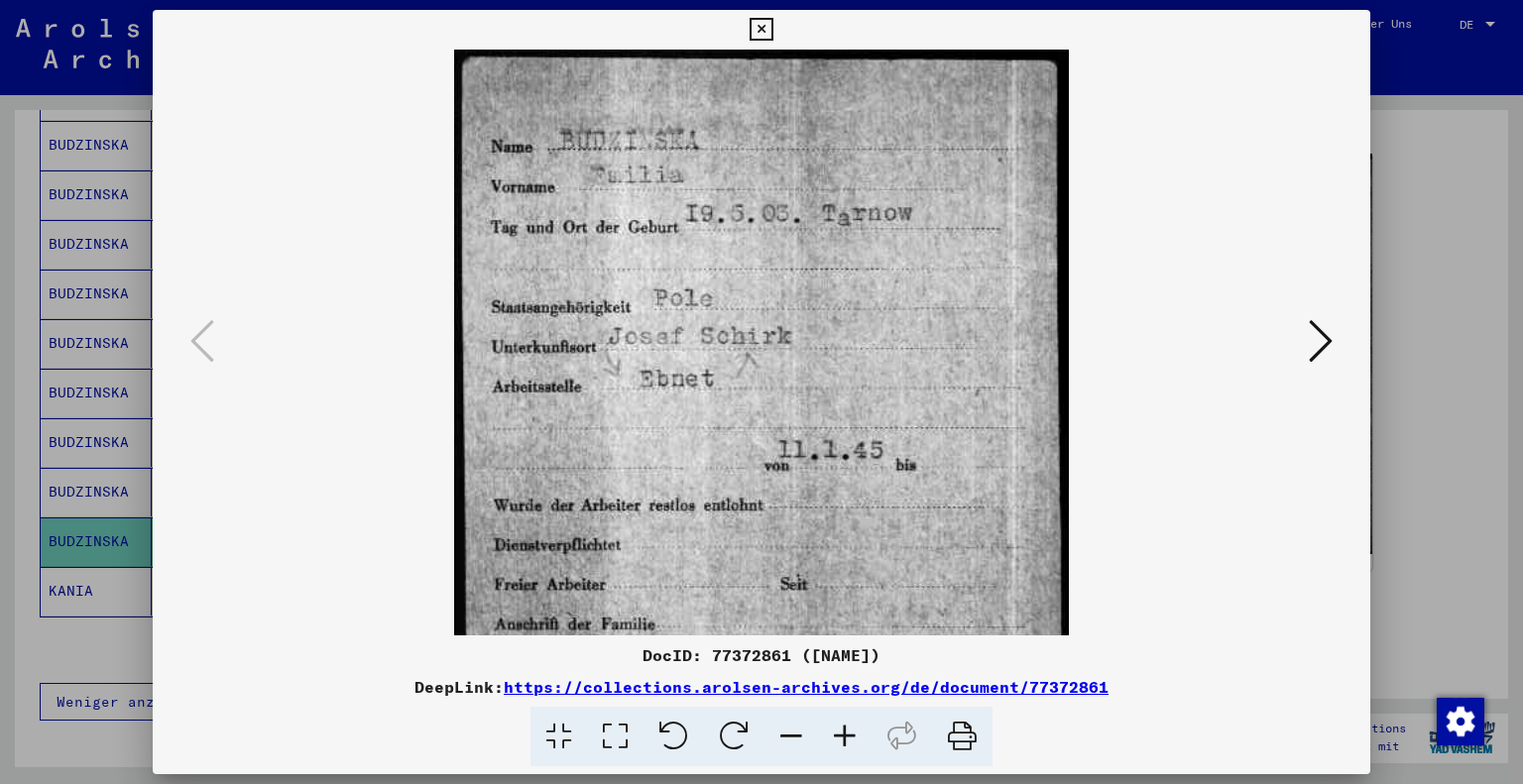 click at bounding box center (845, 736) 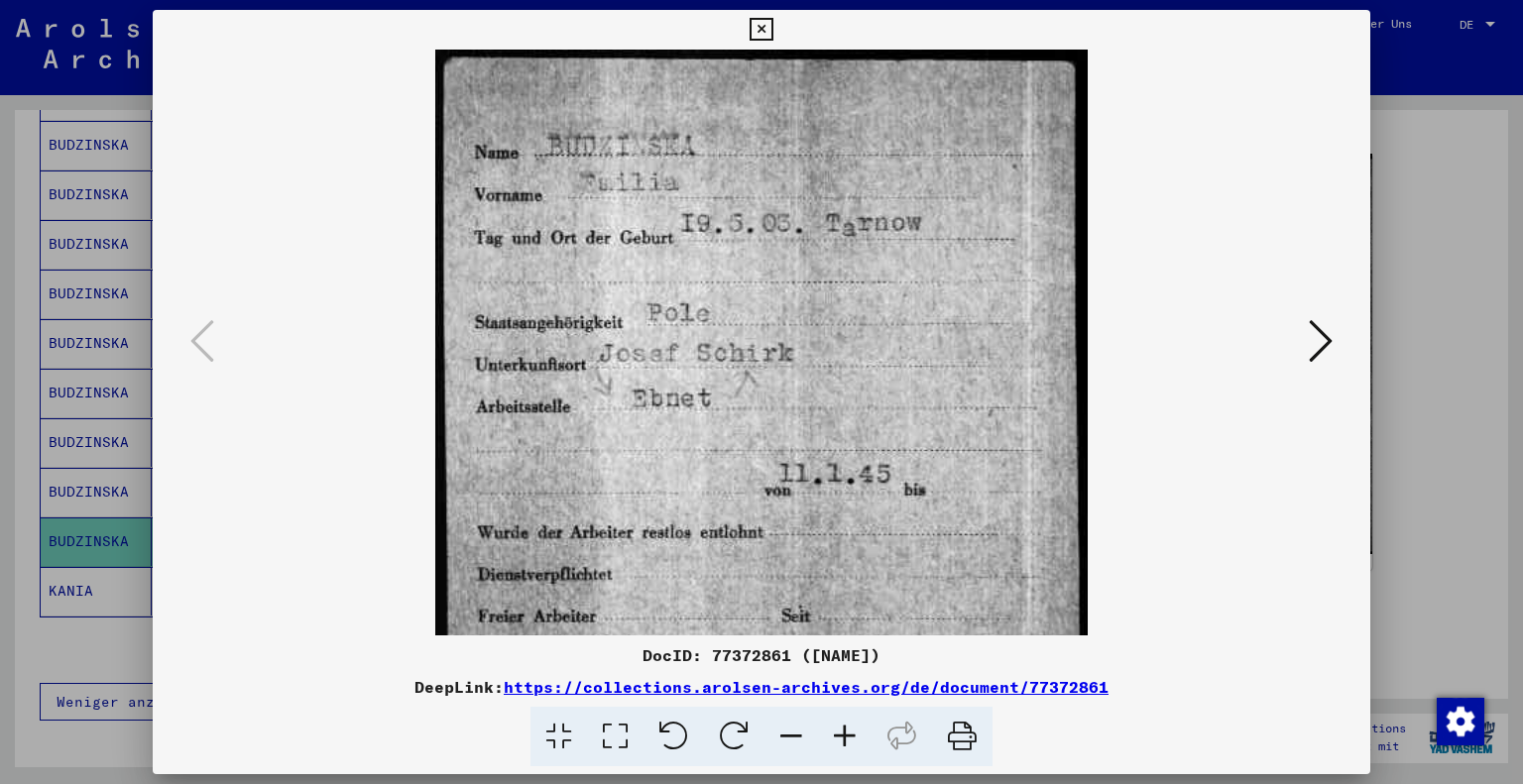 click at bounding box center [845, 736] 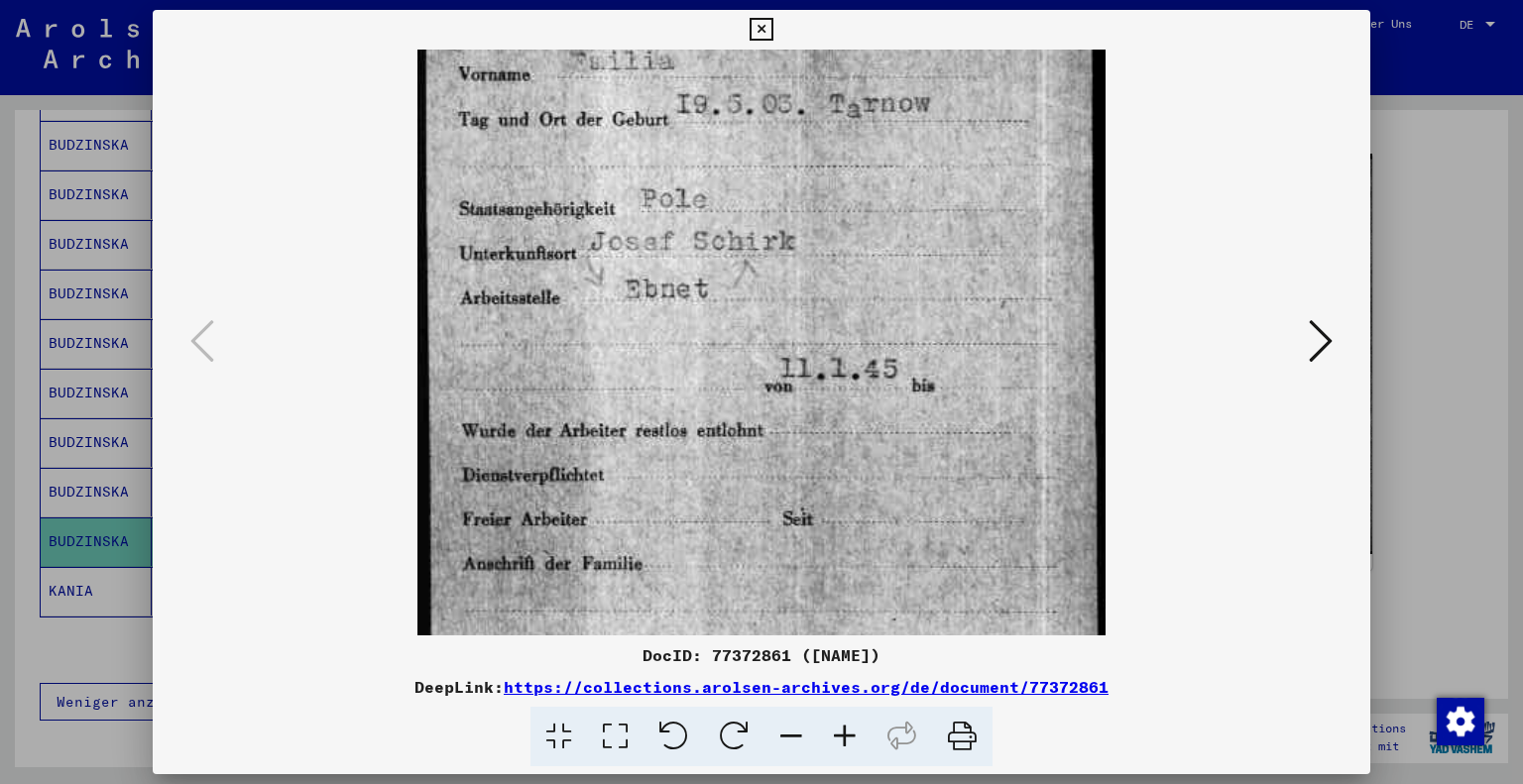 scroll, scrollTop: 137, scrollLeft: 0, axis: vertical 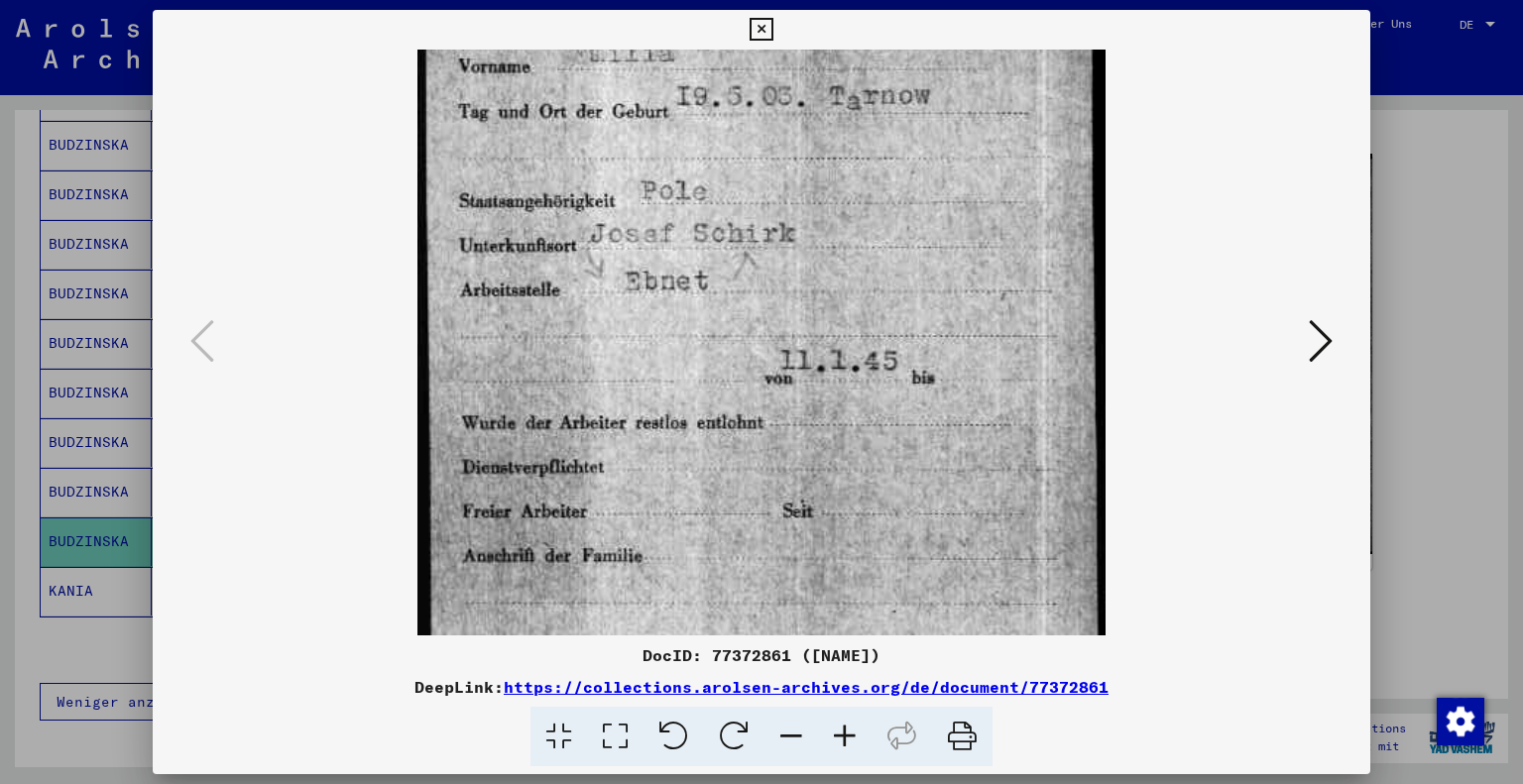 drag, startPoint x: 883, startPoint y: 480, endPoint x: 956, endPoint y: 352, distance: 147.35332 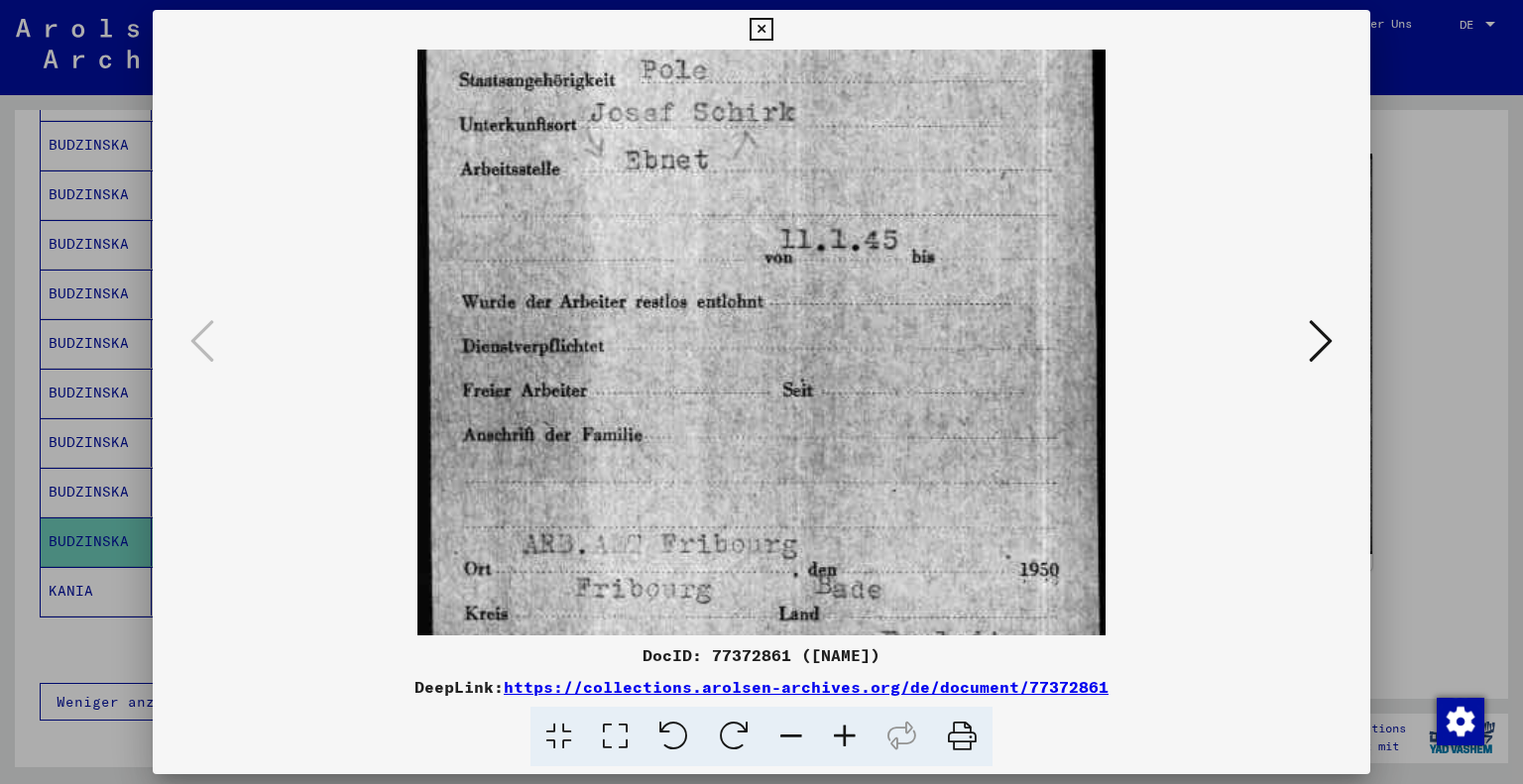 drag, startPoint x: 908, startPoint y: 470, endPoint x: 948, endPoint y: 342, distance: 134.10444 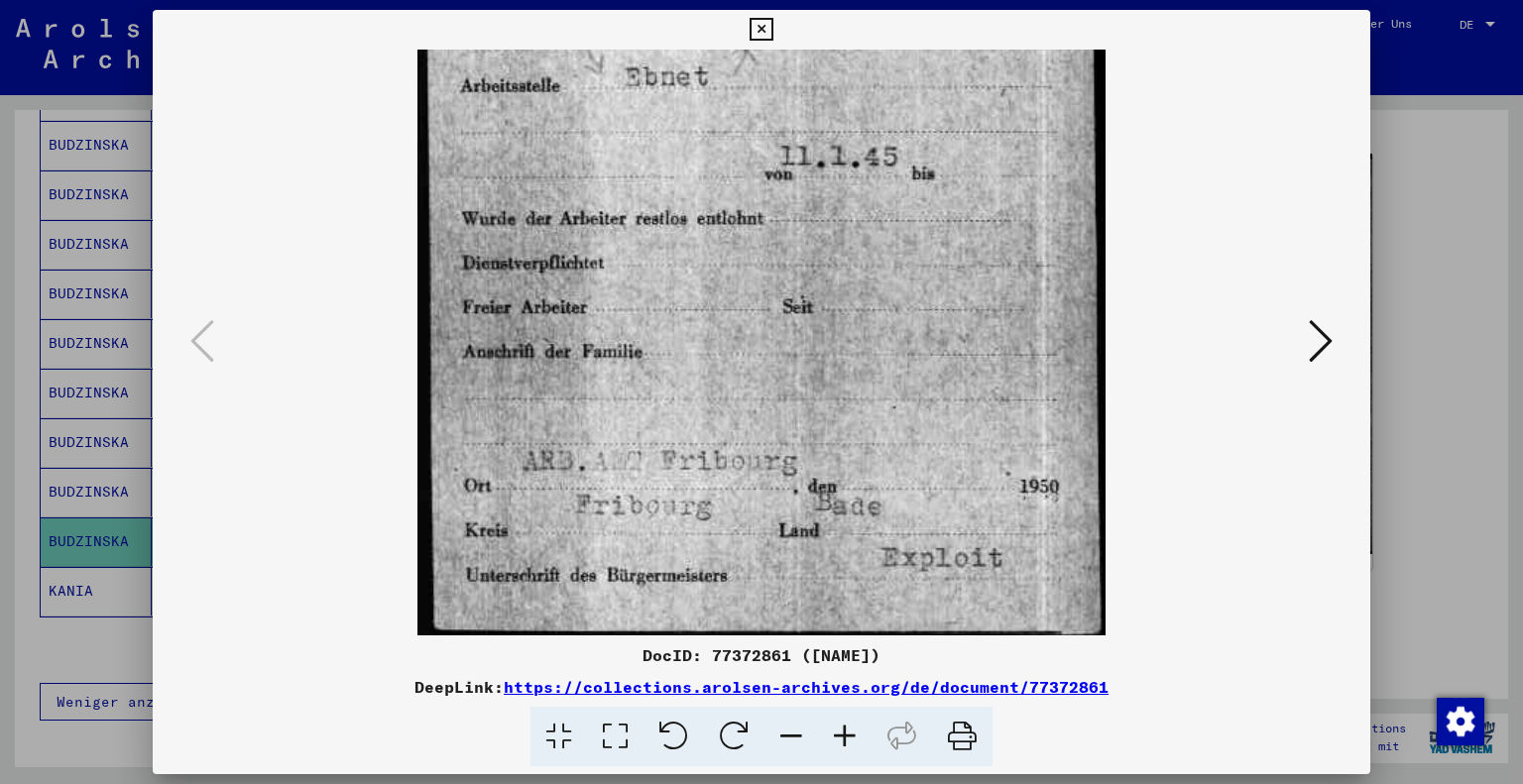 scroll, scrollTop: 346, scrollLeft: 0, axis: vertical 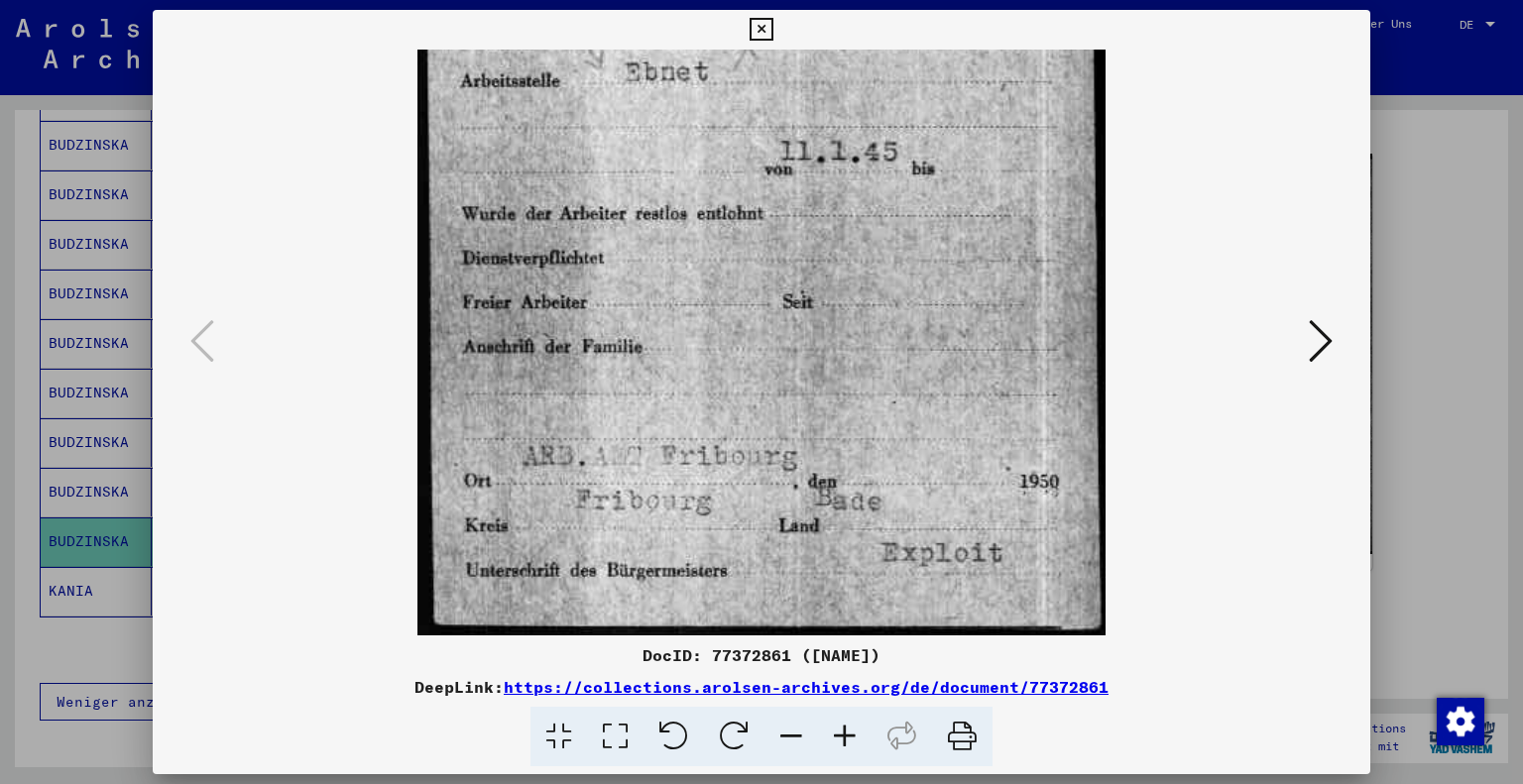 drag, startPoint x: 900, startPoint y: 483, endPoint x: 919, endPoint y: 397, distance: 88.07383 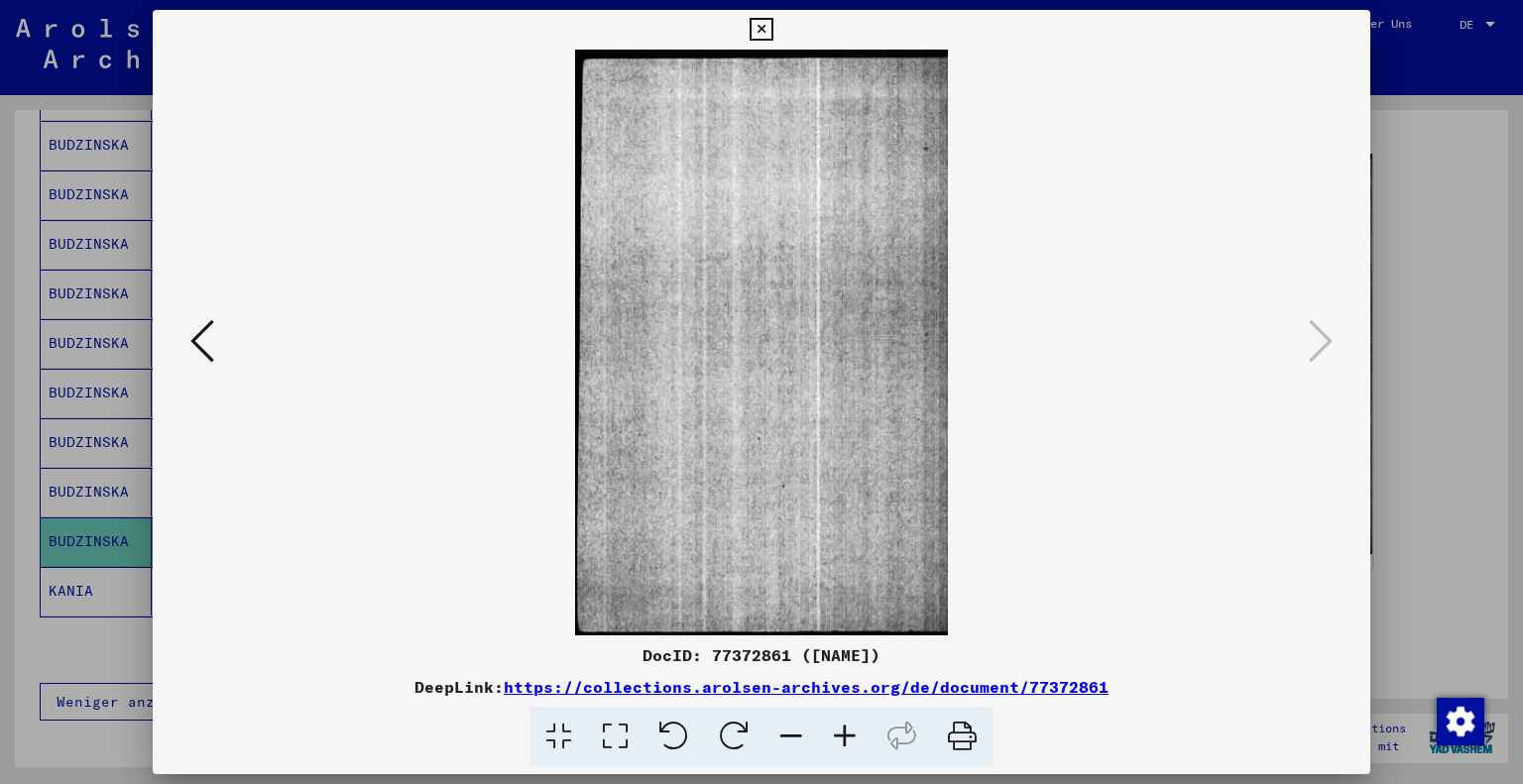 click at bounding box center [761, 30] 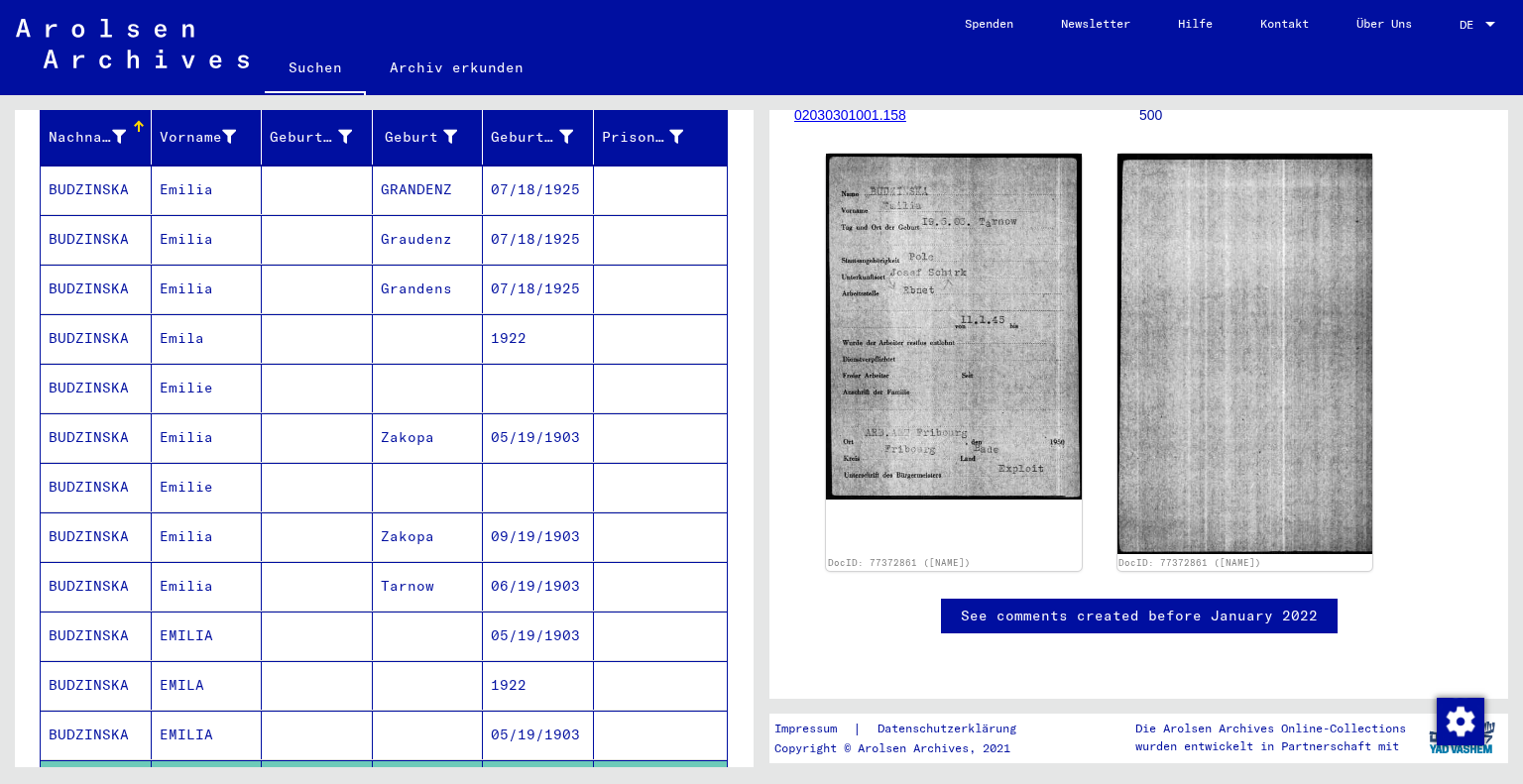 scroll, scrollTop: 103, scrollLeft: 0, axis: vertical 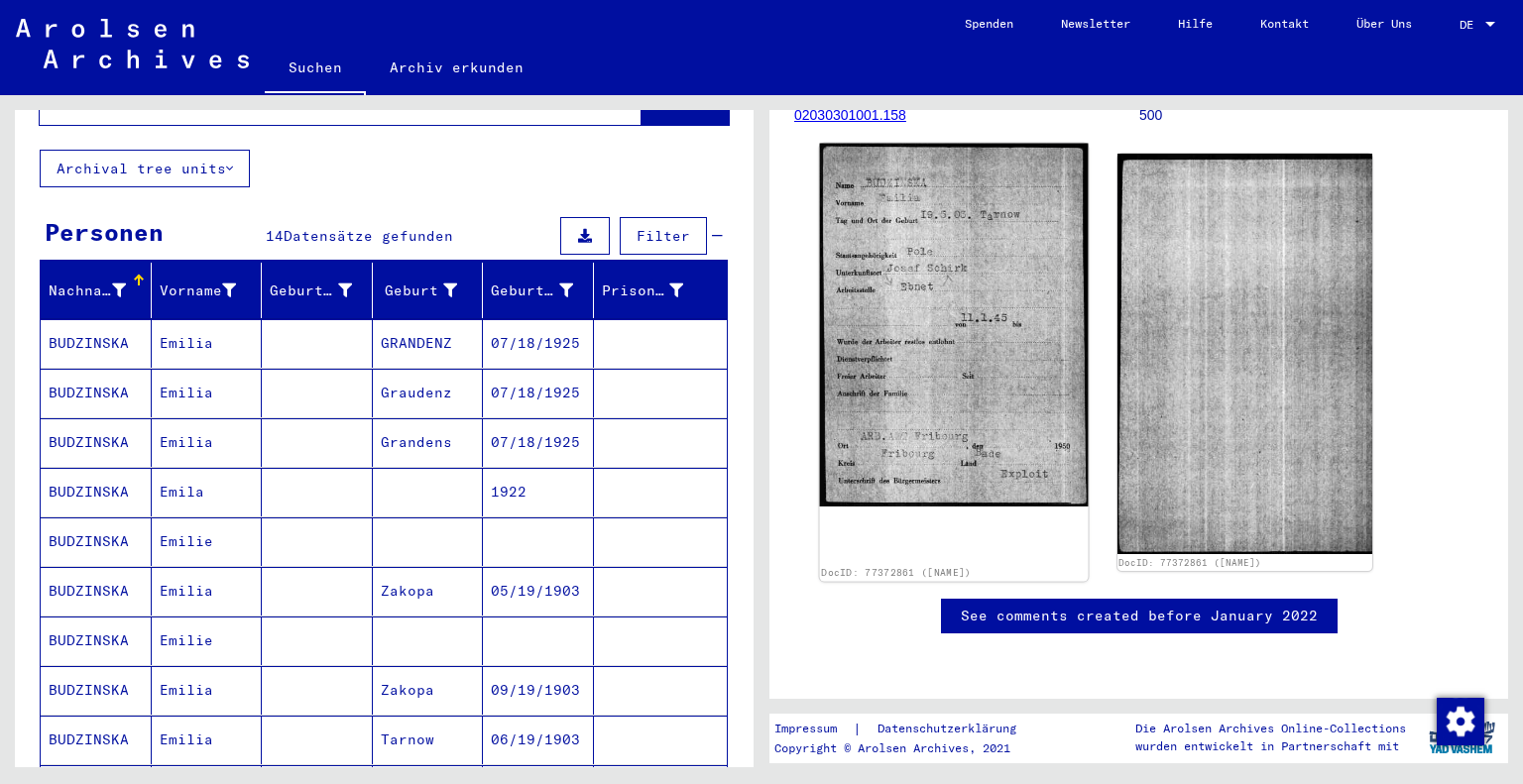 click 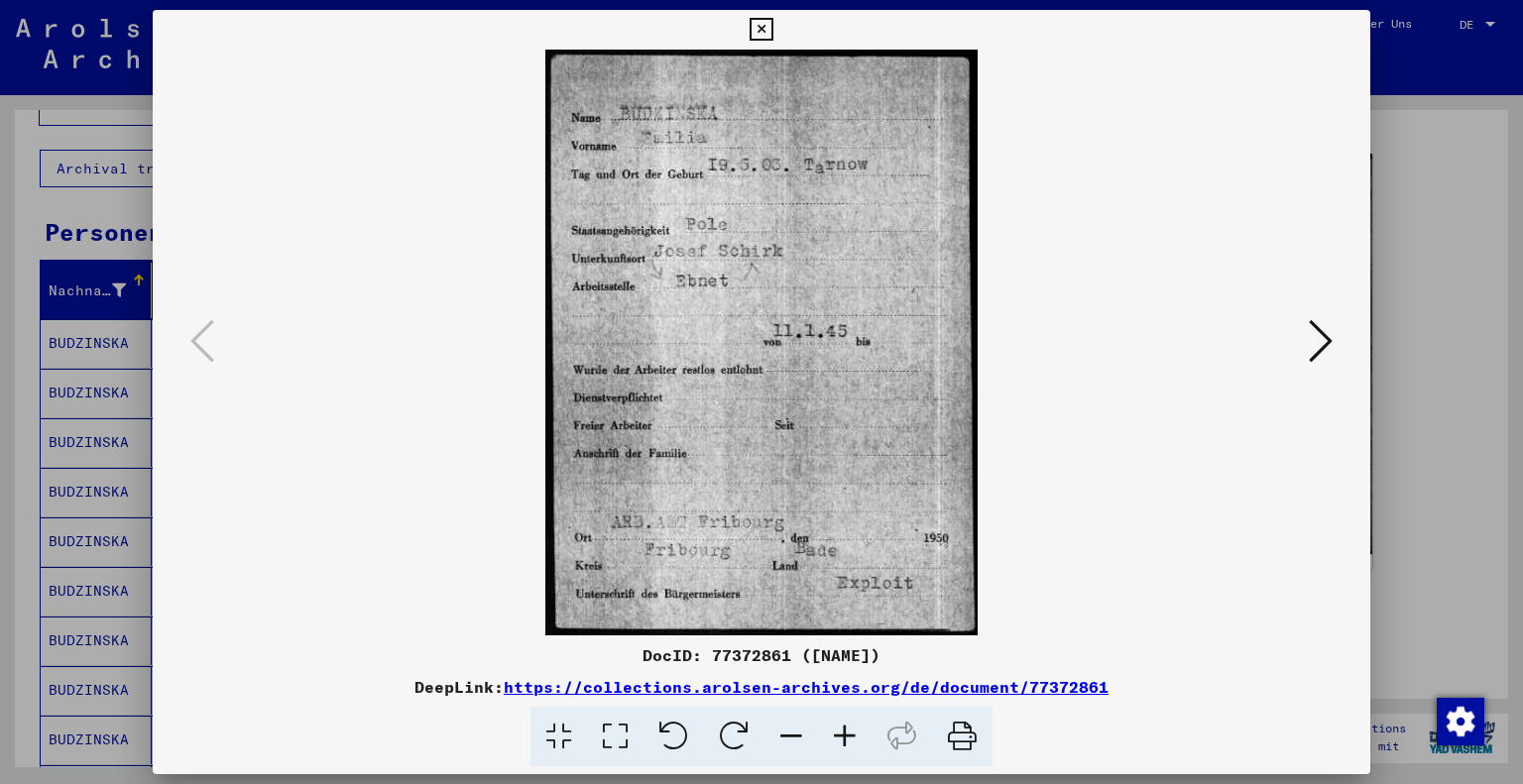 click at bounding box center (762, 342) 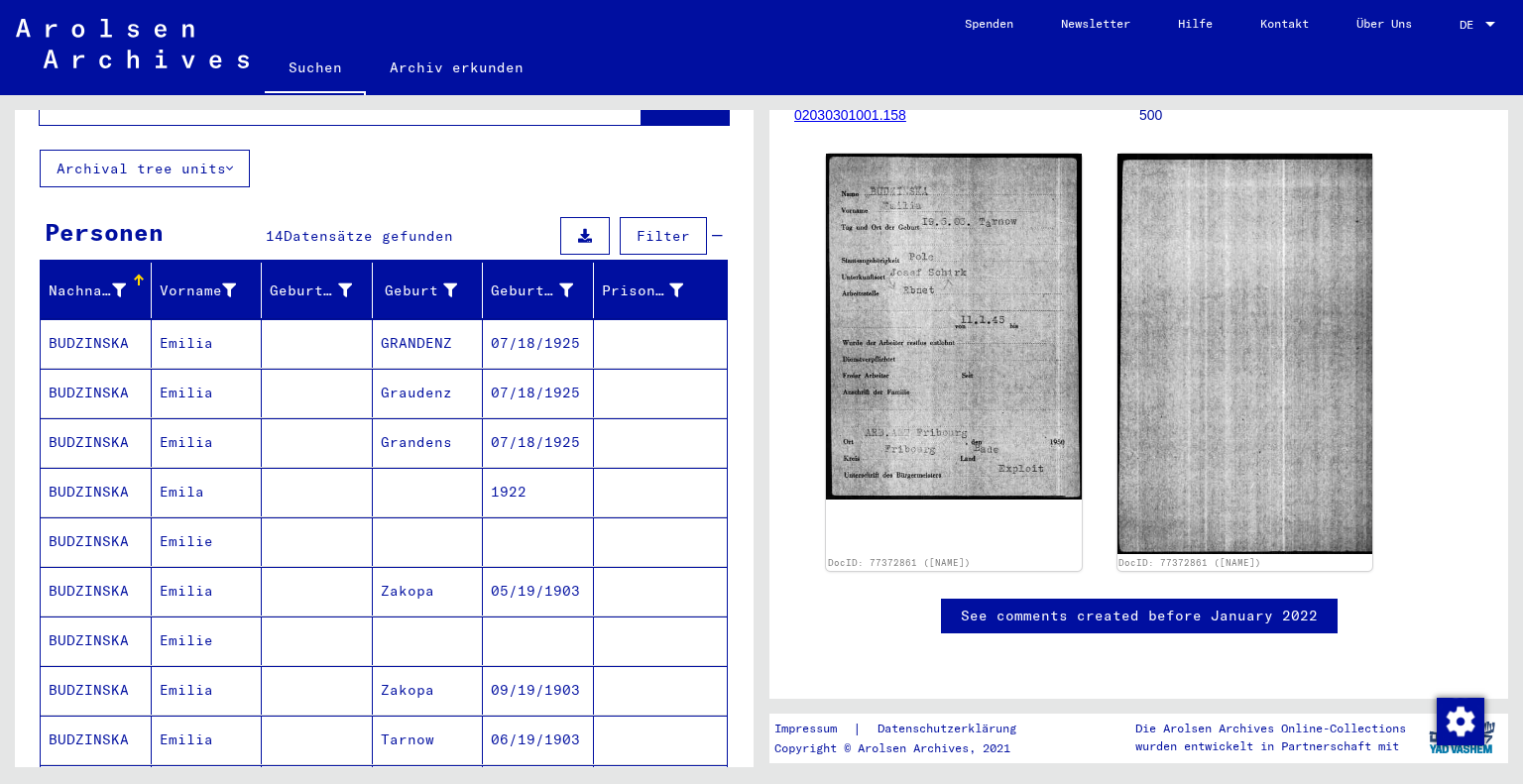 click on "Suchen" 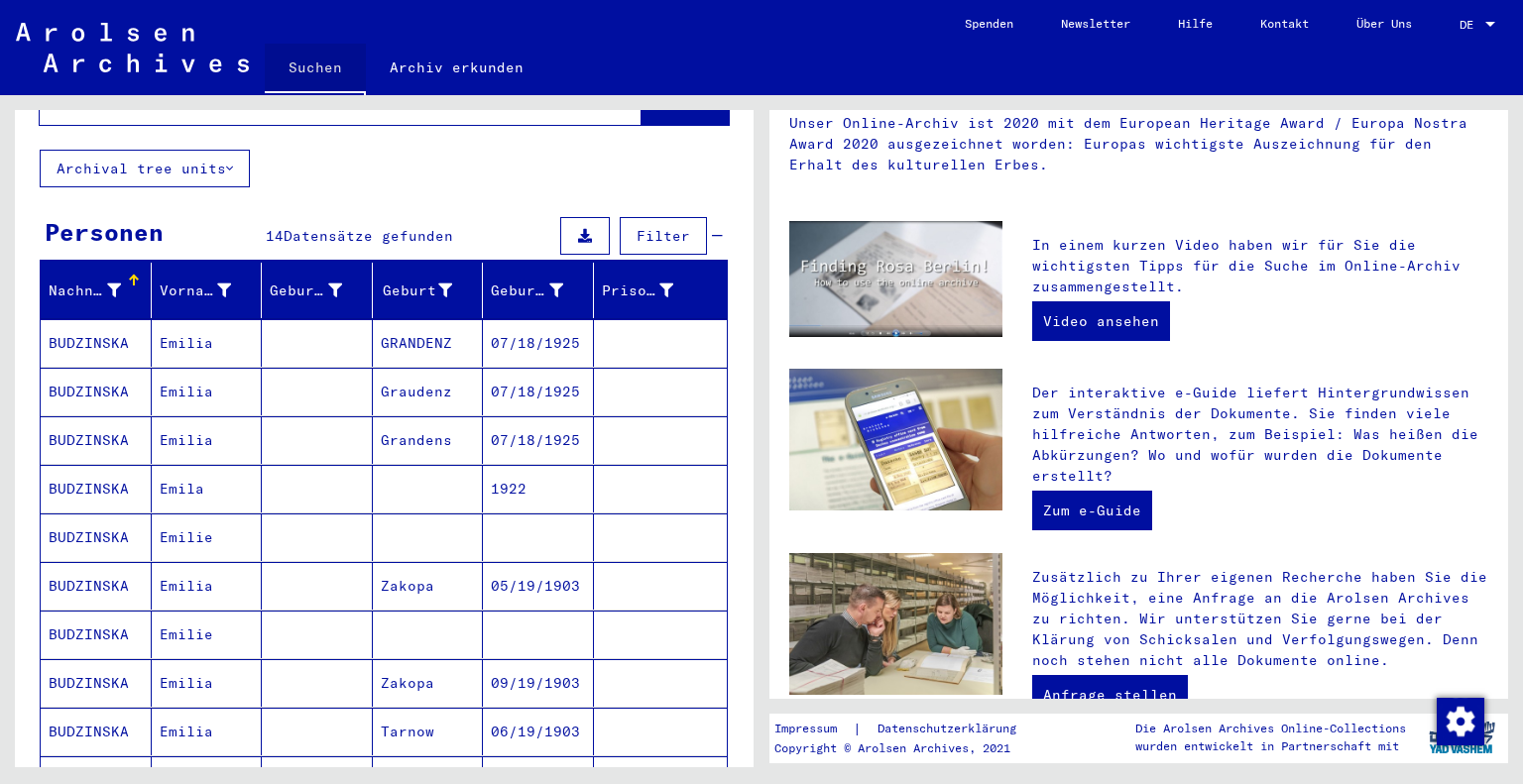 scroll, scrollTop: 0, scrollLeft: 0, axis: both 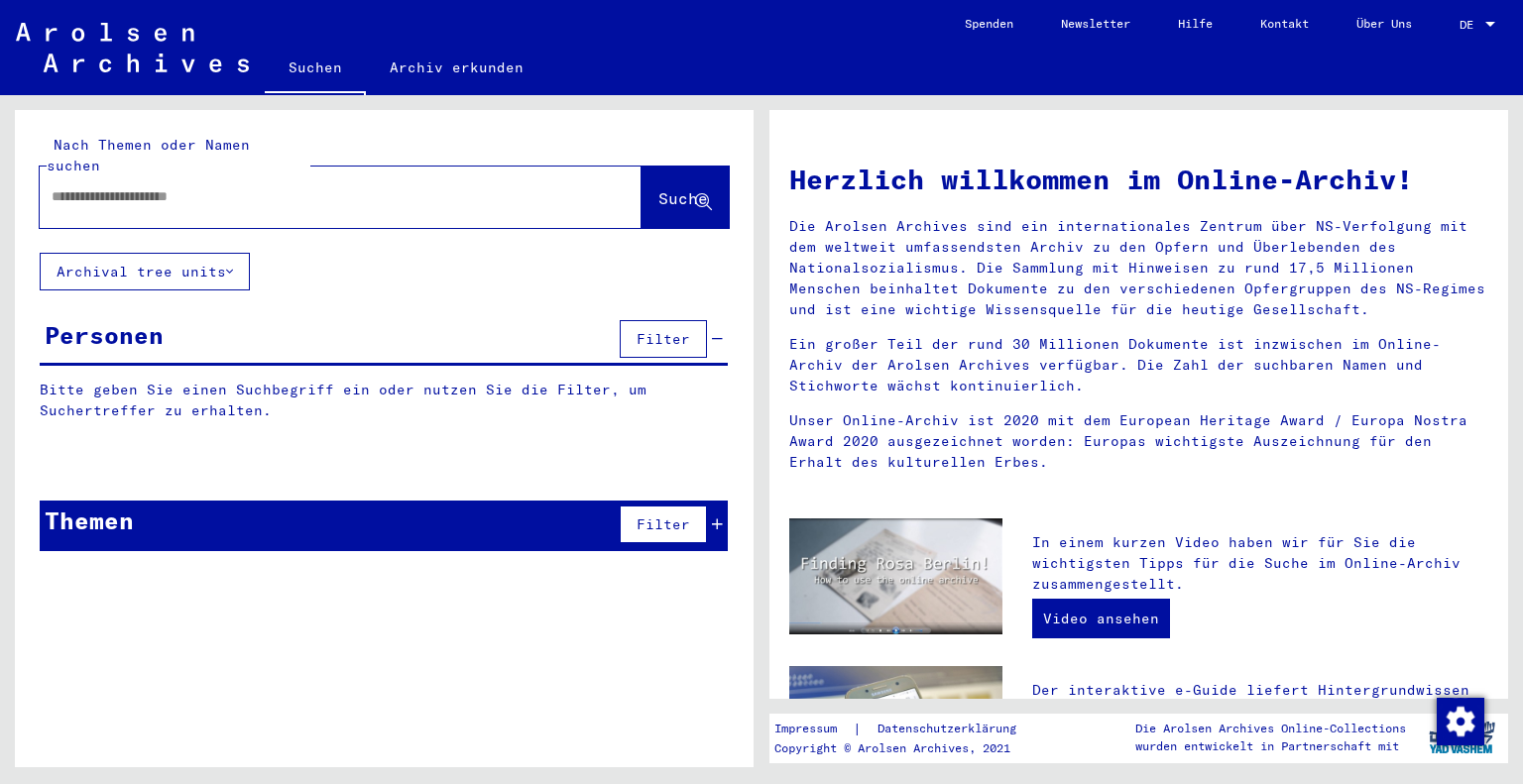 click at bounding box center (316, 196) 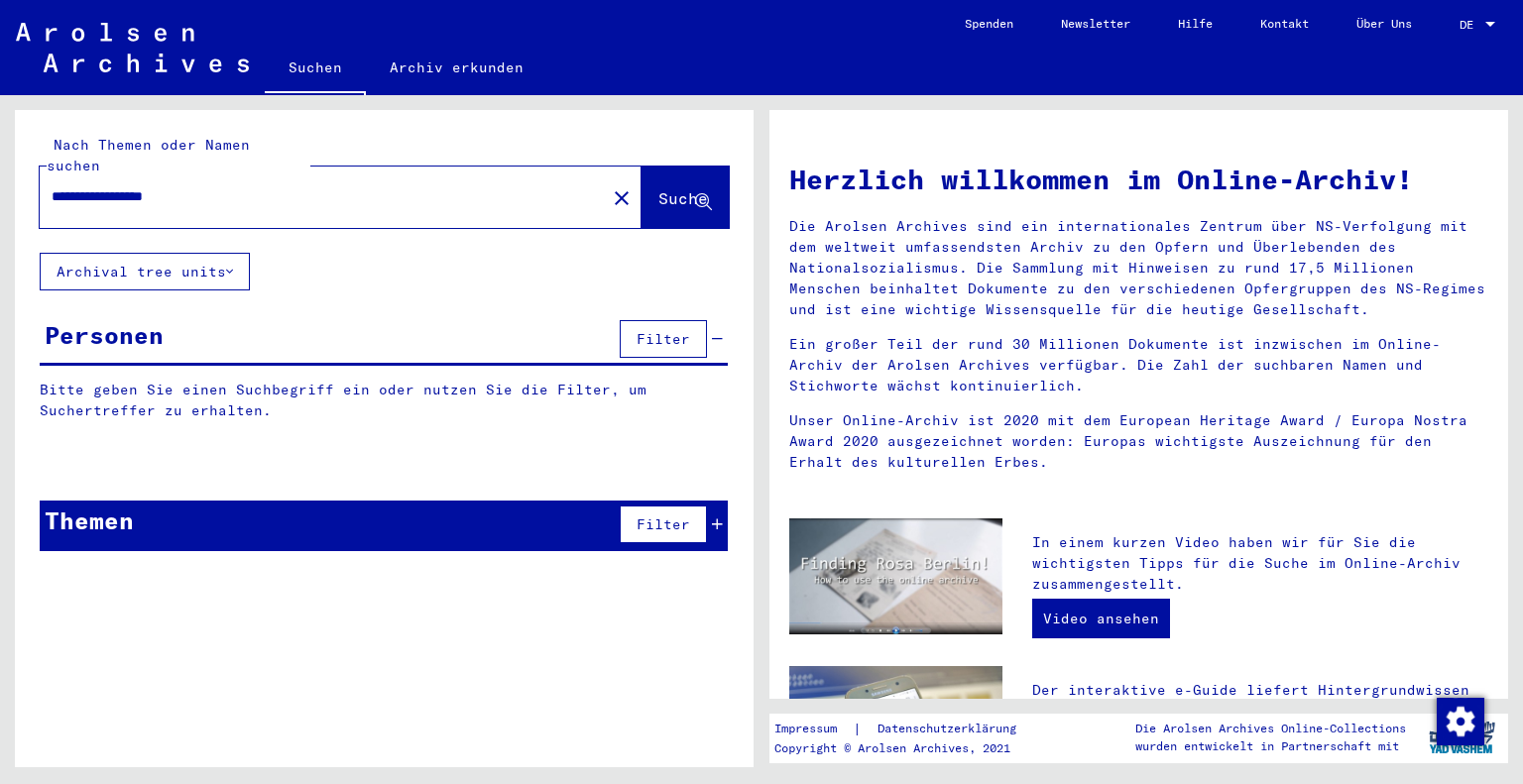 type on "**********" 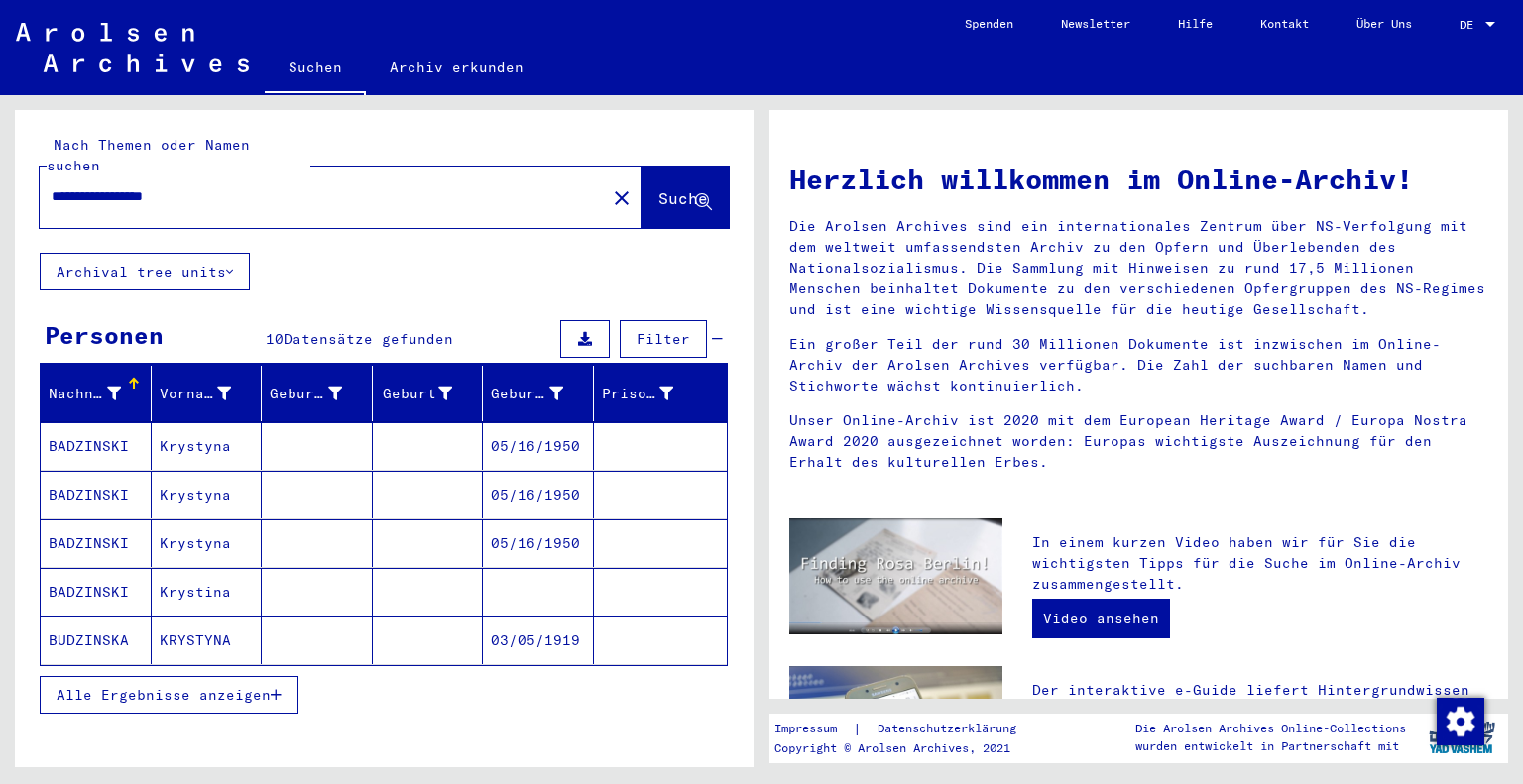 click on "Alle Ergebnisse anzeigen" at bounding box center [164, 695] 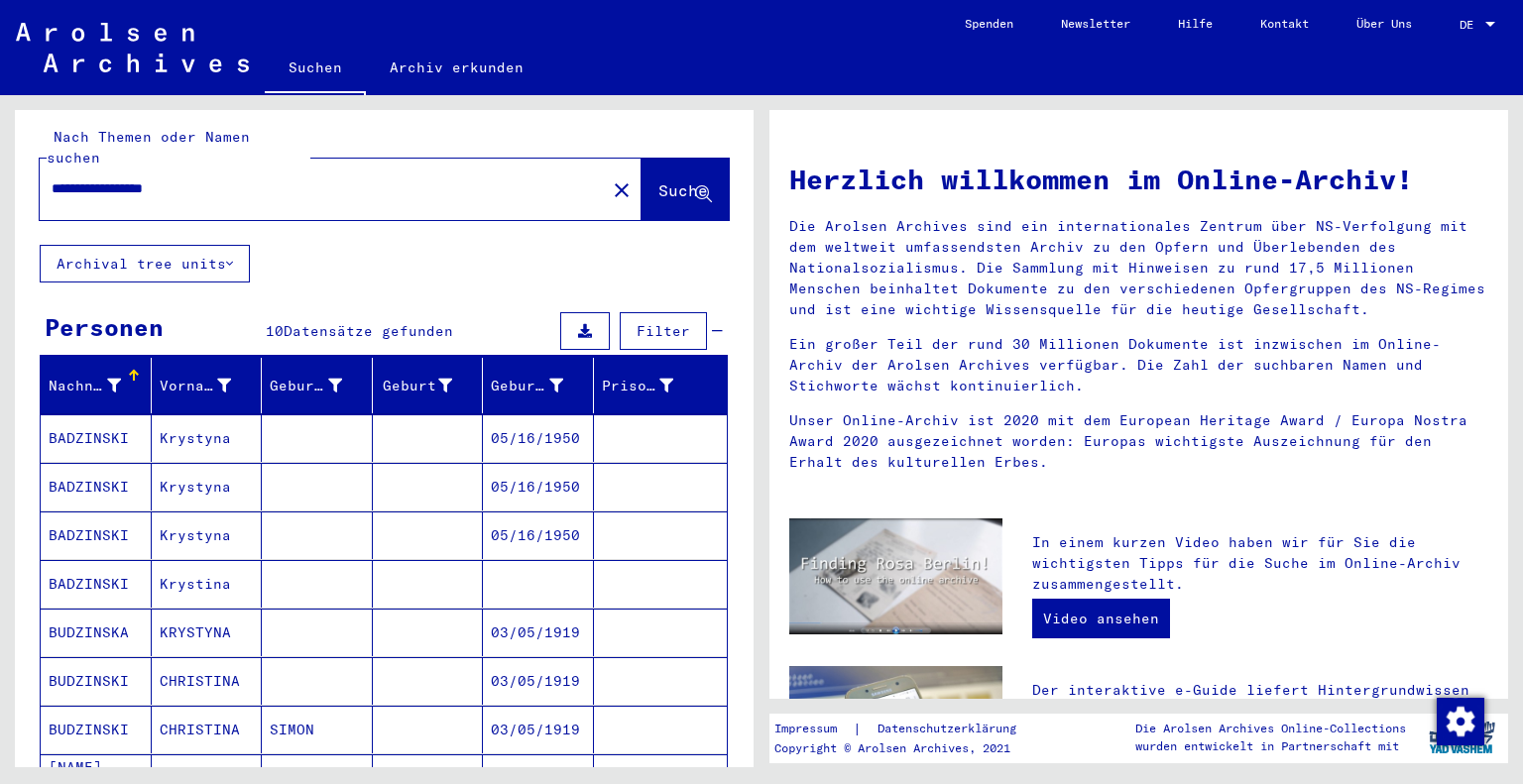 scroll, scrollTop: 0, scrollLeft: 0, axis: both 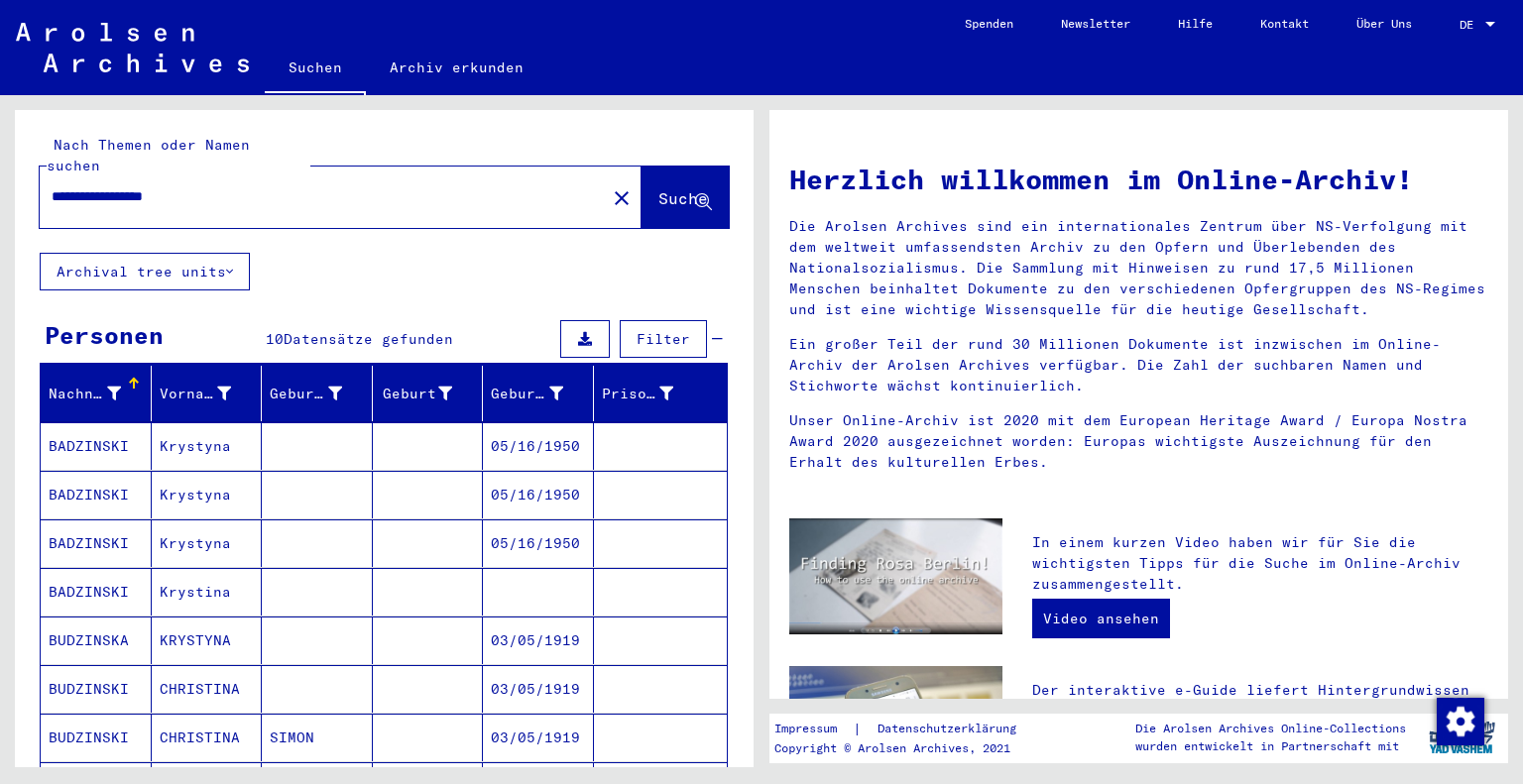 drag, startPoint x: 215, startPoint y: 177, endPoint x: 0, endPoint y: 193, distance: 215.59453 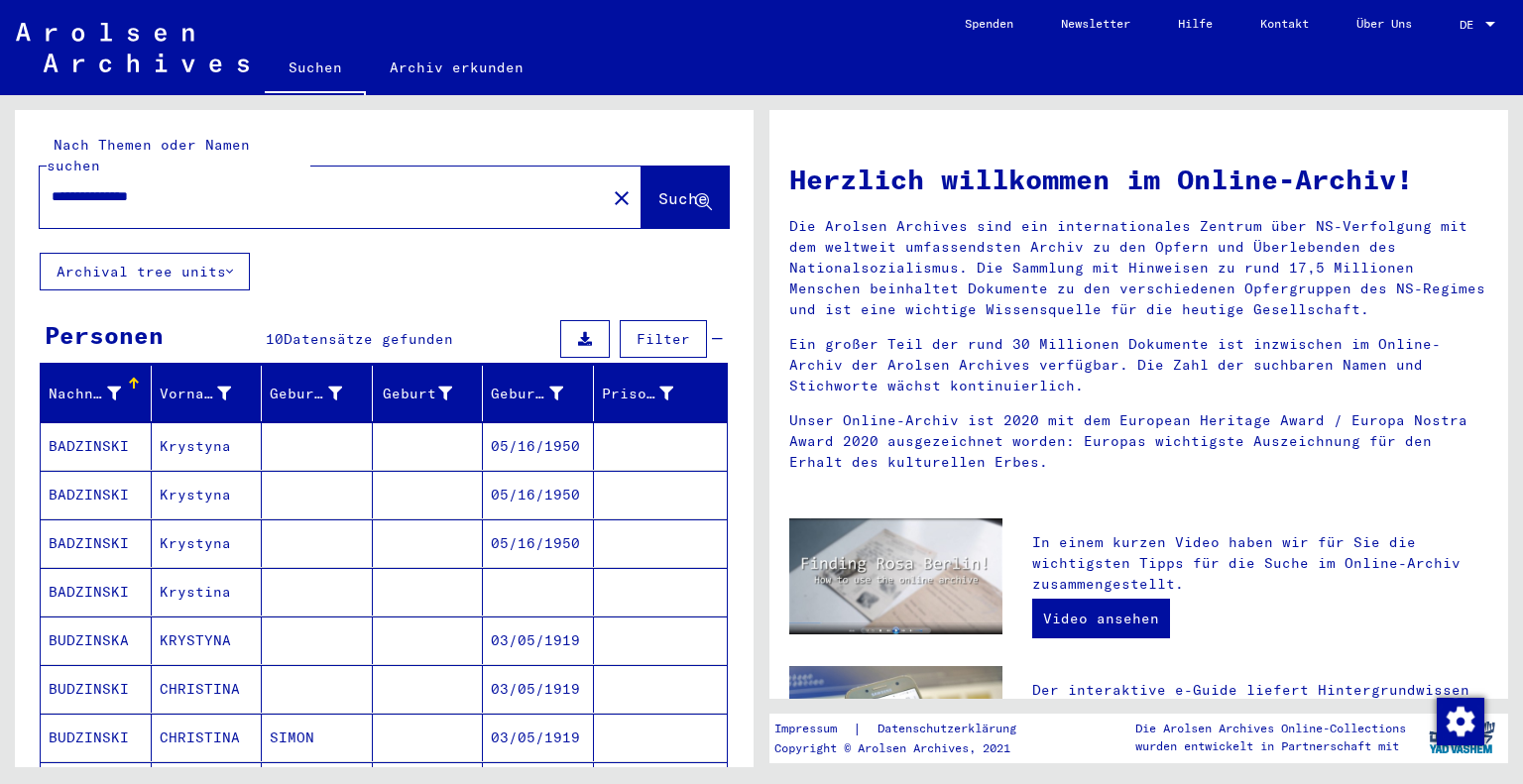 type on "**********" 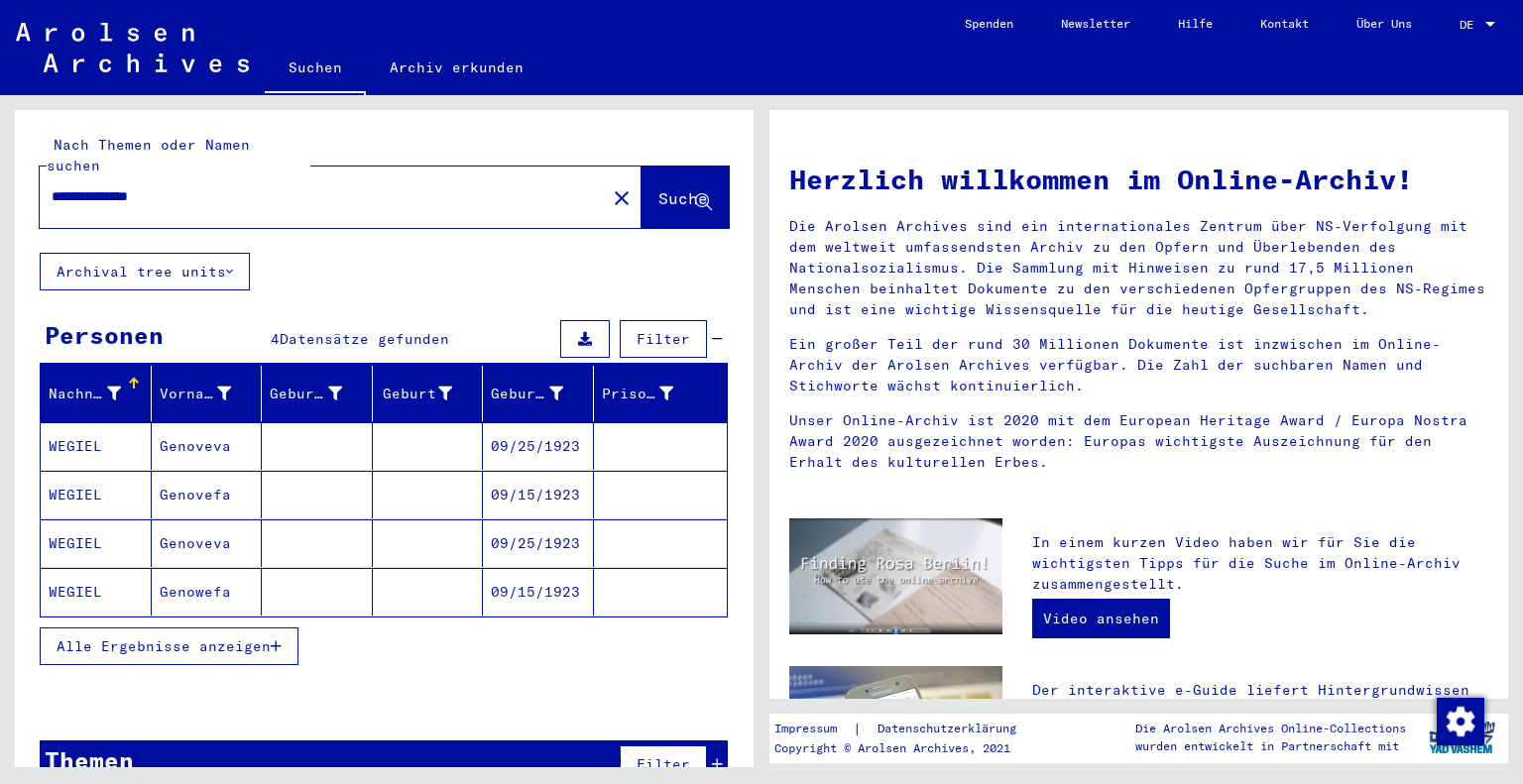 click on "Genoveva" at bounding box center [207, 495] 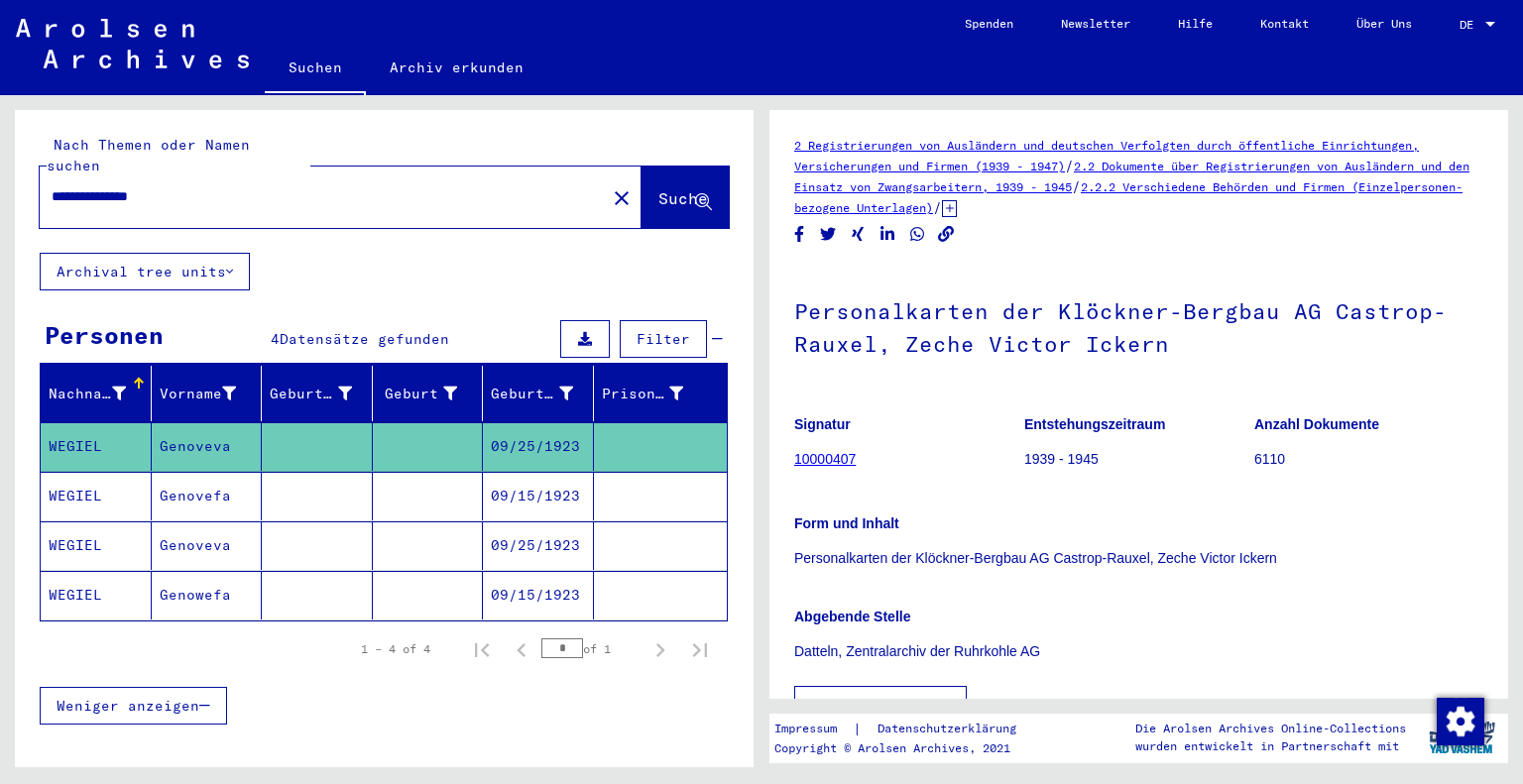 scroll, scrollTop: 0, scrollLeft: 0, axis: both 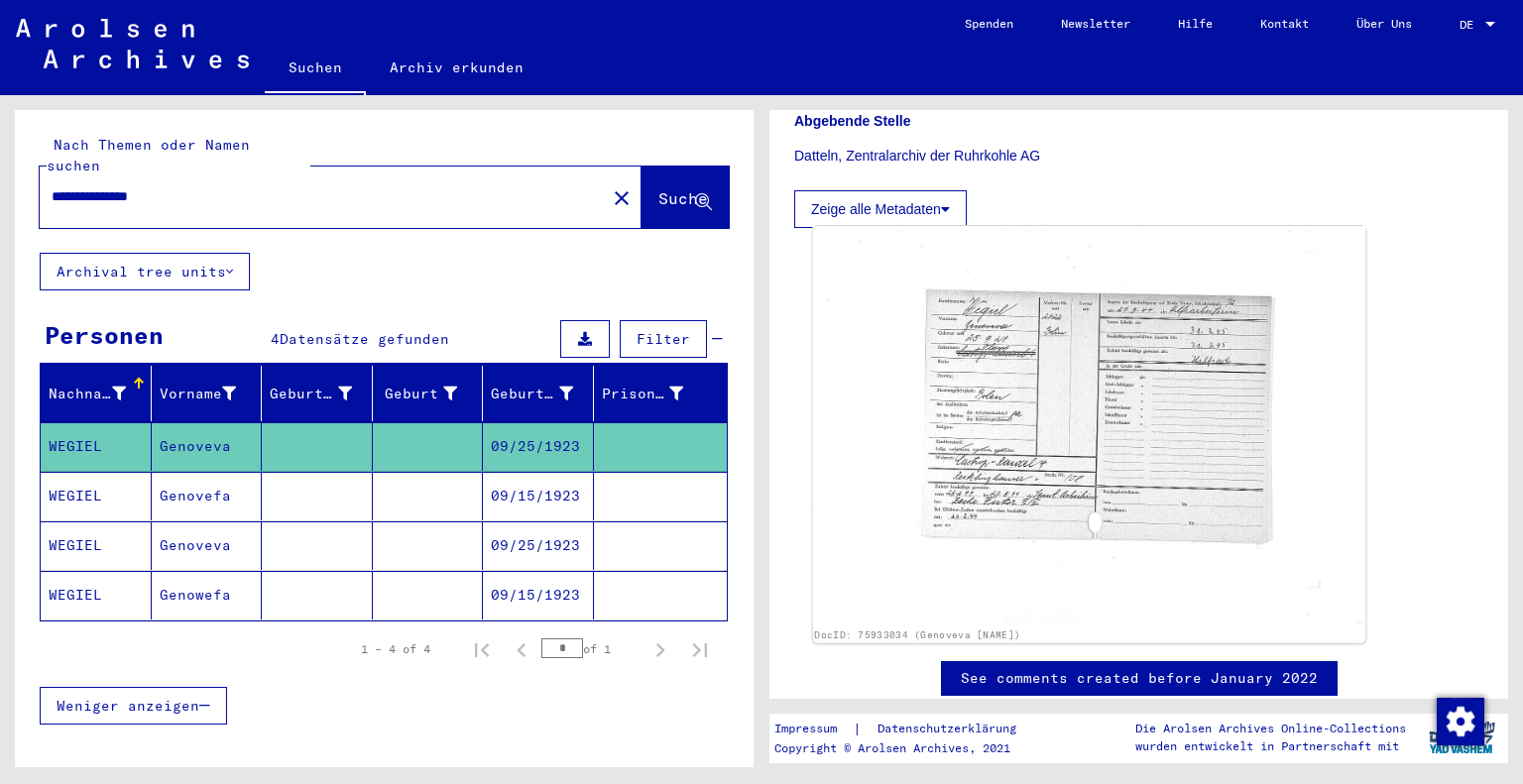 click 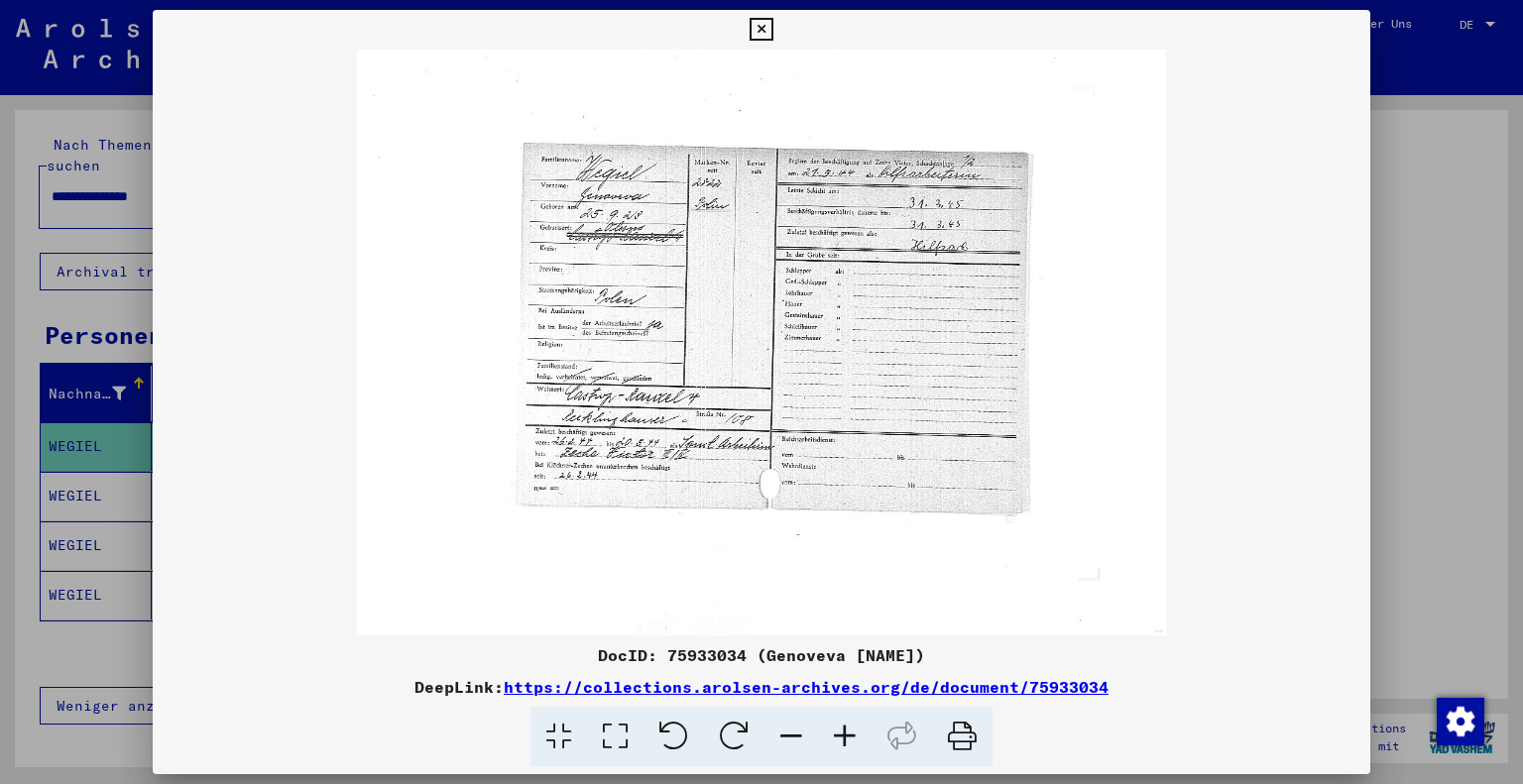 click at bounding box center (845, 736) 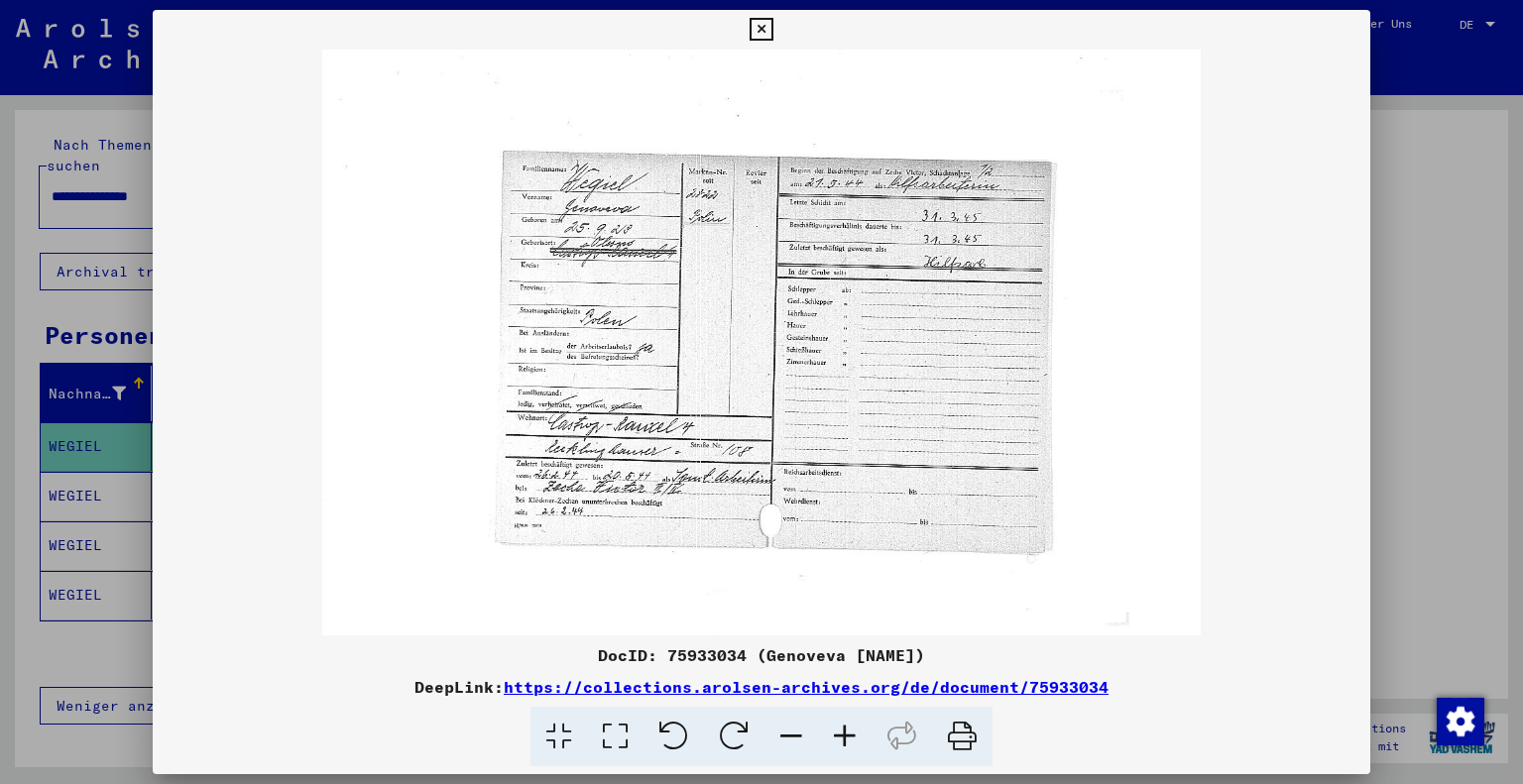 click at bounding box center (845, 736) 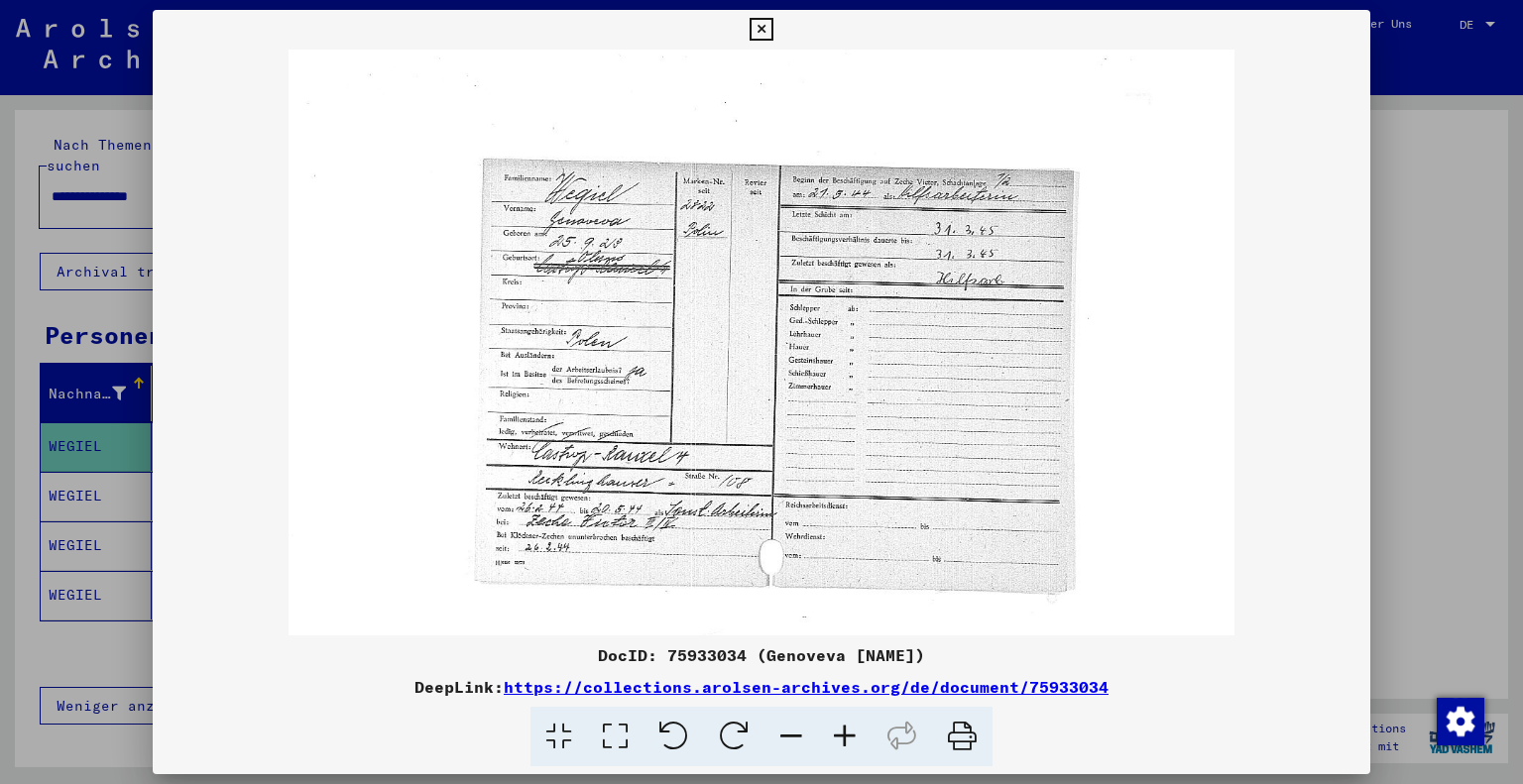 click at bounding box center [845, 736] 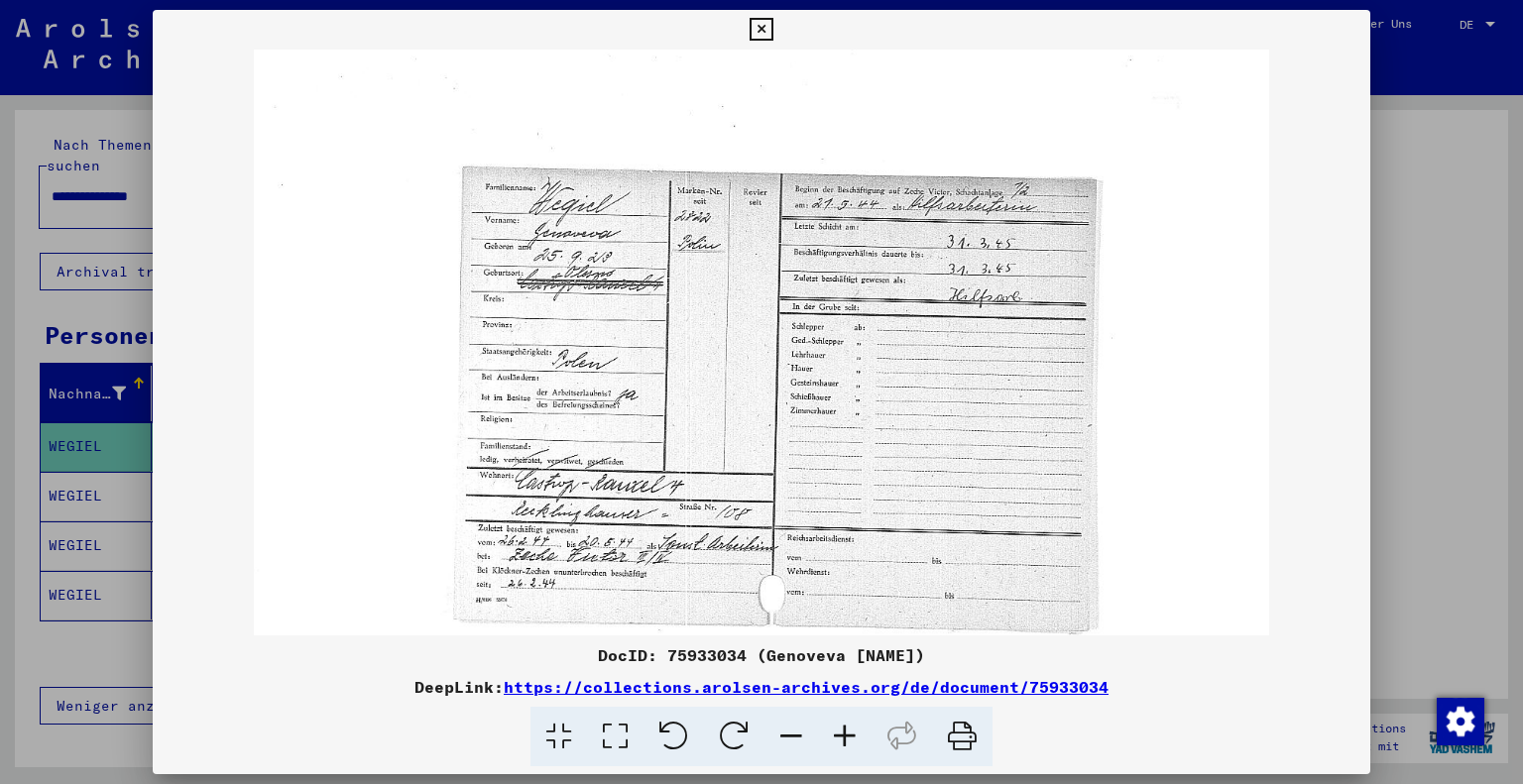 click at bounding box center [845, 736] 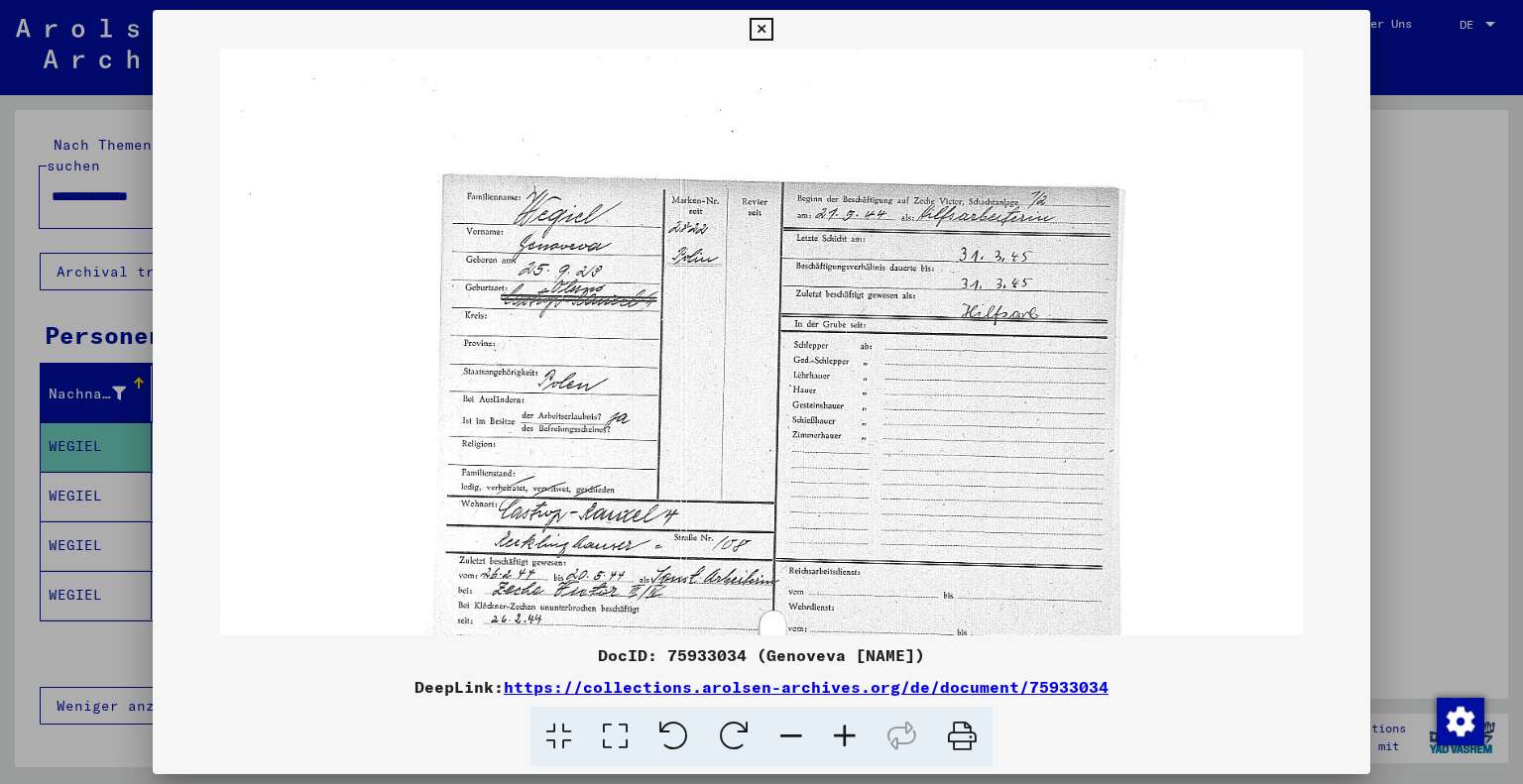 click at bounding box center [845, 736] 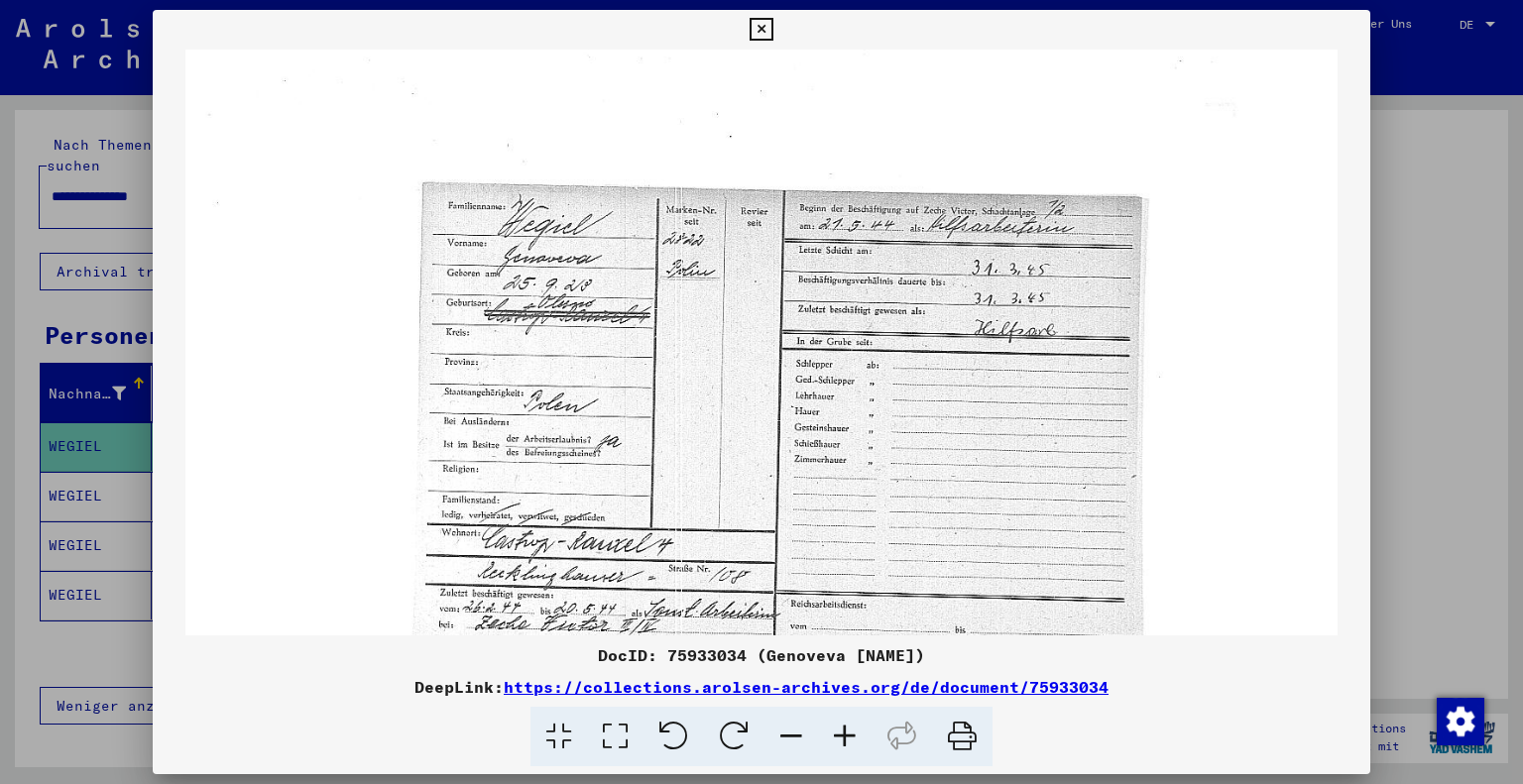 click at bounding box center [845, 736] 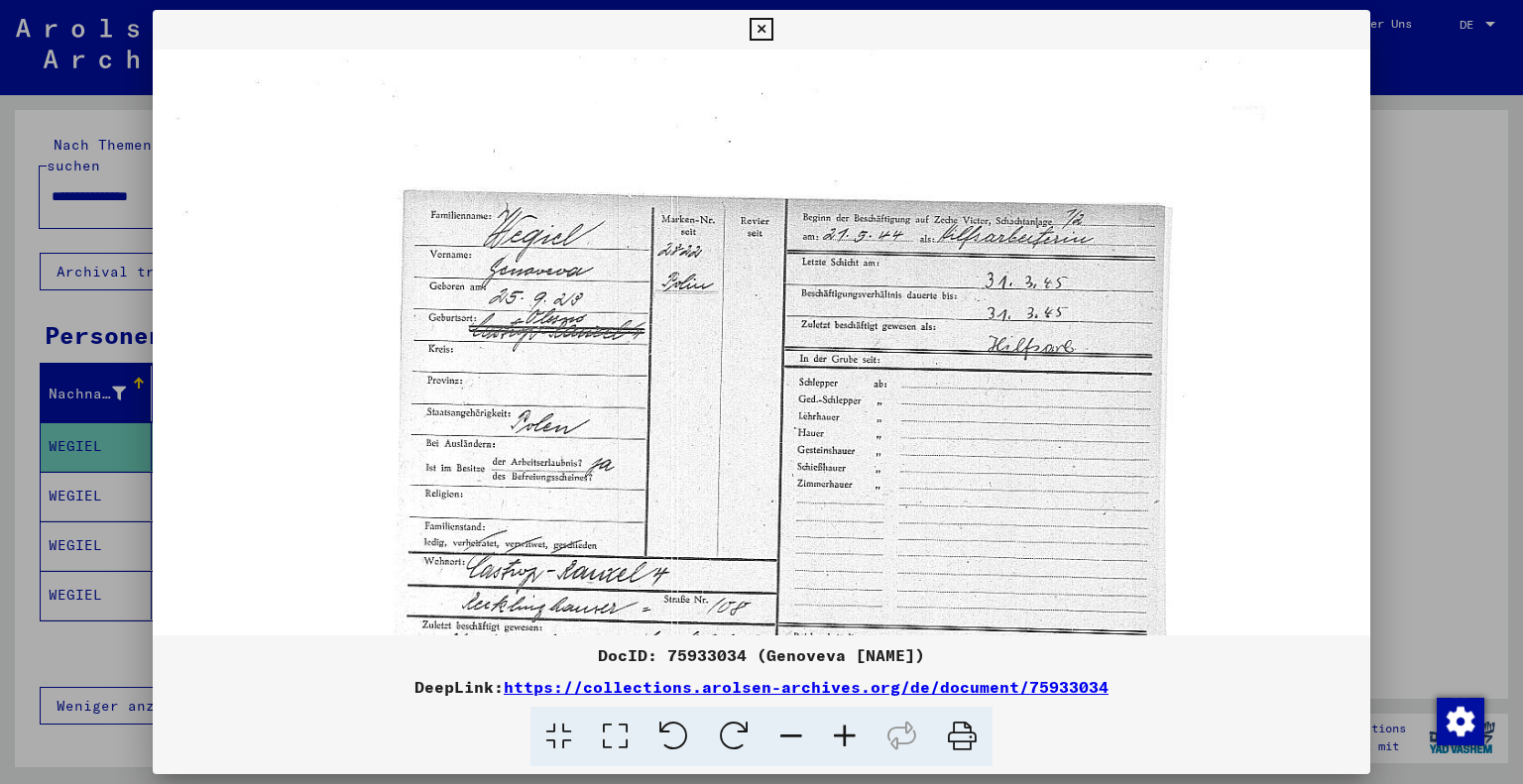 click at bounding box center (845, 736) 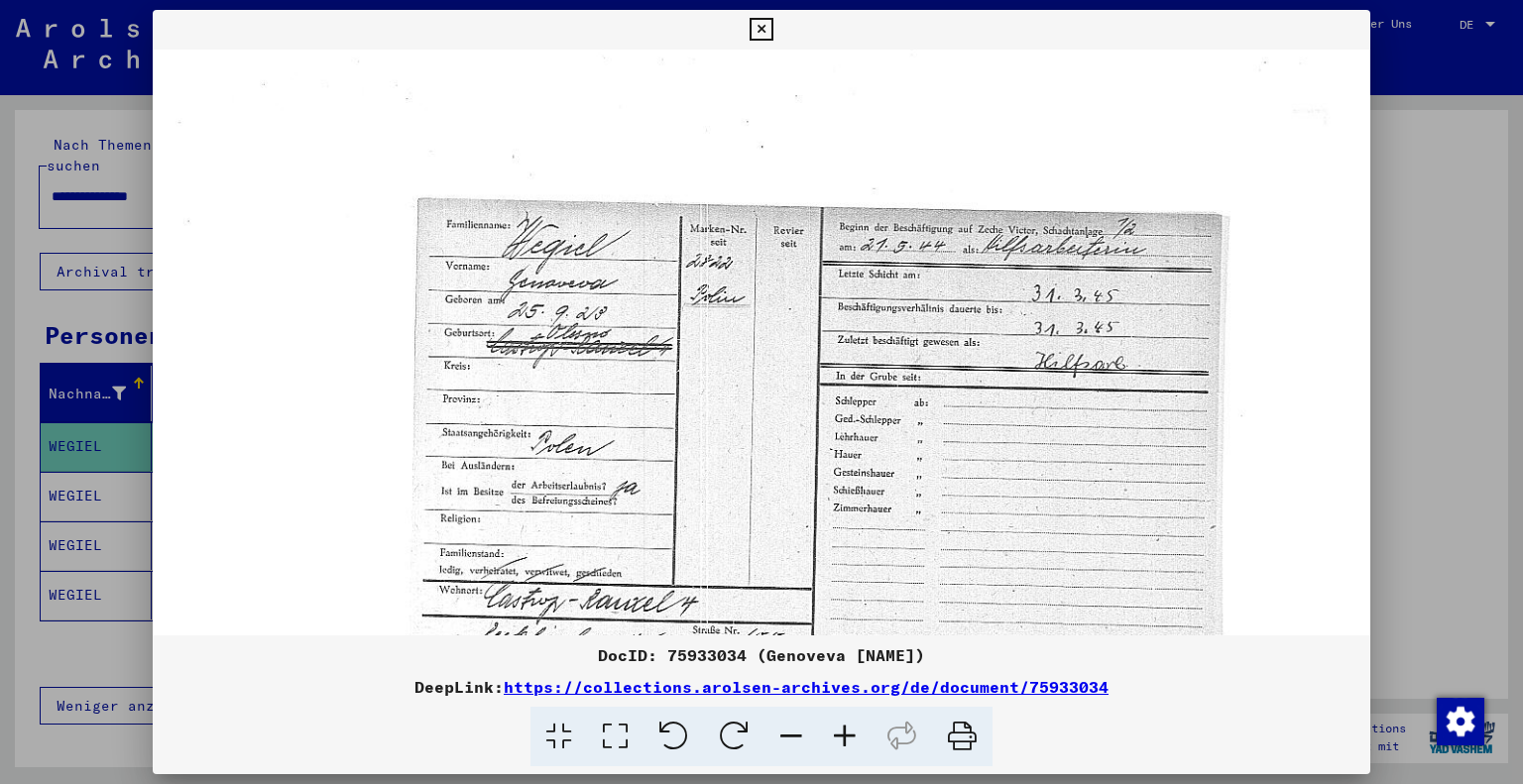 click at bounding box center (845, 736) 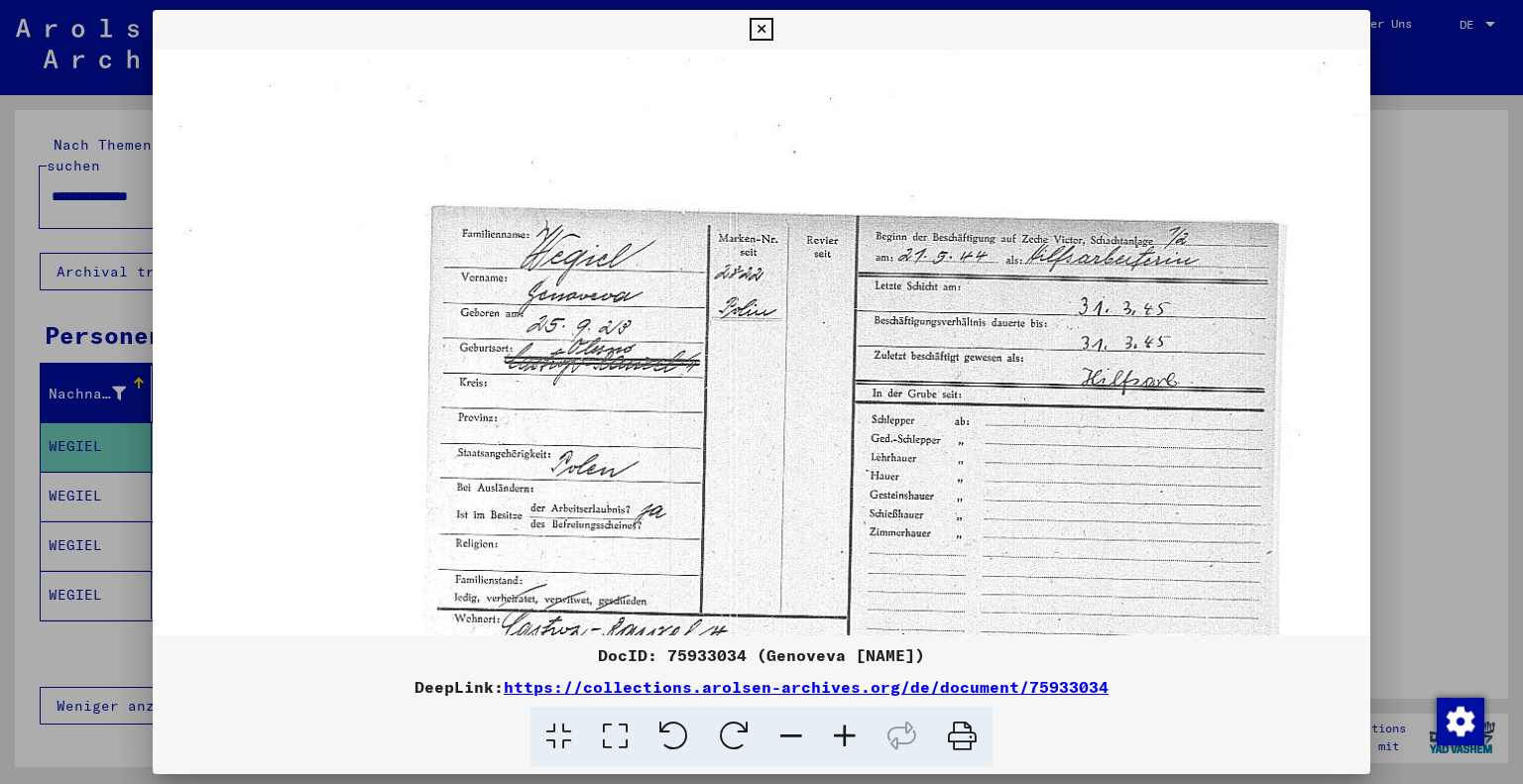 click at bounding box center (845, 736) 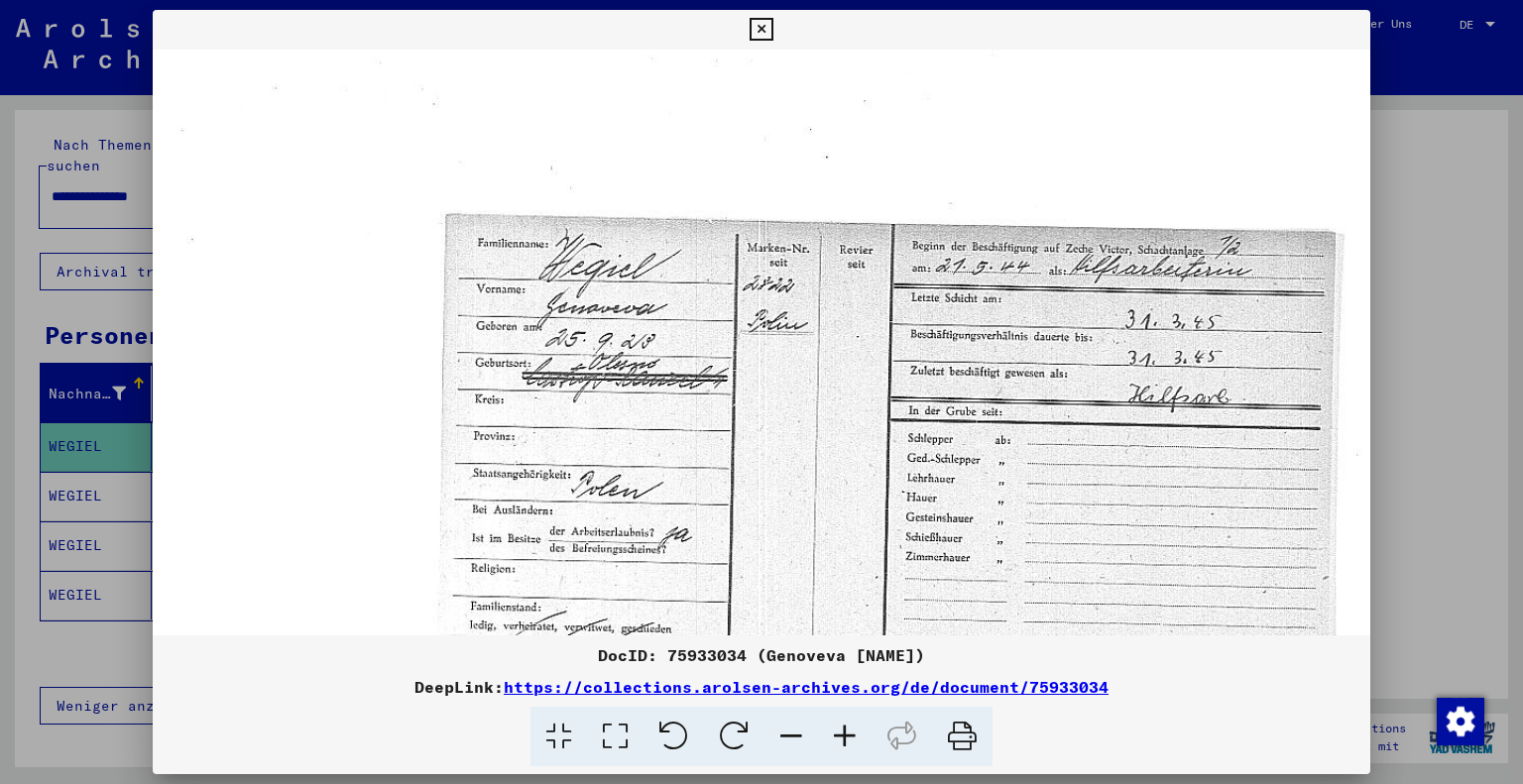 click at bounding box center [845, 736] 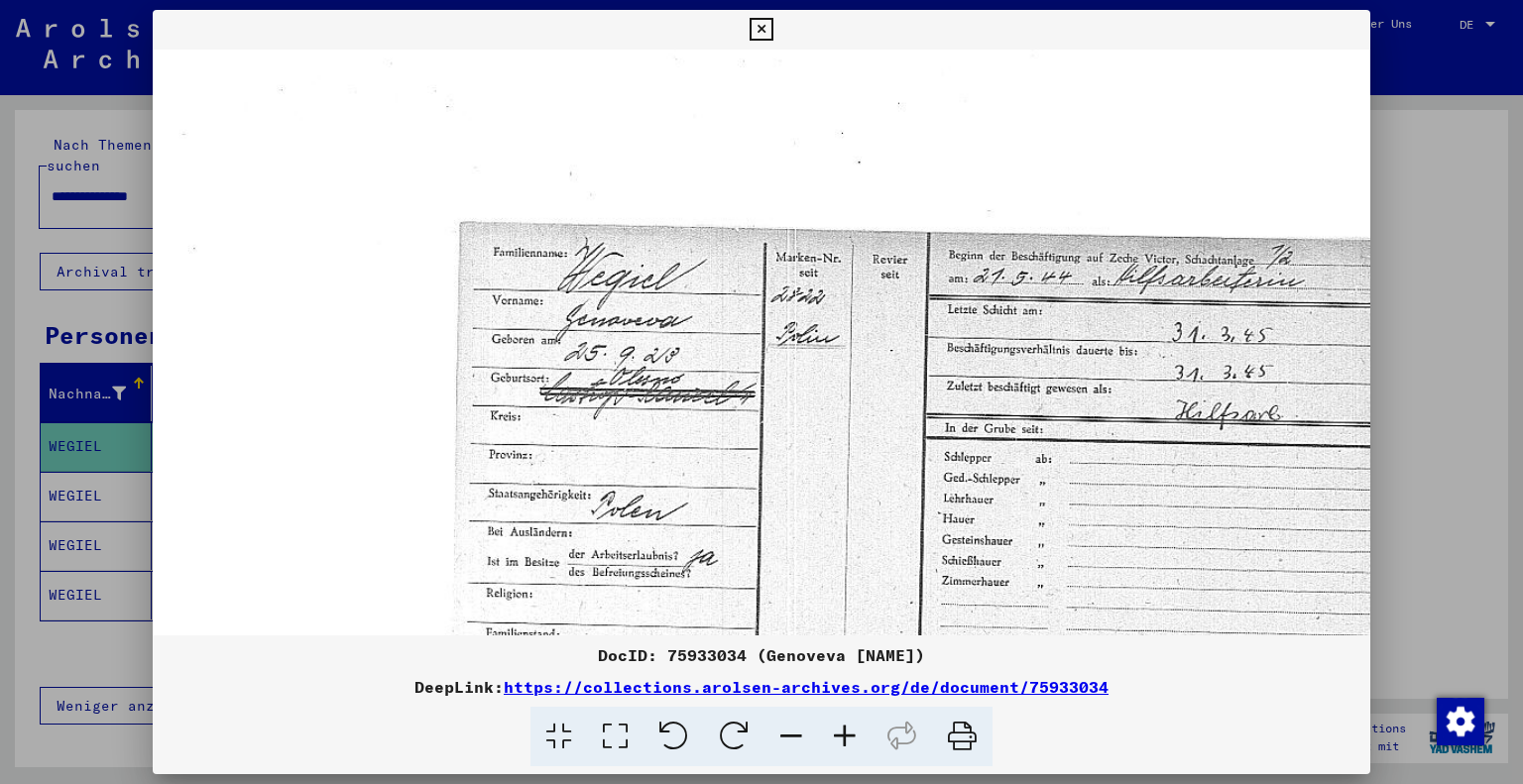 scroll, scrollTop: 0, scrollLeft: 0, axis: both 